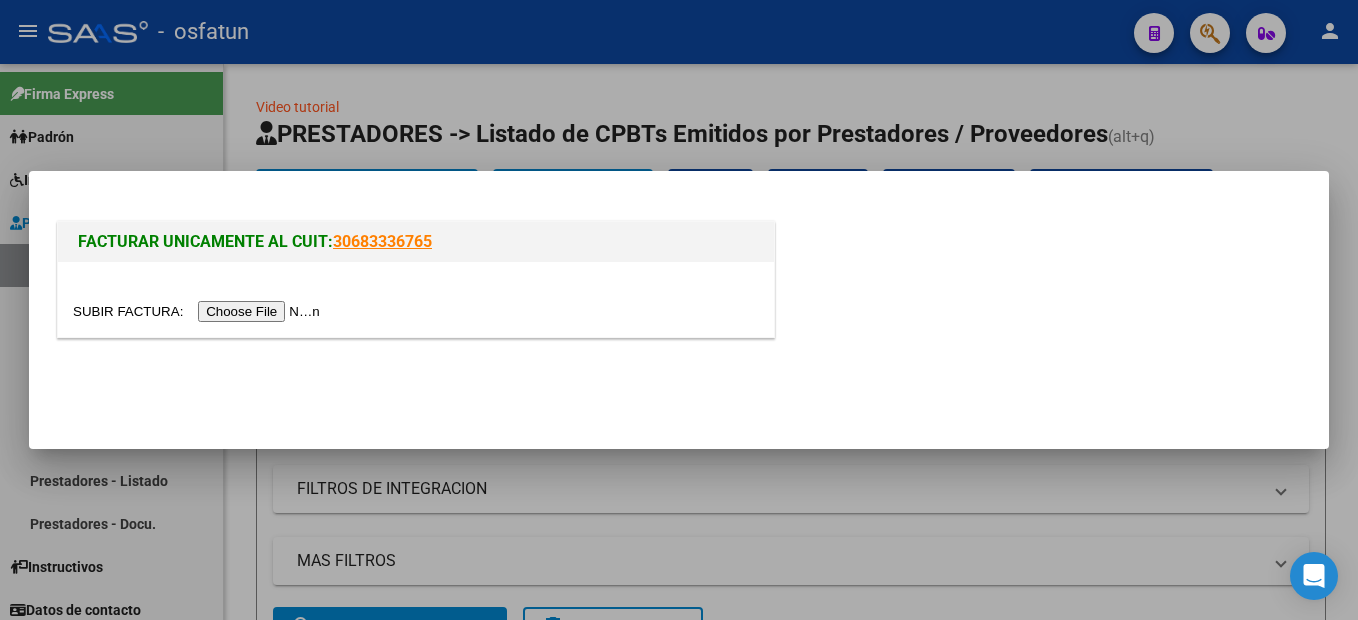 scroll, scrollTop: 0, scrollLeft: 0, axis: both 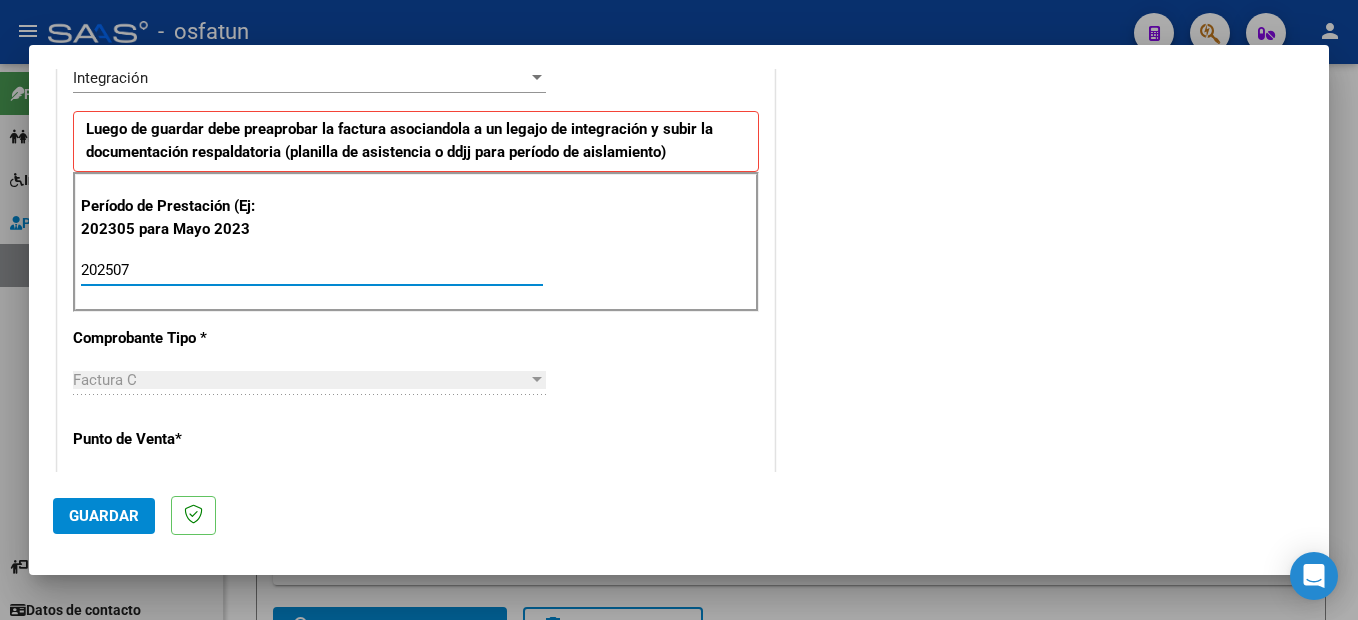 type on "202507" 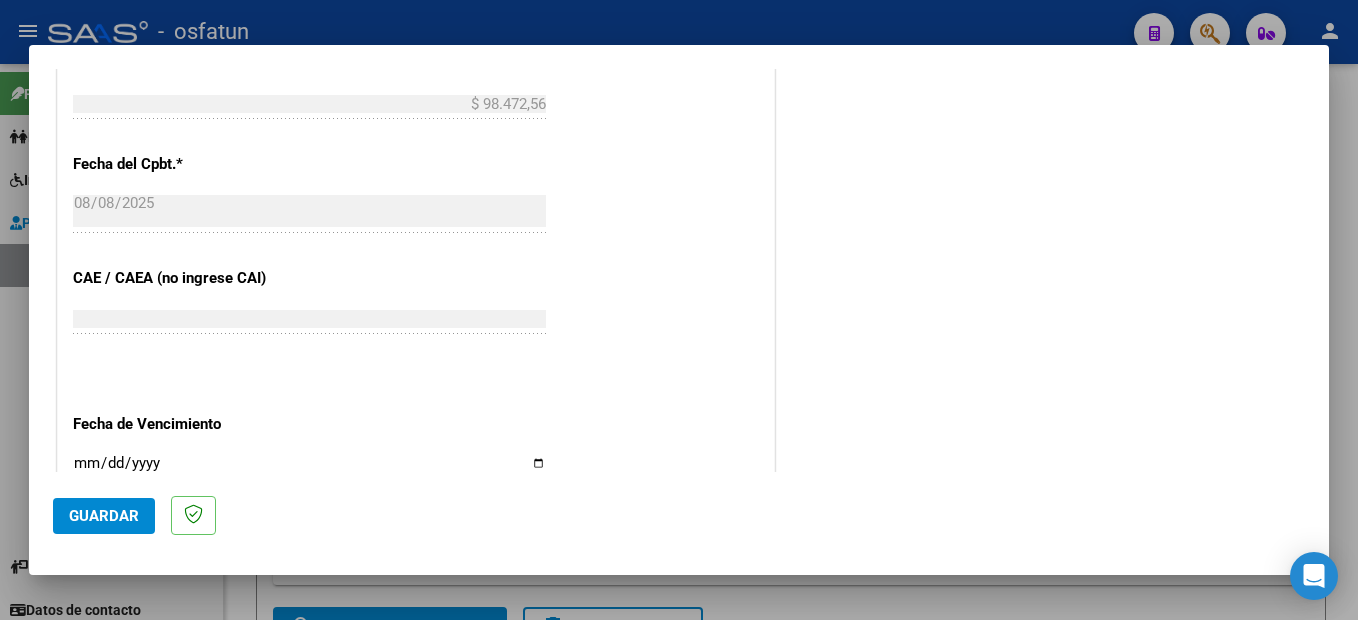 scroll, scrollTop: 995, scrollLeft: 0, axis: vertical 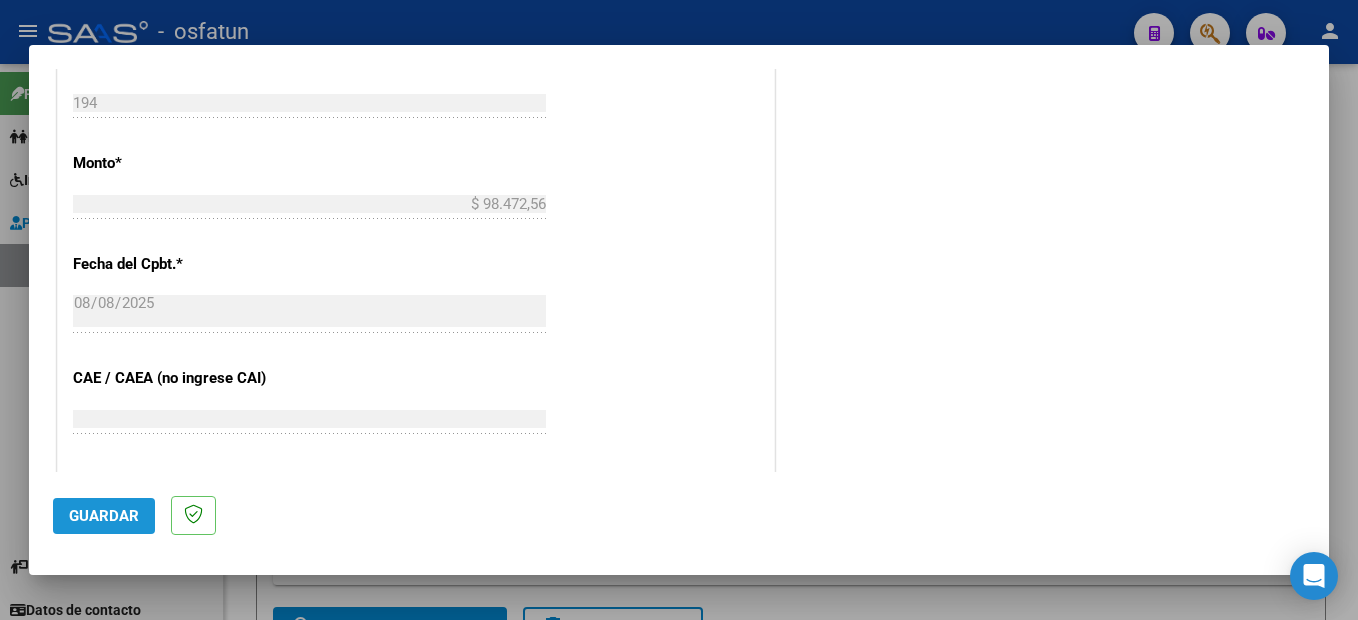 click on "Guardar" 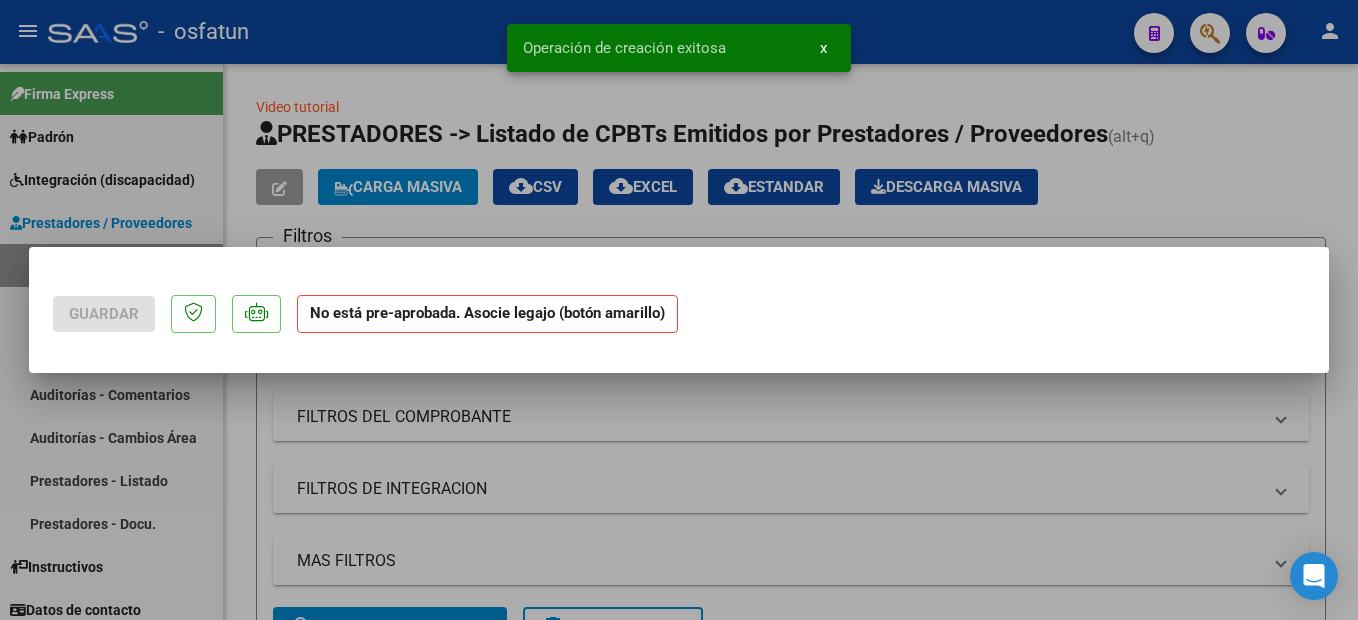 scroll, scrollTop: 0, scrollLeft: 0, axis: both 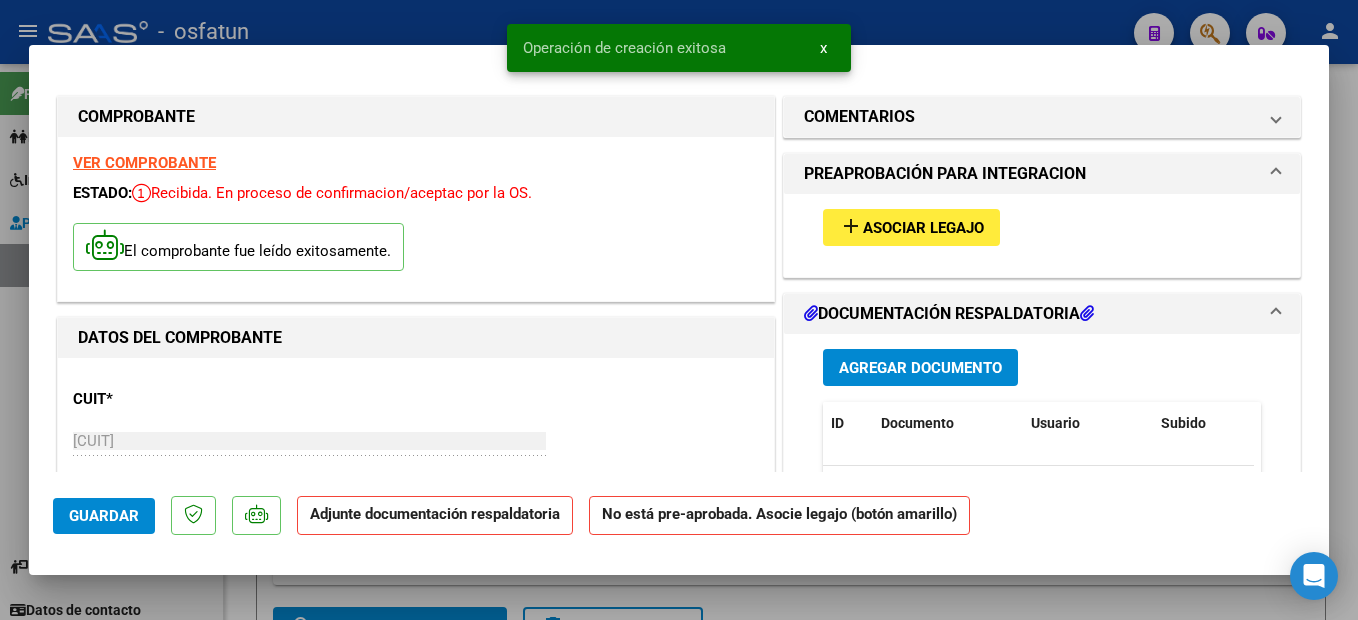 click on "Asociar Legajo" at bounding box center [923, 228] 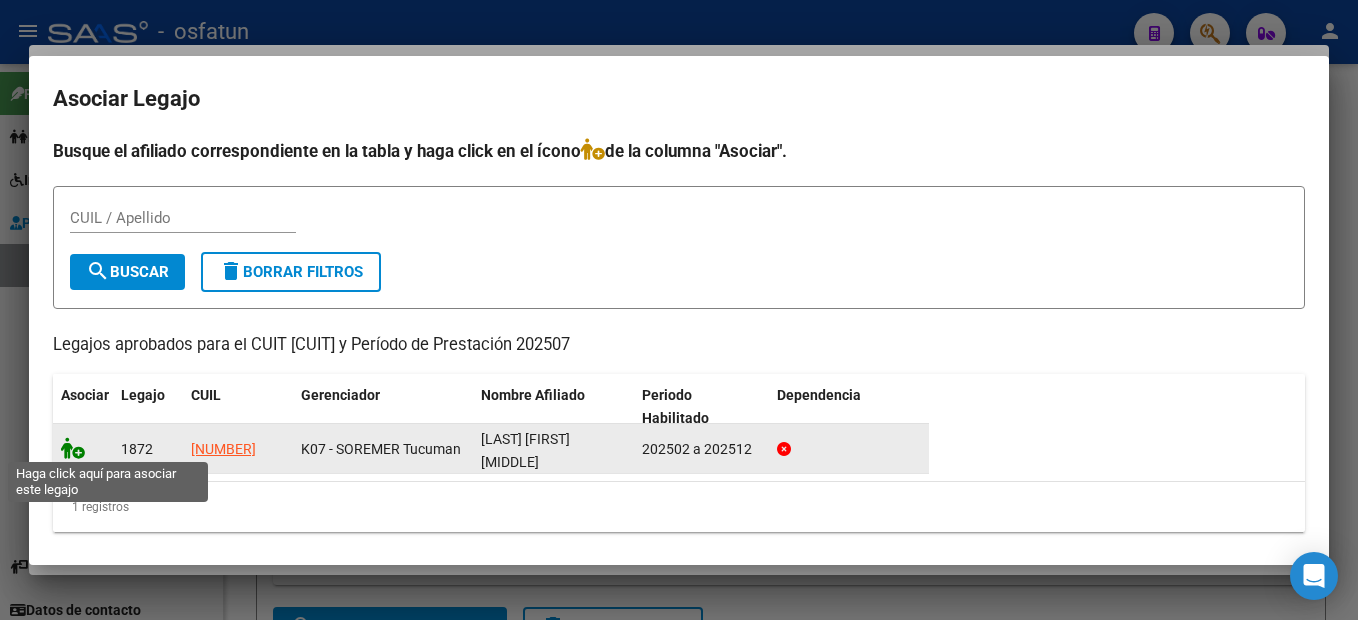 click 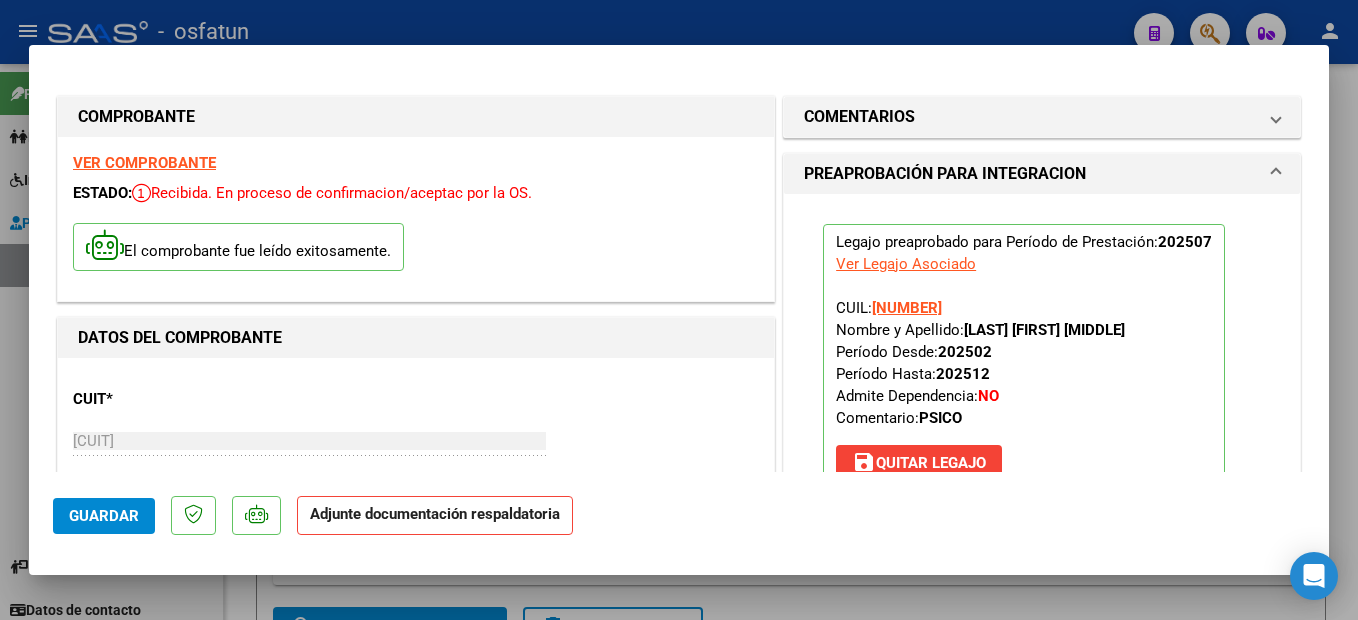 scroll, scrollTop: 300, scrollLeft: 0, axis: vertical 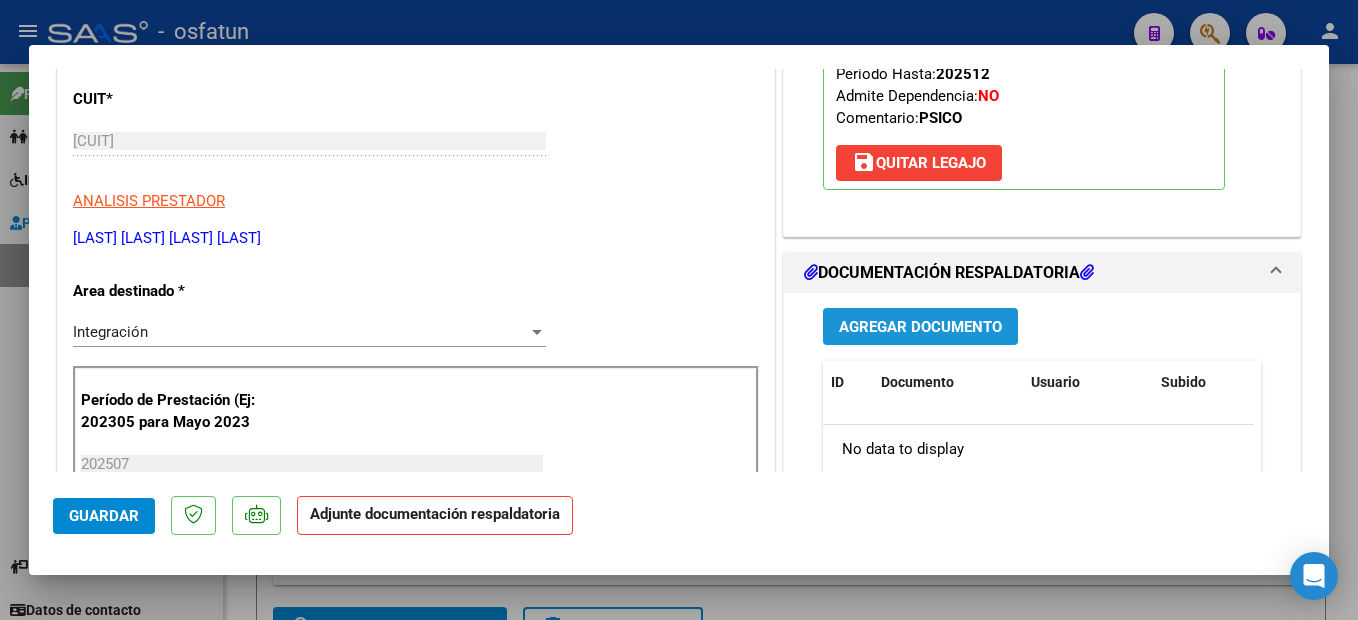 click on "Agregar Documento" at bounding box center (920, 327) 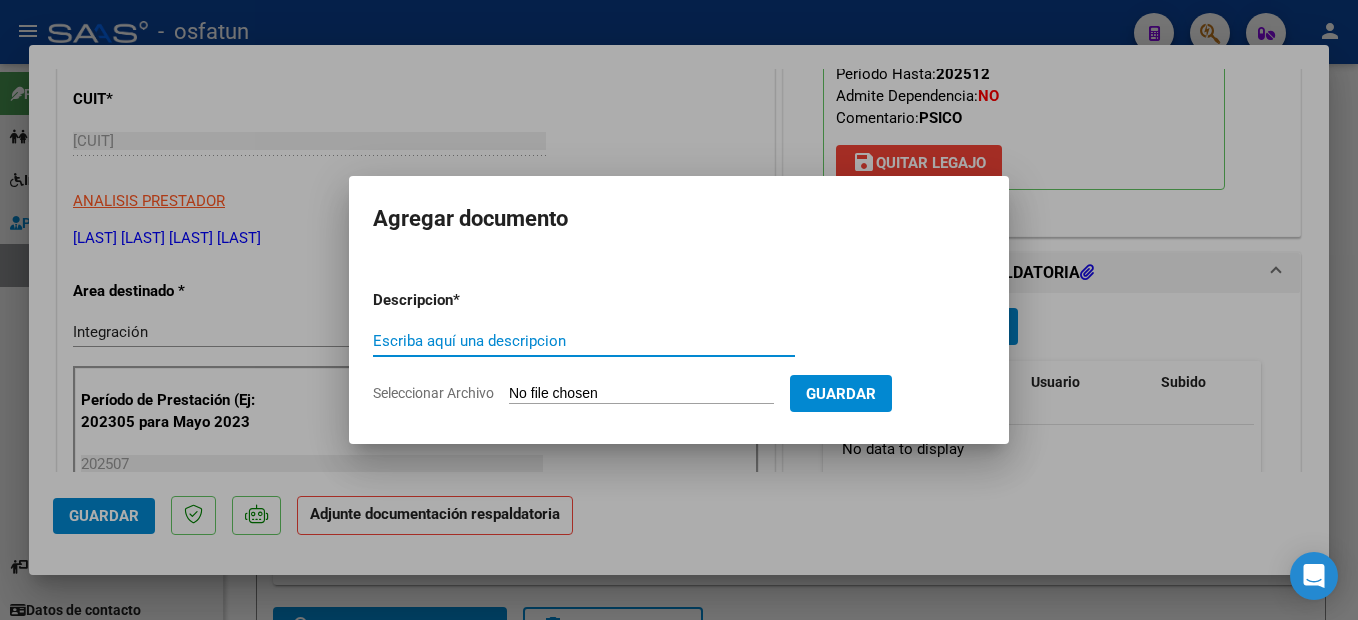 click on "Escriba aquí una descripcion" at bounding box center [584, 341] 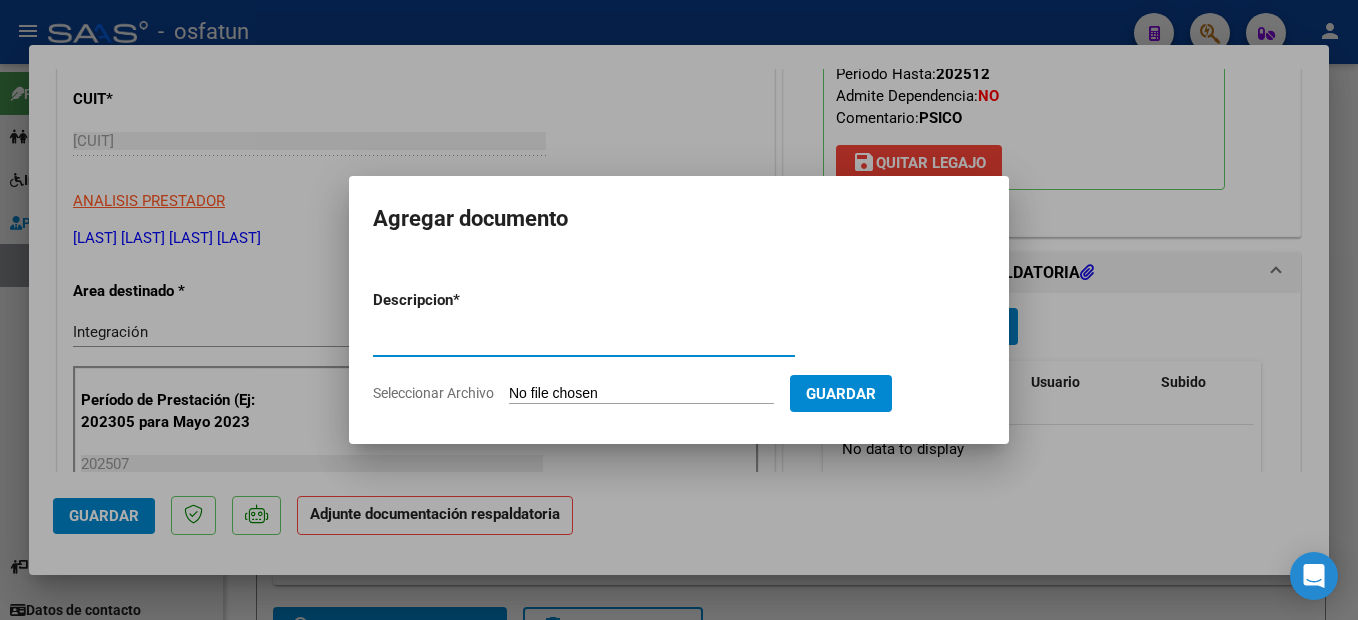 type on "planilla de asistencia" 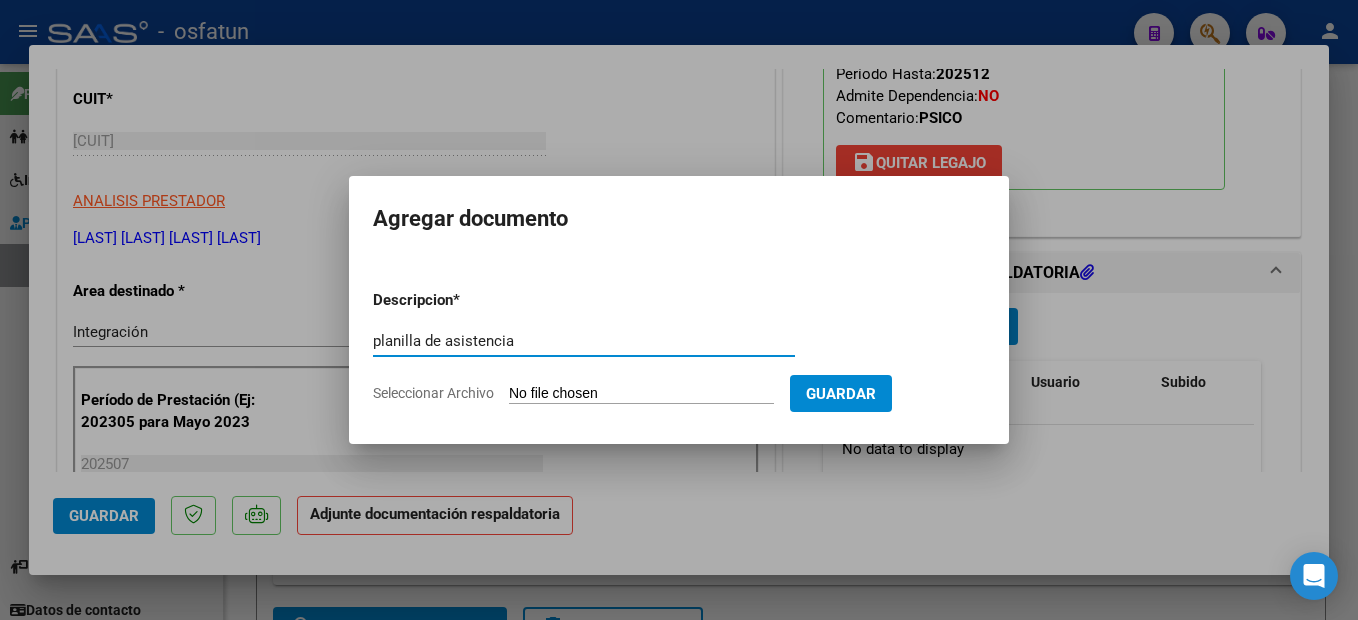 click on "Seleccionar Archivo" at bounding box center [641, 394] 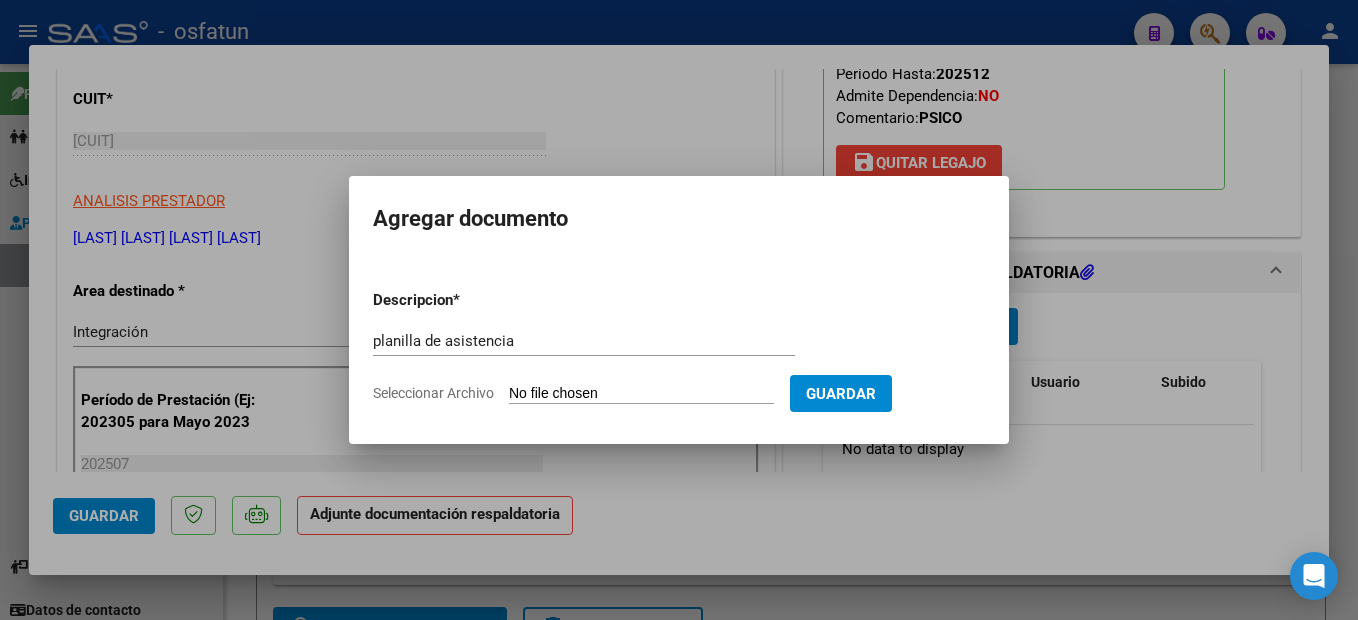 type on "C:\fakepath\250808151956.pdf" 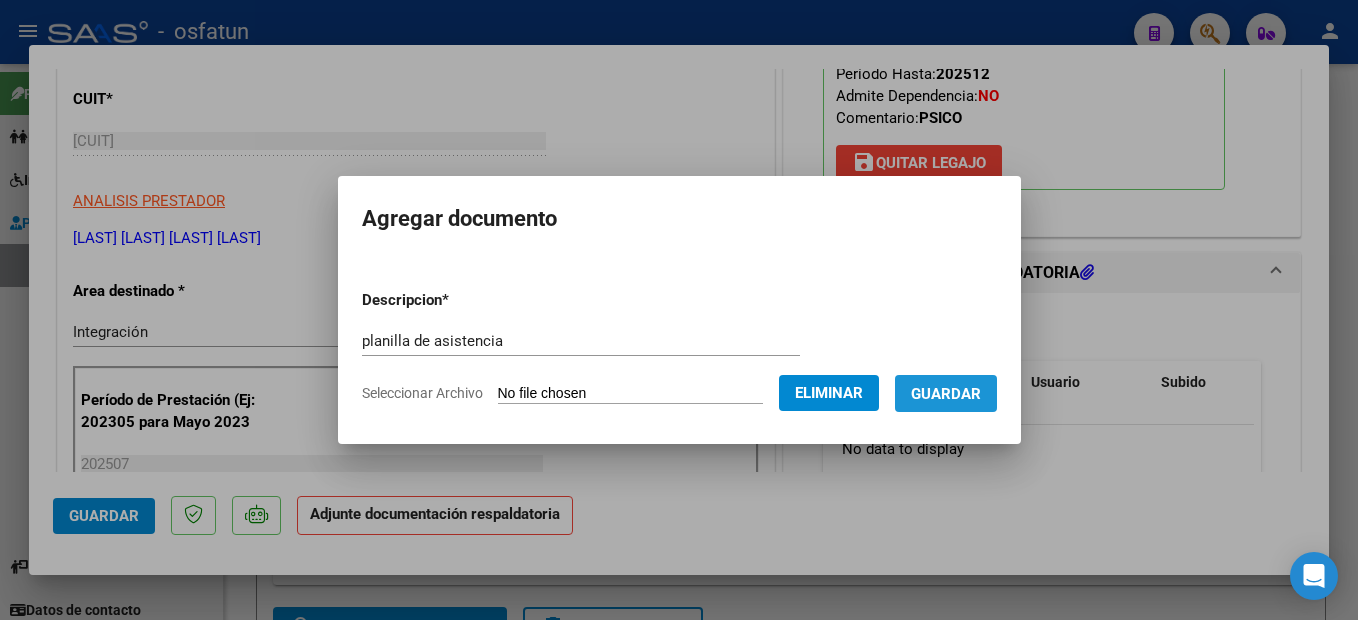 click on "Guardar" at bounding box center (946, 394) 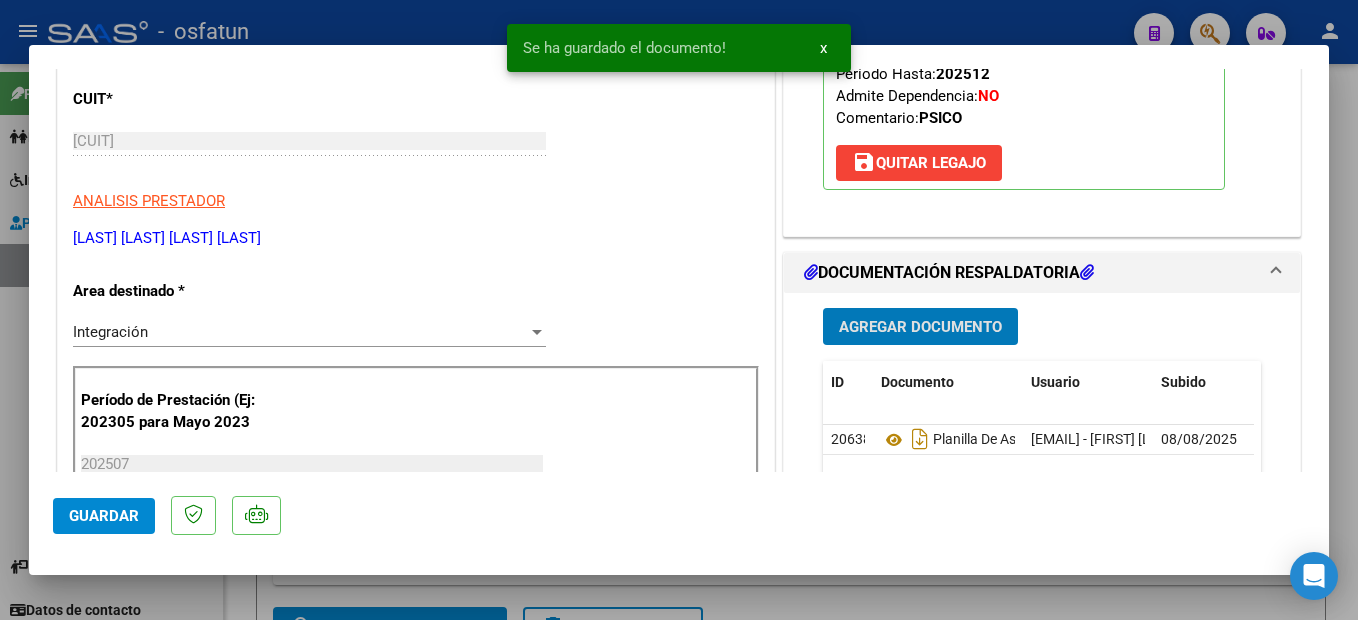 click on "Guardar" 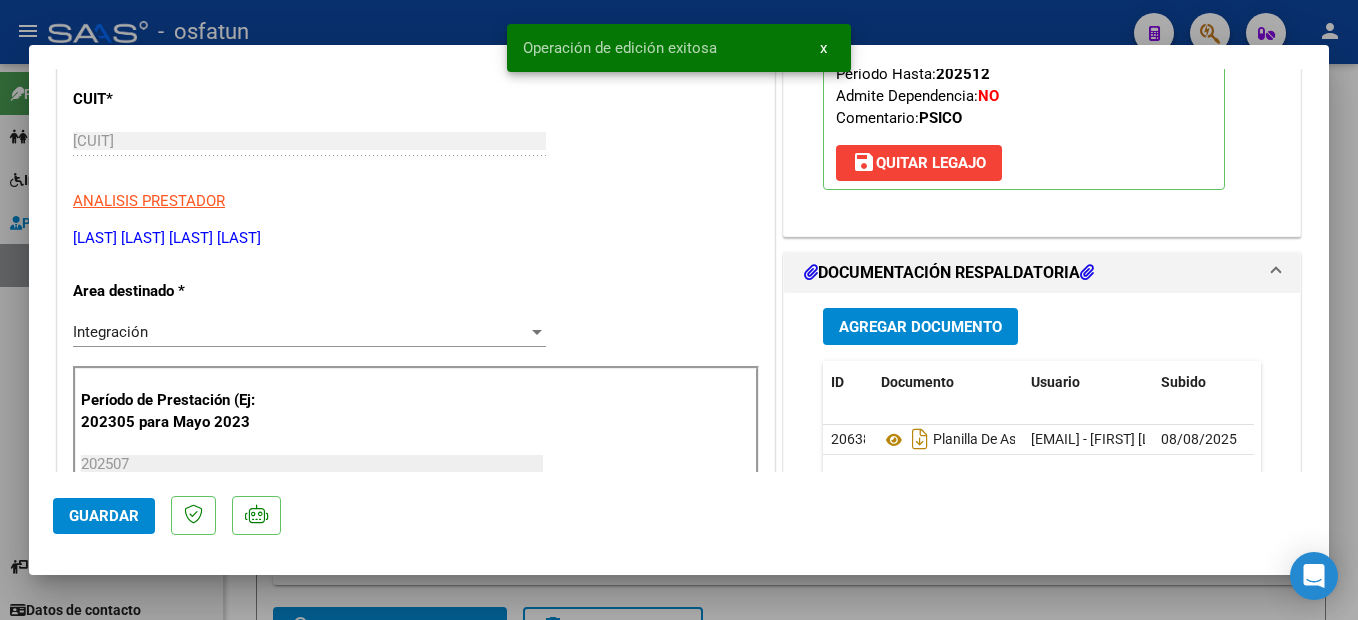 click at bounding box center [679, 310] 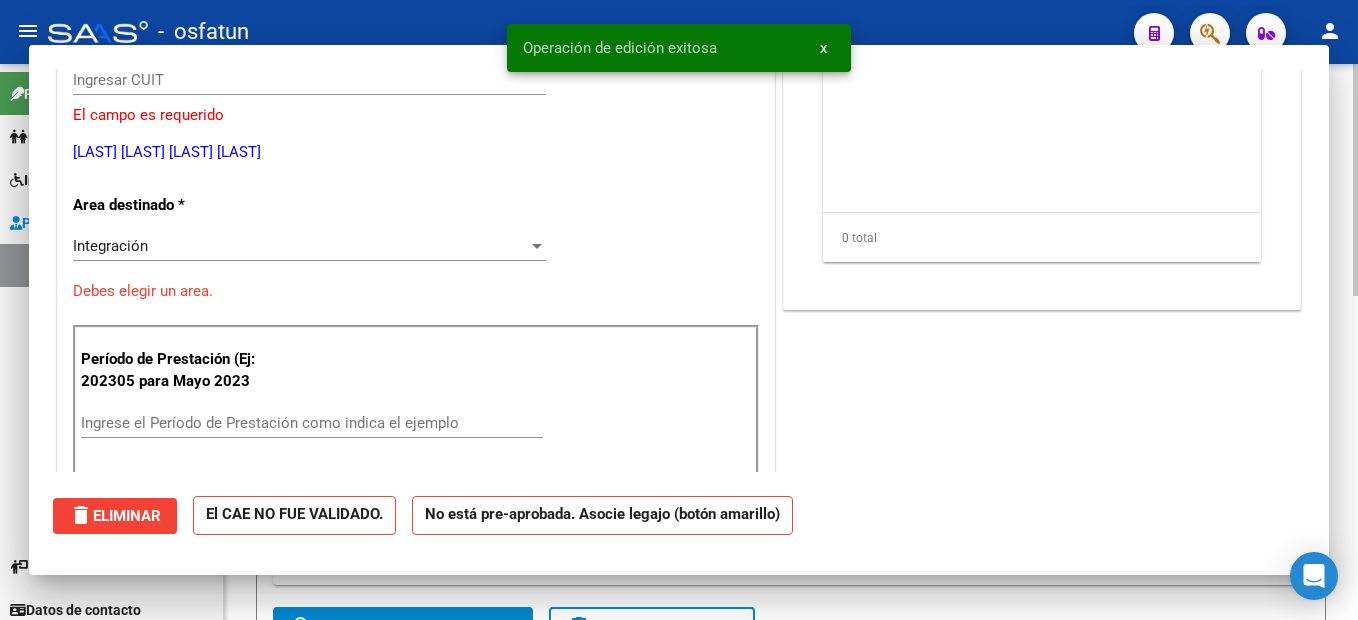 scroll, scrollTop: 0, scrollLeft: 0, axis: both 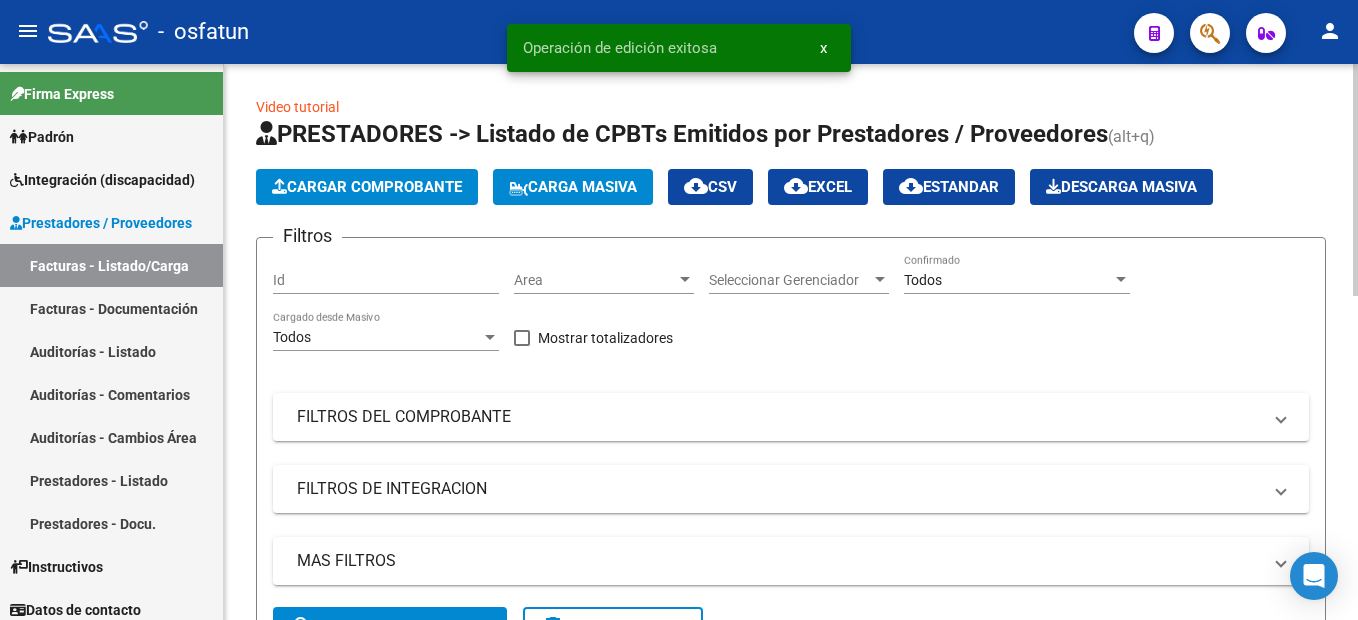 click on "Cargar Comprobante" 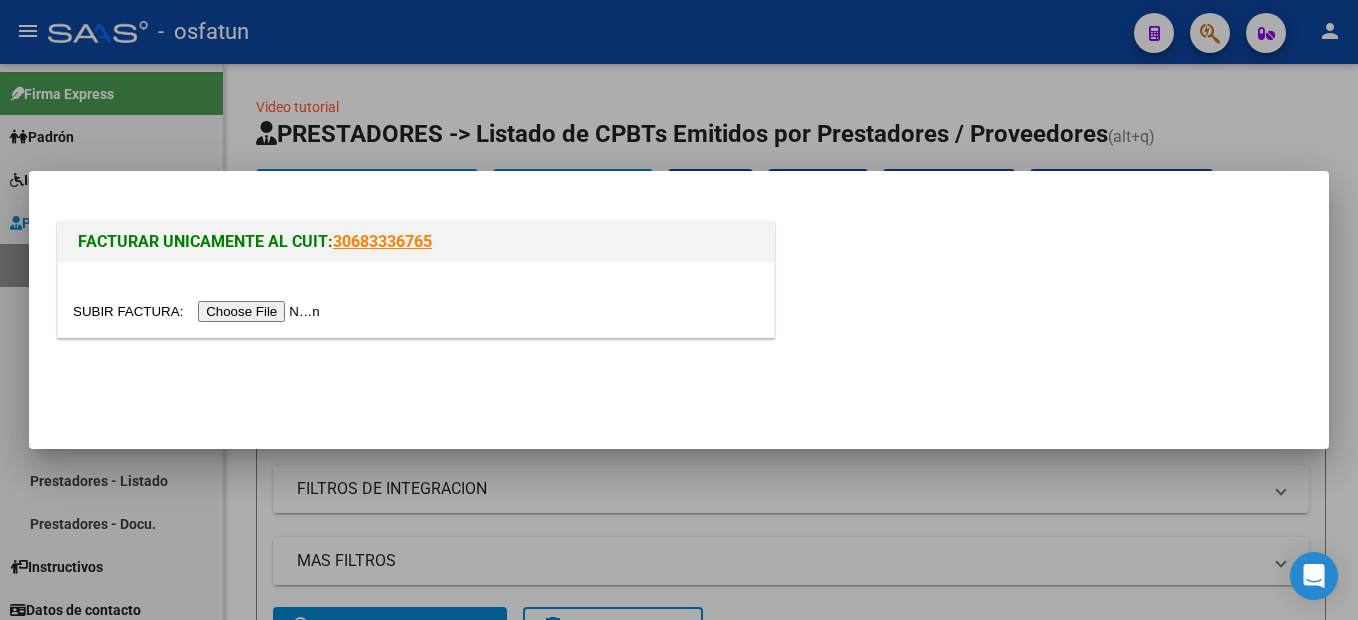 click at bounding box center (199, 311) 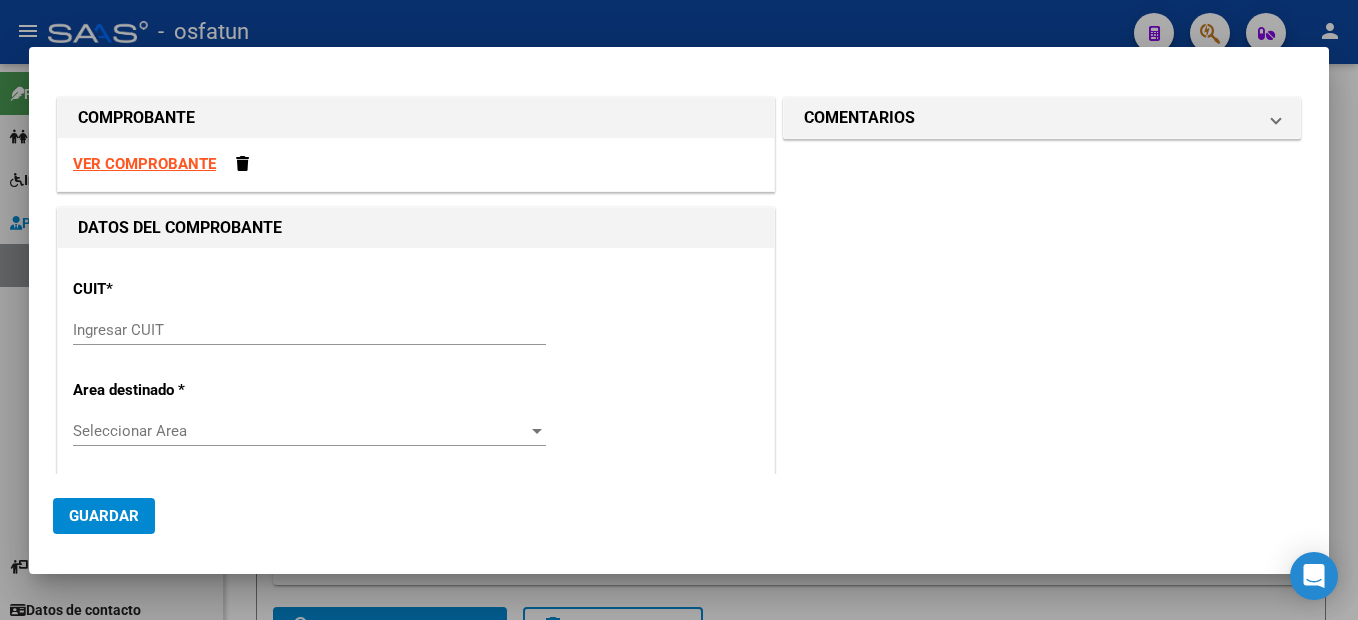 click on "Ingresar CUIT" at bounding box center (309, 330) 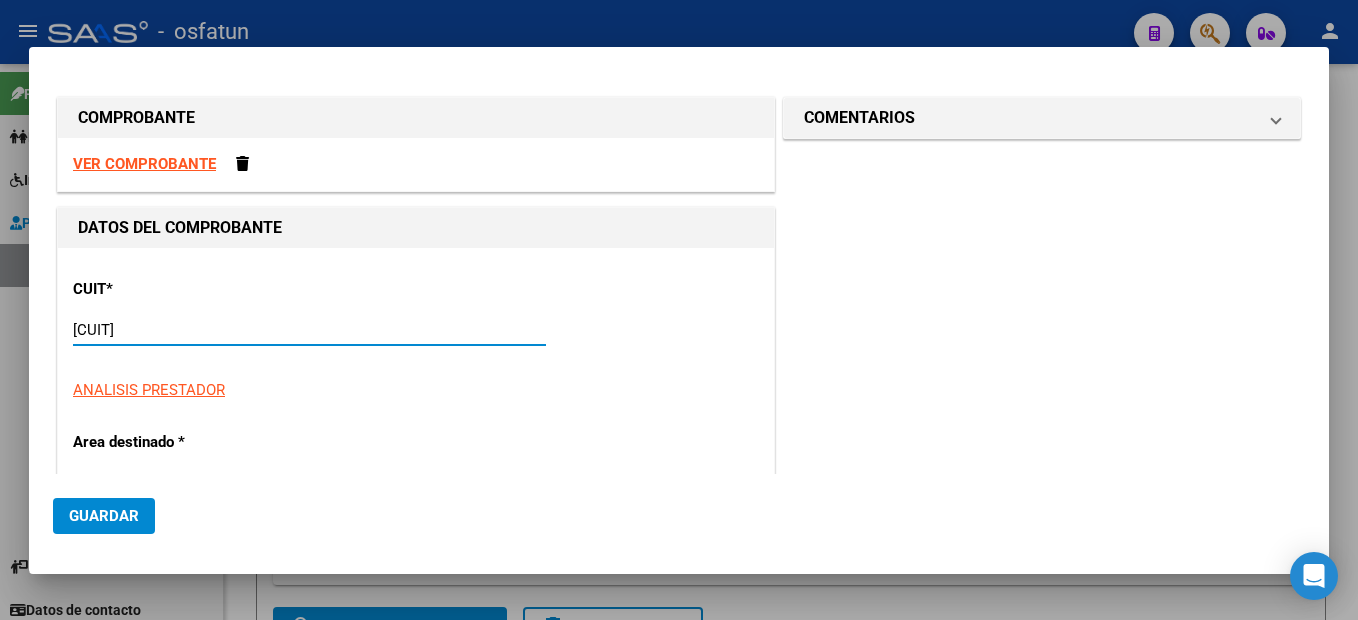 type on "[CUIT]" 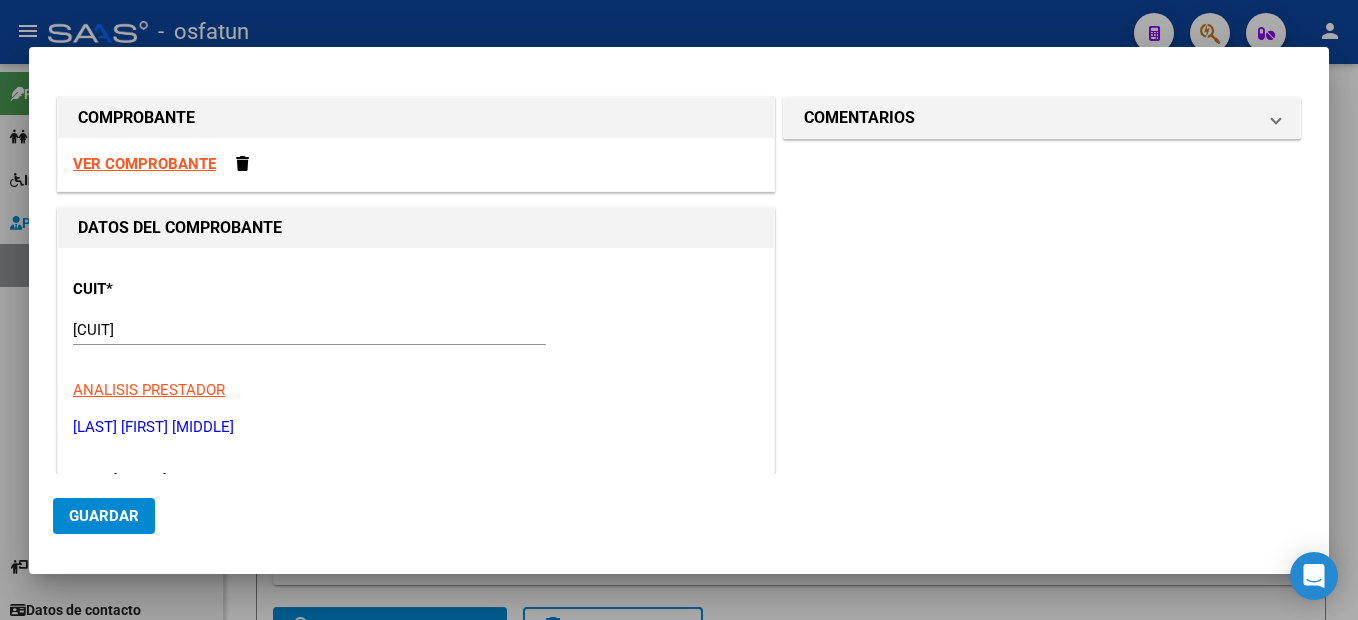 type on "3" 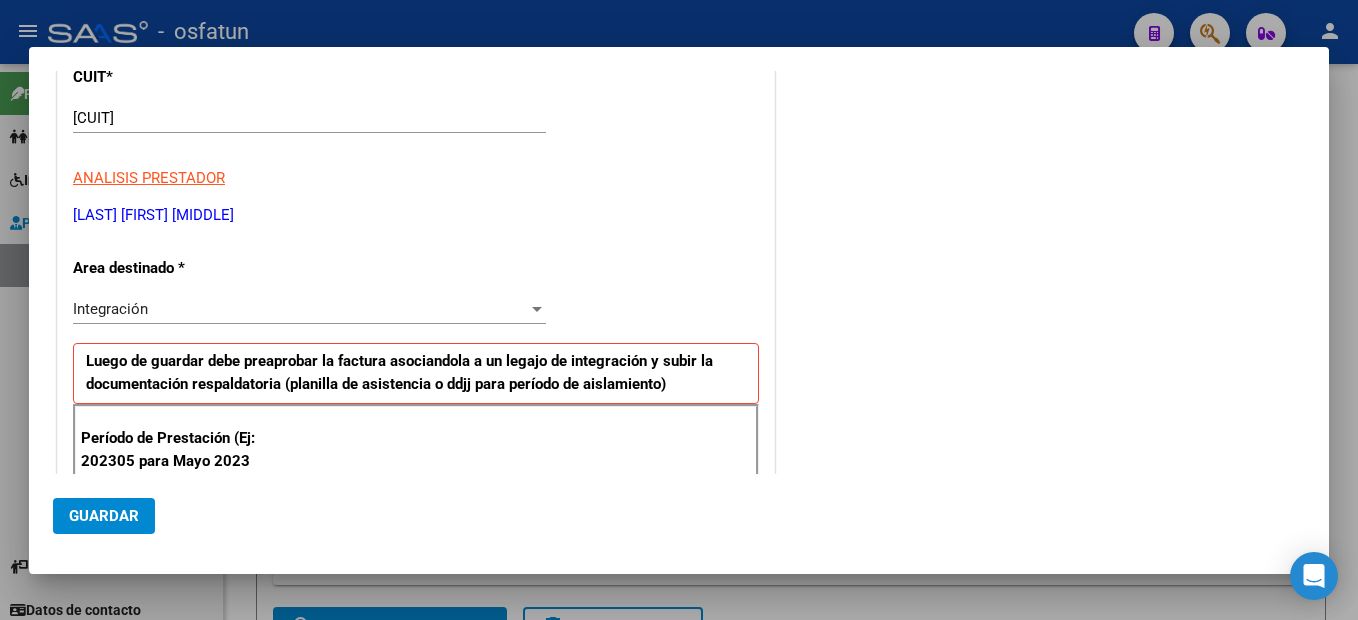 scroll, scrollTop: 442, scrollLeft: 0, axis: vertical 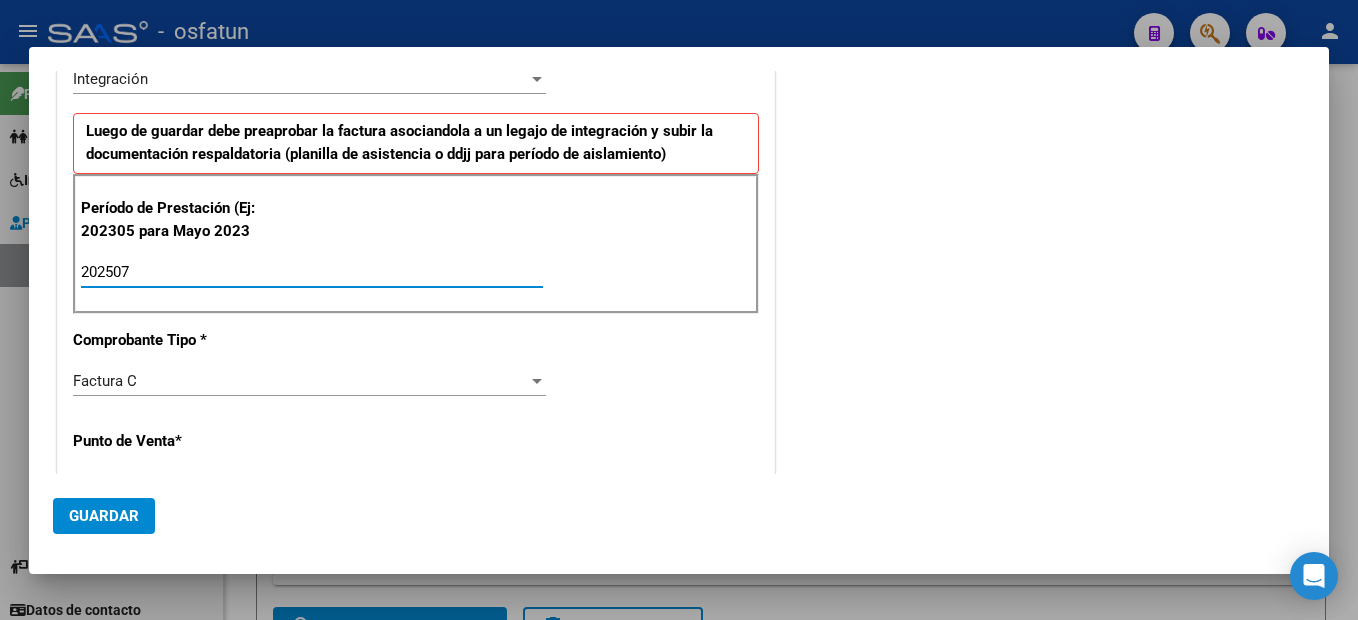 type on "202507" 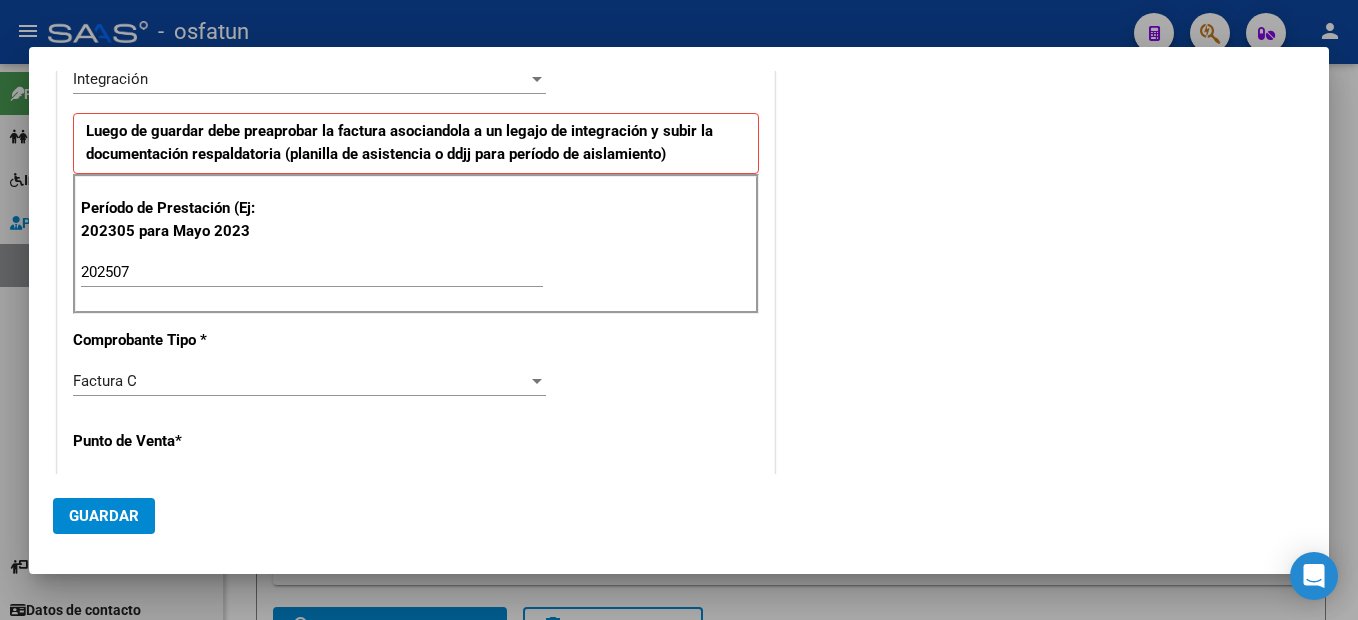 scroll, scrollTop: 653, scrollLeft: 0, axis: vertical 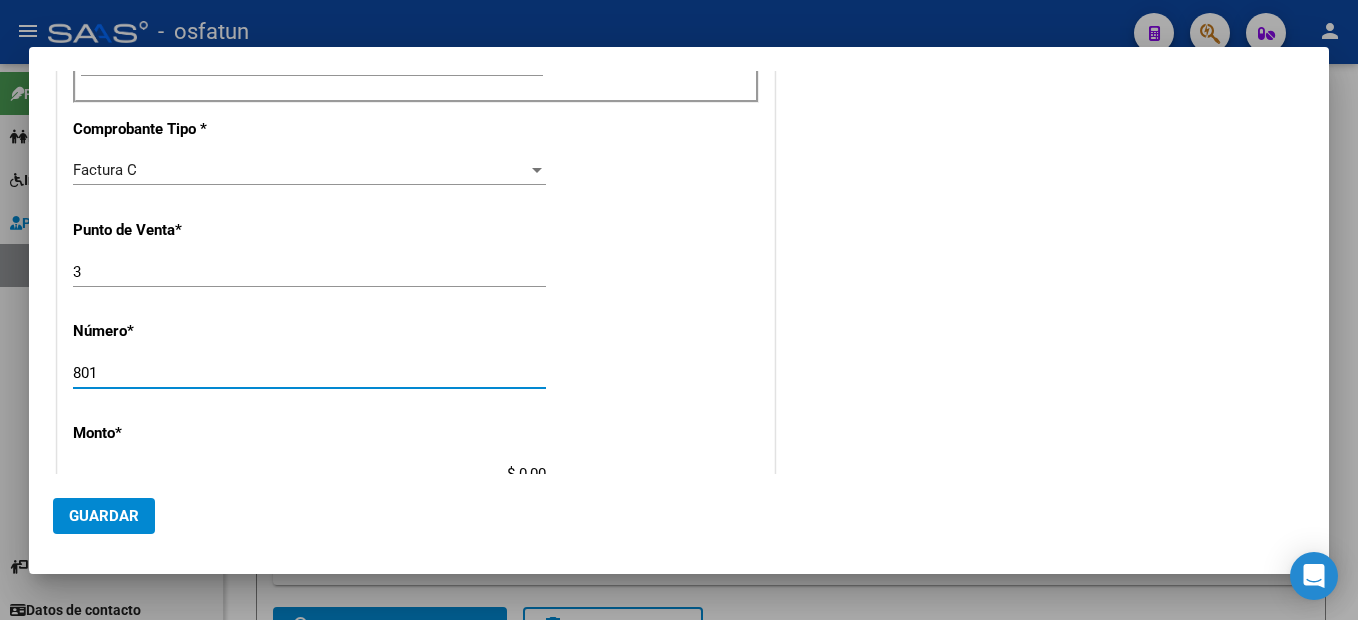 type on "801" 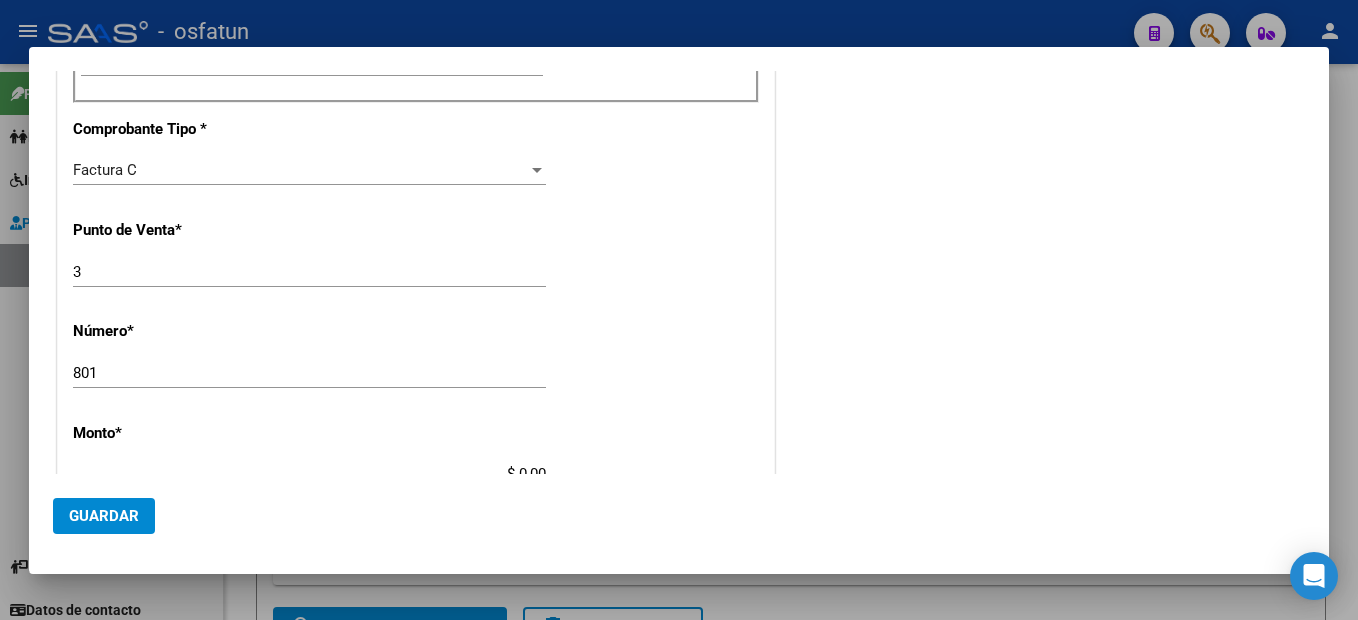 scroll, scrollTop: 663, scrollLeft: 0, axis: vertical 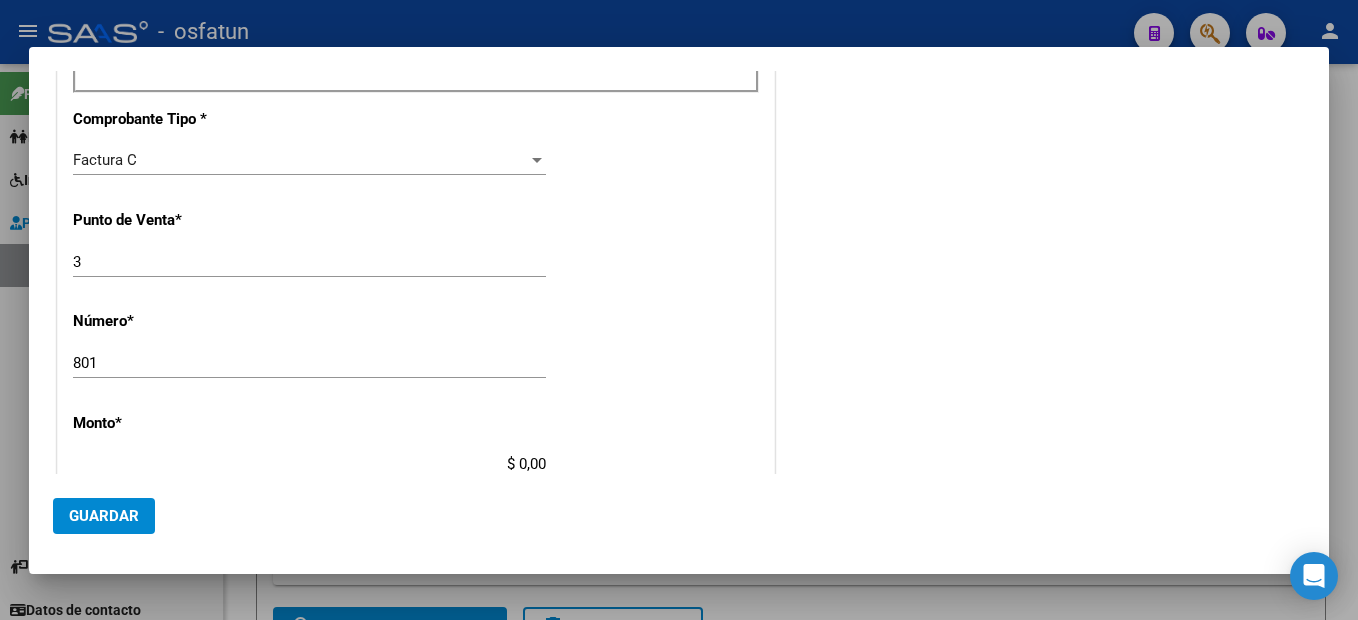 type on "$ 148.447,32" 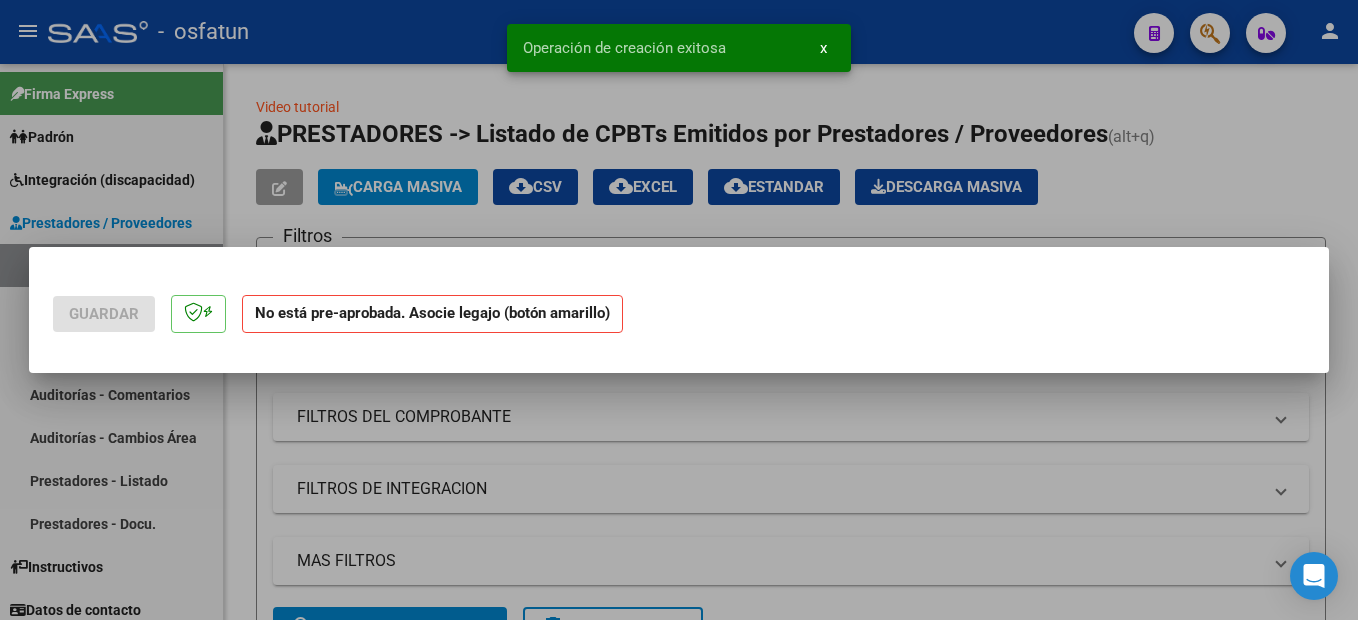 scroll, scrollTop: 0, scrollLeft: 0, axis: both 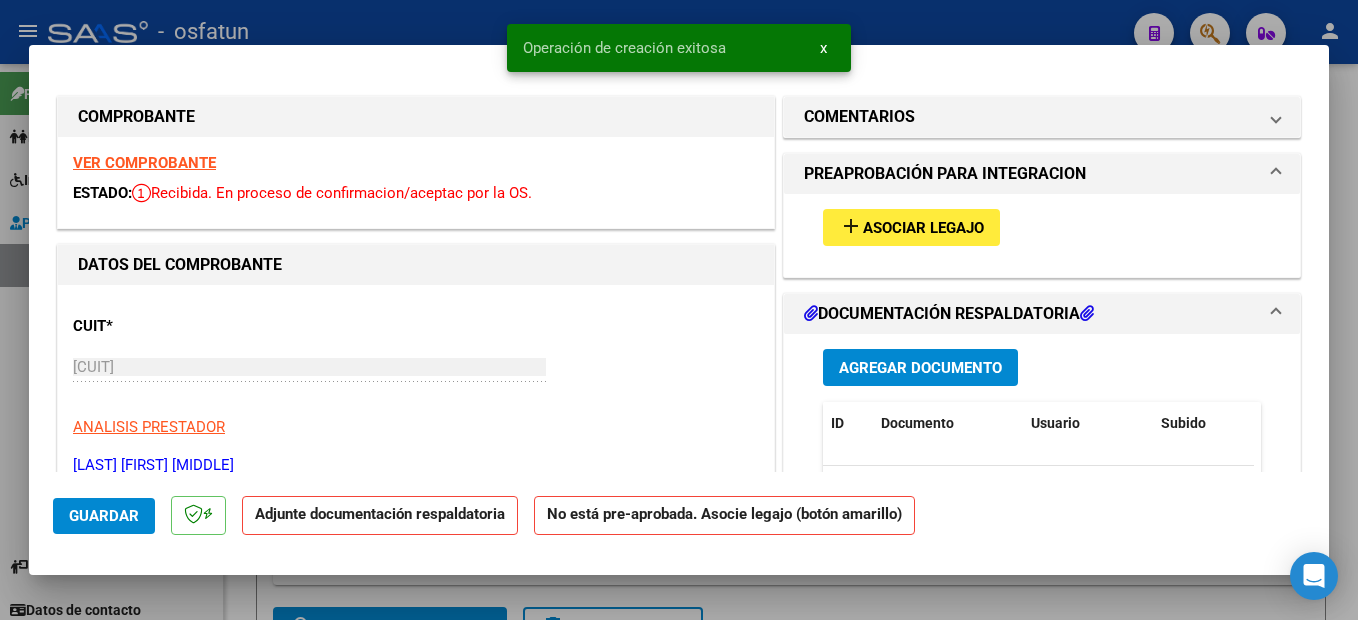 click on "Asociar Legajo" at bounding box center (923, 228) 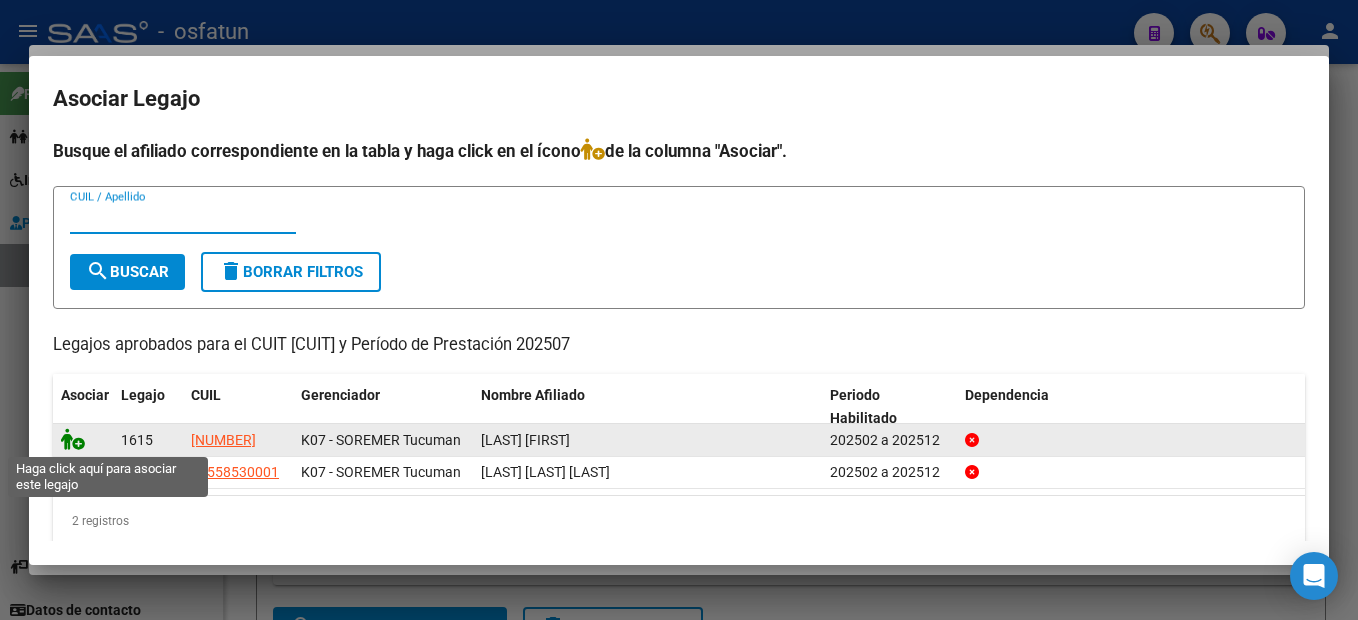 click 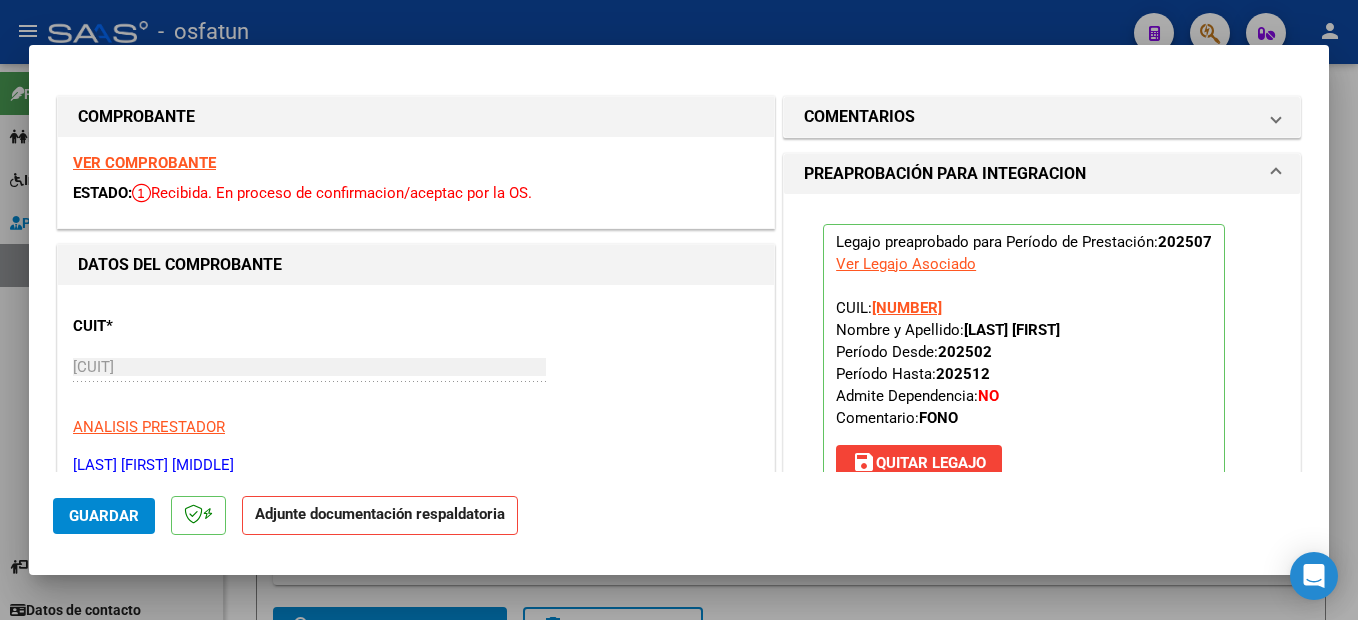 scroll, scrollTop: 400, scrollLeft: 0, axis: vertical 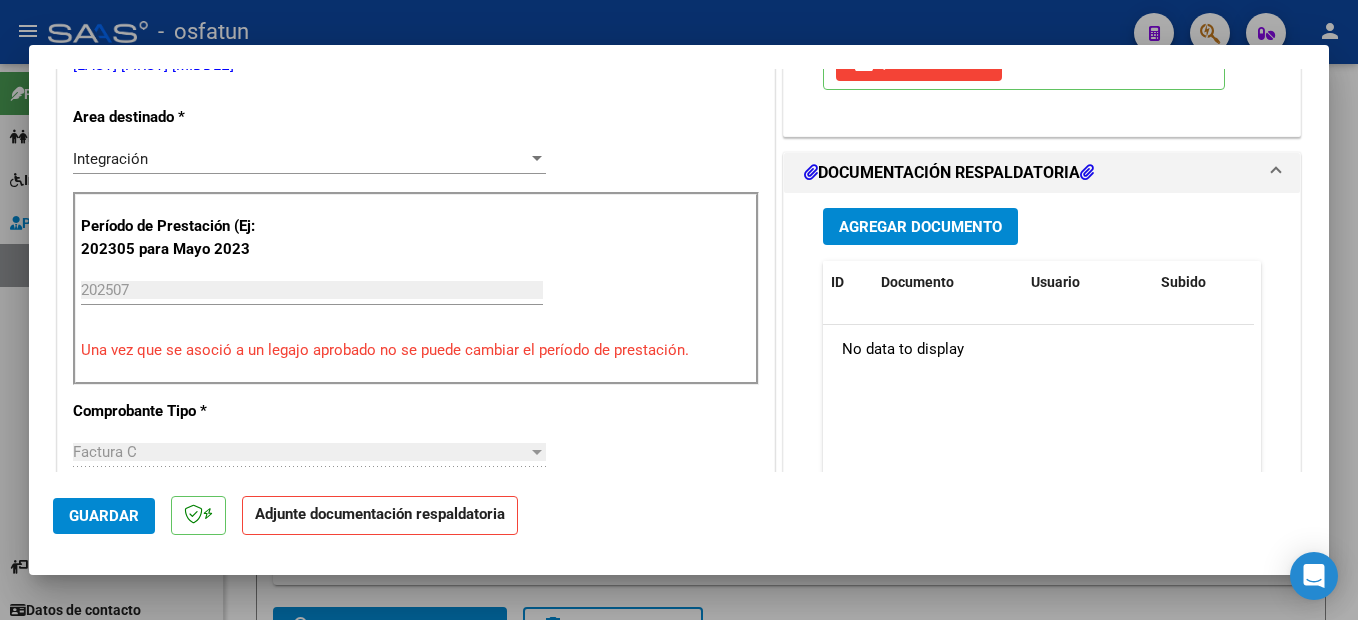 click on "Agregar Documento" at bounding box center [920, 227] 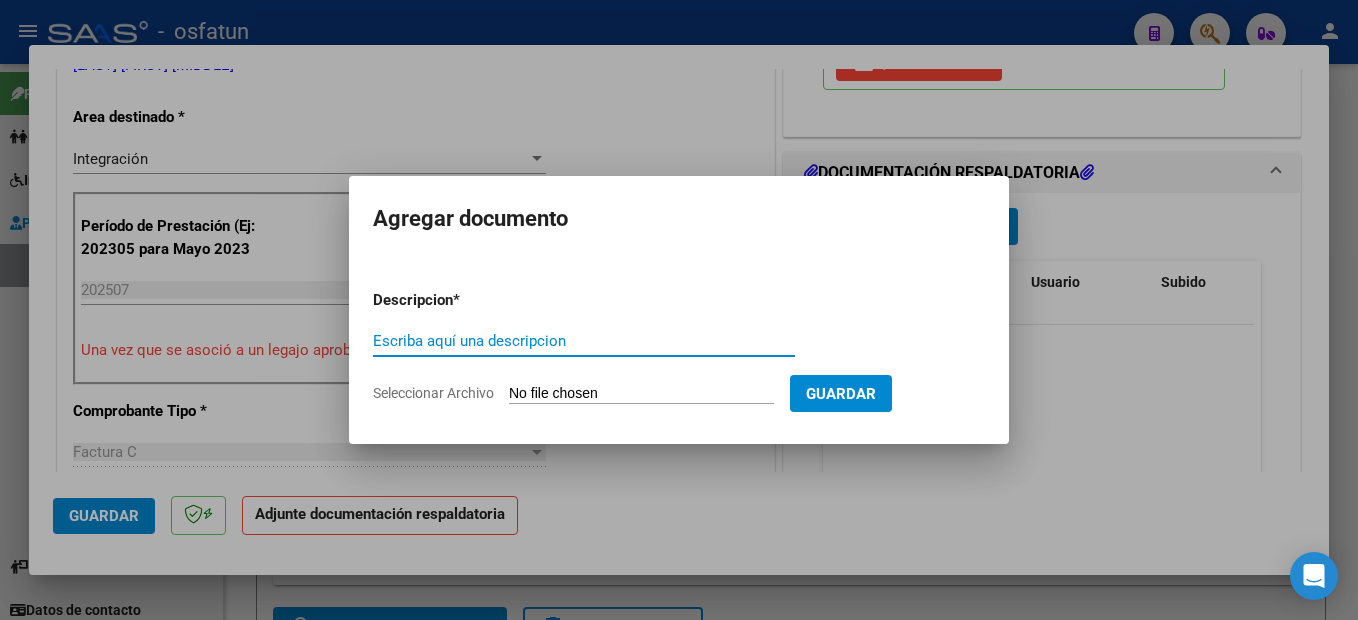 click on "Escriba aquí una descripcion" at bounding box center (584, 341) 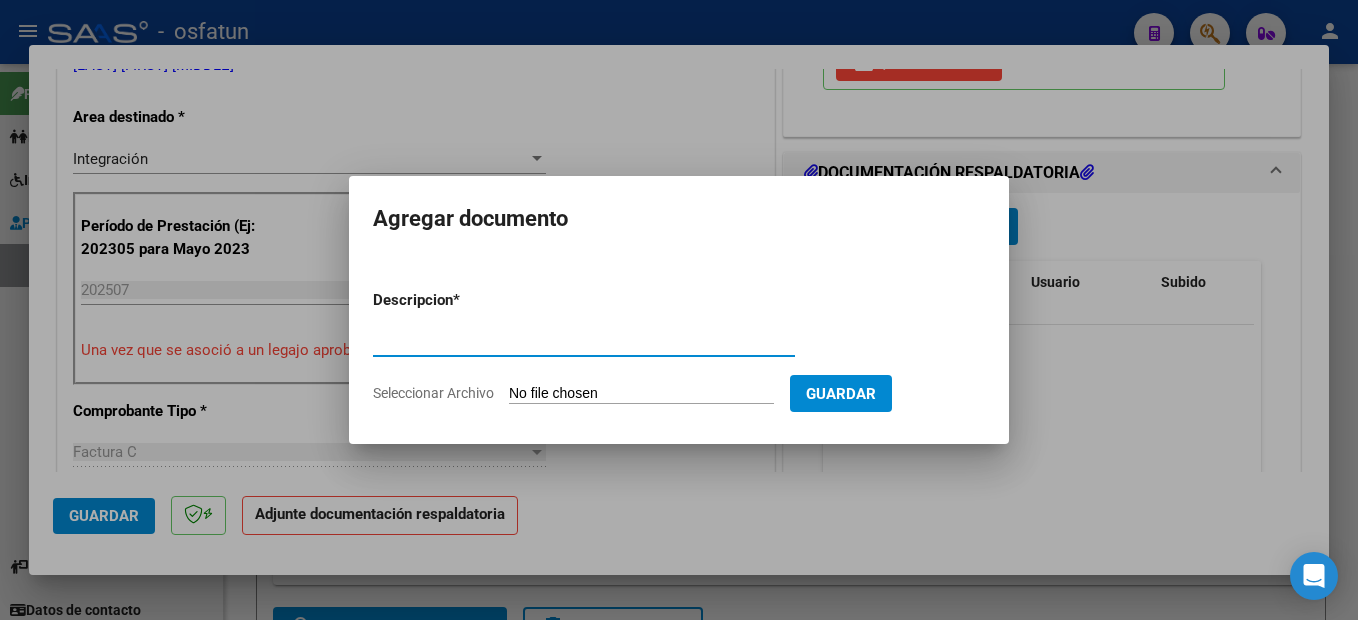 type on "planilla de asistencia" 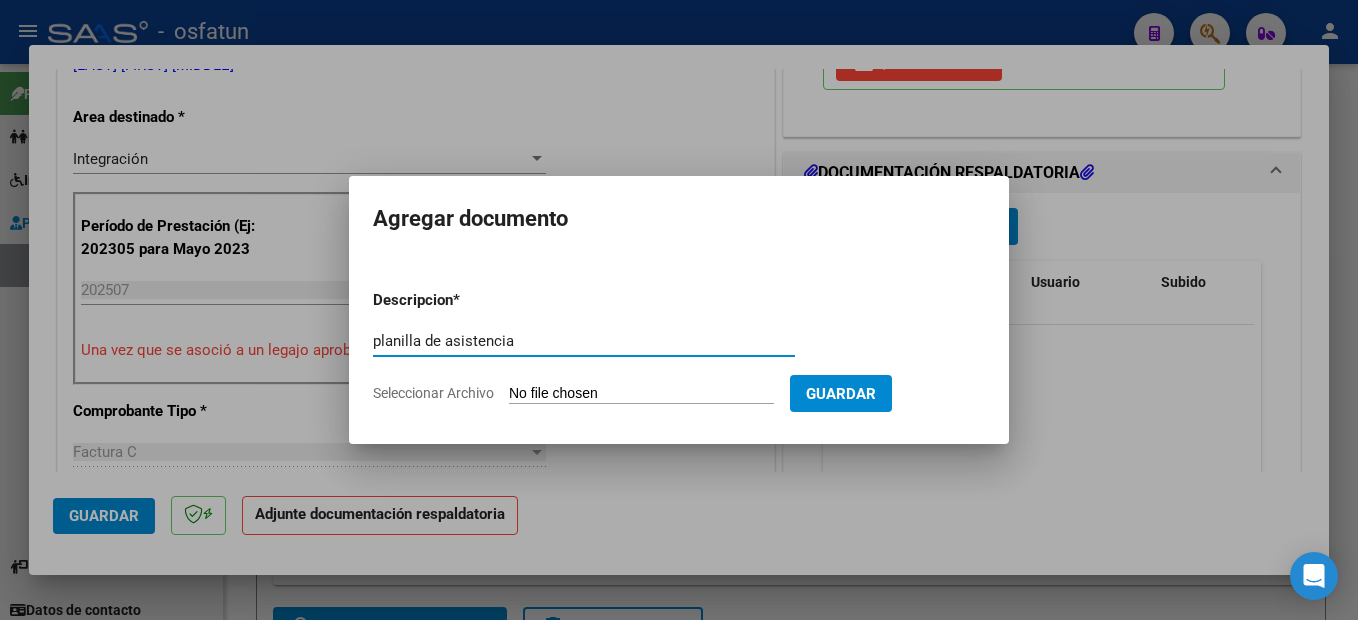 click on "Seleccionar Archivo" at bounding box center [641, 394] 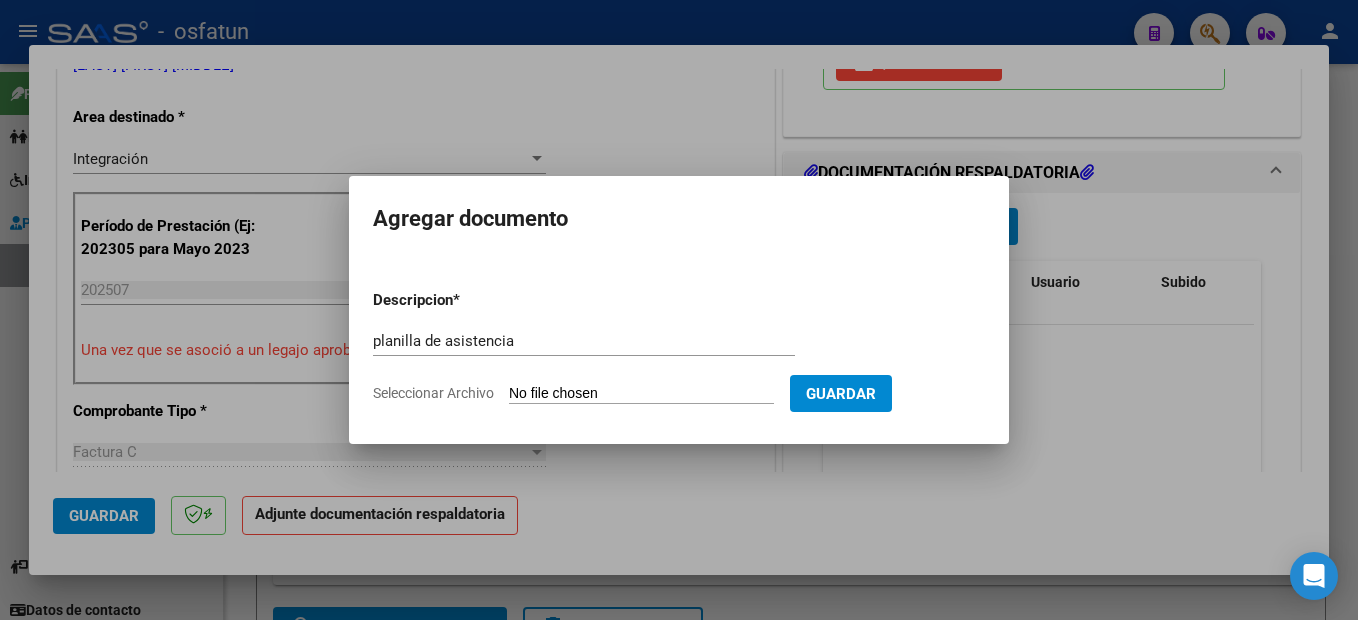 type on "C:\fakepath\250808152022.pdf" 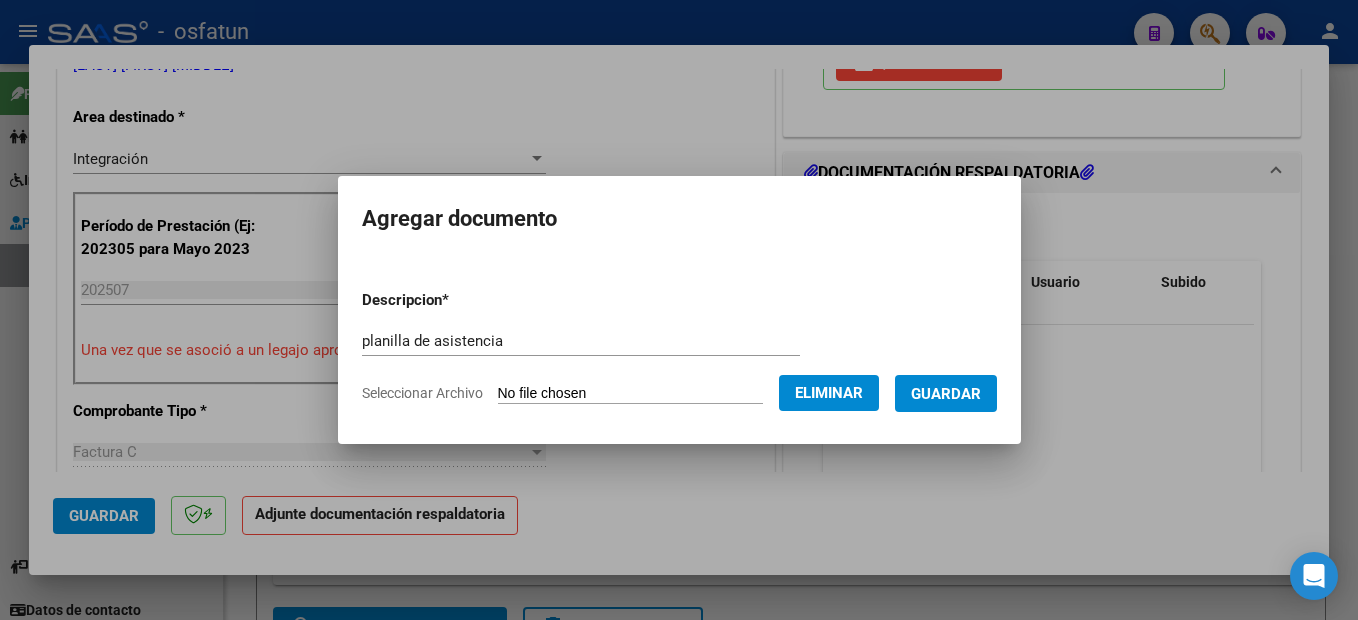 click on "Guardar" at bounding box center (946, 394) 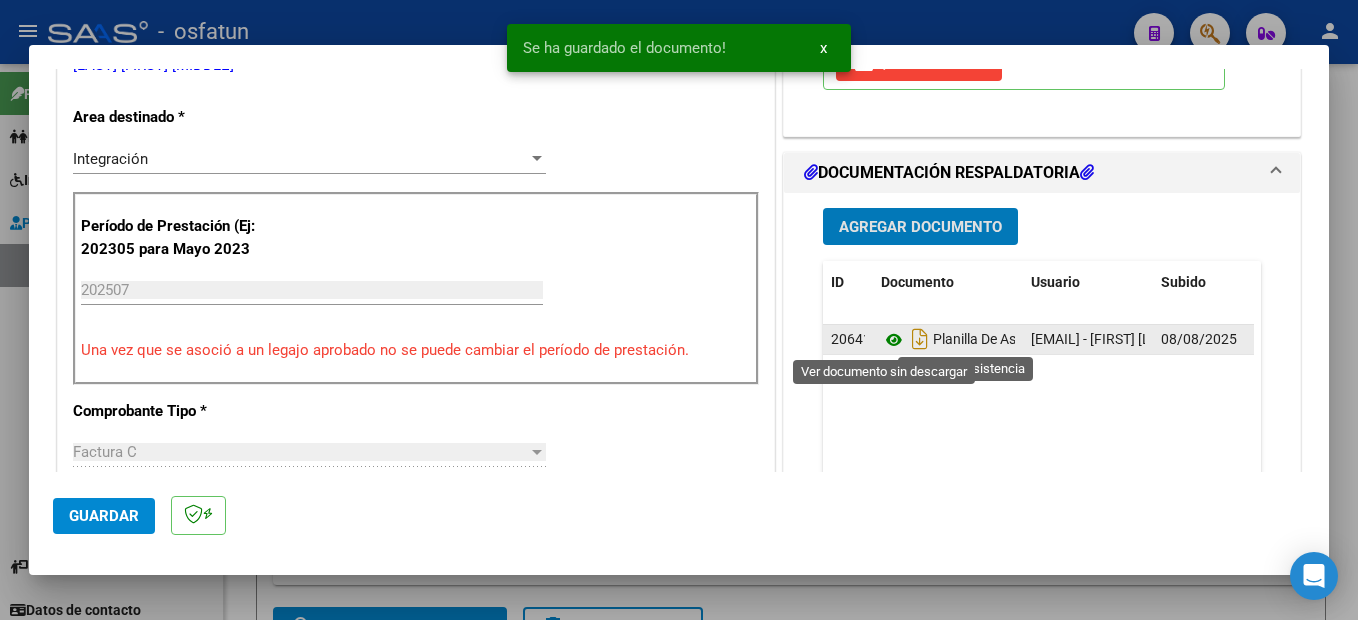 click 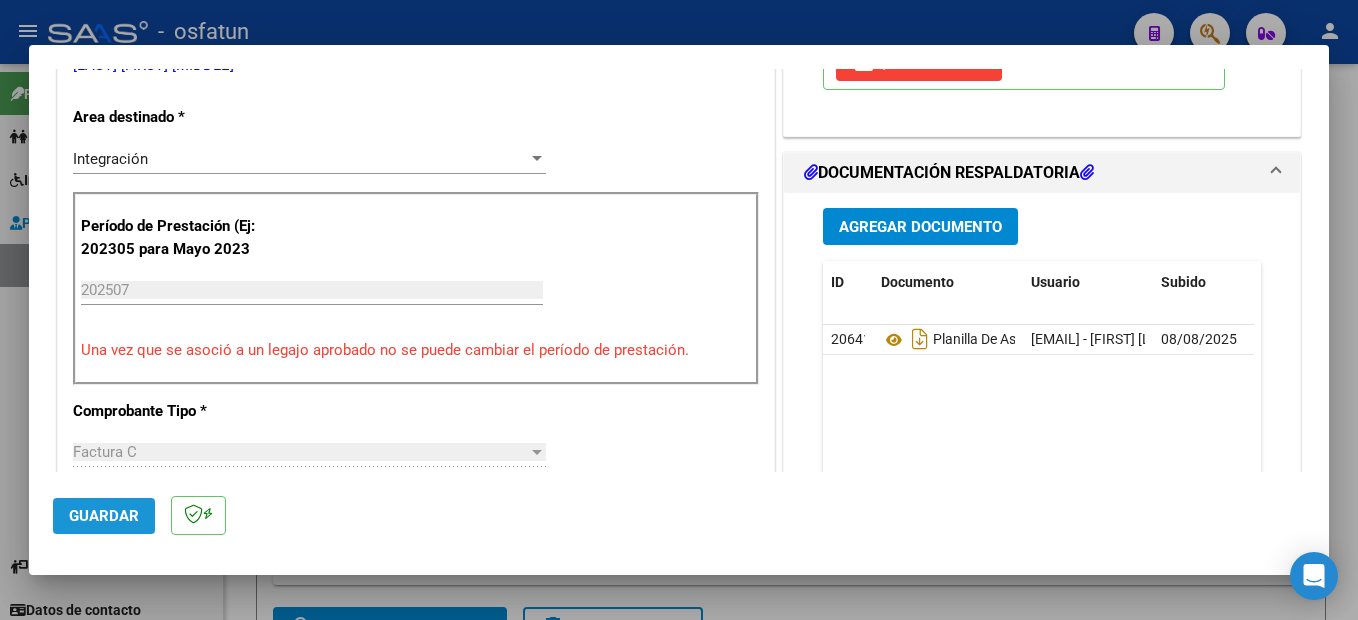 click on "Guardar" 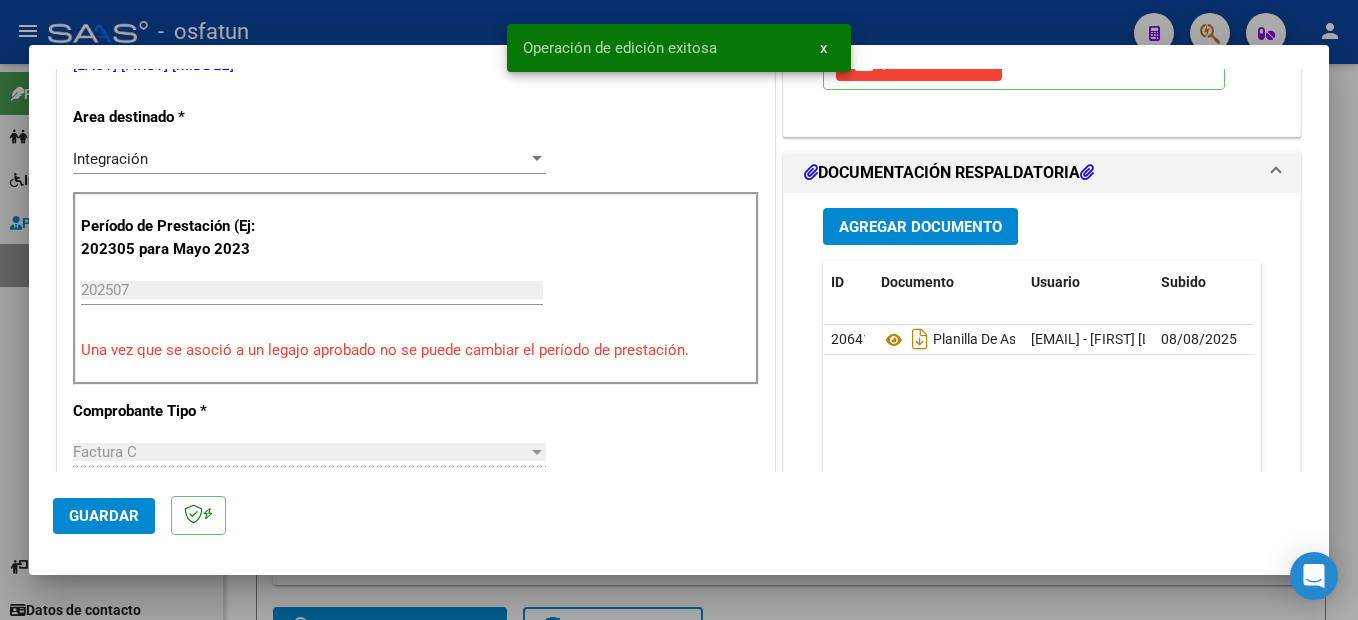 click at bounding box center [679, 310] 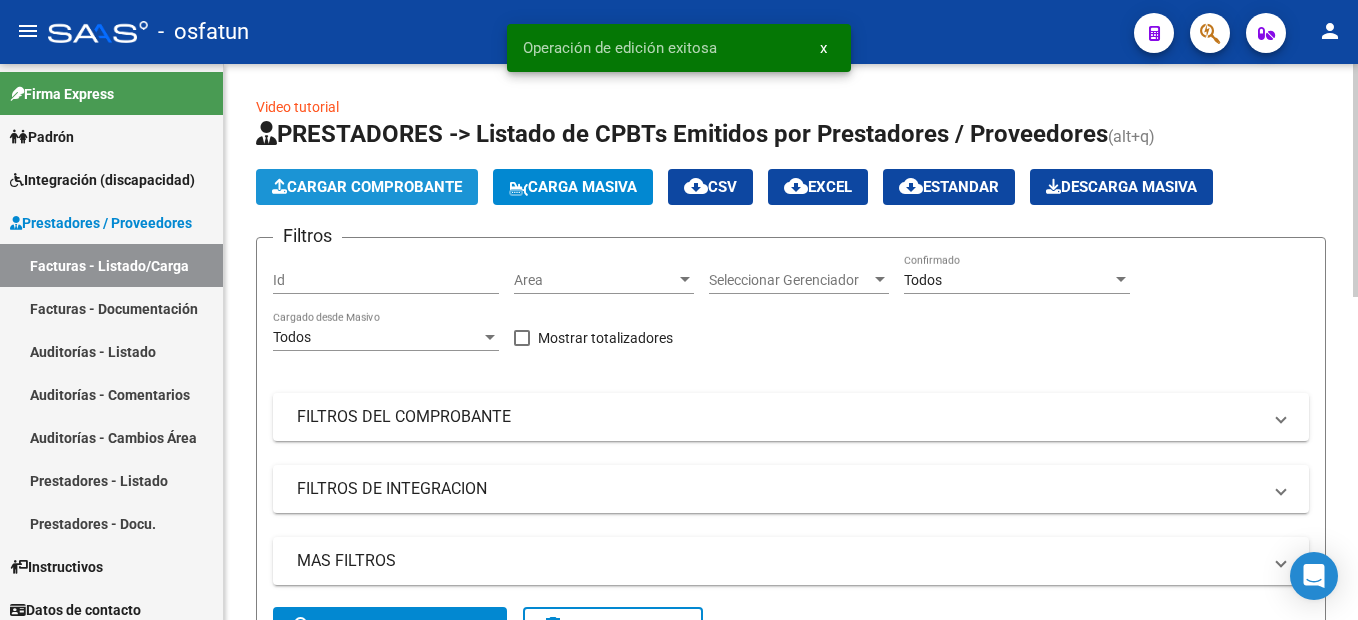 click on "Cargar Comprobante" 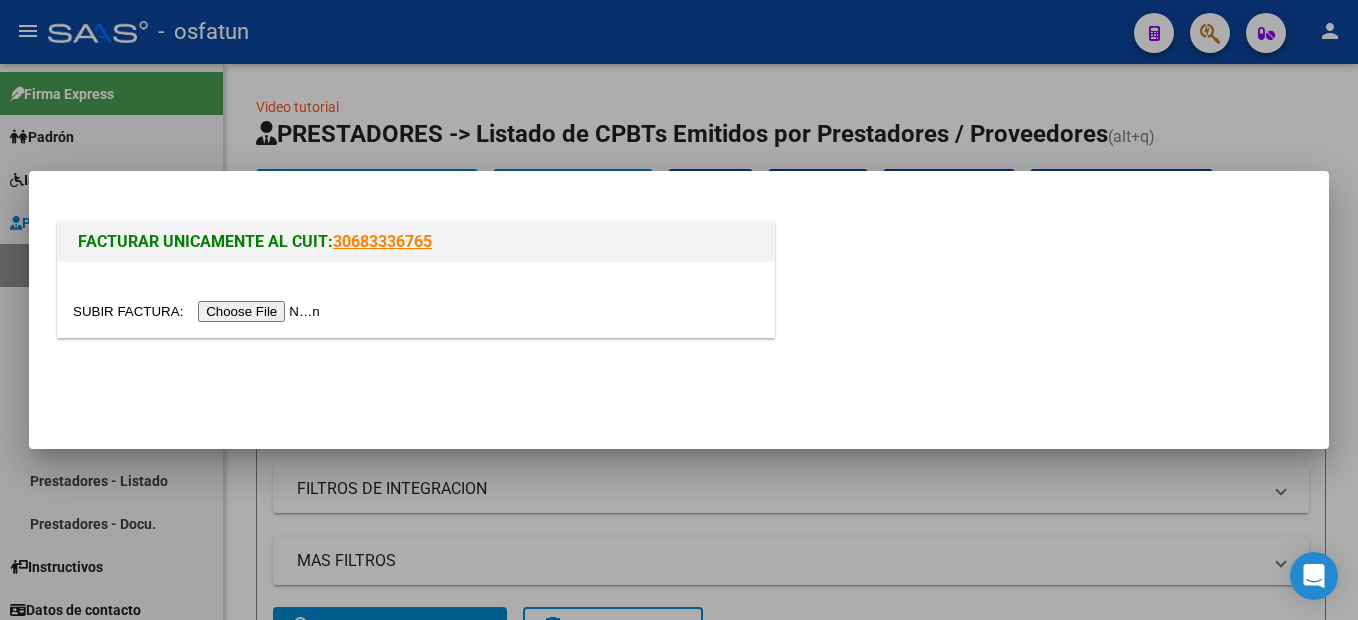 click at bounding box center (199, 311) 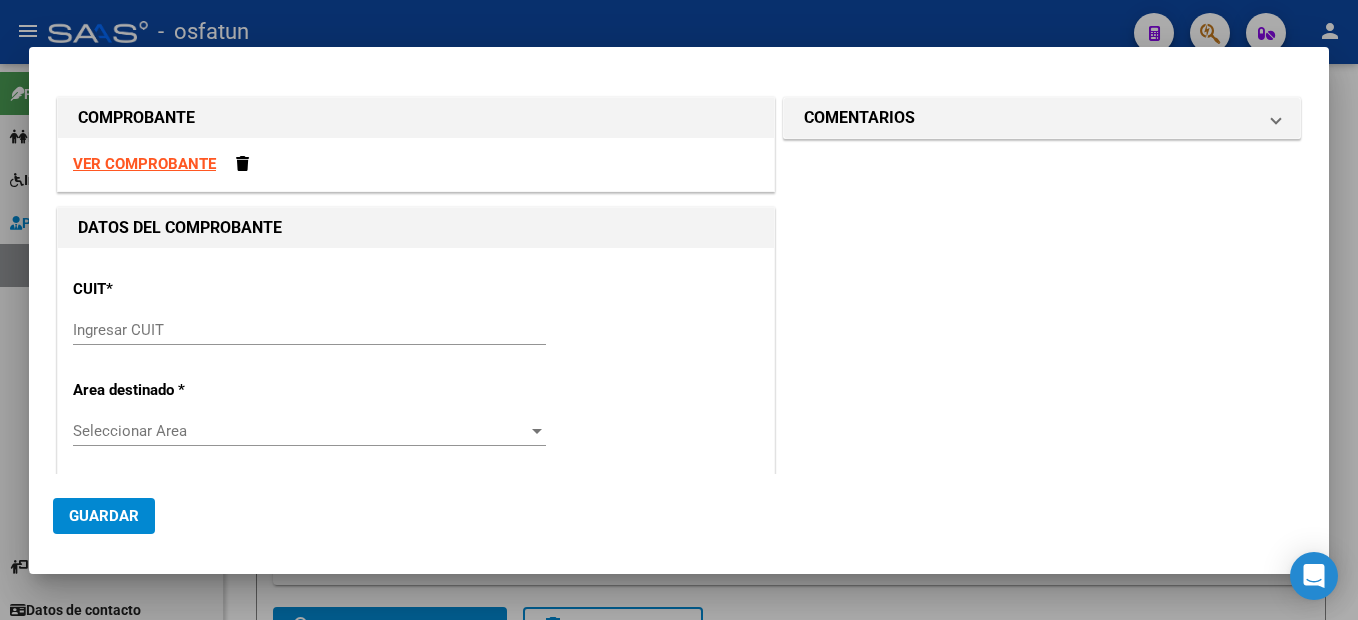 click on "VER COMPROBANTE" at bounding box center [144, 164] 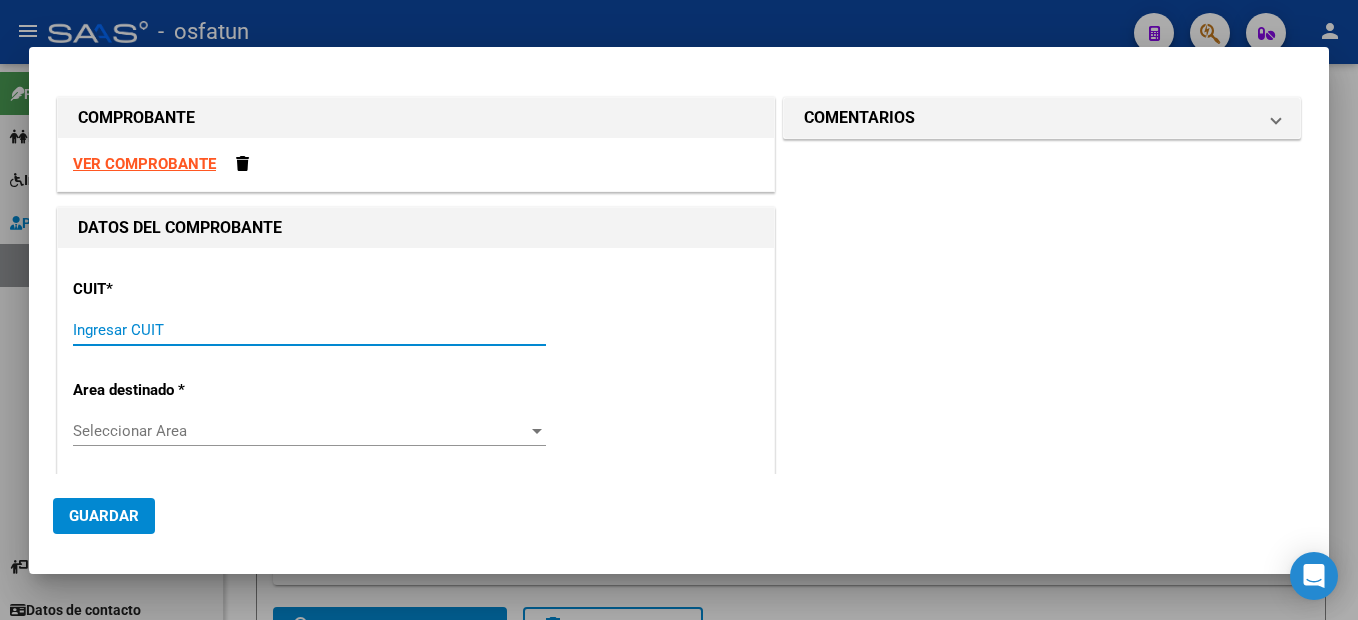 click on "Ingresar CUIT" at bounding box center (309, 330) 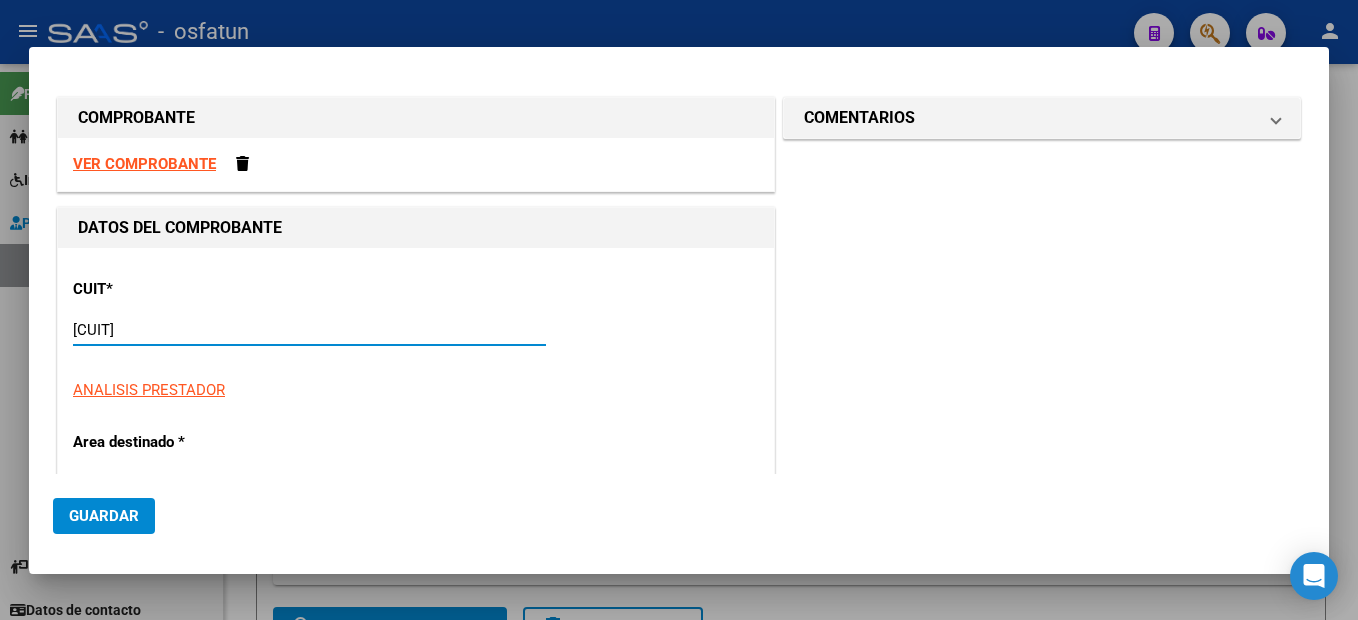 type on "[CUIT]" 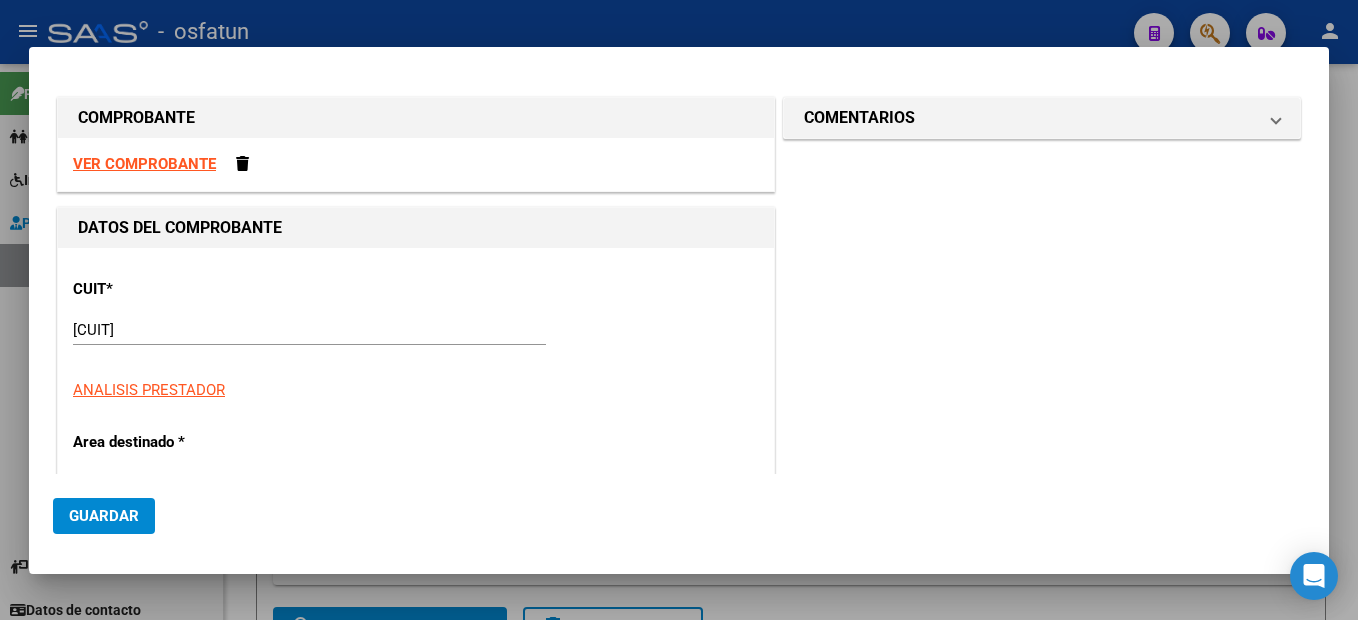 type on "3" 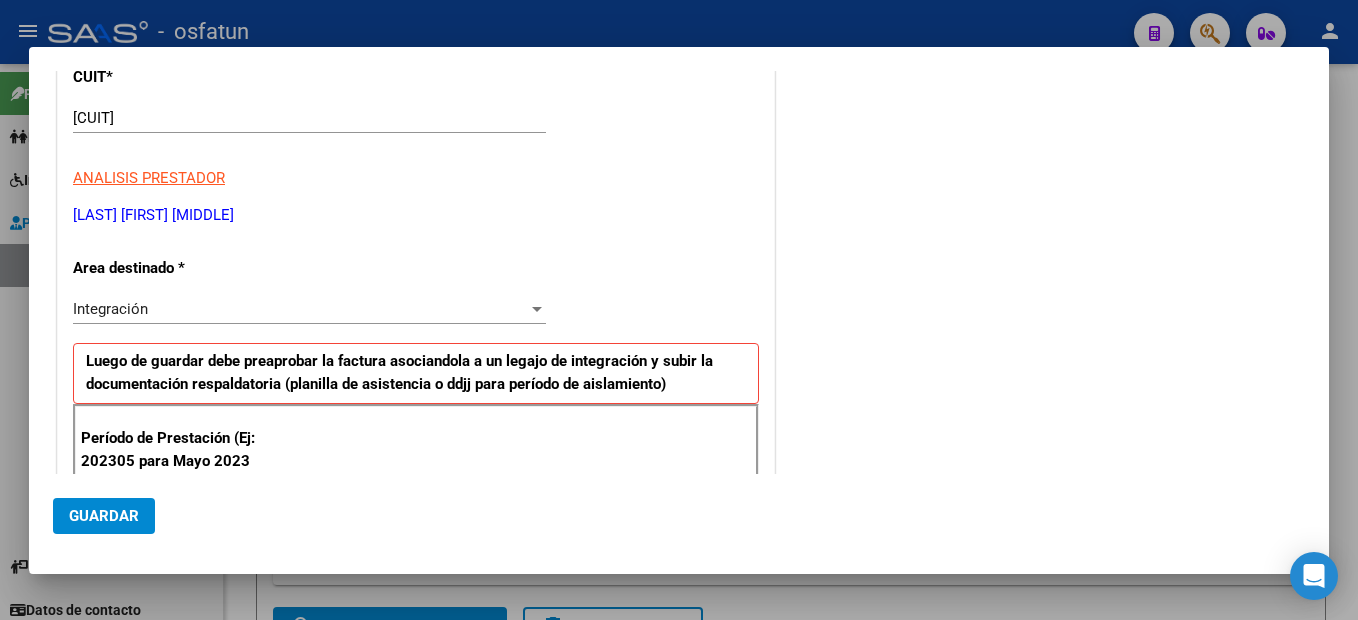 scroll, scrollTop: 442, scrollLeft: 0, axis: vertical 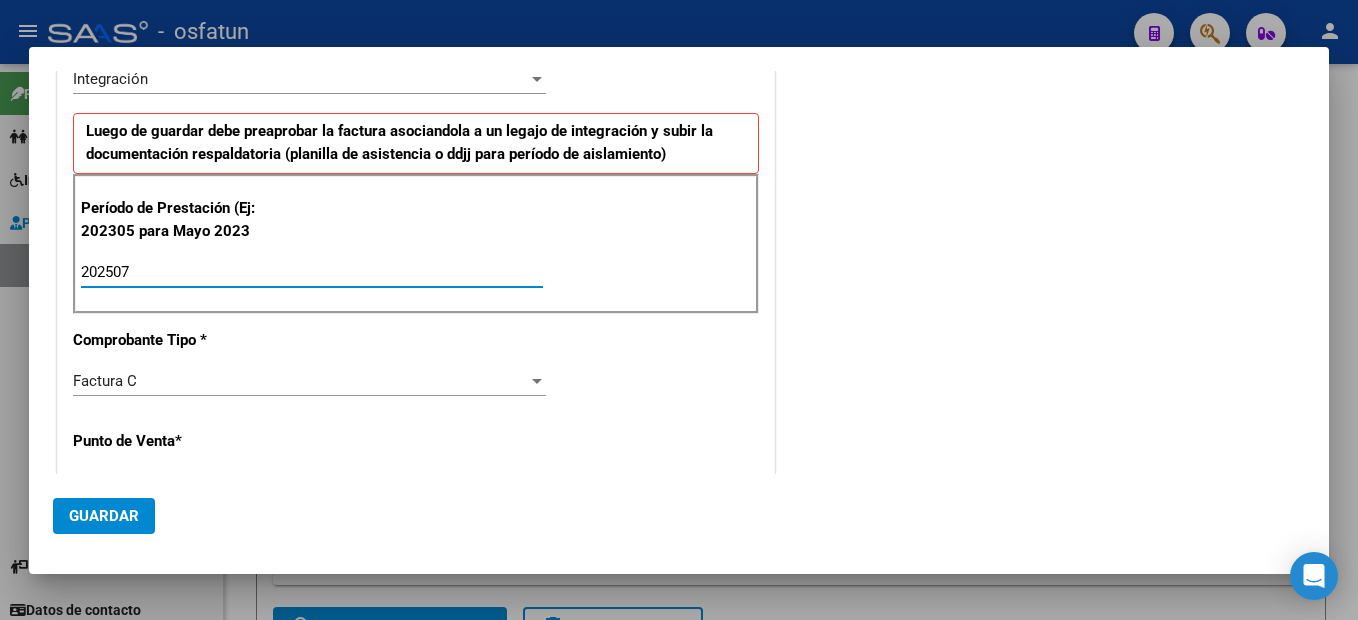 type on "202507" 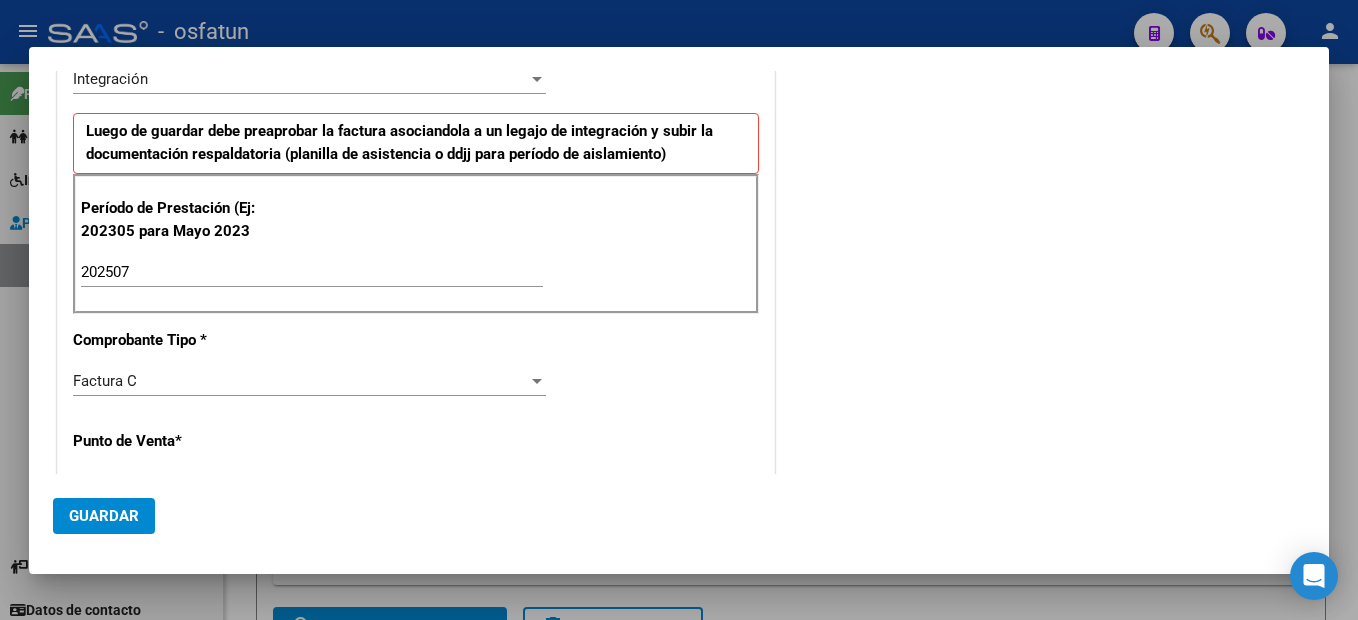 scroll, scrollTop: 653, scrollLeft: 0, axis: vertical 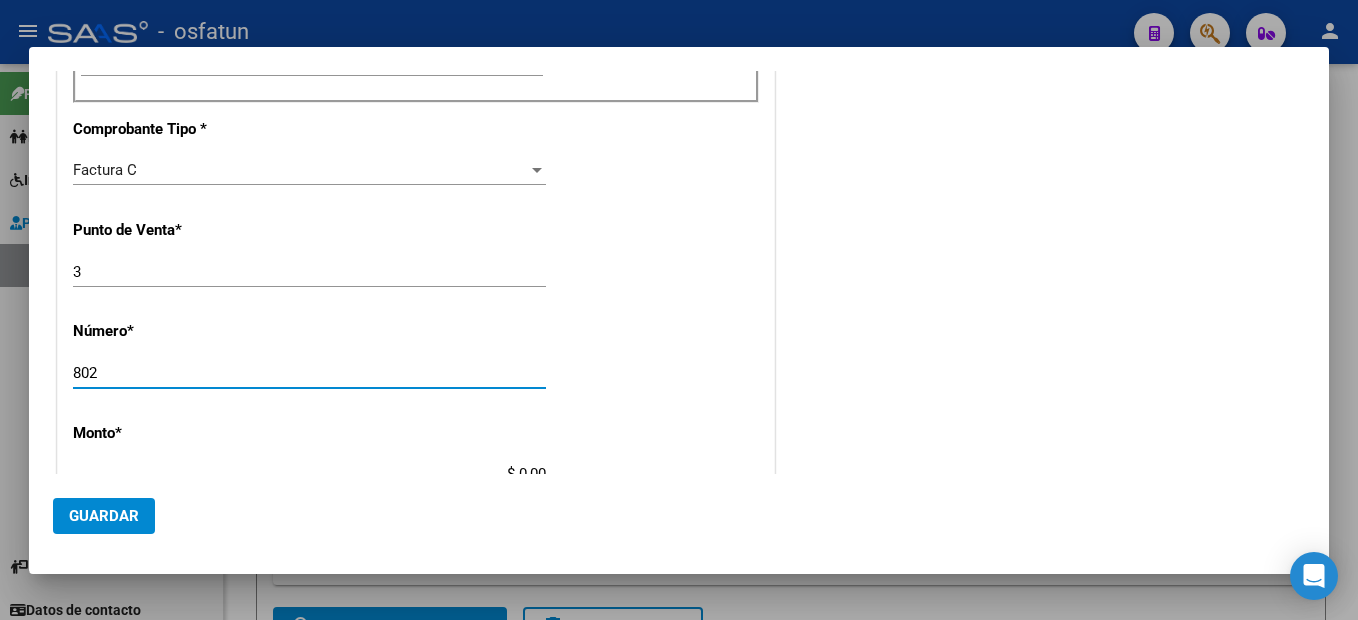 type on "802" 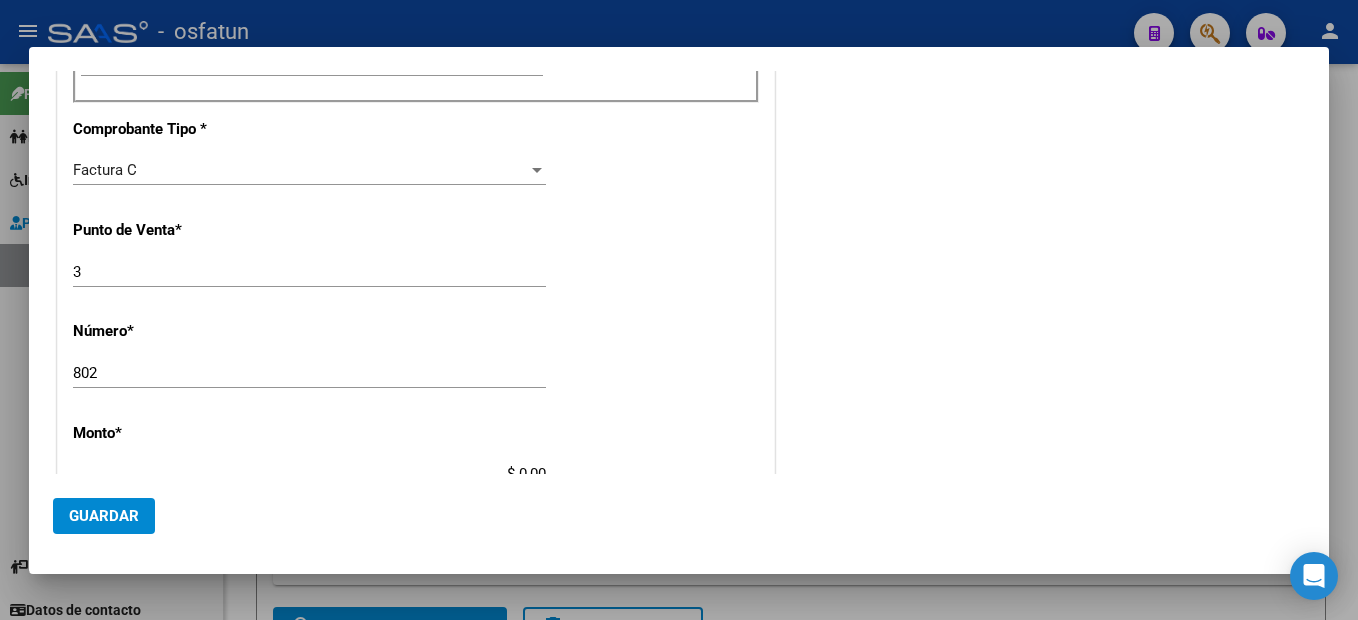 scroll, scrollTop: 663, scrollLeft: 0, axis: vertical 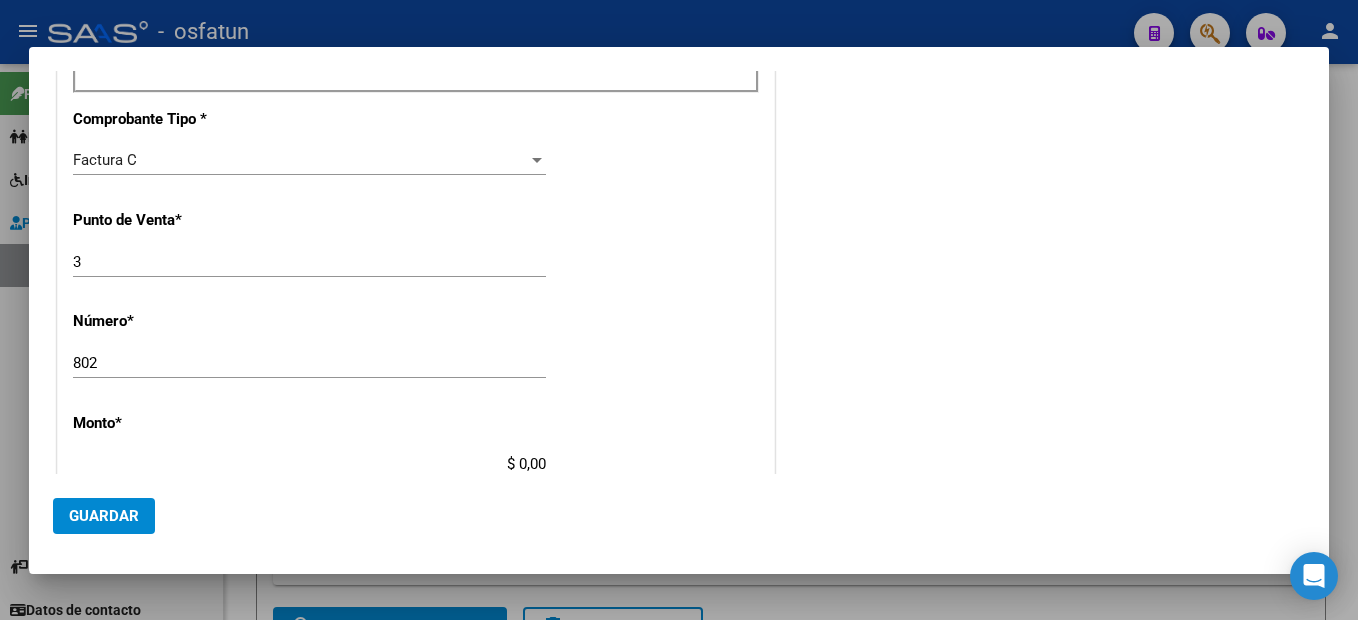 type on "$ 98.964,88" 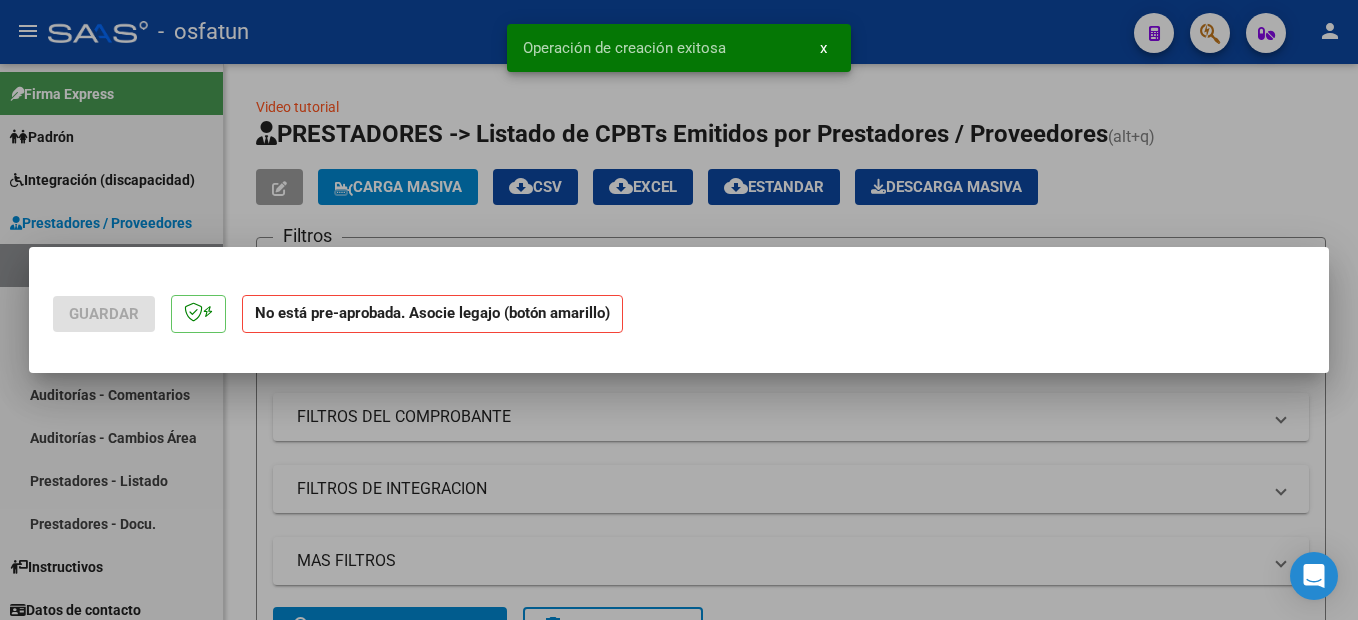 scroll, scrollTop: 0, scrollLeft: 0, axis: both 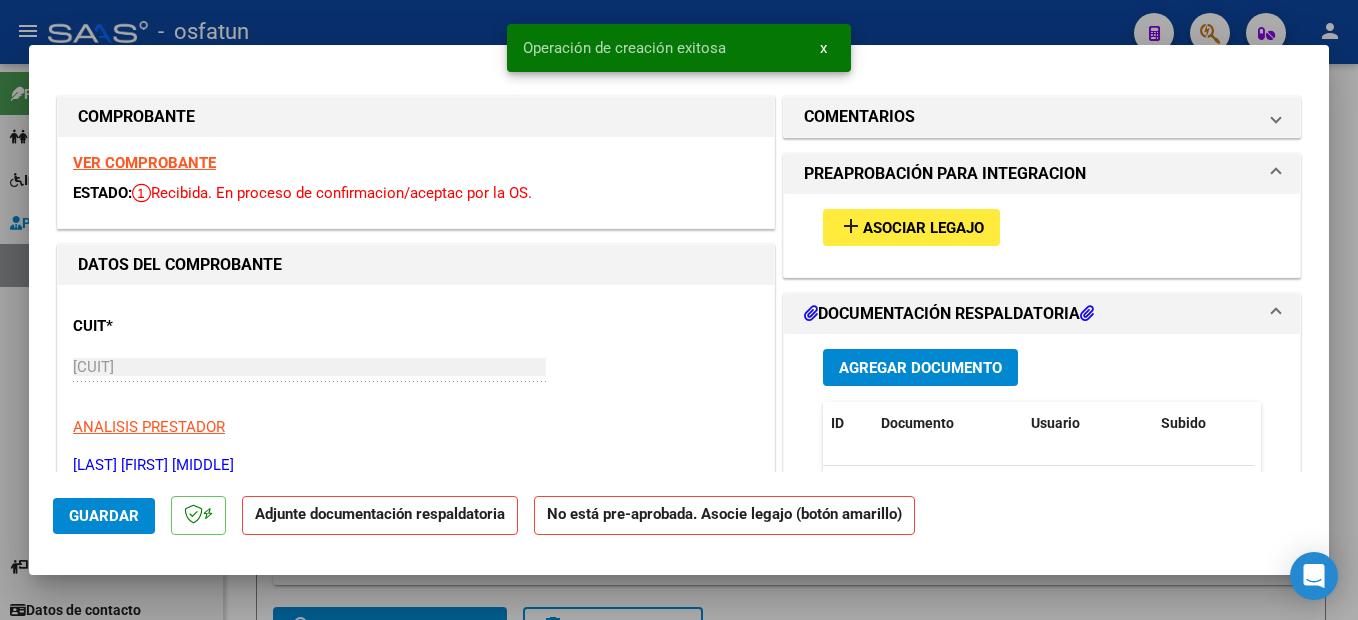 click on "Asociar Legajo" at bounding box center (923, 228) 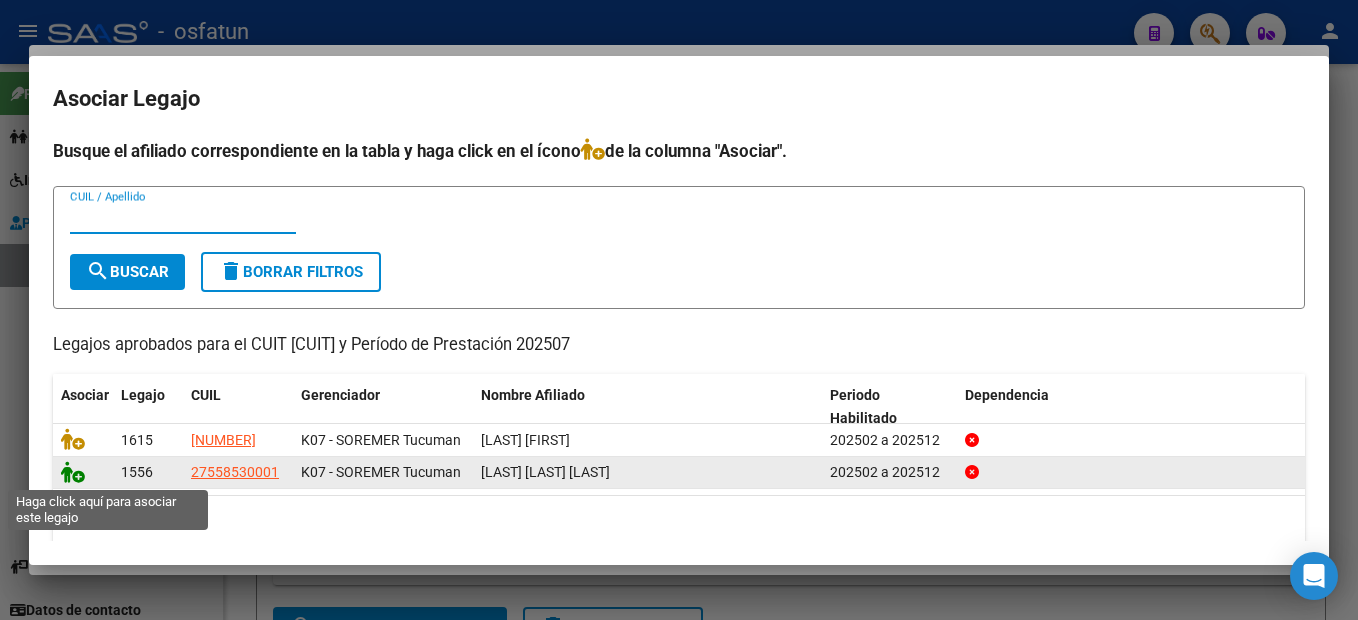 click 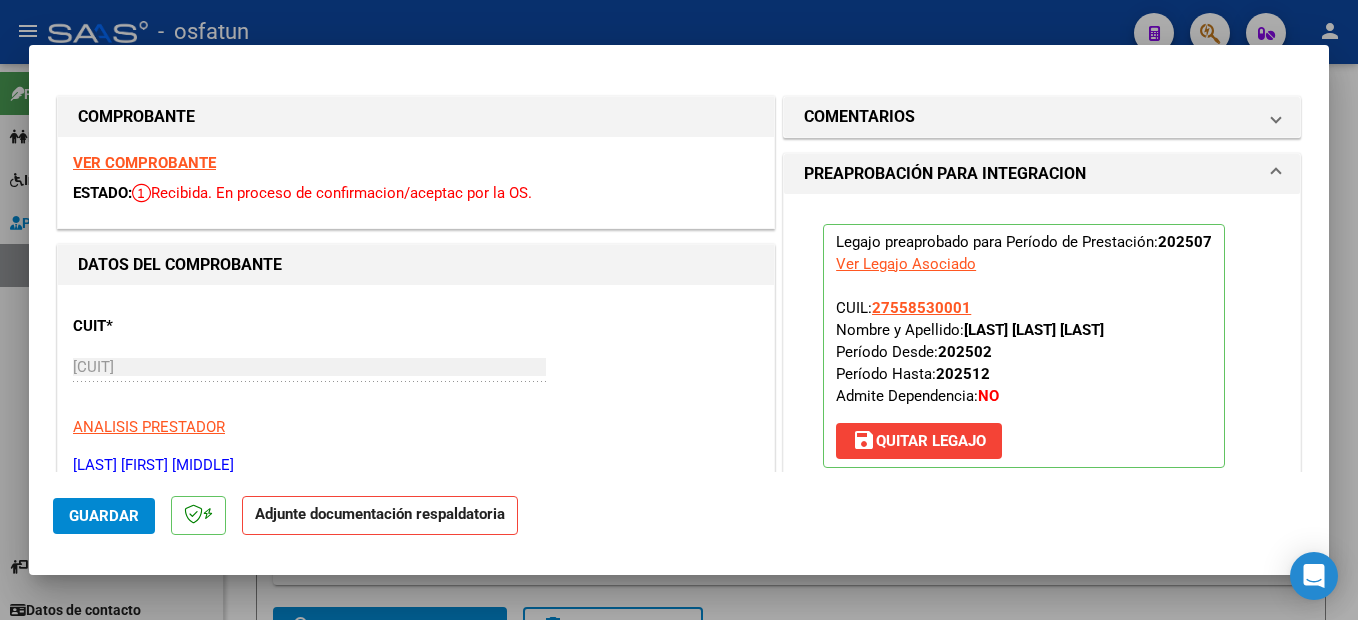 scroll, scrollTop: 200, scrollLeft: 0, axis: vertical 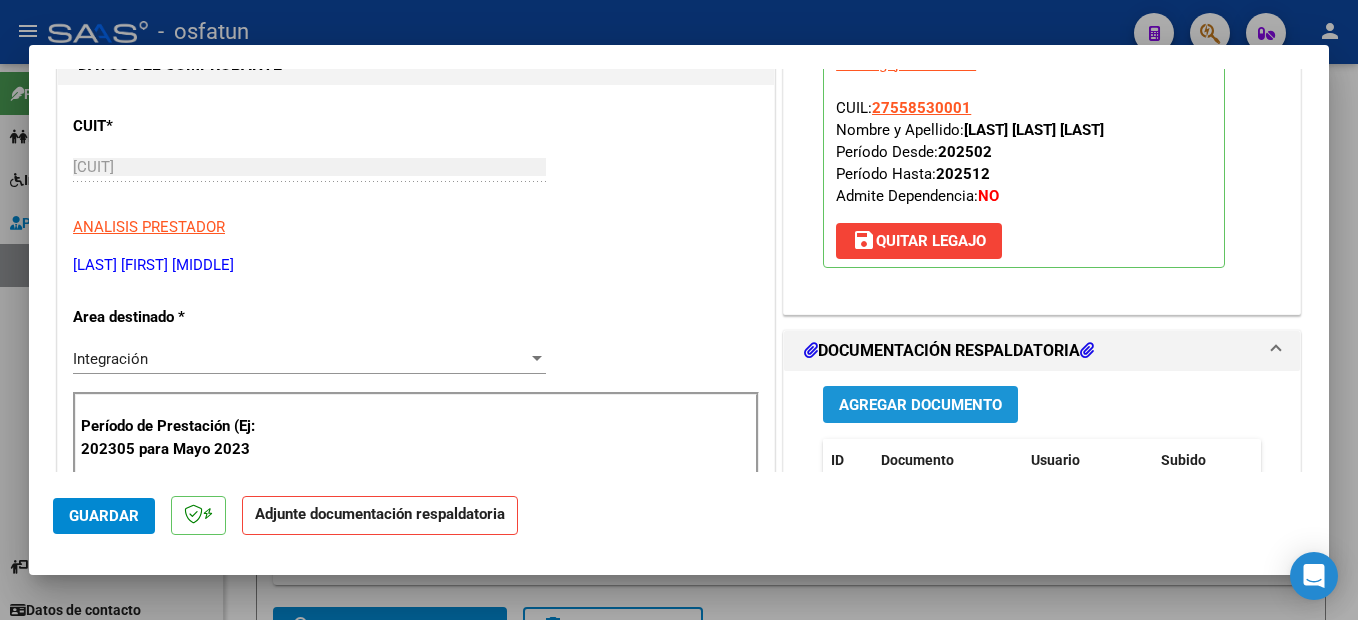 click on "Agregar Documento" at bounding box center [920, 405] 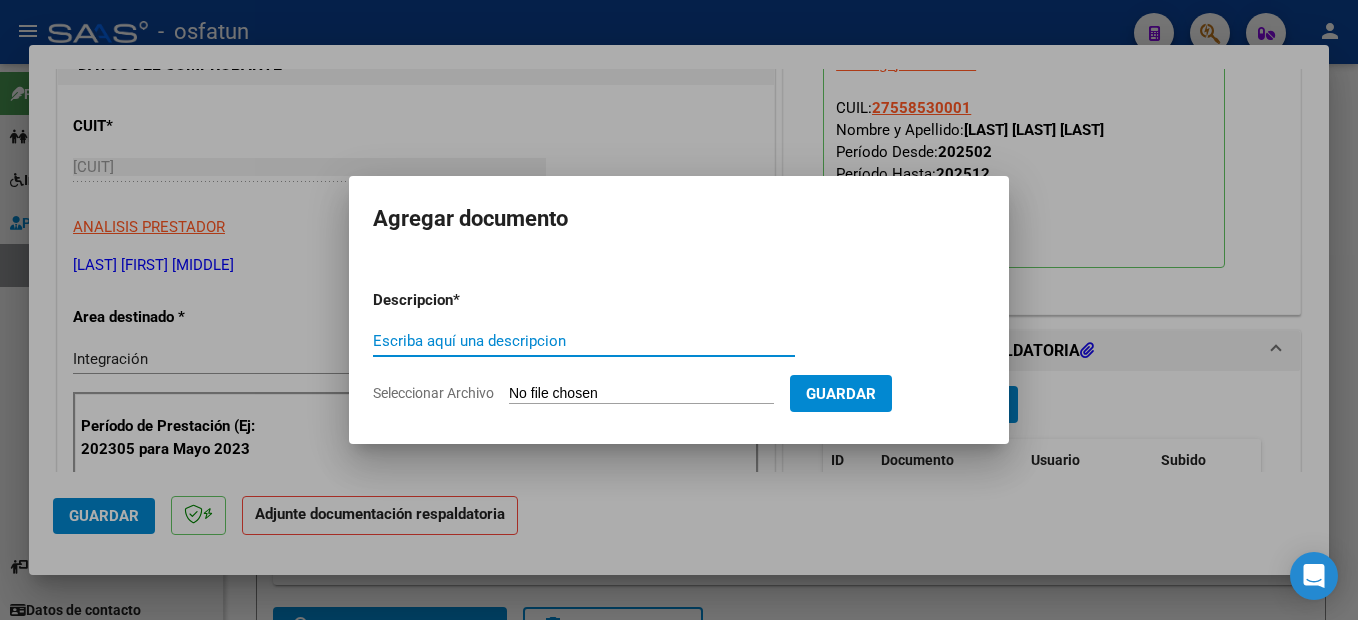 click on "Escriba aquí una descripcion" at bounding box center (584, 341) 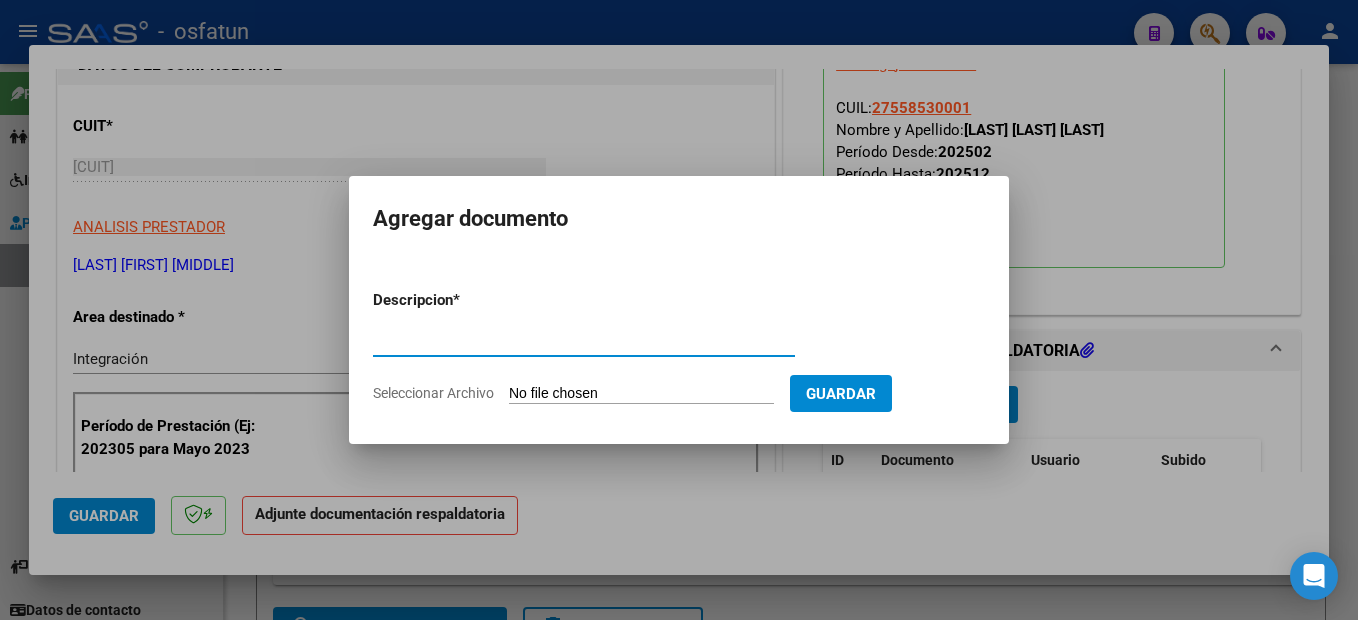 type on "planilla de asistencia" 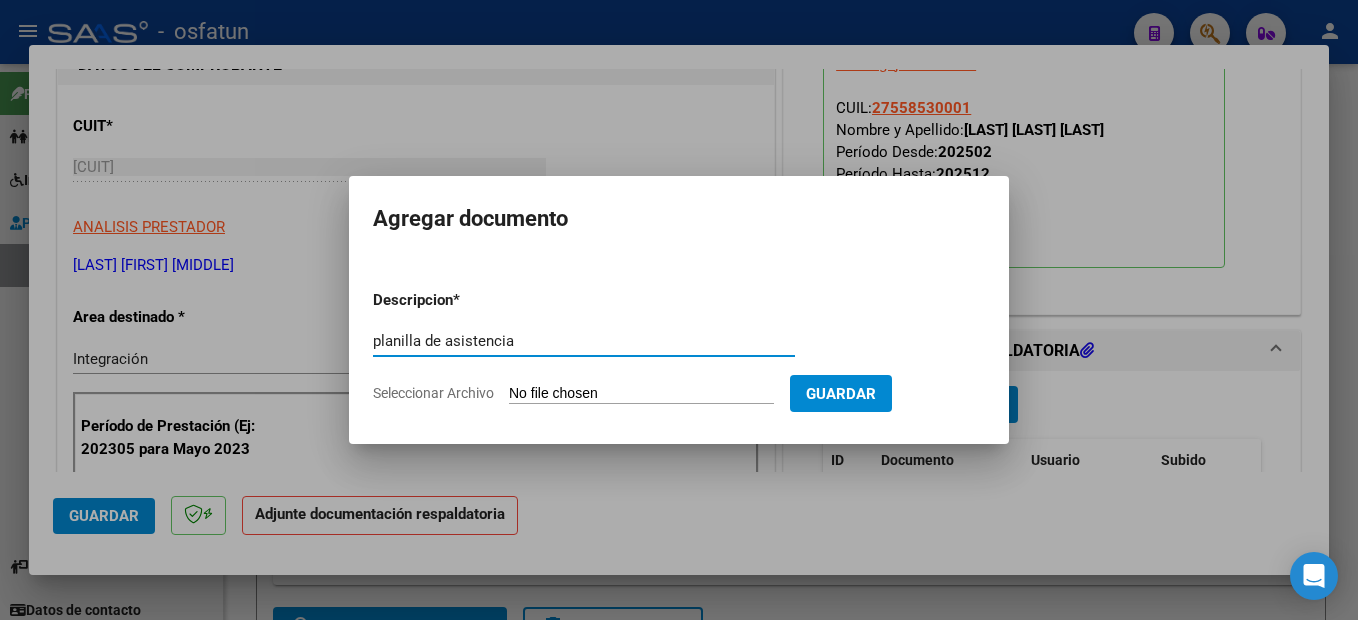 click on "Seleccionar Archivo" at bounding box center [641, 394] 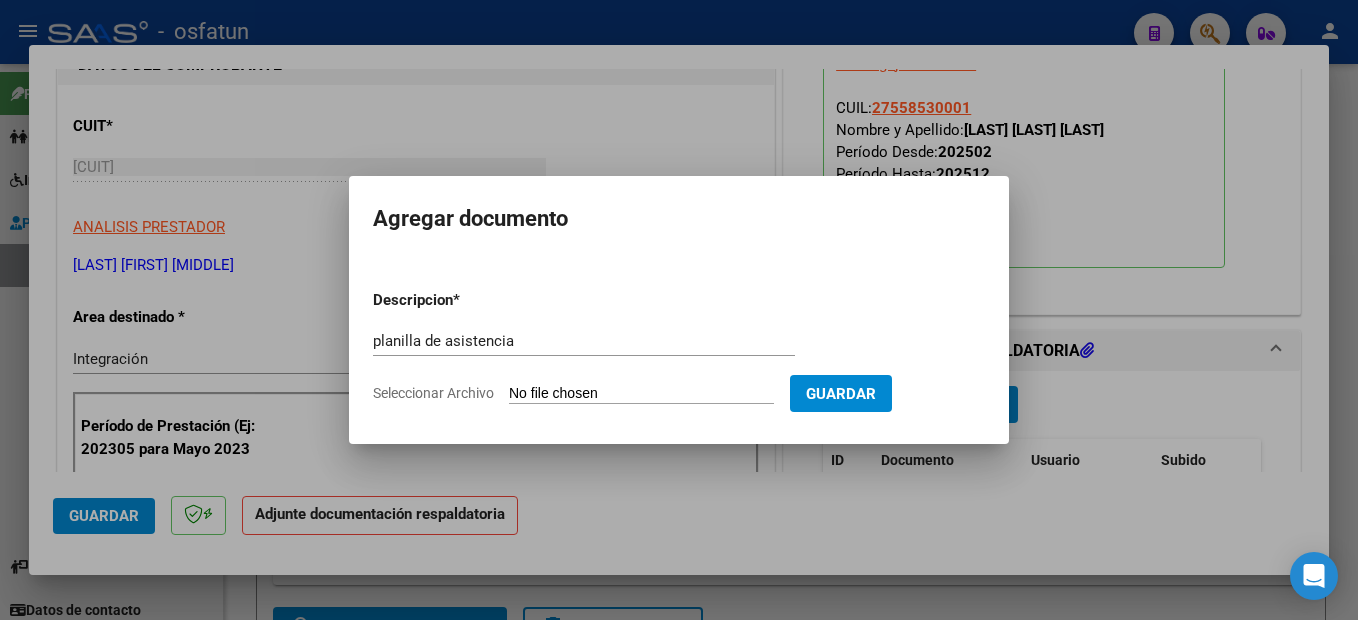 type on "C:\fakepath\250808152048.pdf" 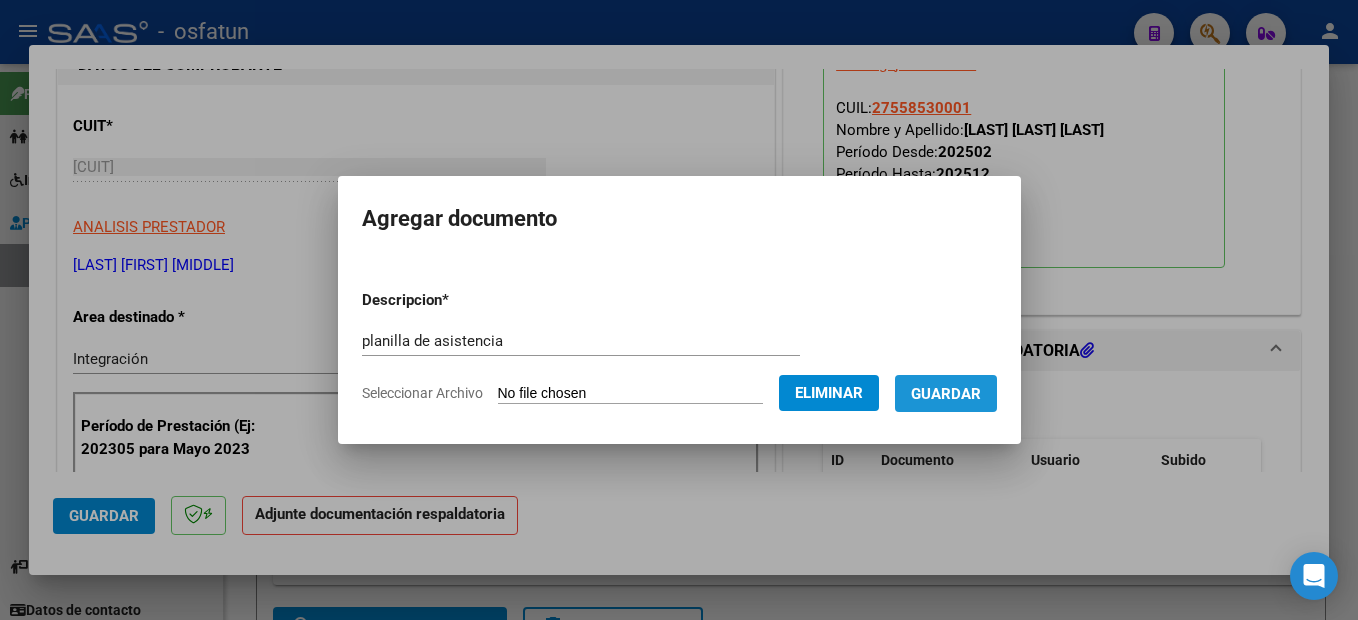 click on "Guardar" at bounding box center [946, 394] 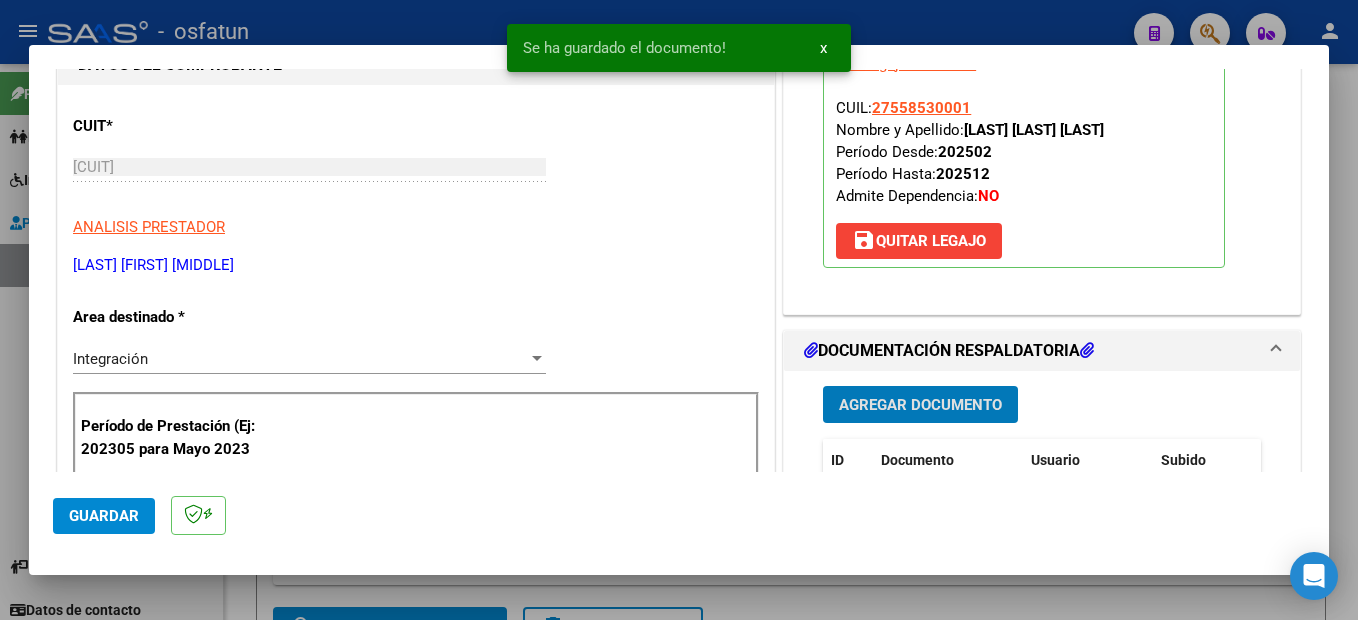 click on "Guardar" 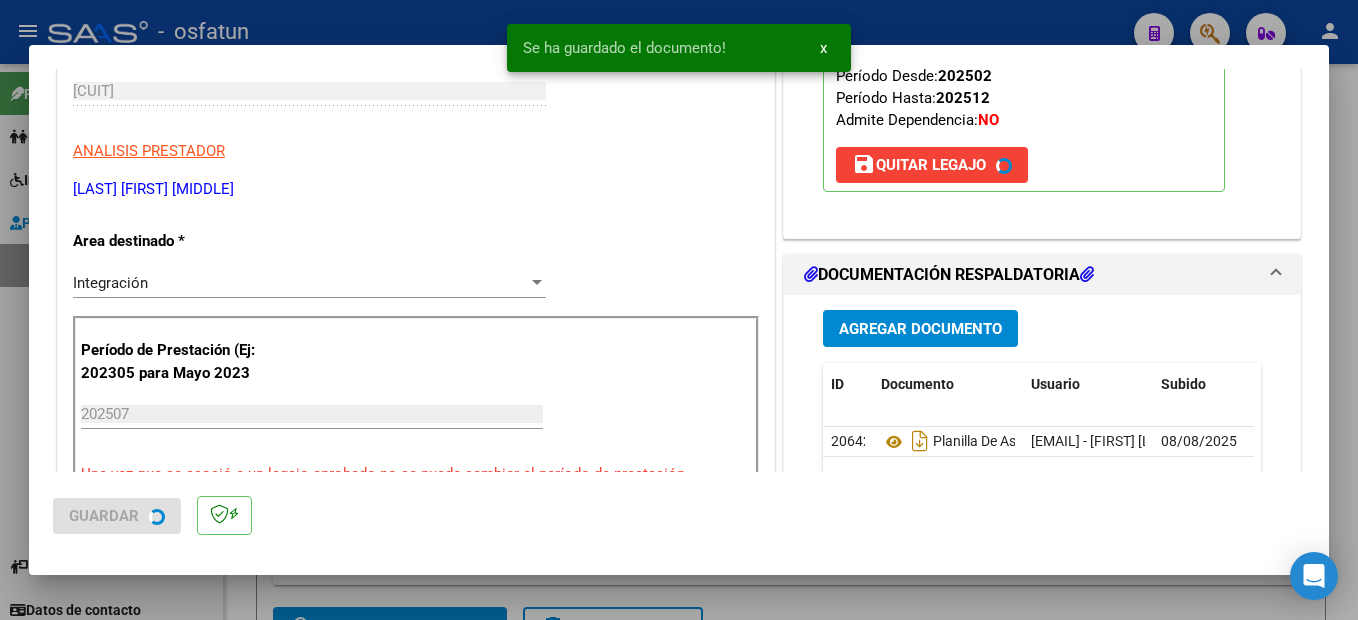 scroll, scrollTop: 300, scrollLeft: 0, axis: vertical 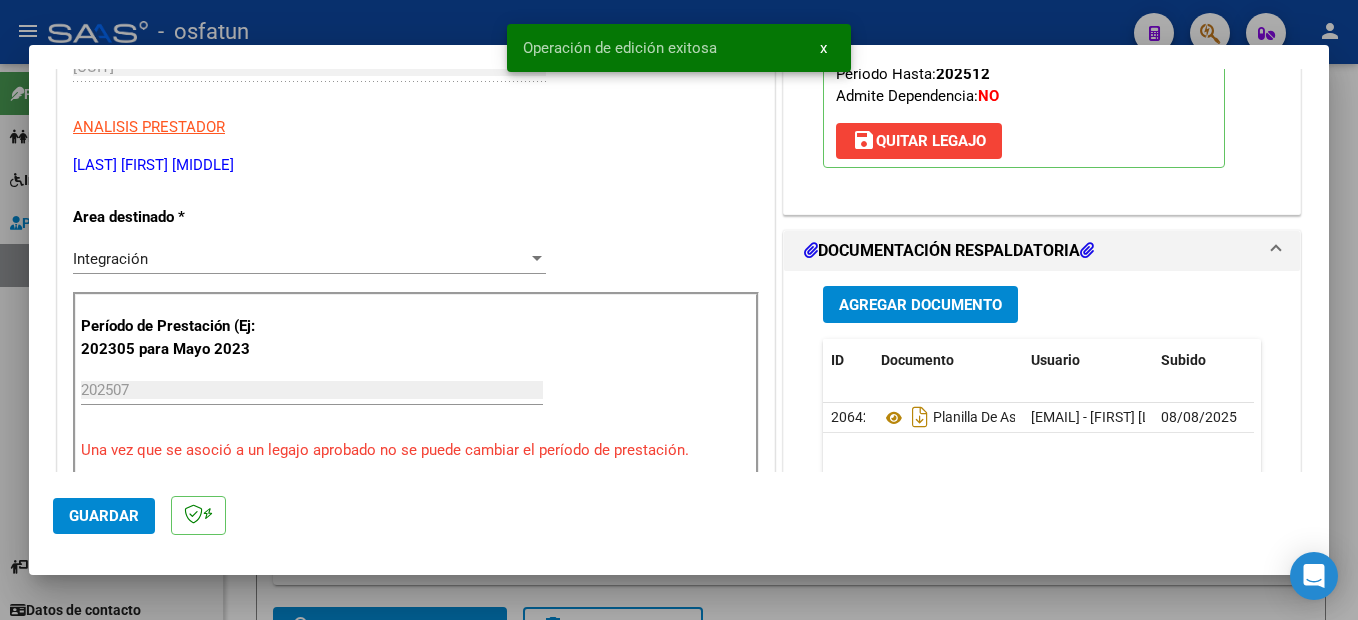 drag, startPoint x: 1342, startPoint y: 436, endPoint x: 922, endPoint y: 309, distance: 438.78128 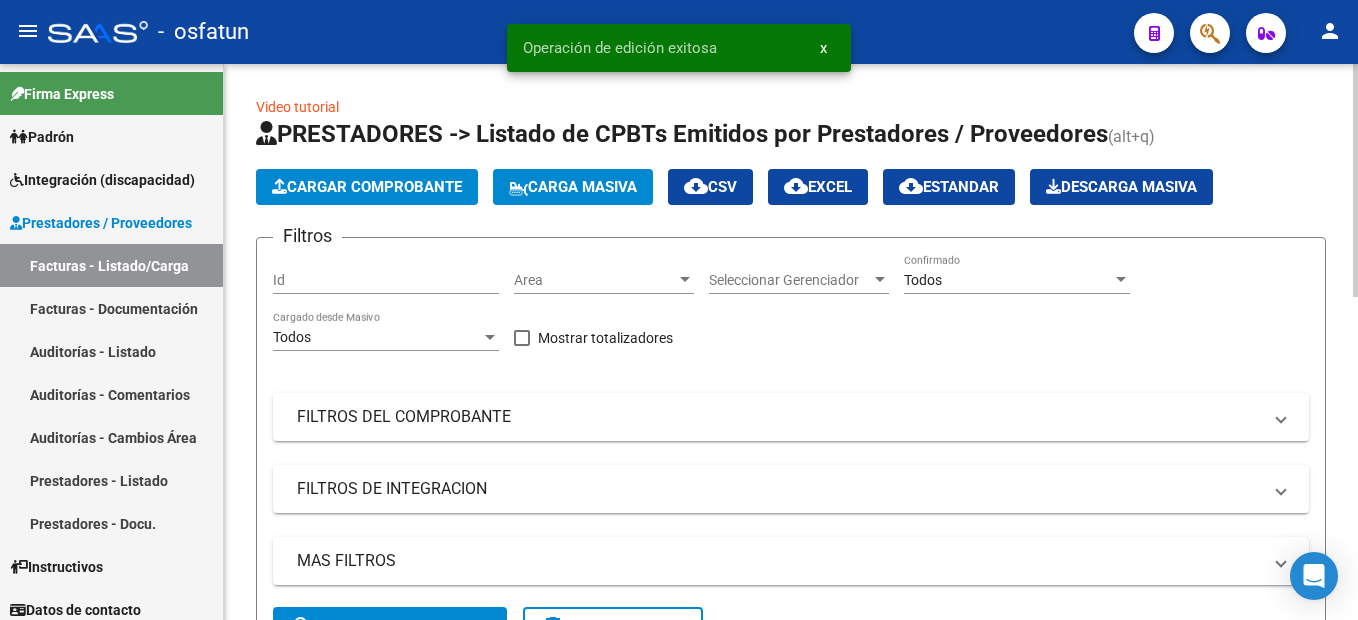 click on "Cargar Comprobante" 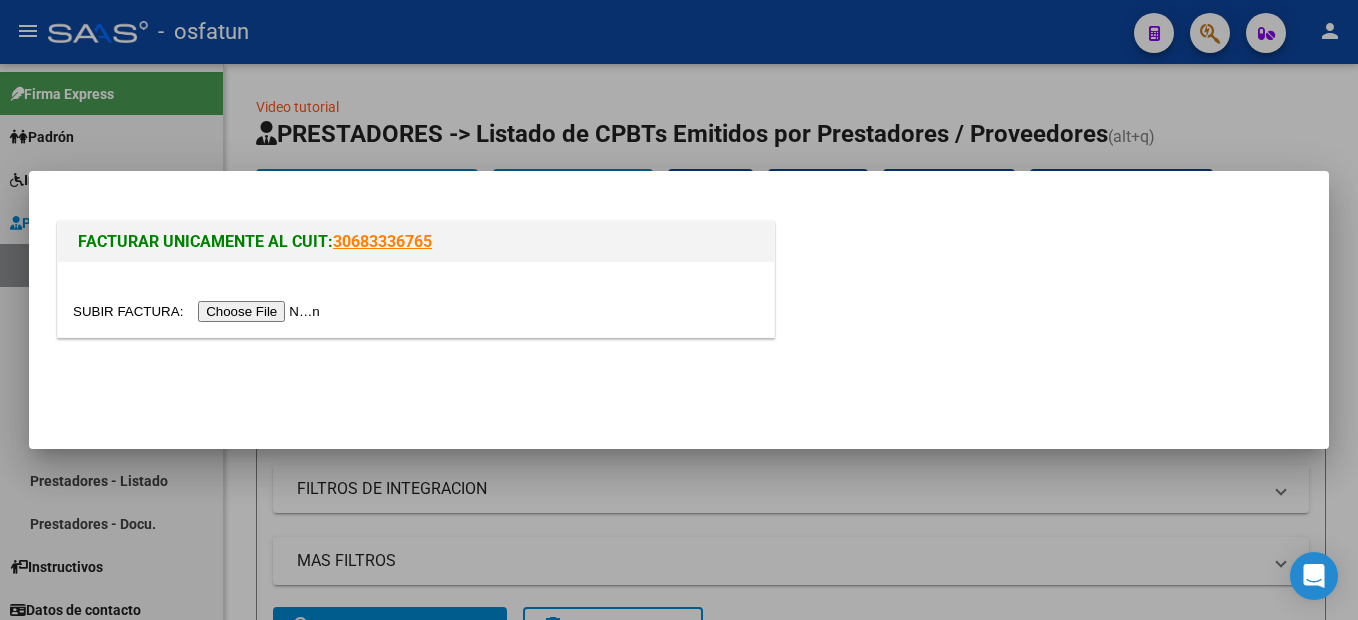 click at bounding box center (199, 311) 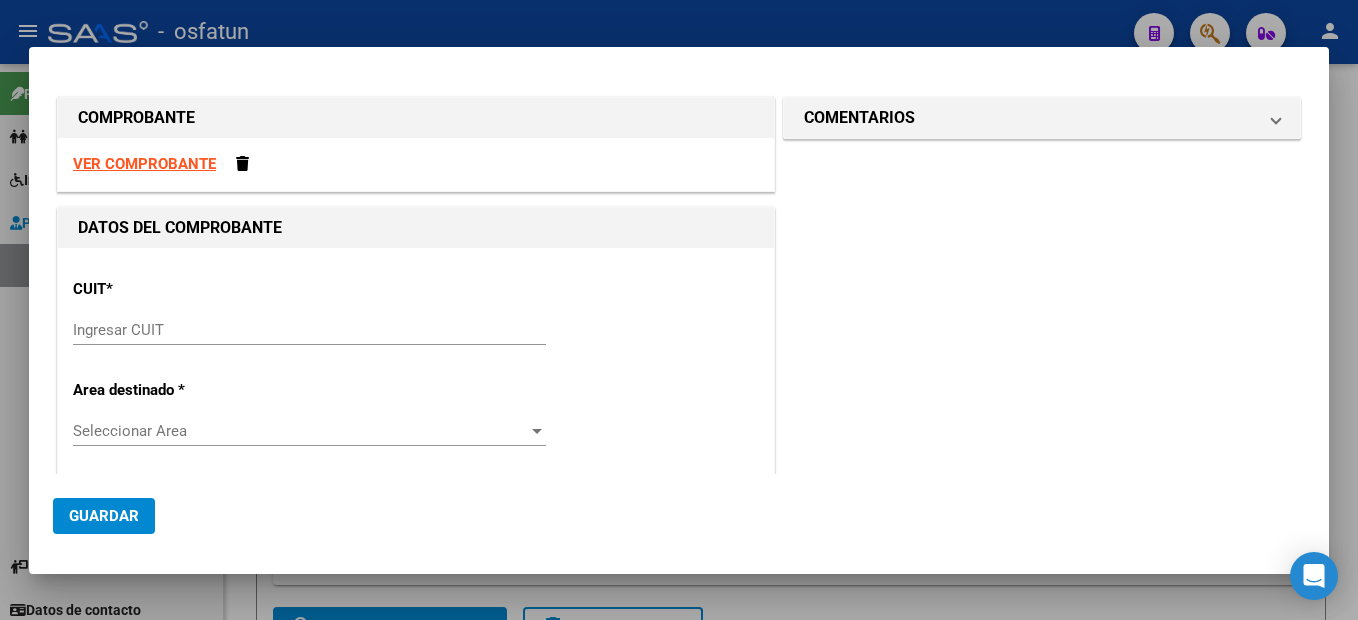 click on "Ingresar CUIT" at bounding box center [309, 330] 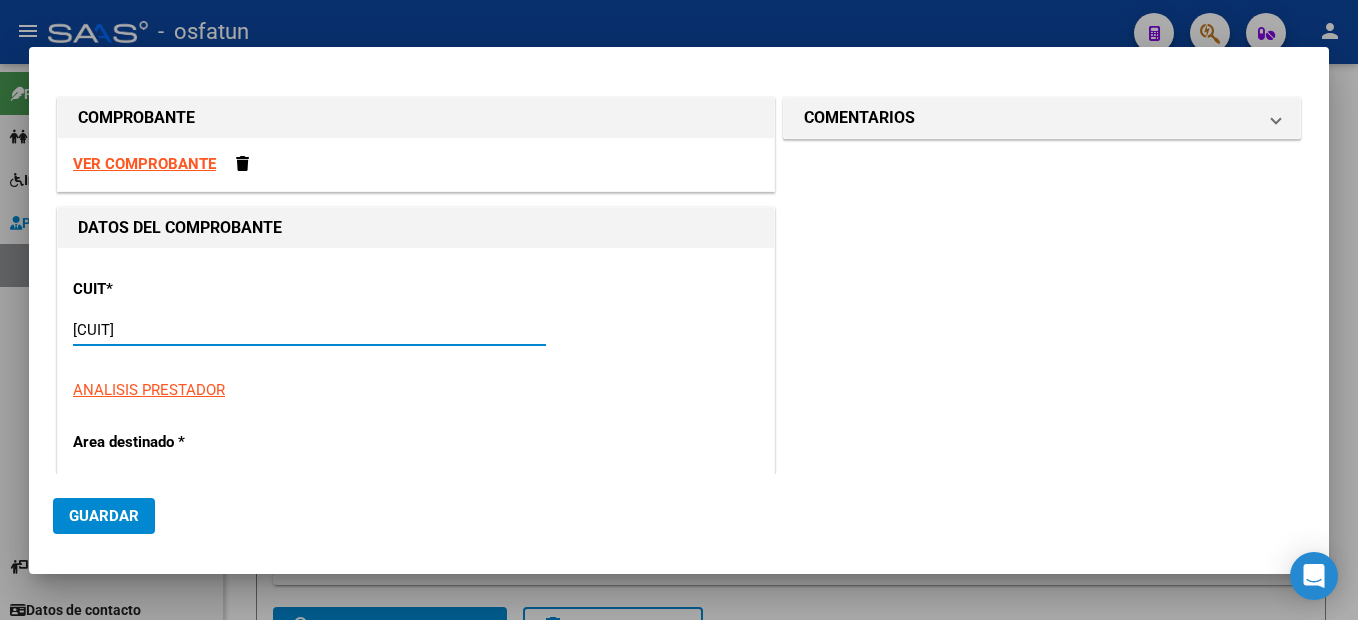type on "[CUIT]" 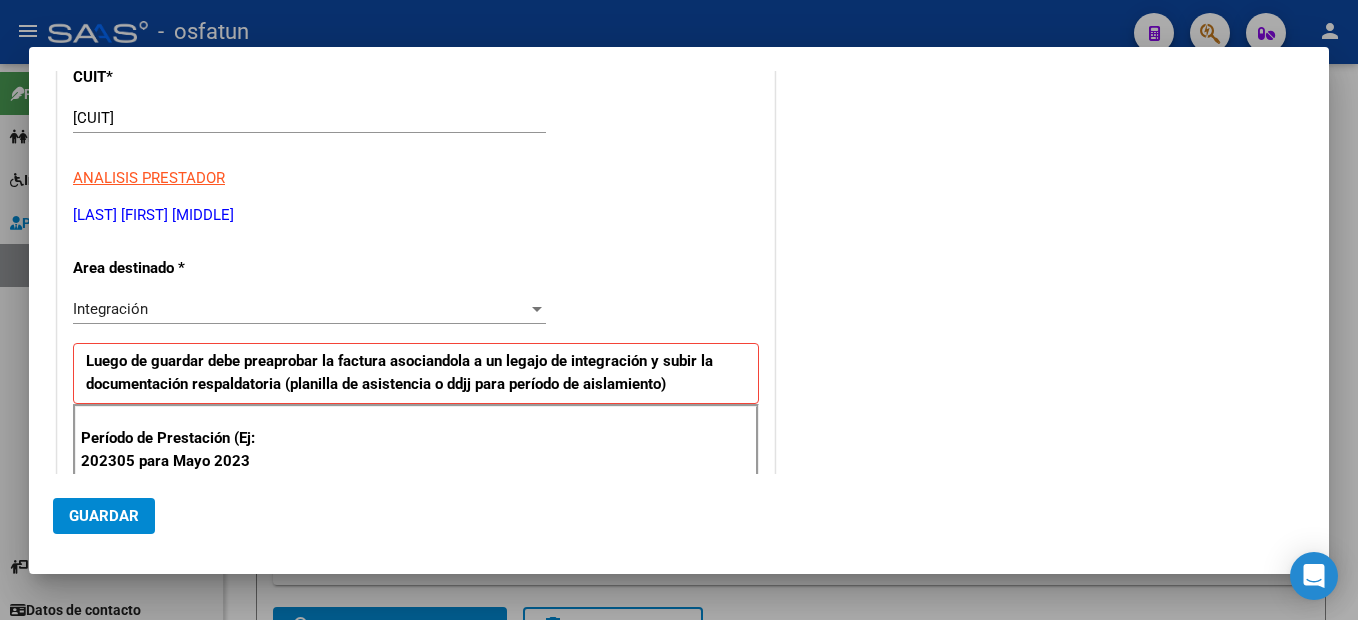 scroll, scrollTop: 442, scrollLeft: 0, axis: vertical 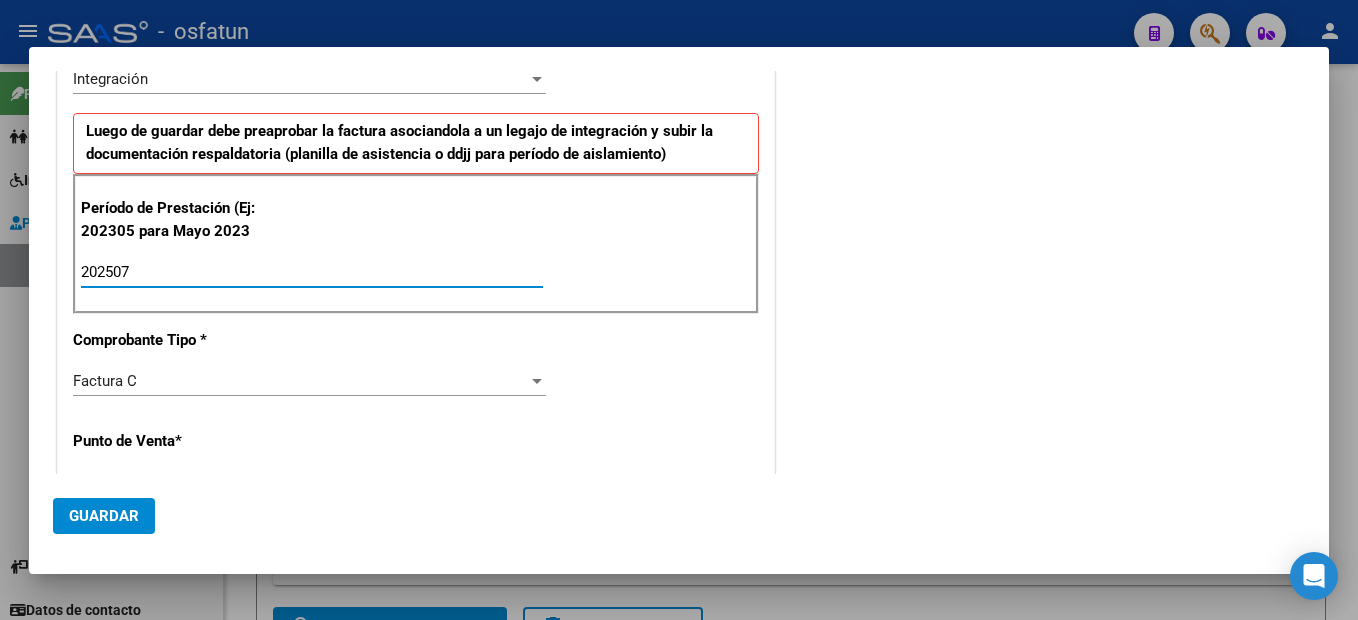 type on "202507" 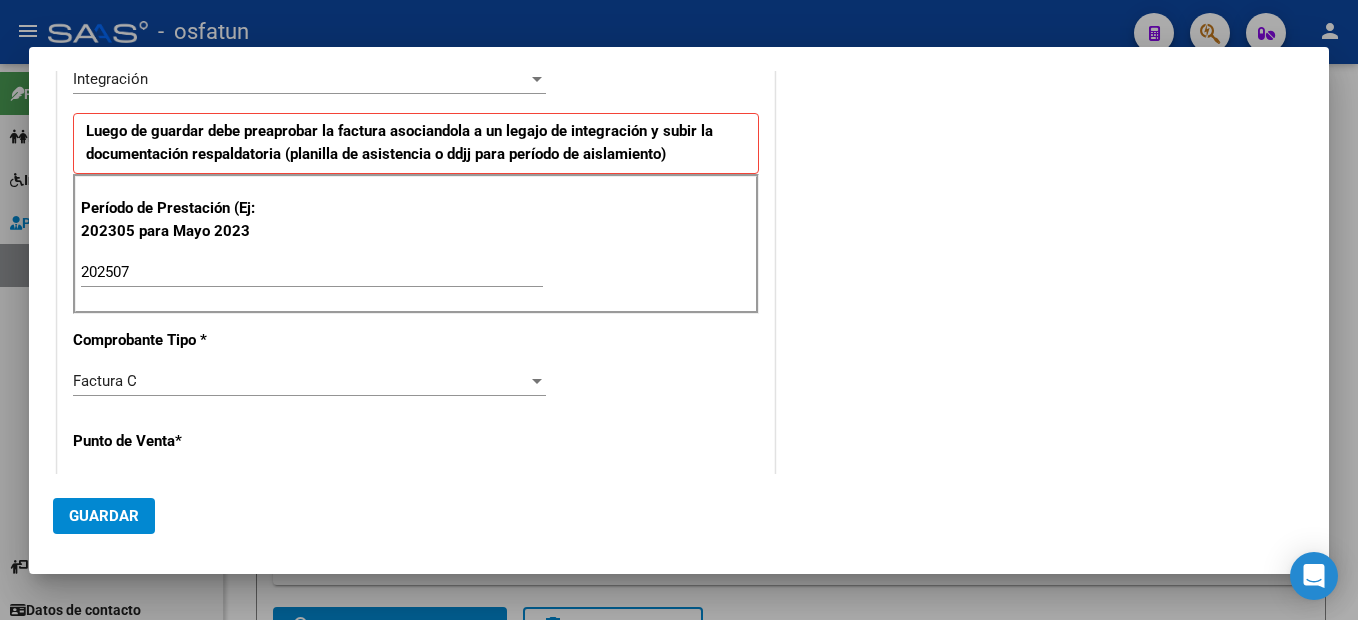 scroll, scrollTop: 653, scrollLeft: 0, axis: vertical 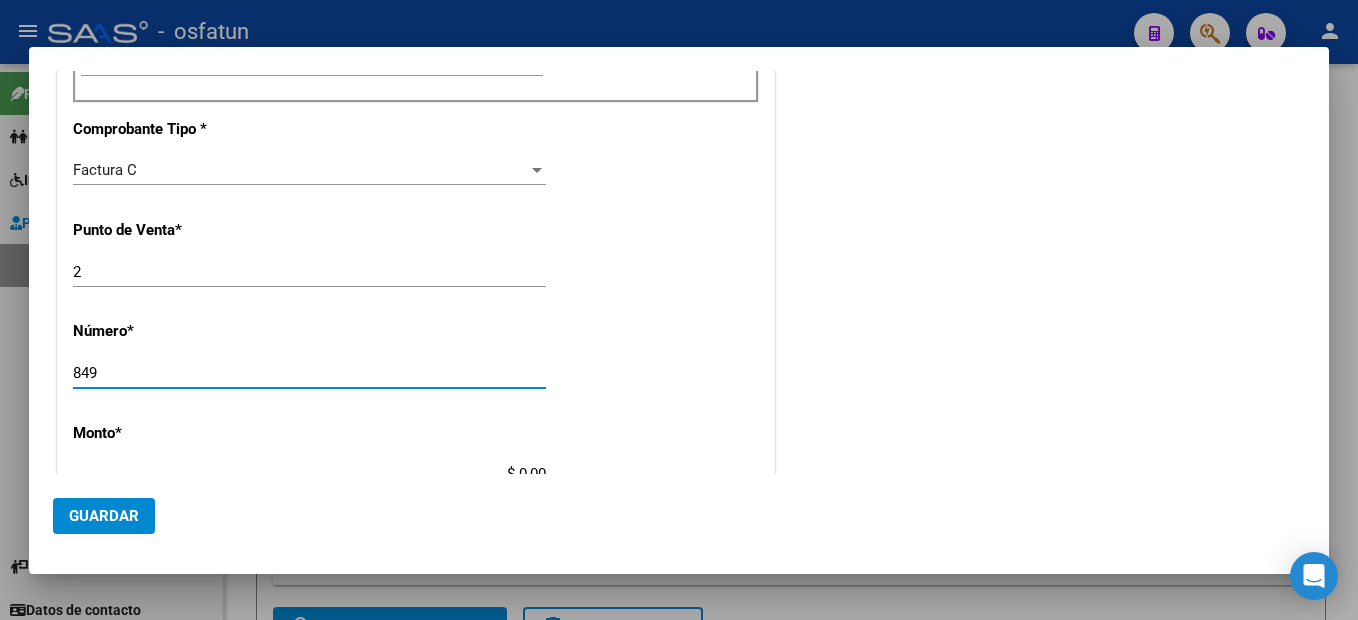 type on "849" 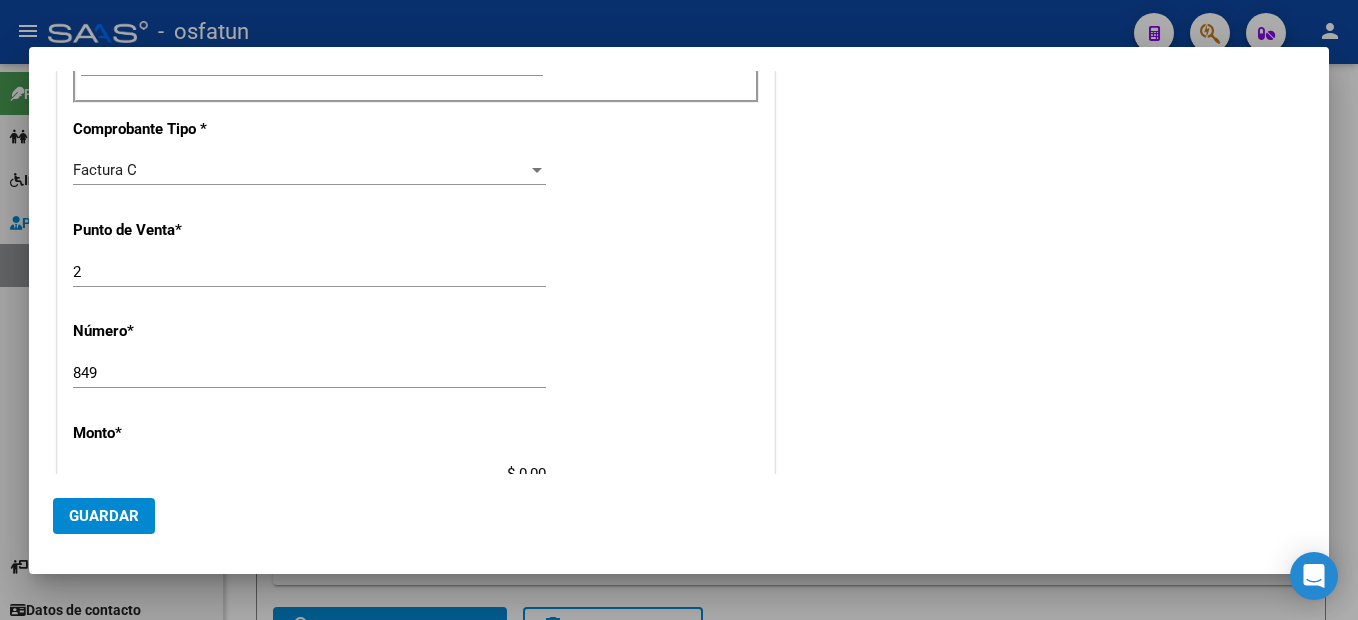 scroll, scrollTop: 663, scrollLeft: 0, axis: vertical 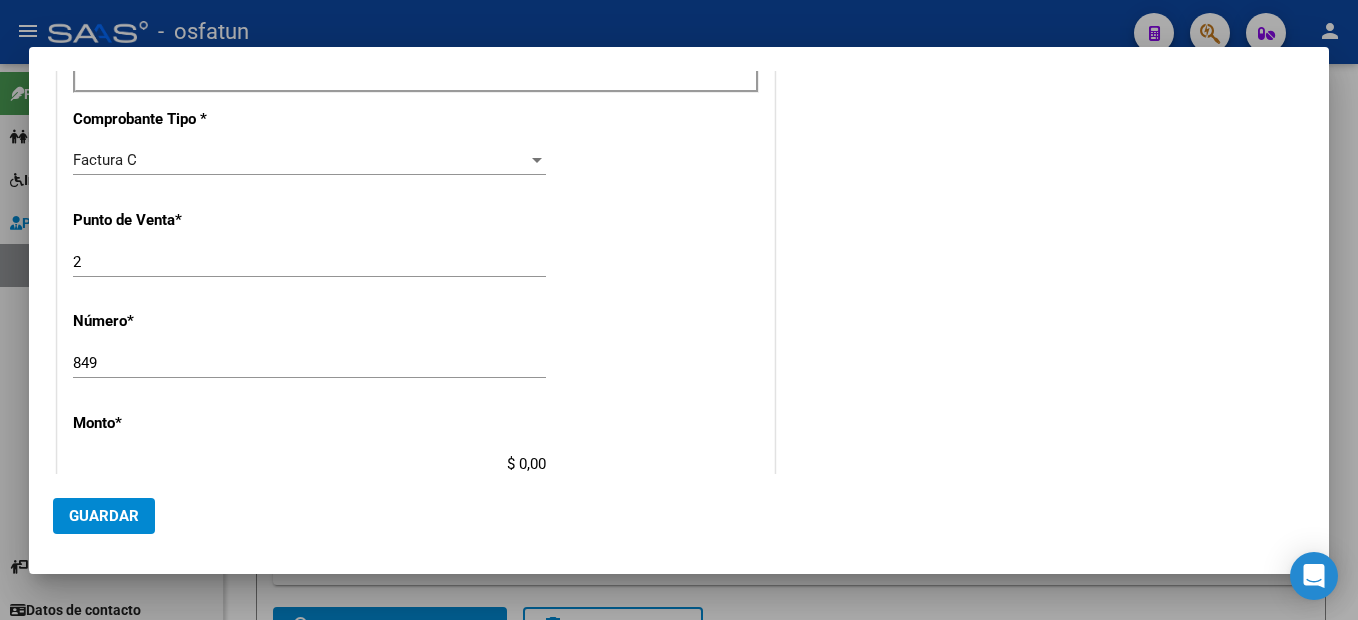 type on "$ 98.964,88" 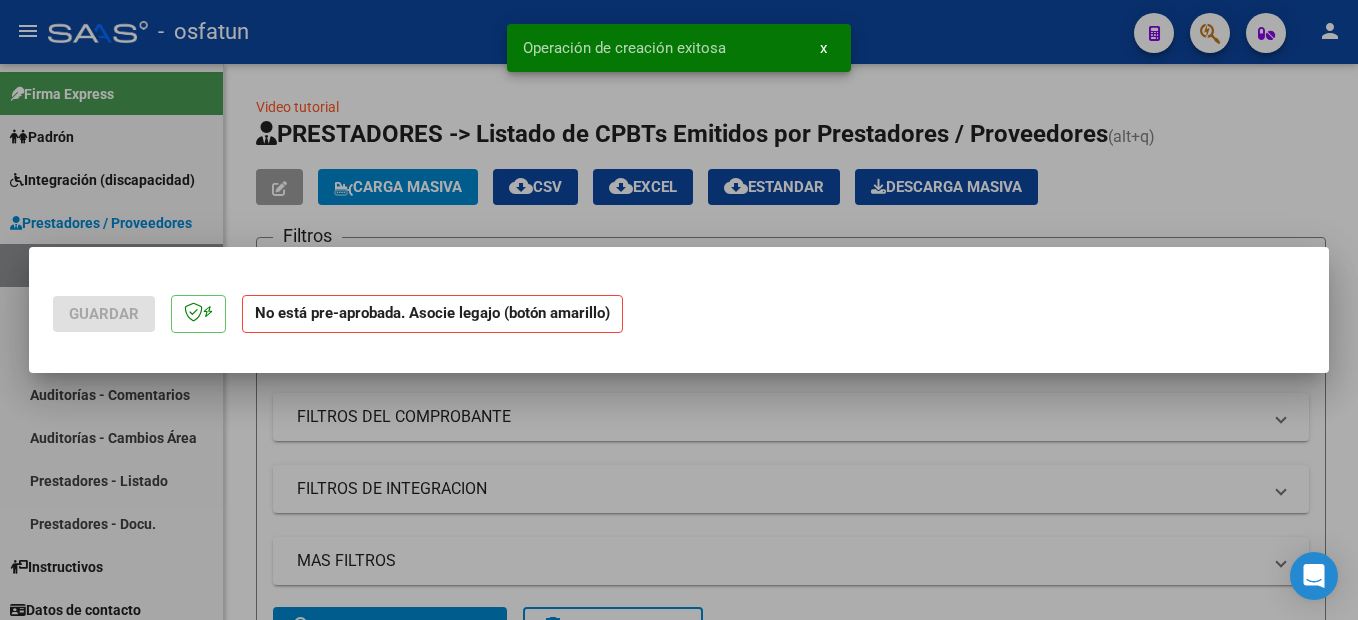 scroll, scrollTop: 0, scrollLeft: 0, axis: both 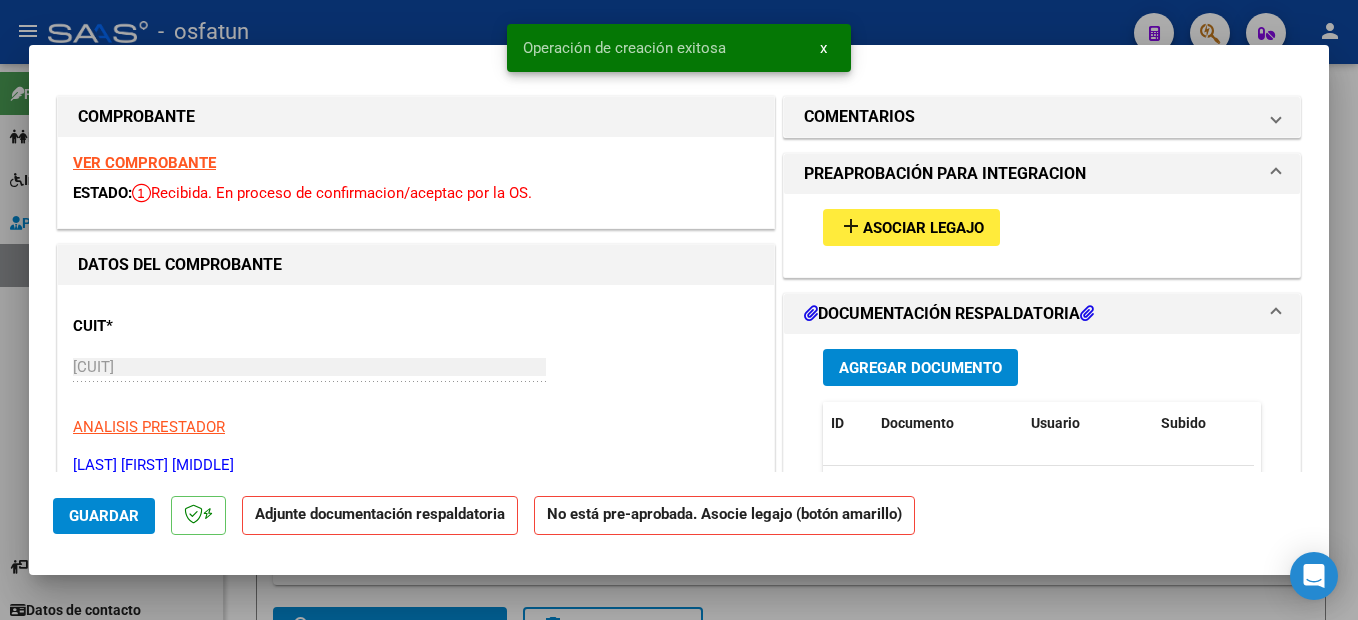click on "Asociar Legajo" at bounding box center [923, 228] 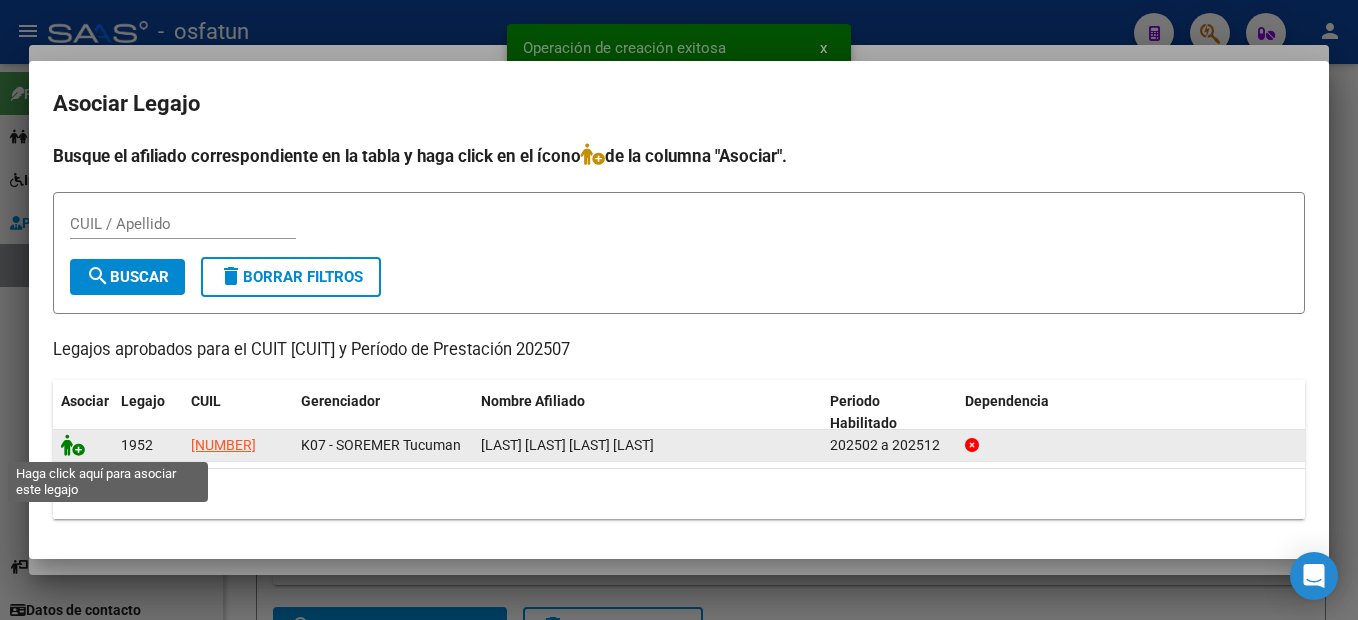click 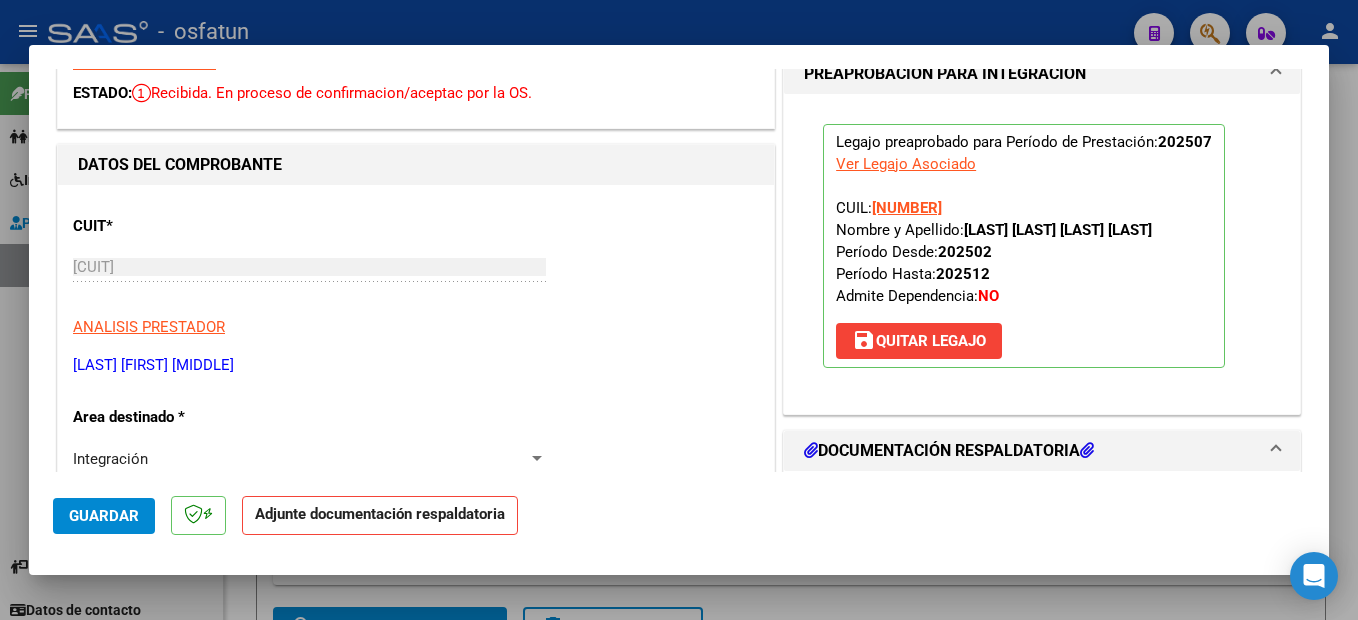 scroll, scrollTop: 300, scrollLeft: 0, axis: vertical 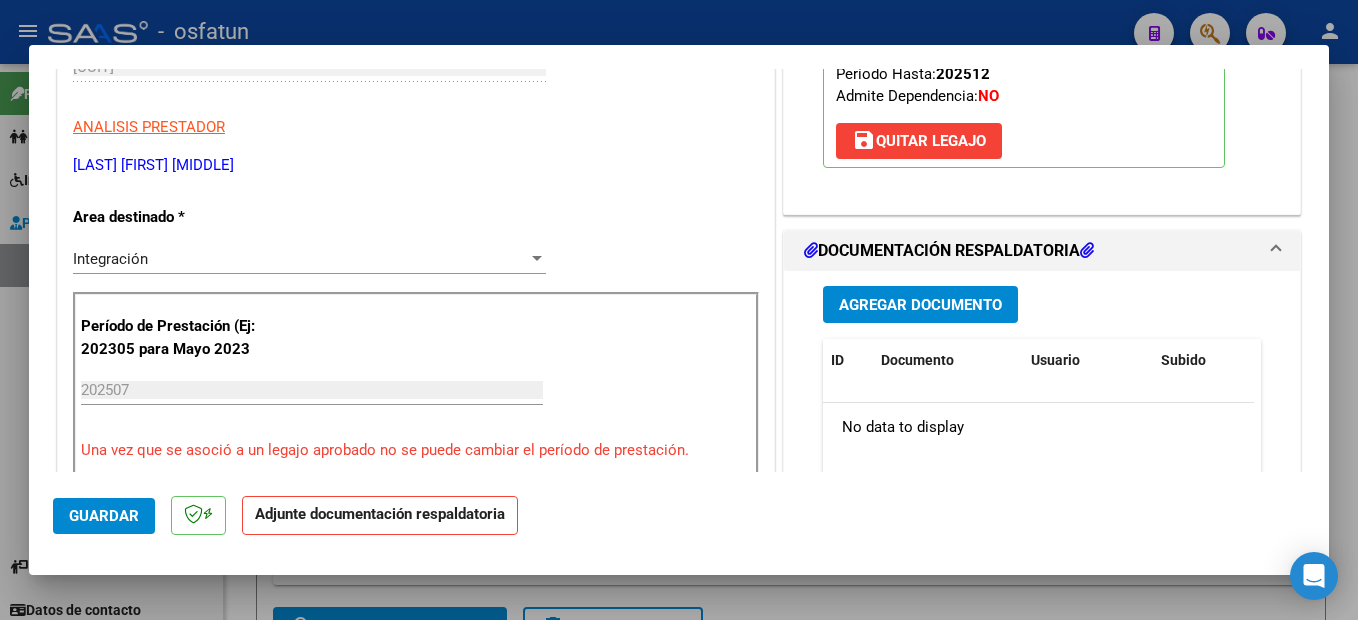 click on "Agregar Documento" at bounding box center (920, 304) 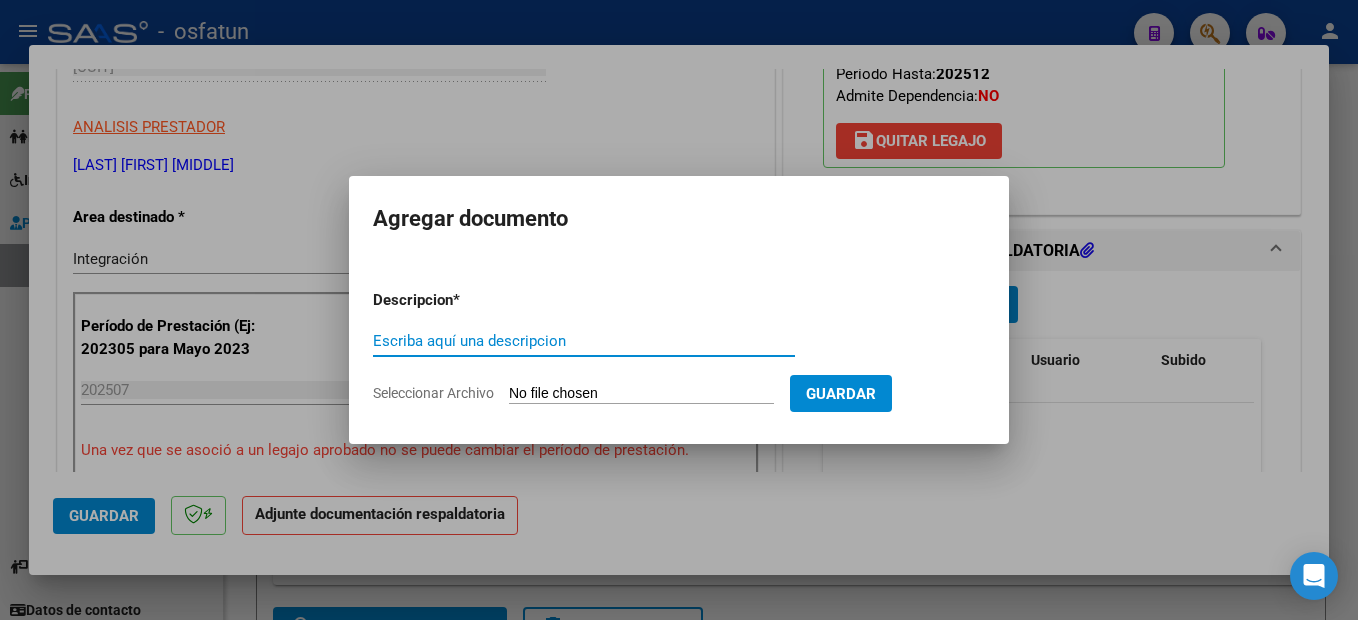 click on "Escriba aquí una descripcion" at bounding box center (584, 341) 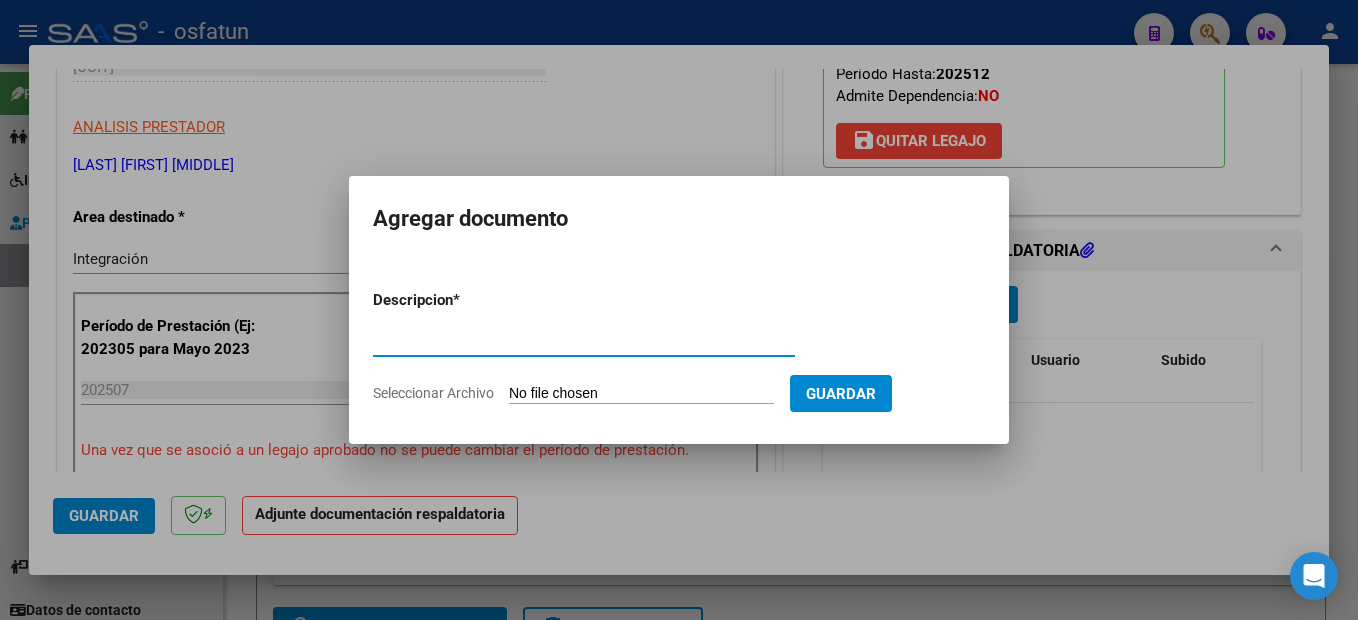 type on "planilla de asistencia" 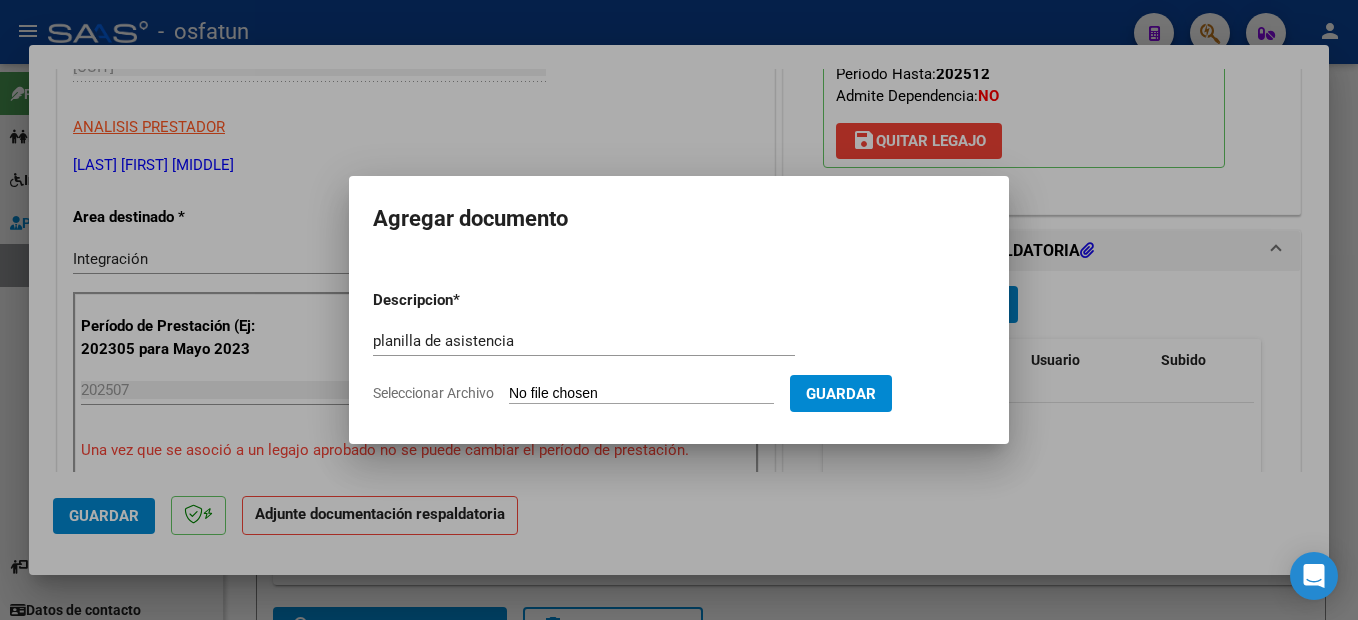 click on "Seleccionar Archivo" at bounding box center [641, 394] 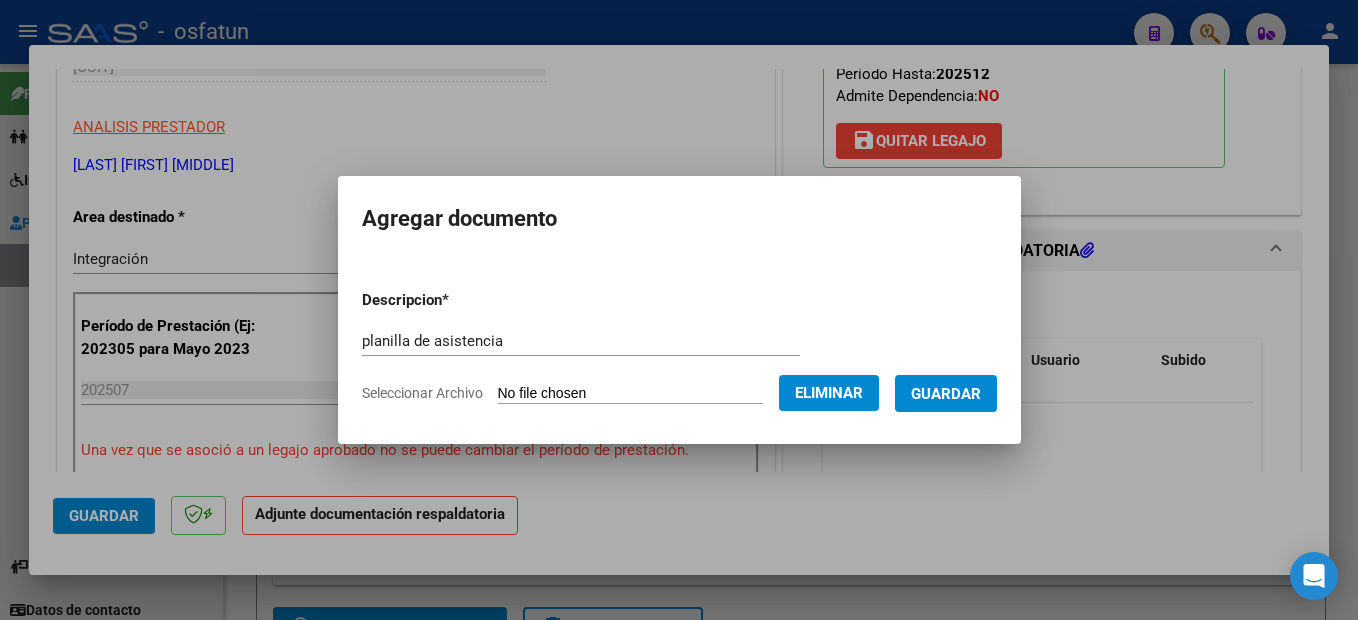 click on "Guardar" at bounding box center [946, 394] 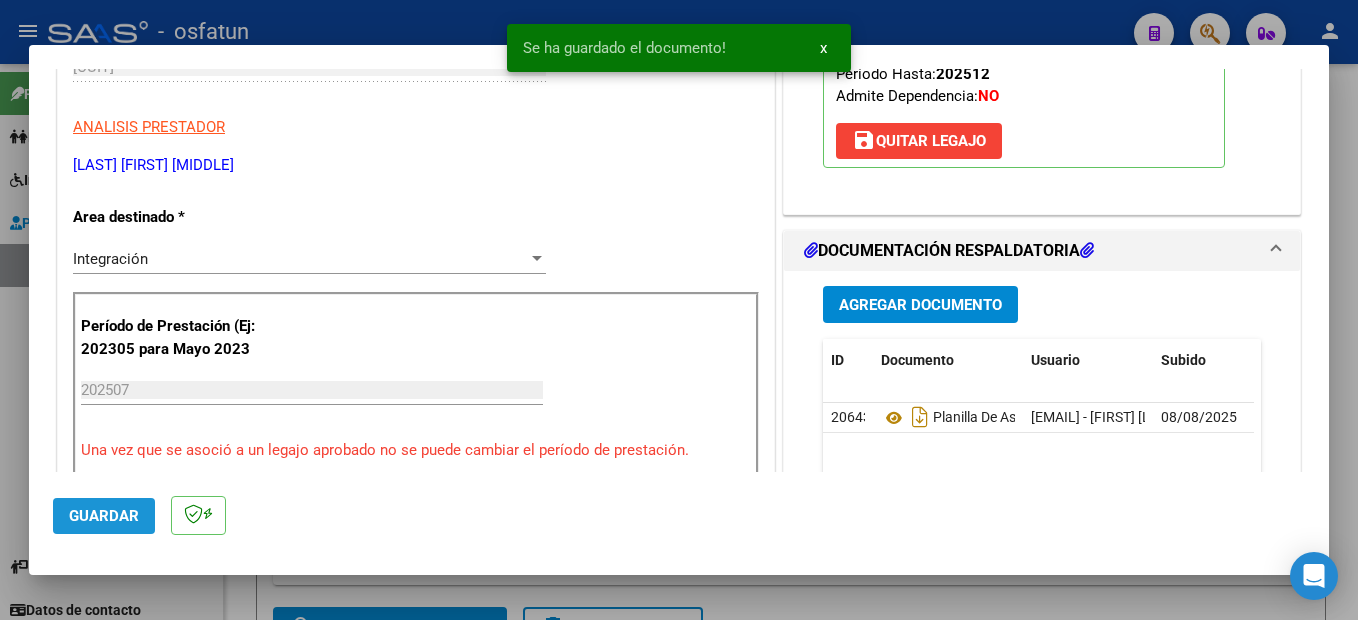 click on "Guardar" 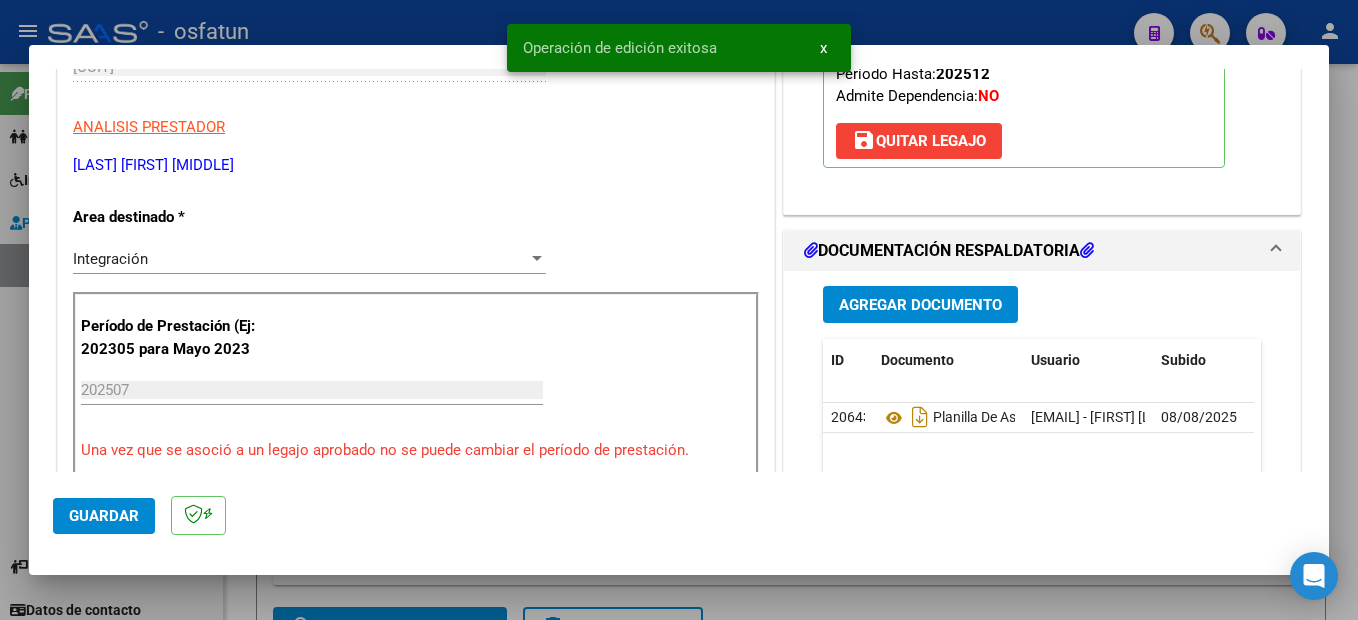 click at bounding box center [679, 310] 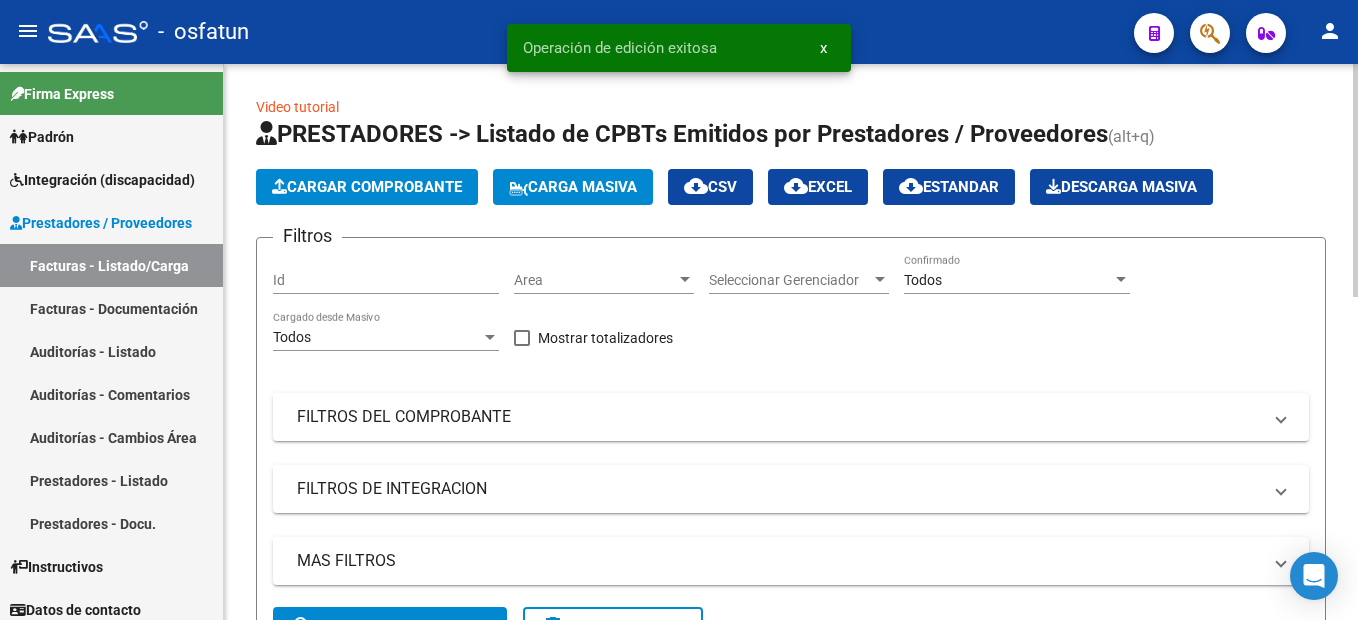 click on "Cargar Comprobante" 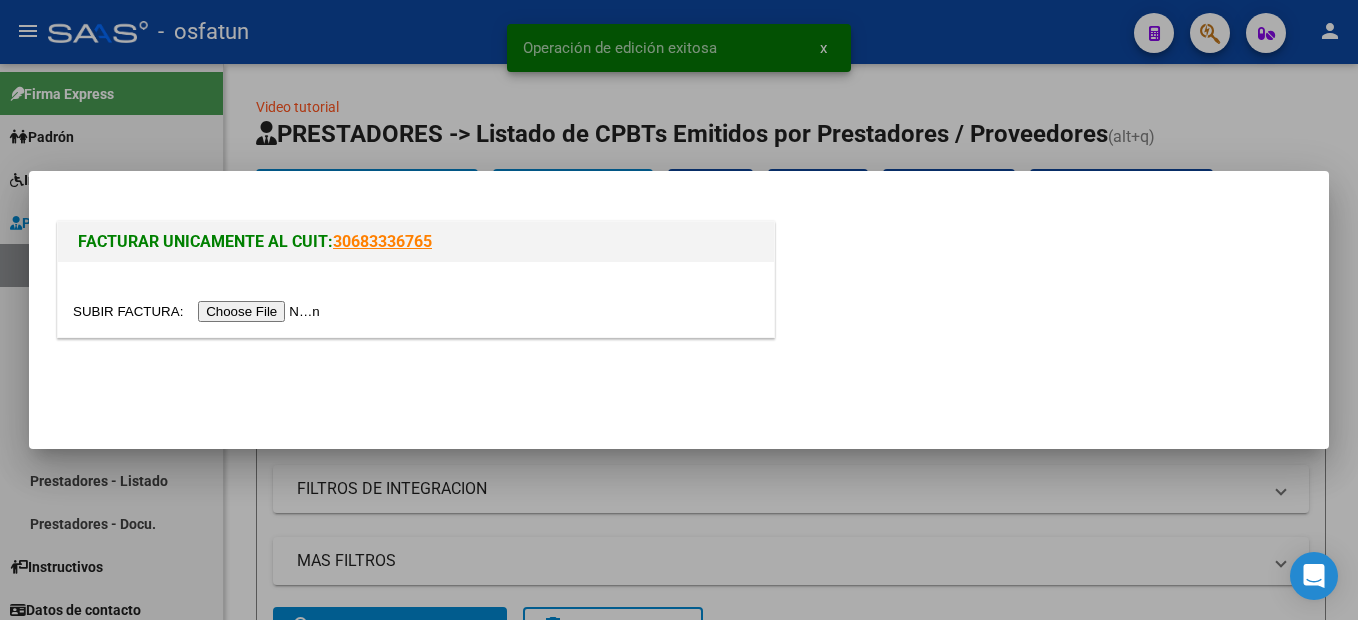 click at bounding box center (199, 311) 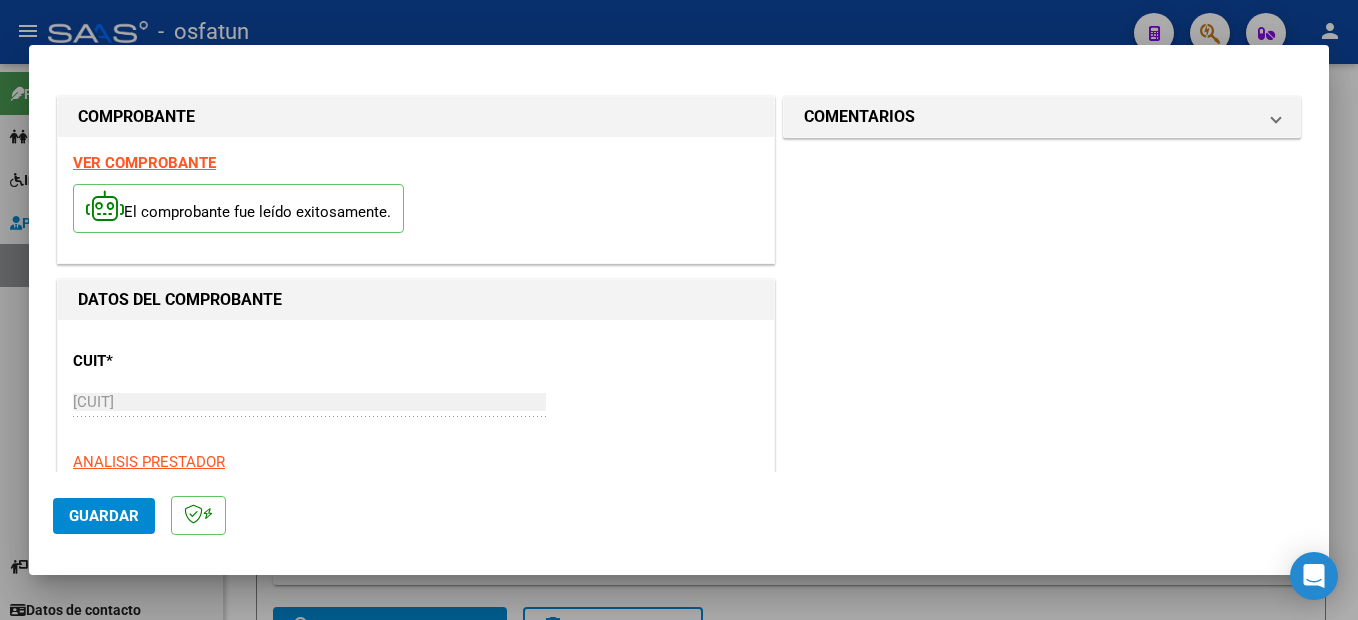 scroll, scrollTop: 300, scrollLeft: 0, axis: vertical 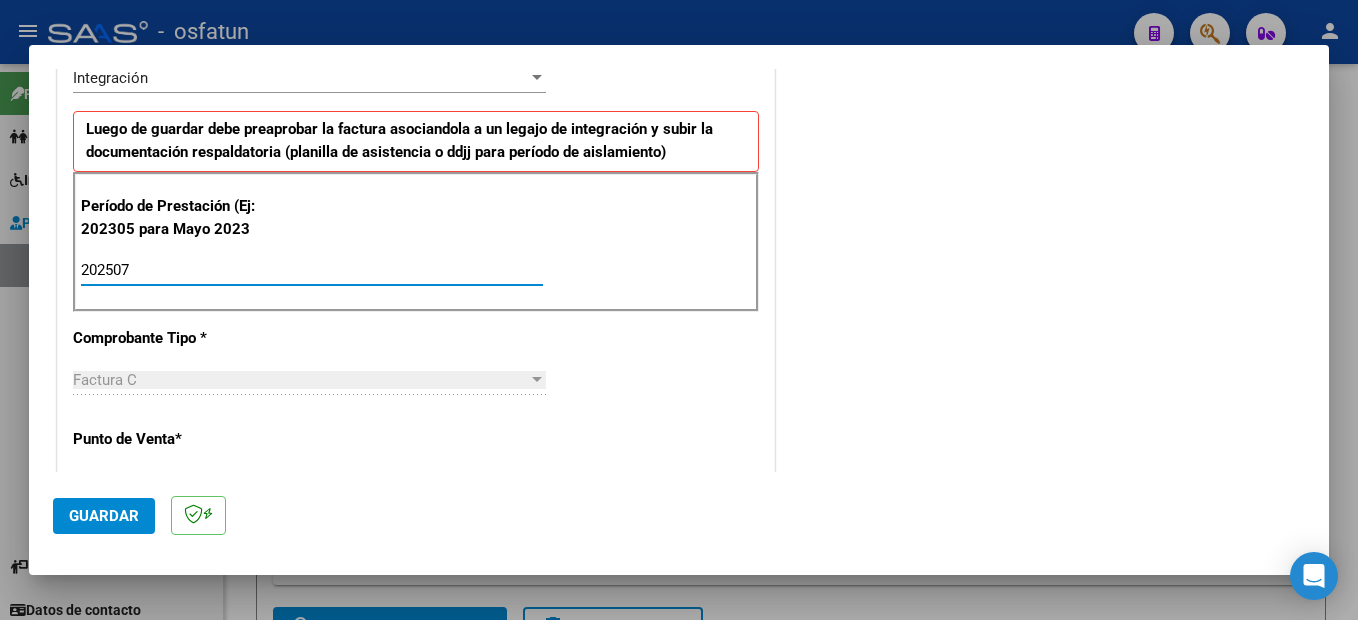 type on "202507" 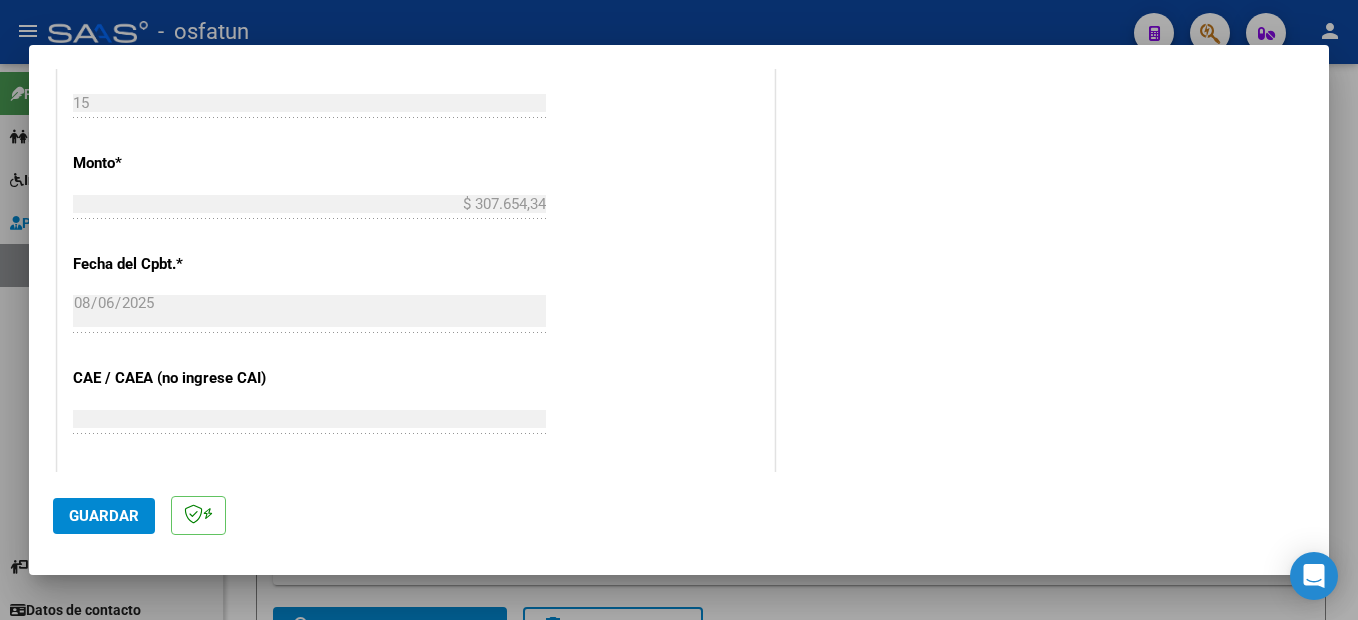 scroll, scrollTop: 1295, scrollLeft: 0, axis: vertical 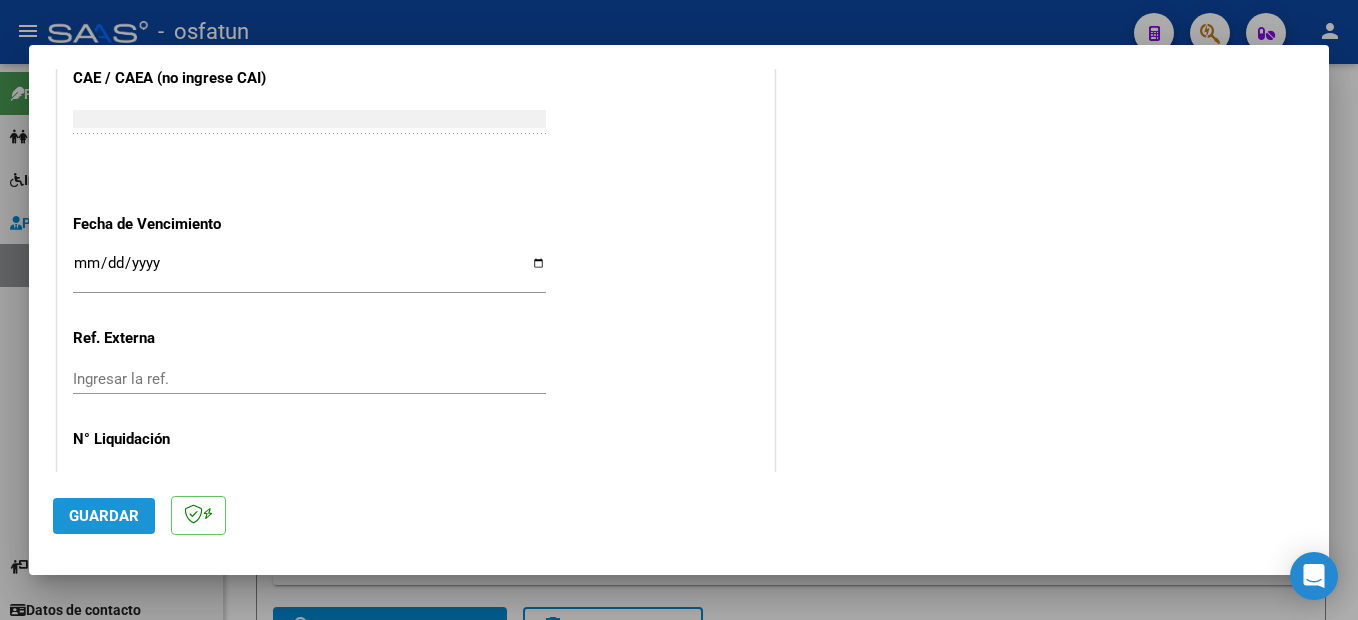 click on "Guardar" 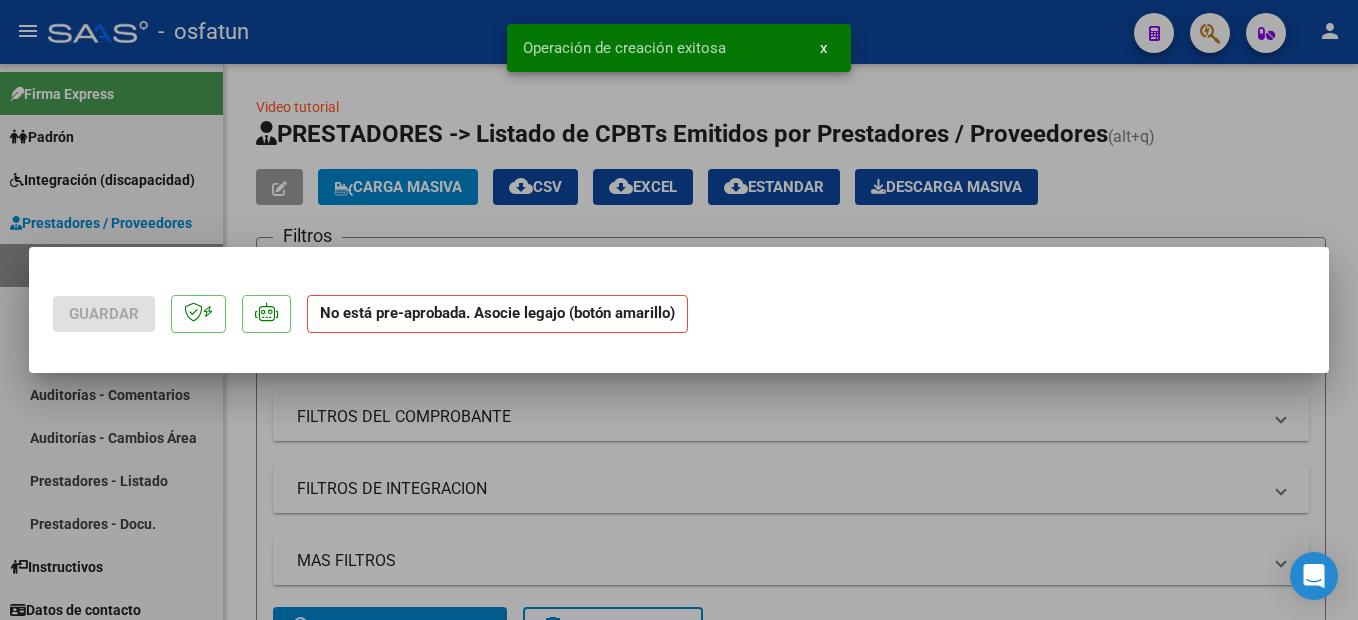 scroll, scrollTop: 0, scrollLeft: 0, axis: both 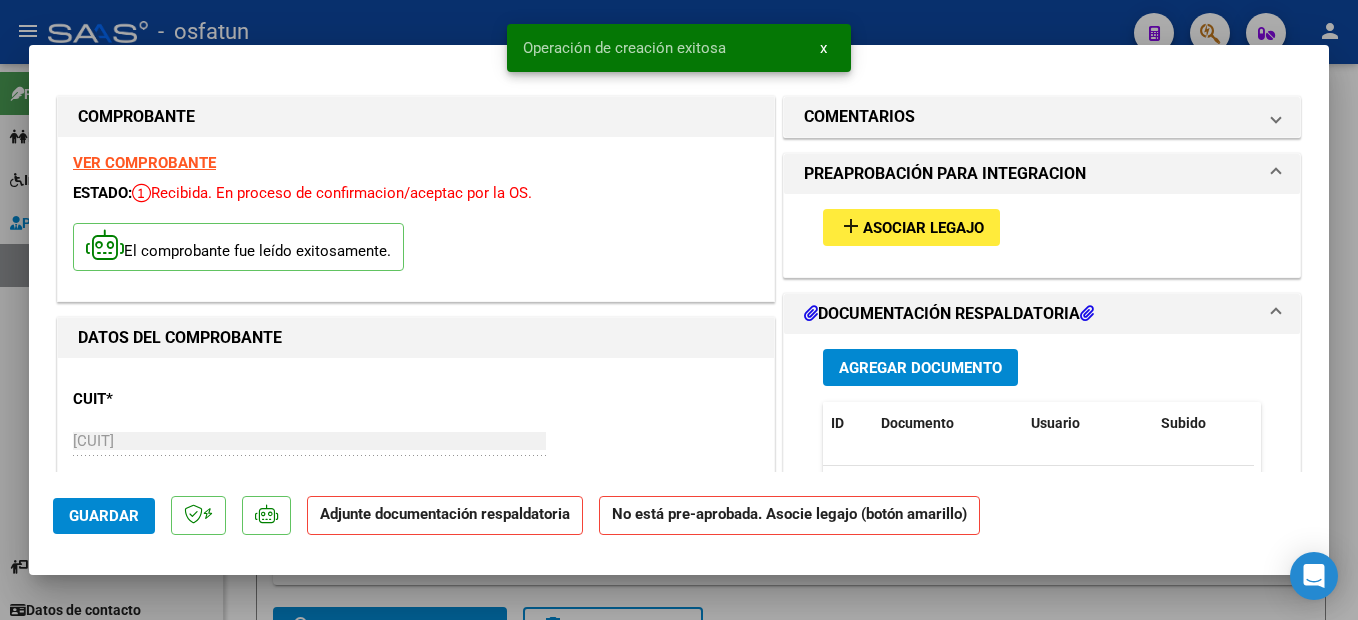click on "add Asociar Legajo" at bounding box center (911, 227) 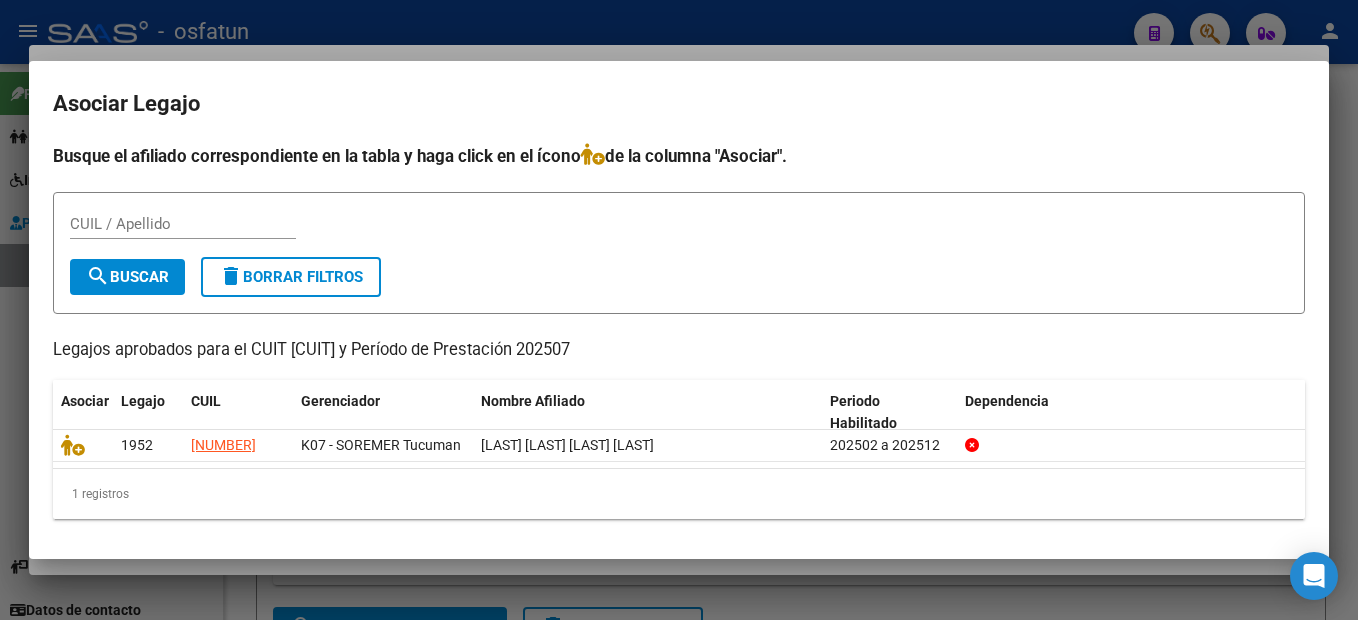 drag, startPoint x: 74, startPoint y: 451, endPoint x: 741, endPoint y: 366, distance: 672.3942 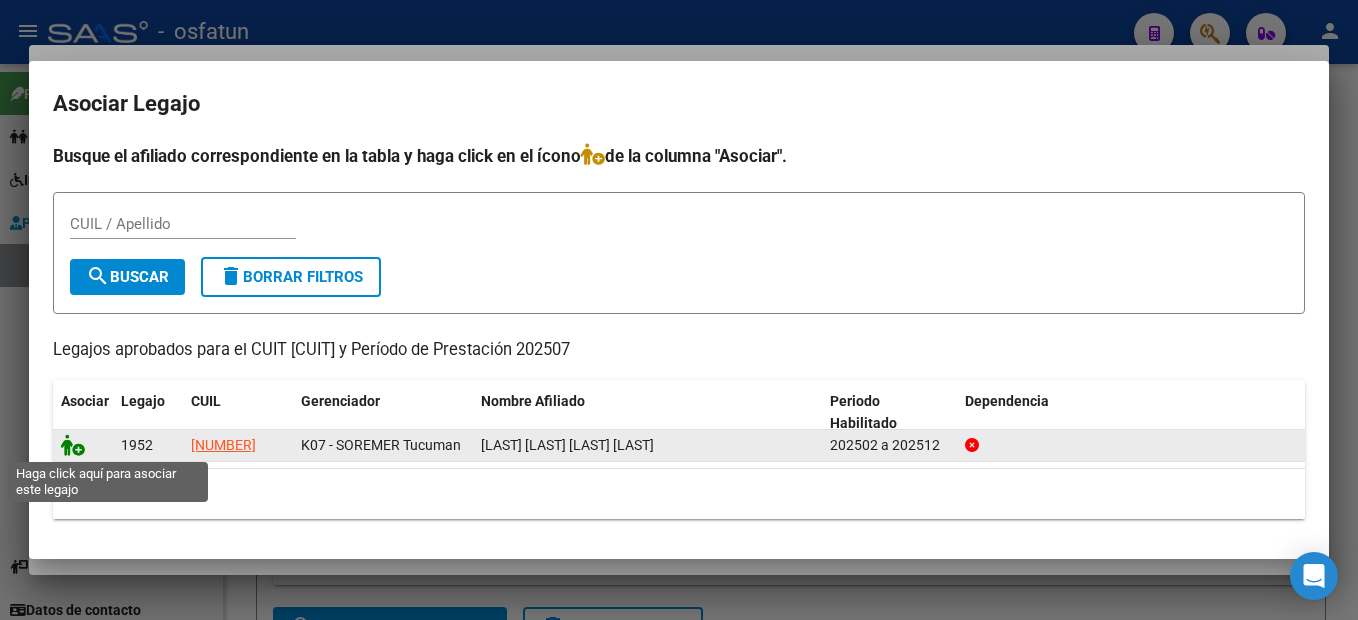 click 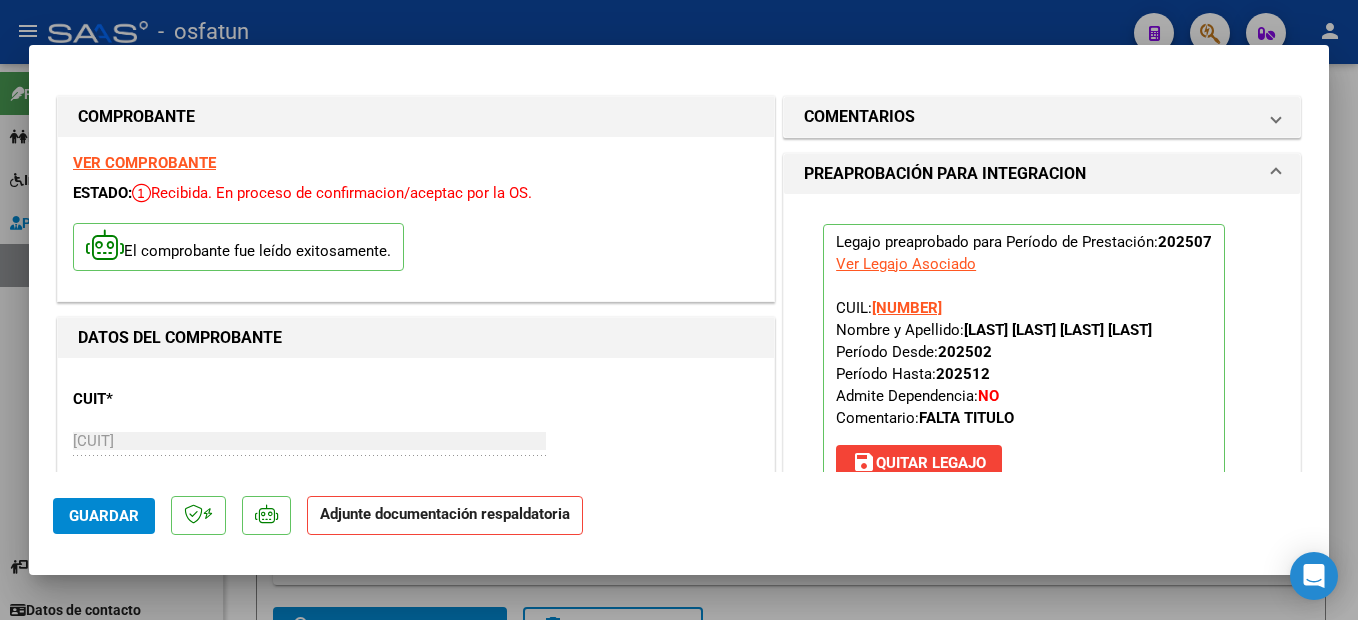 scroll, scrollTop: 300, scrollLeft: 0, axis: vertical 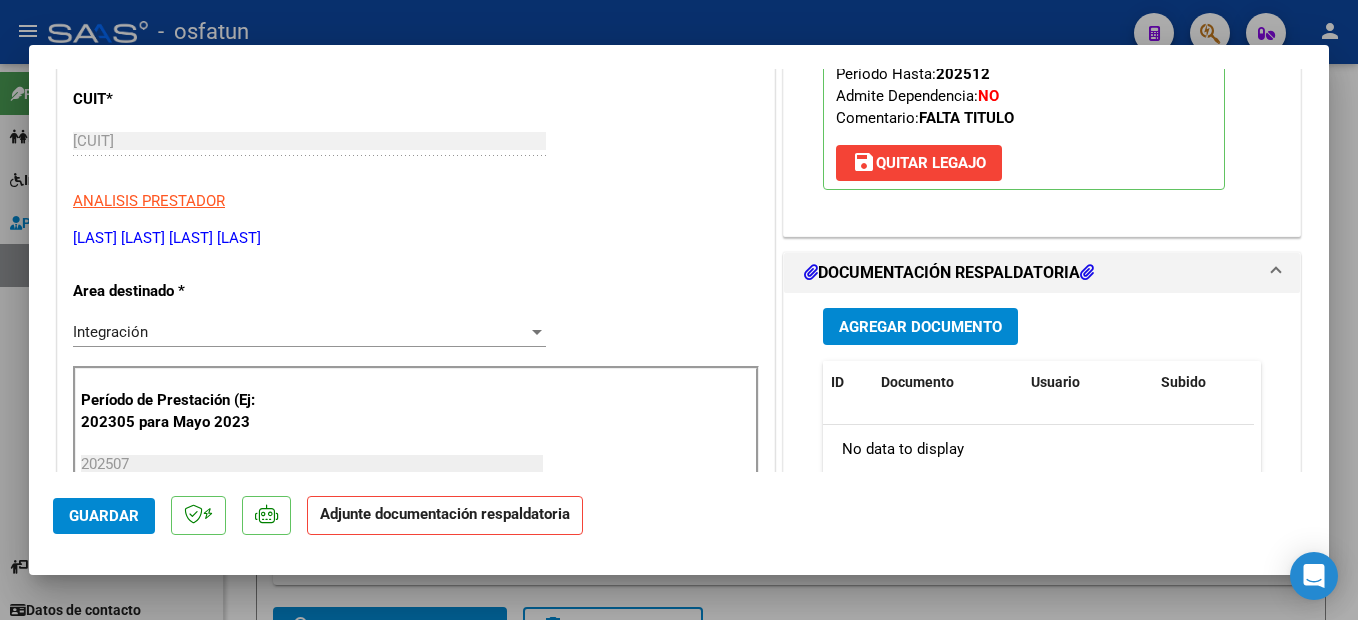 click on "Agregar Documento" at bounding box center (920, 327) 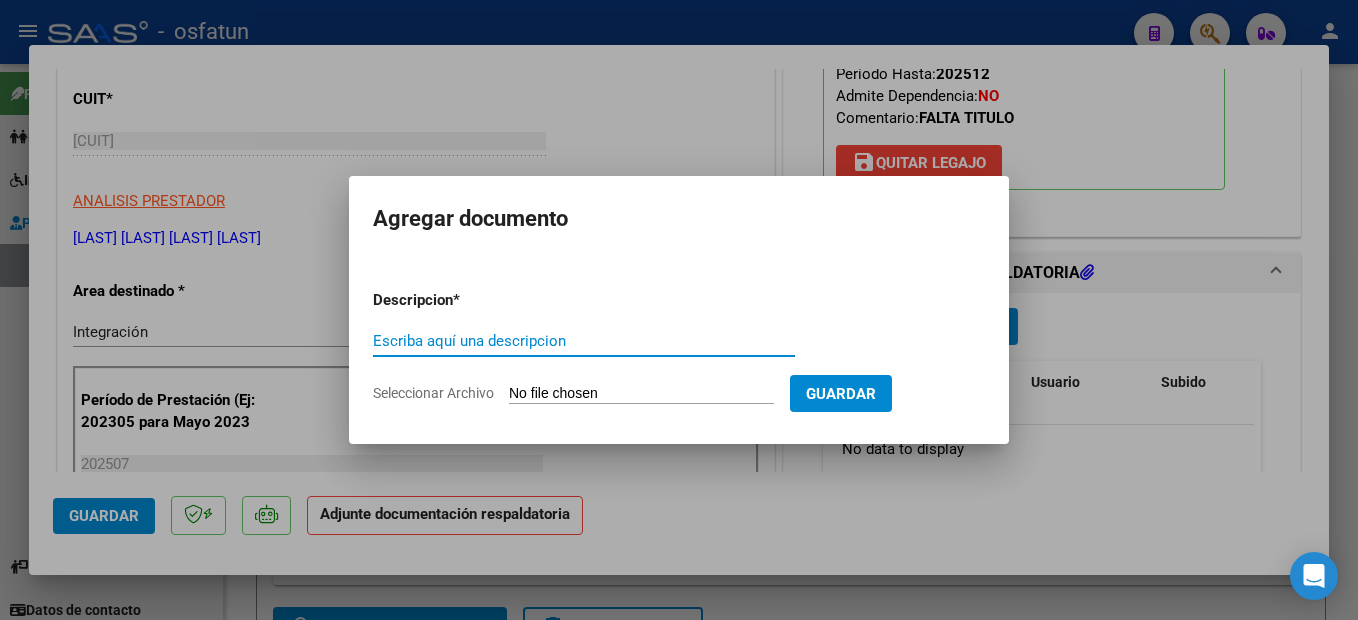 click on "Escriba aquí una descripcion" at bounding box center [584, 341] 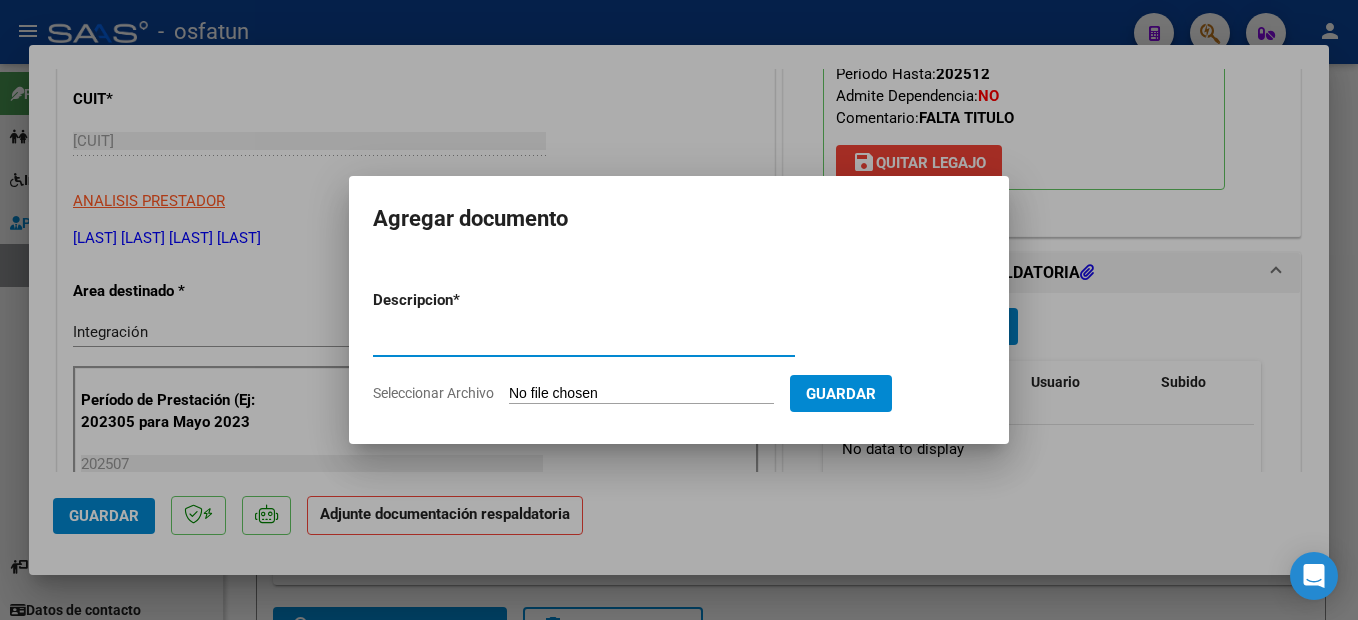 type on "planilla de asistencia" 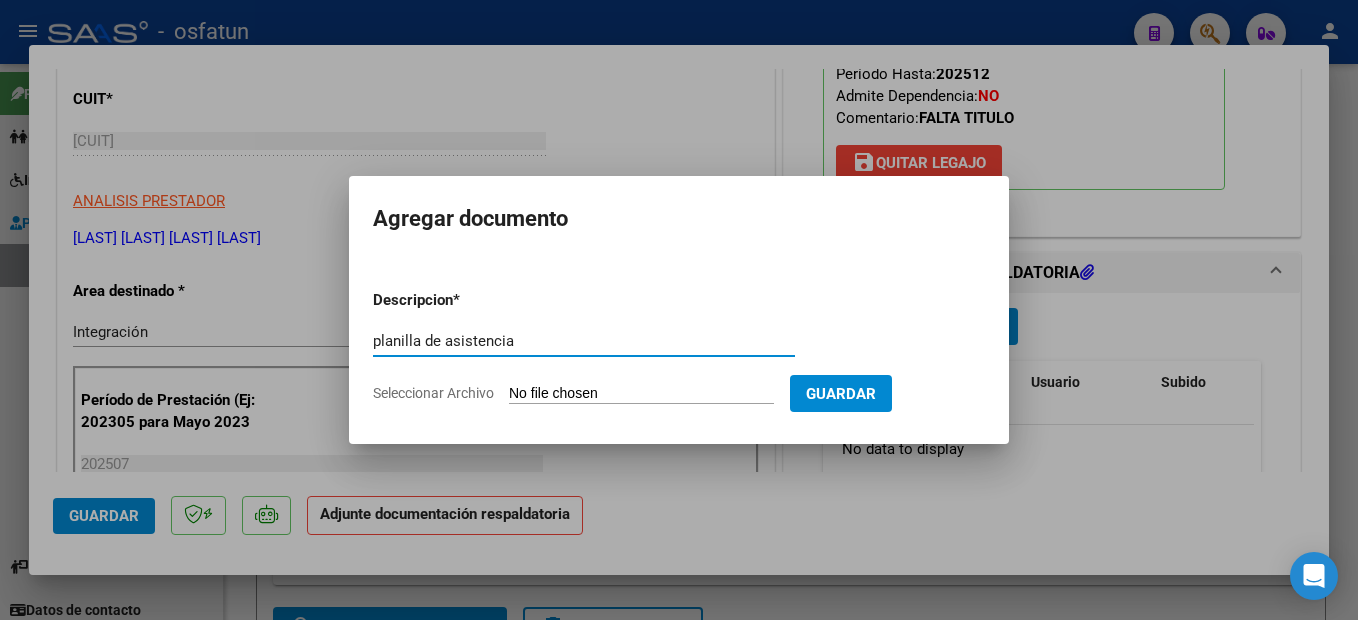 click on "Seleccionar Archivo" at bounding box center (641, 394) 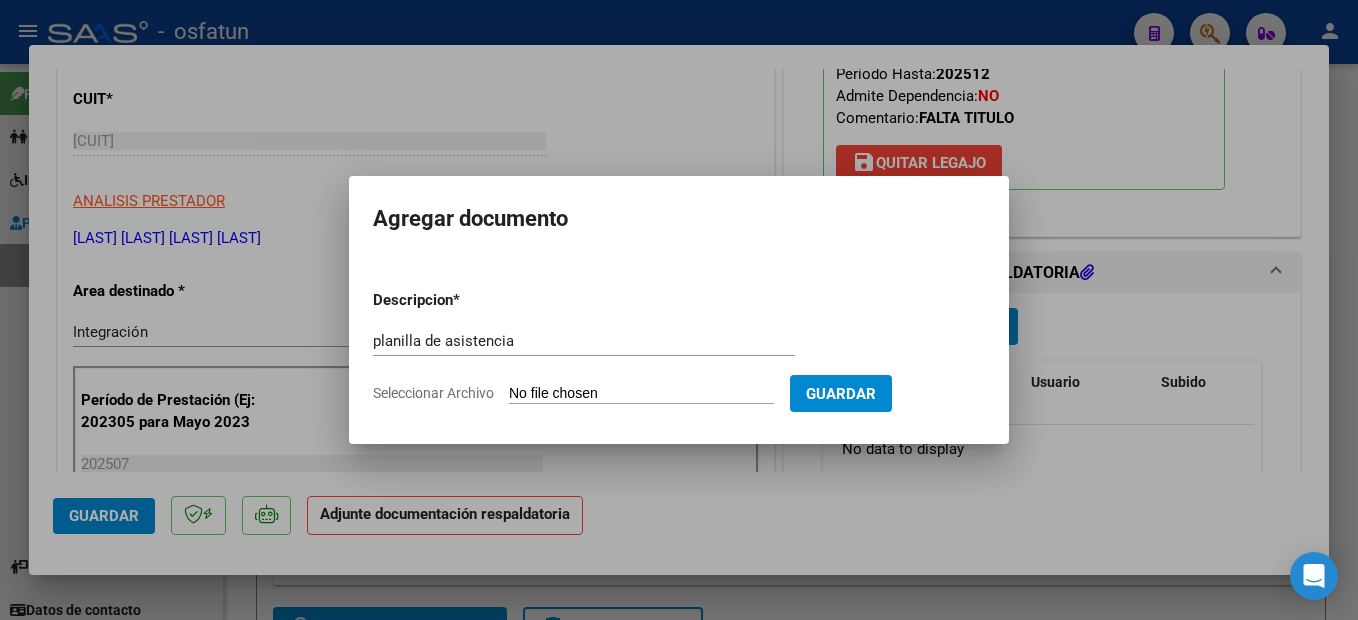 type on "C:\fakepath\250808152140.pdf" 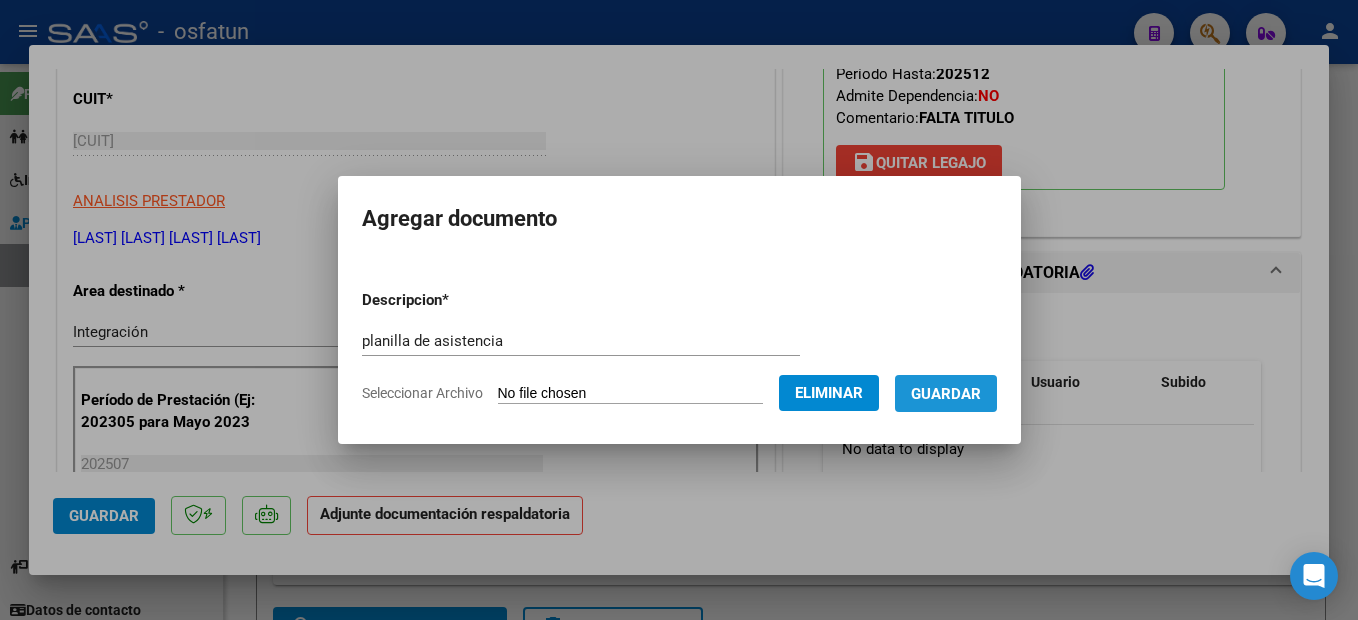 click on "Guardar" at bounding box center [946, 394] 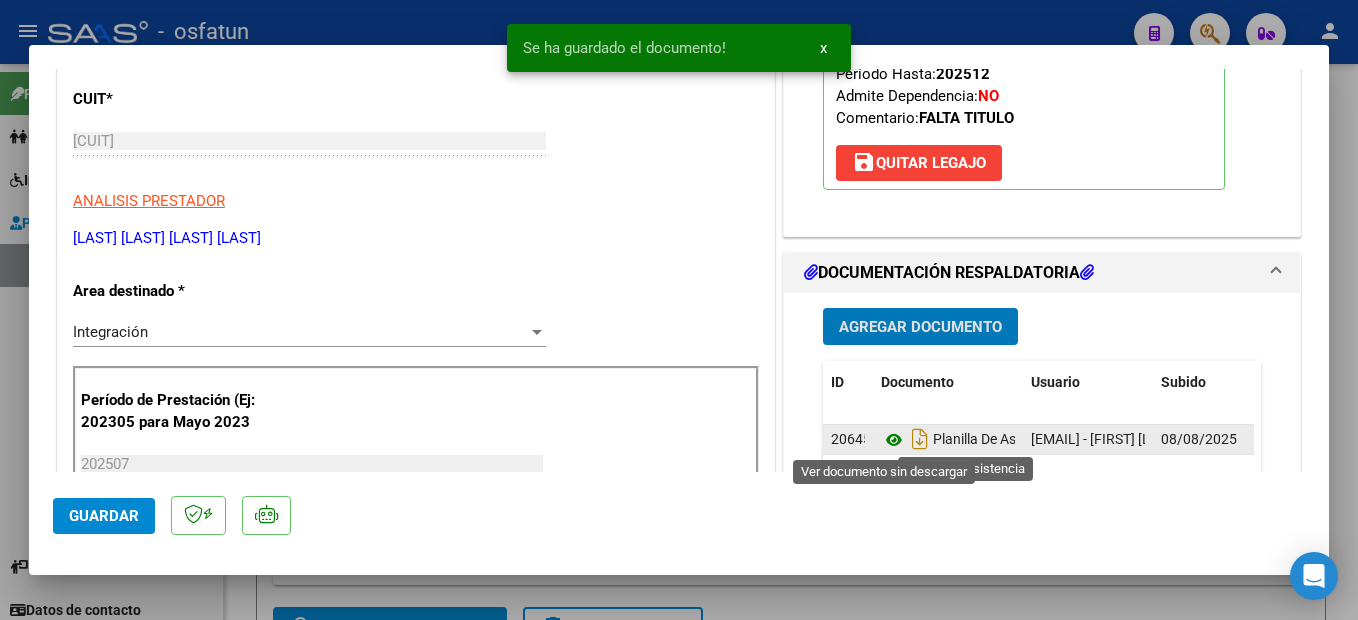 click 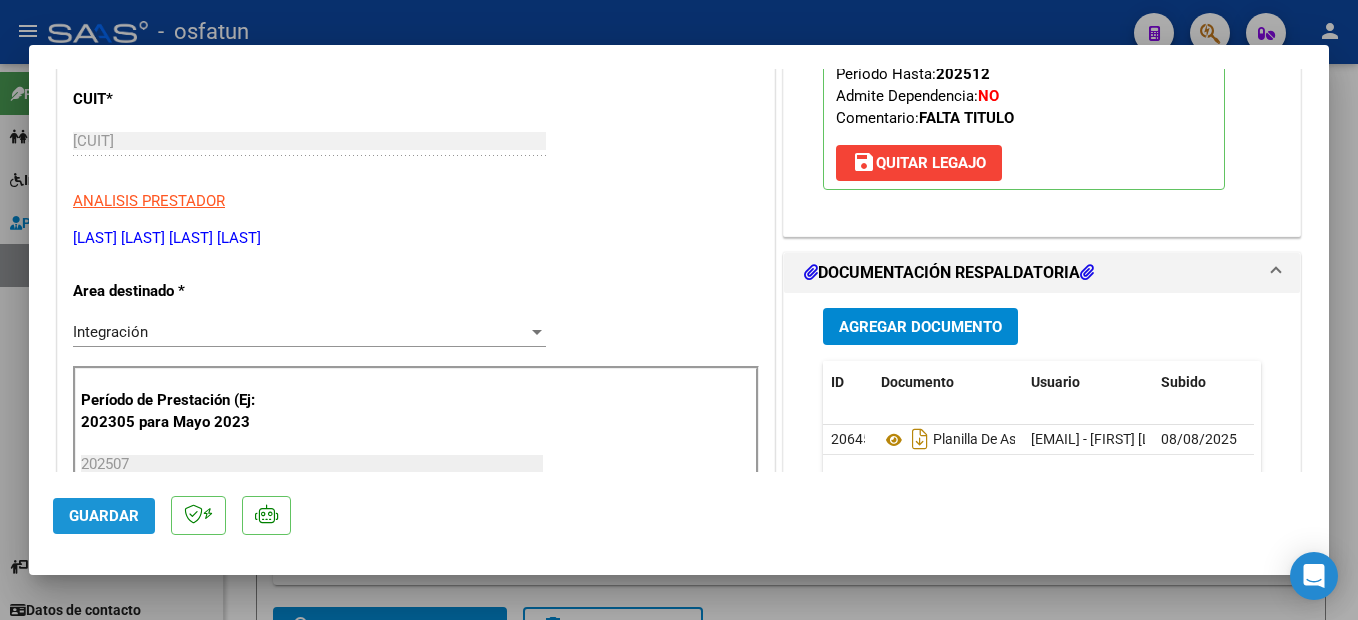 click on "Guardar" 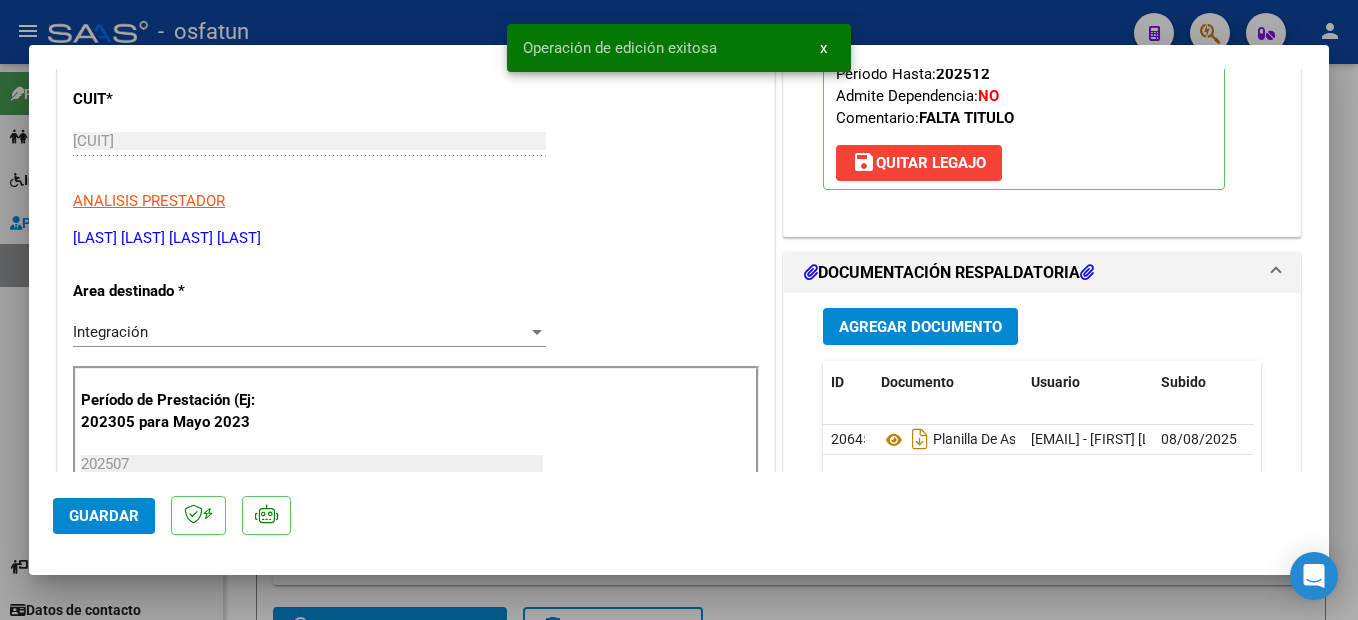 click on "COMPROBANTE VER COMPROBANTE       ESTADO:   Recibida. En proceso de confirmacion/aceptac por la OS.     El comprobante fue leído exitosamente.  DATOS DEL COMPROBANTE CUIT  *   [CUIT] Ingresar CUIT  ANALISIS PRESTADOR  [LAST] [LAST] [LAST] [LAST]  ARCA Padrón ARCA Padrón  Area destinado * Integración Seleccionar Area Período de Prestación (Ej: 202305 para Mayo 2023    202507 Ingrese el Período de Prestación como indica el ejemplo   Una vez que se asoció a un legajo aprobado no se puede cambiar el período de prestación.   Comprobante Tipo * Factura C Seleccionar Tipo Punto de Venta  *   1 Ingresar el Nro.  Número  *   15 Ingresar el Nro.  Monto  *   $ 307.654,34 Ingresar el monto  Fecha del Cpbt.  *   2025-08-06 Ingresar la fecha  CAE / CAEA (no ingrese CAI)    [NUMBER] Ingresar el CAE o CAEA (no ingrese CAI)  Fecha de Vencimiento    Ingresar la fecha  Ref. Externa    Ingresar la ref.  N° Liquidación    Ingresar el N° Liquidación  COMENTARIOS Comentarios del Prestador / Gerenciador:   NO" at bounding box center [679, 310] 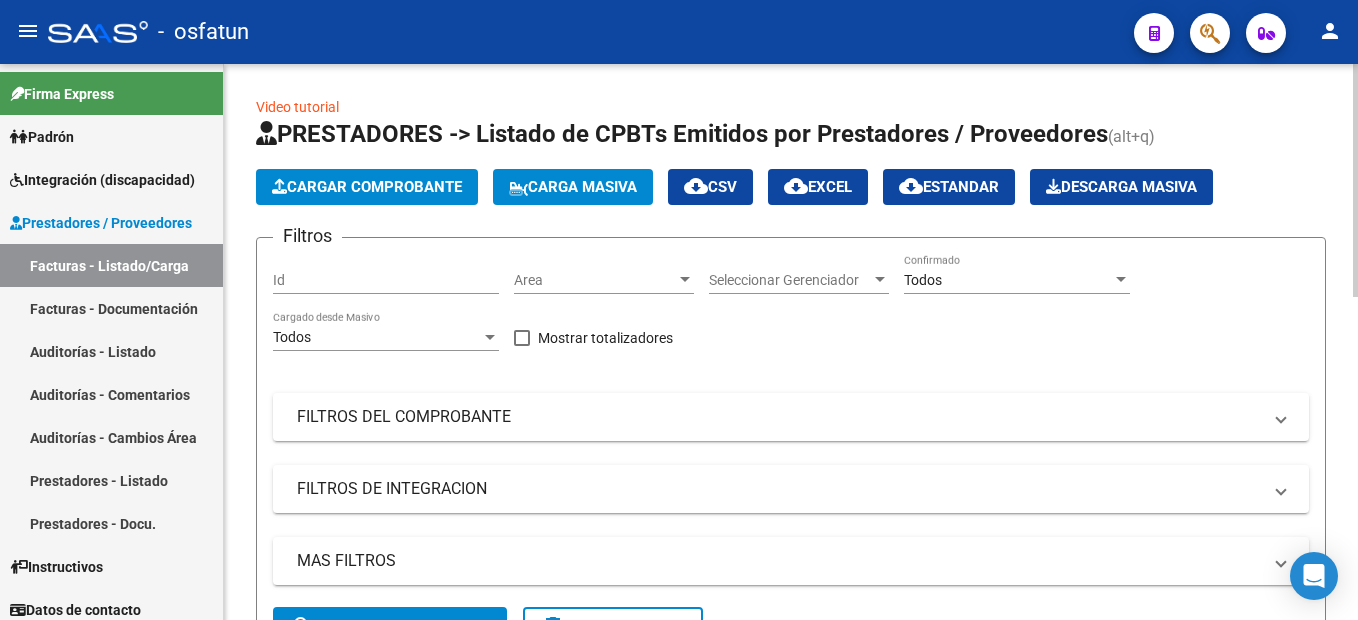 click on "Cargar Comprobante" 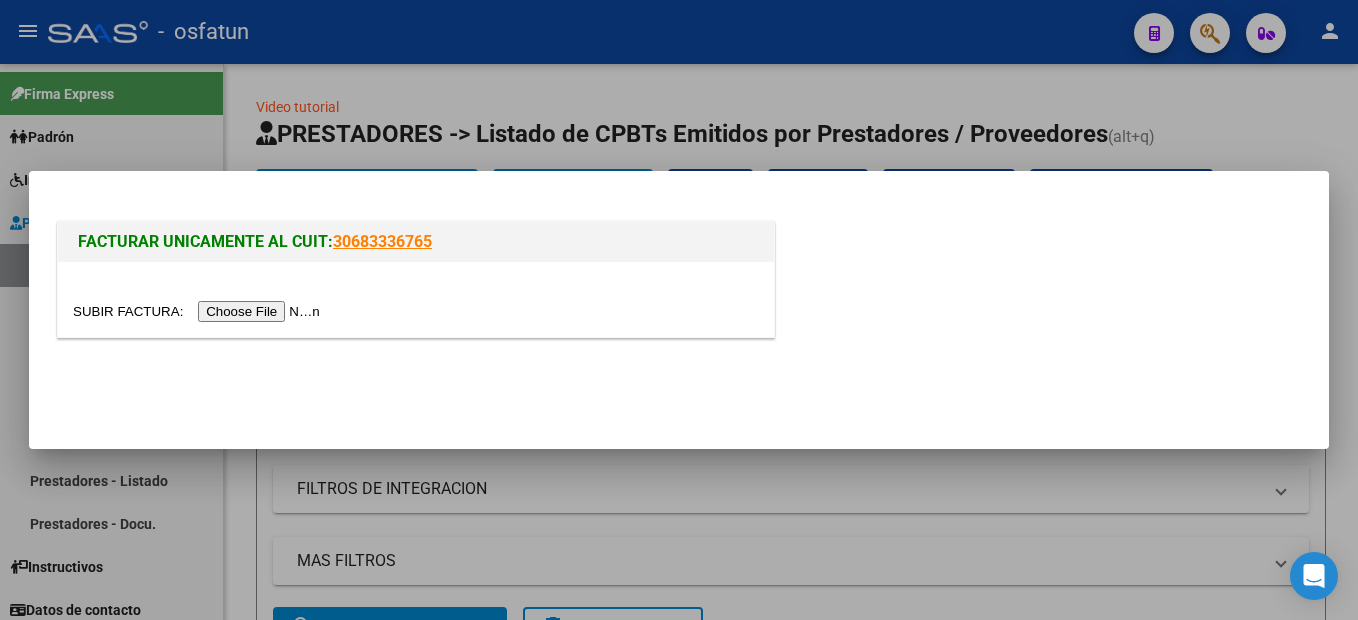 click at bounding box center [199, 311] 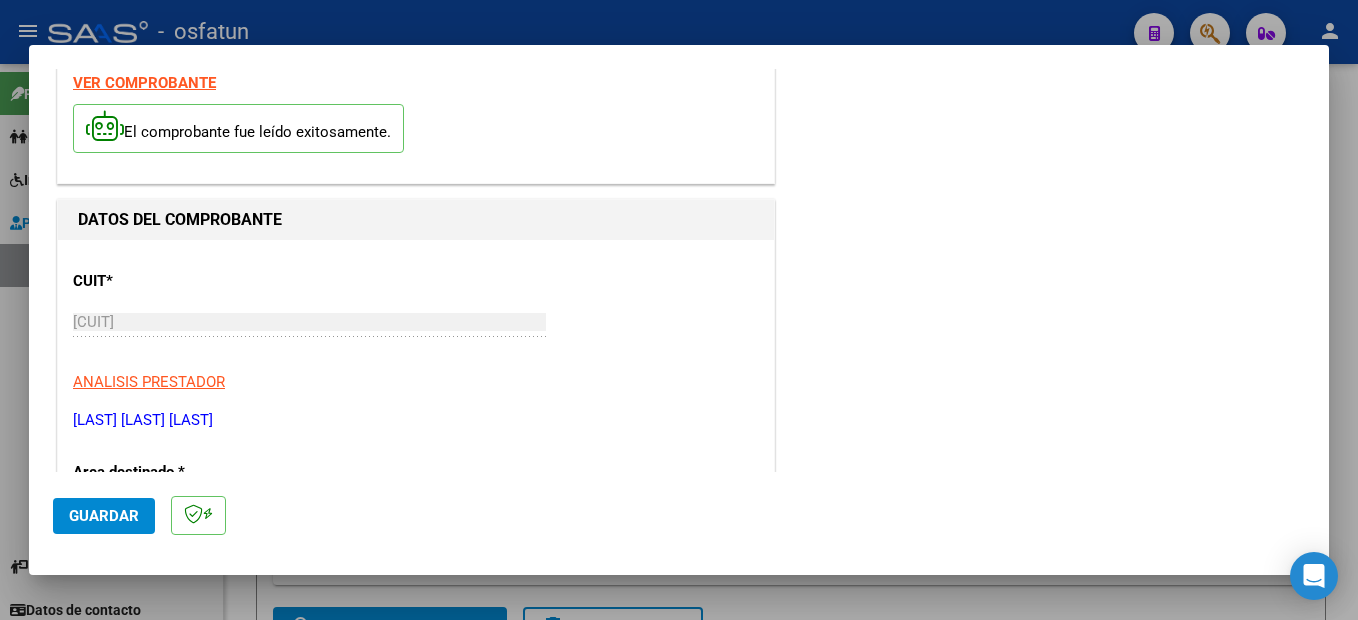 scroll, scrollTop: 200, scrollLeft: 0, axis: vertical 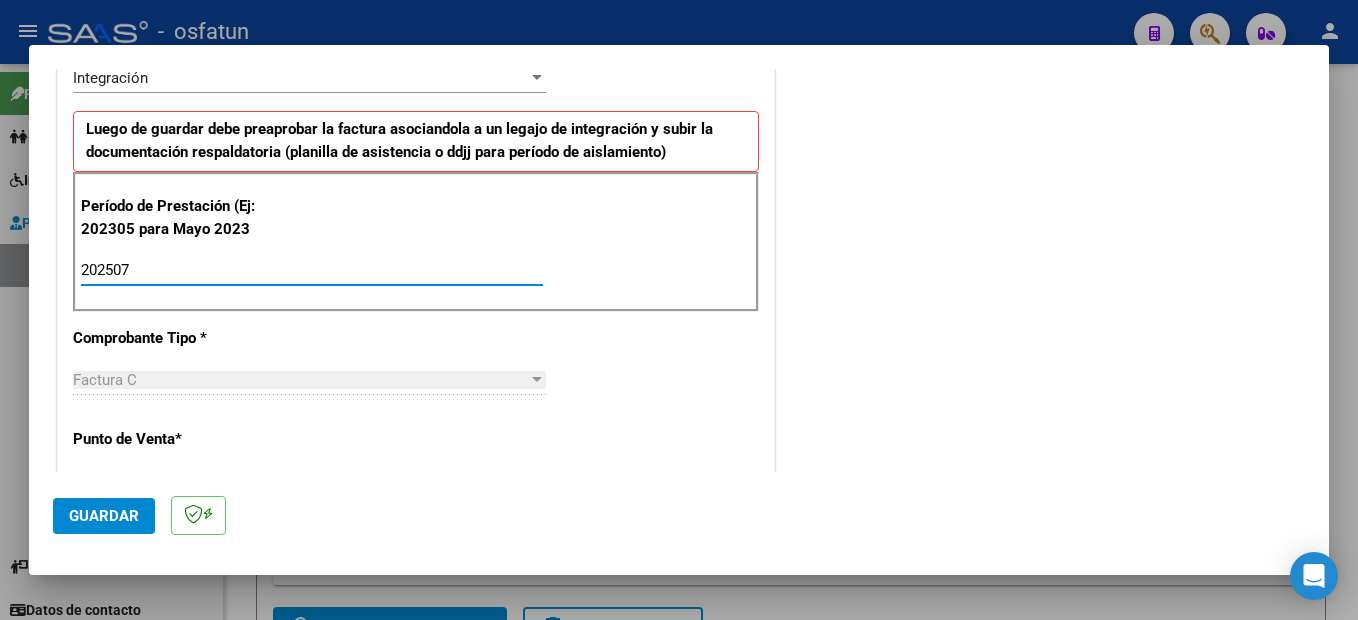 type on "202507" 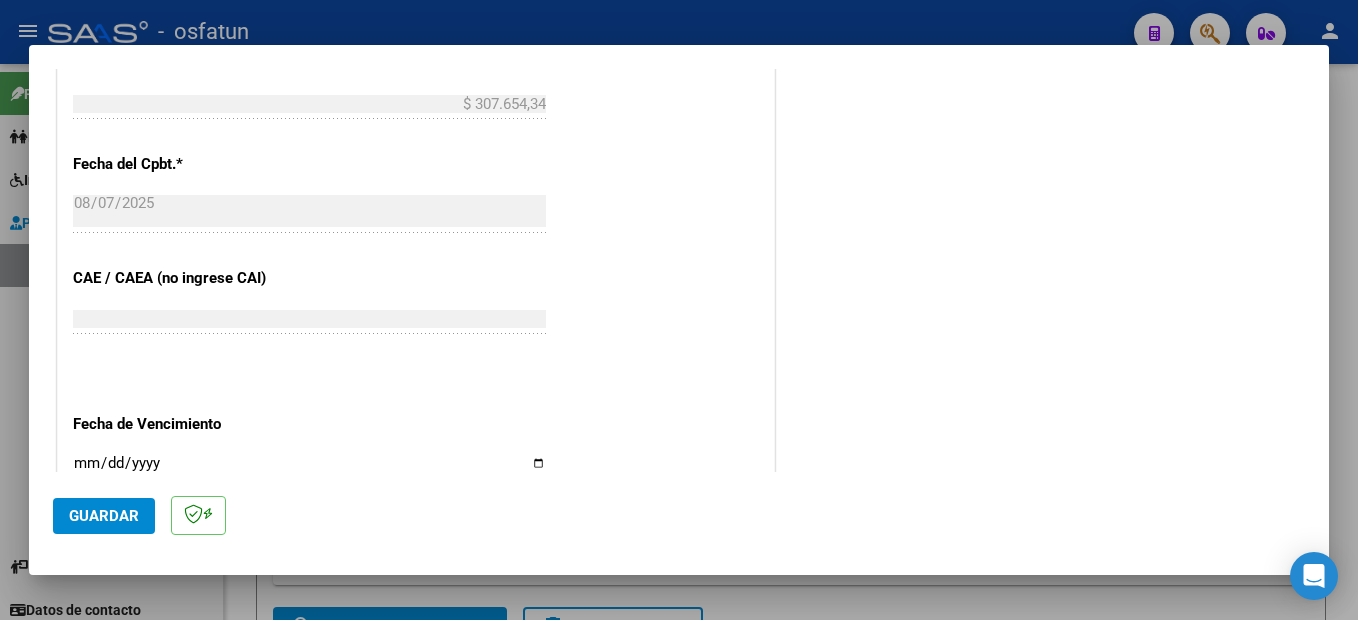 scroll, scrollTop: 1195, scrollLeft: 0, axis: vertical 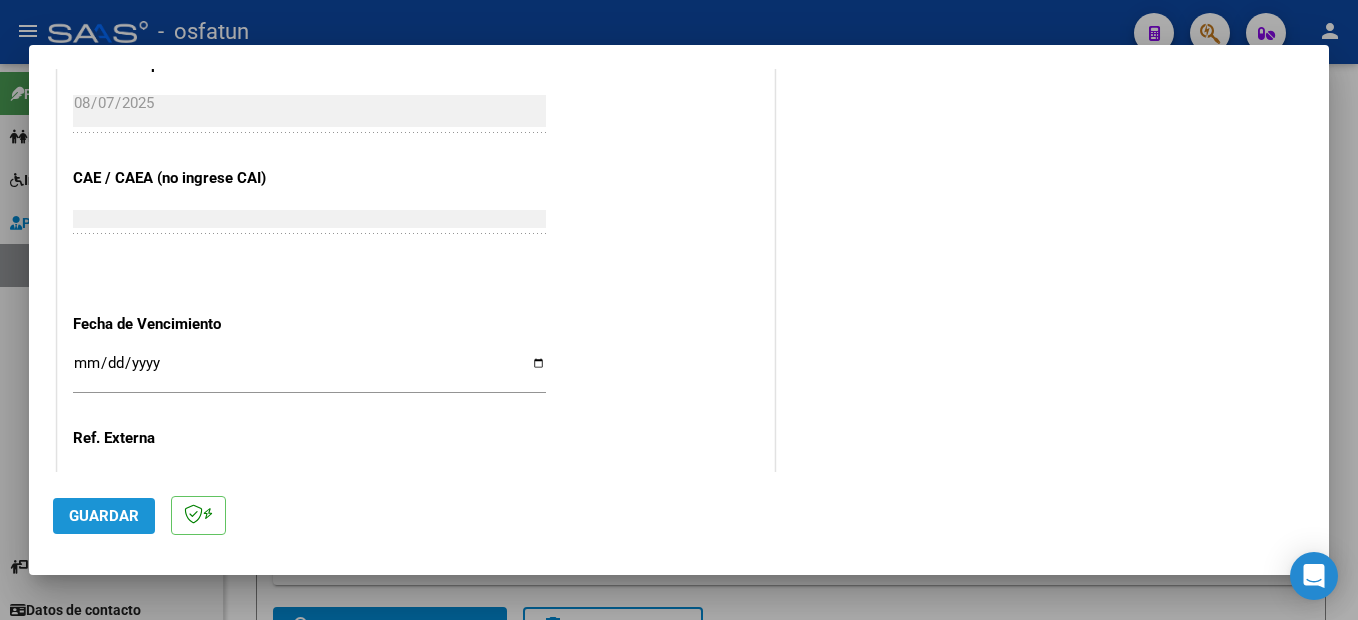 click on "Guardar" 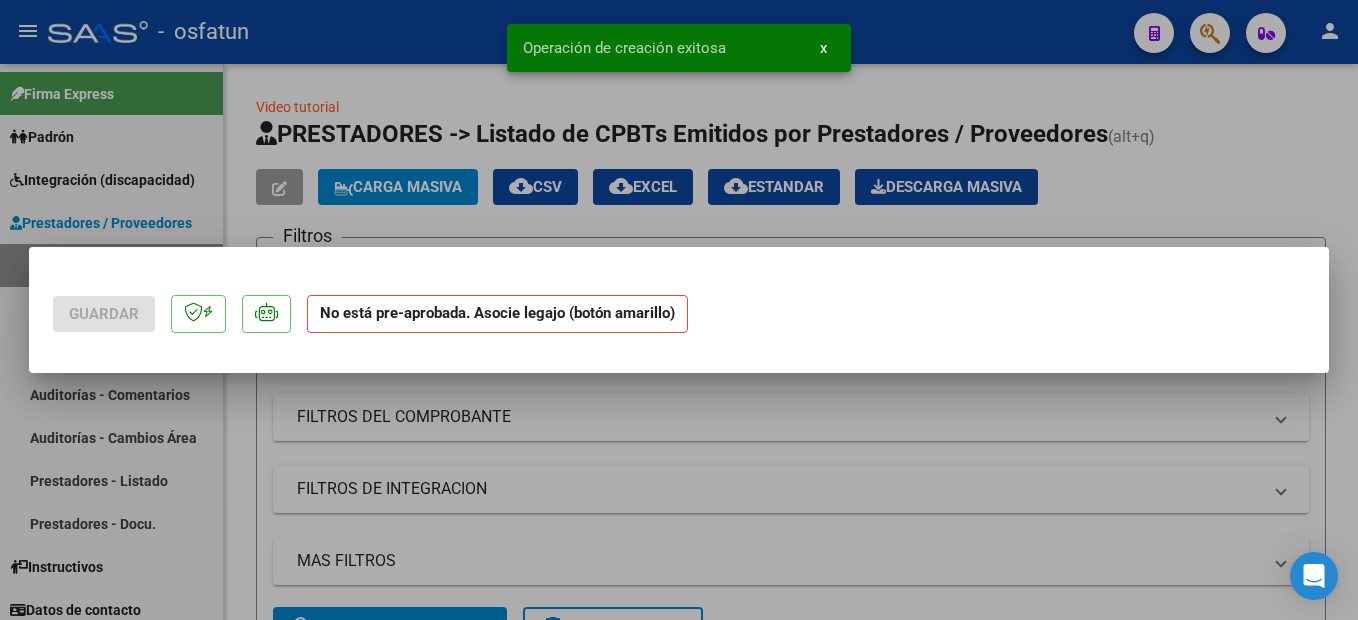 scroll, scrollTop: 0, scrollLeft: 0, axis: both 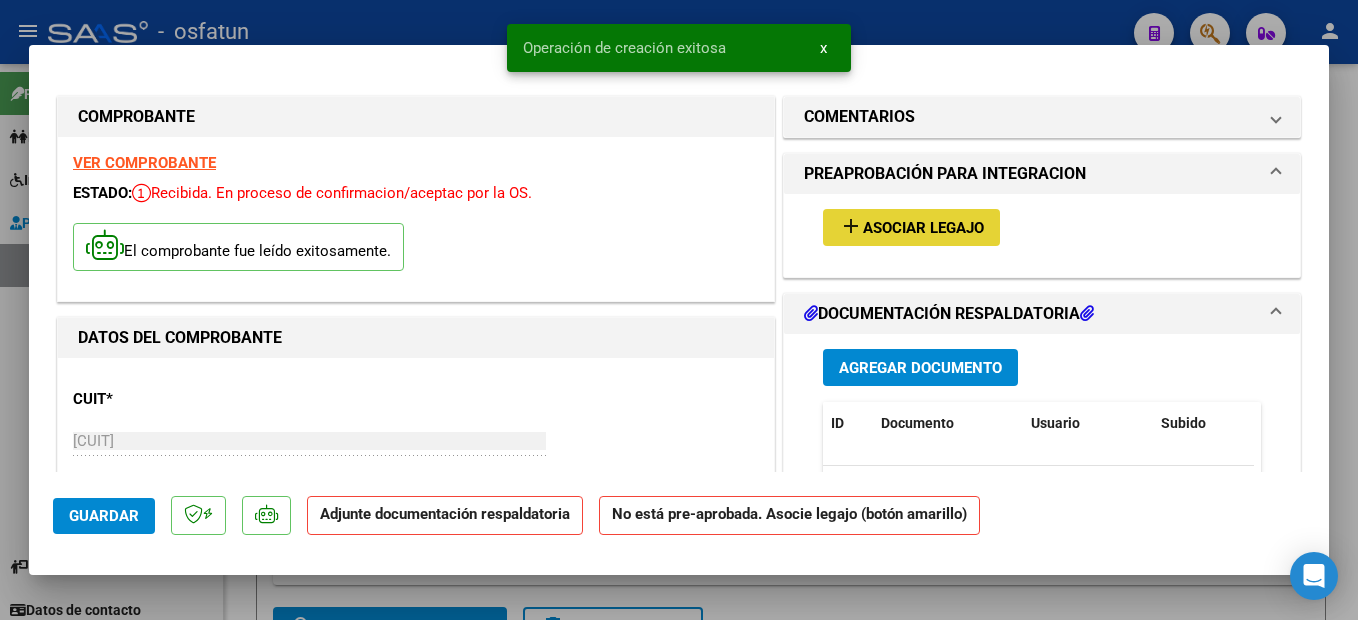 click on "add Asociar Legajo" at bounding box center (911, 227) 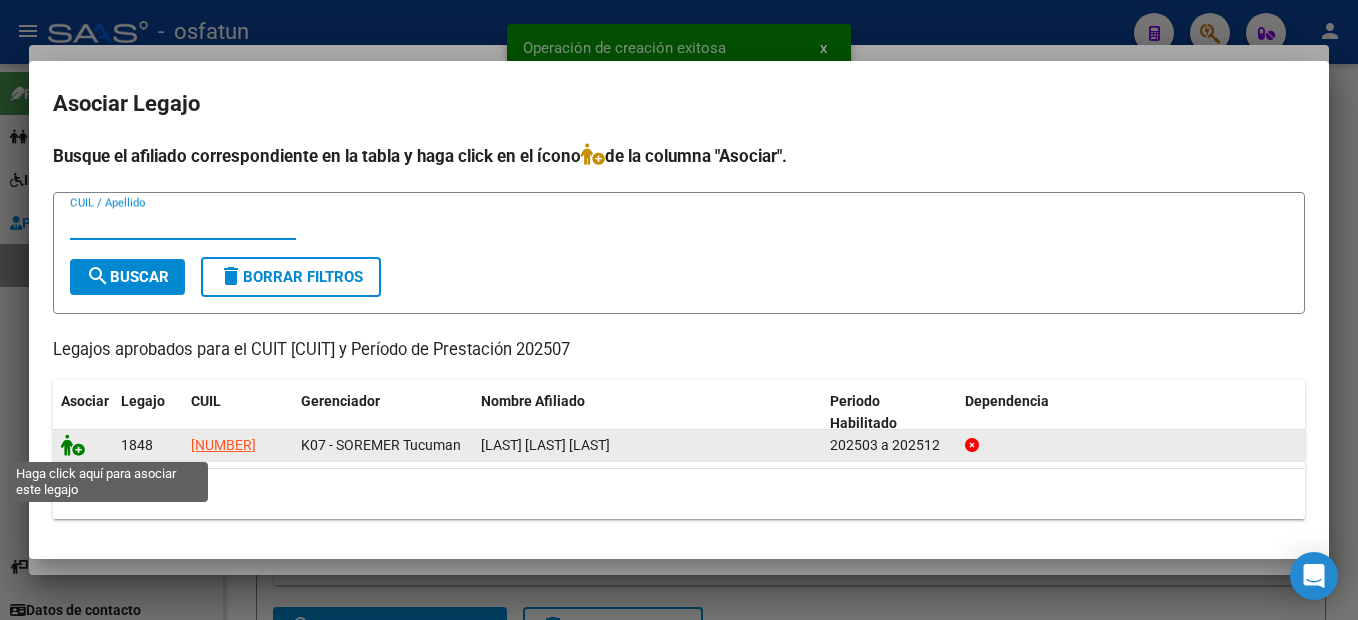 click 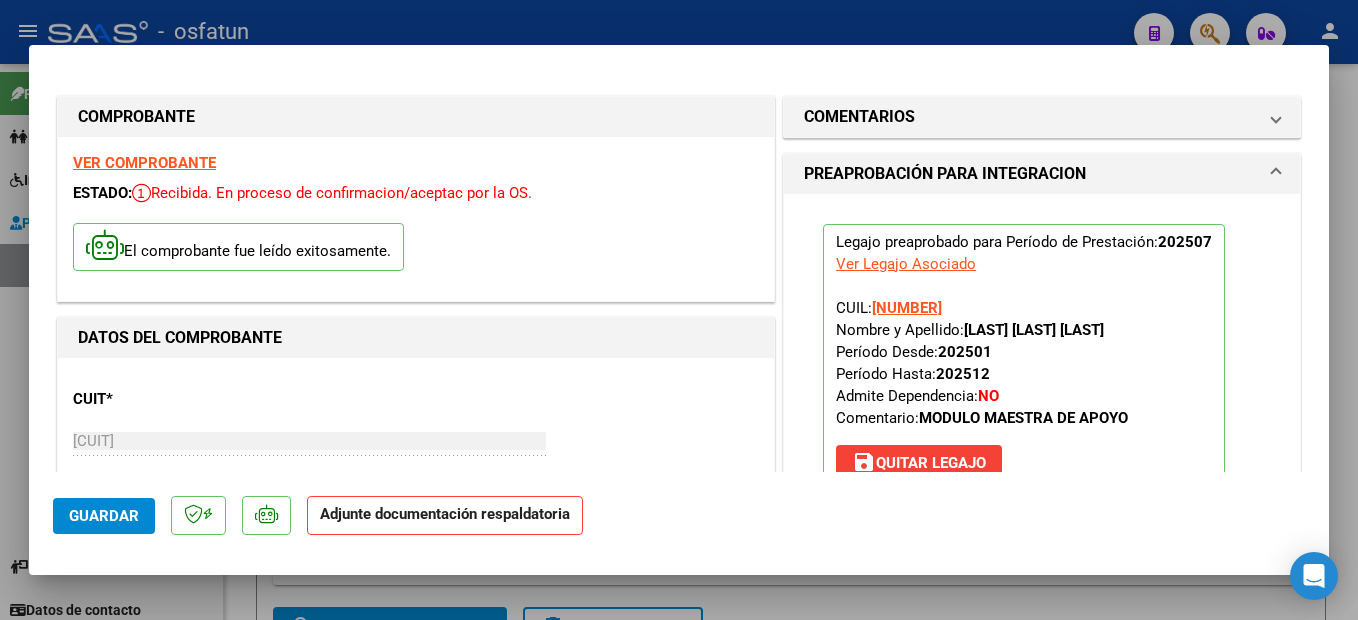 scroll, scrollTop: 300, scrollLeft: 0, axis: vertical 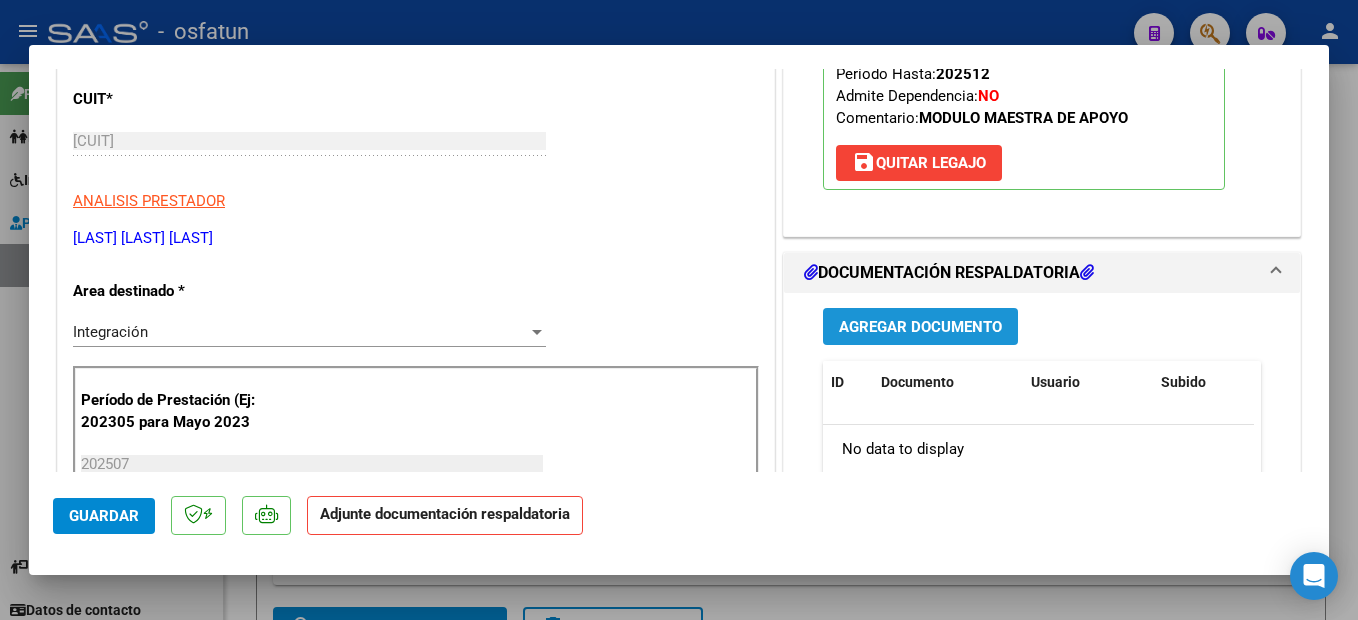 click on "Agregar Documento" at bounding box center [920, 326] 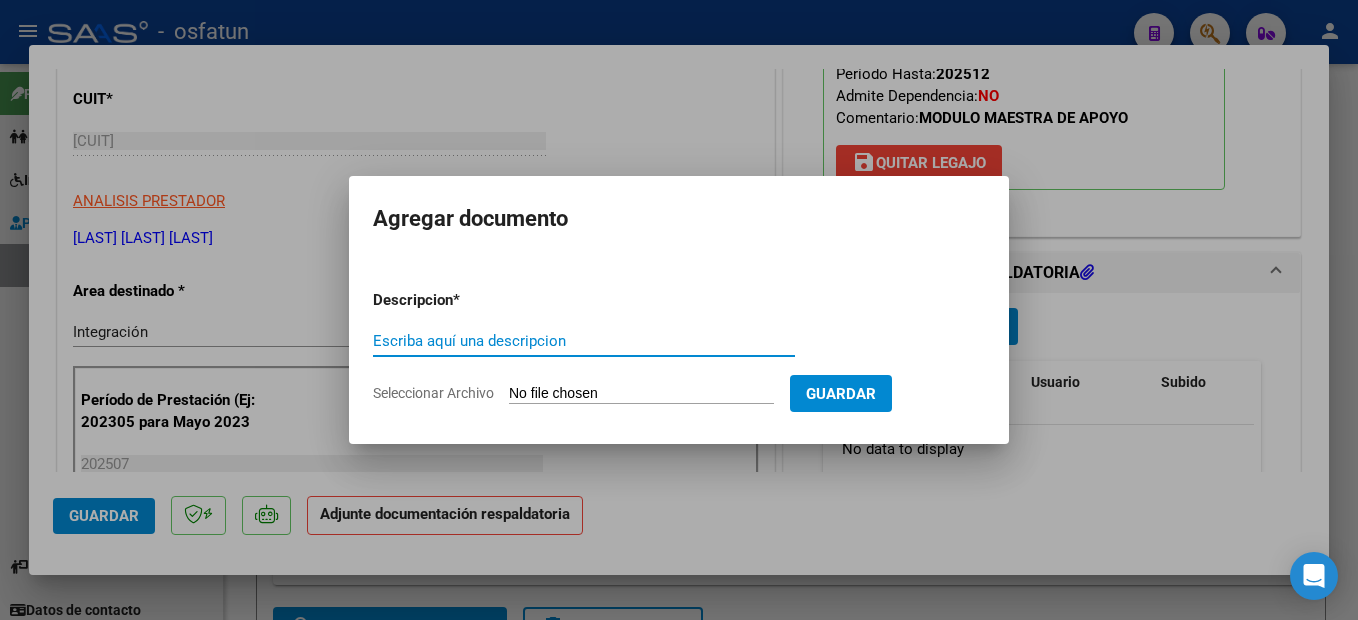 click on "Escriba aquí una descripcion" at bounding box center [584, 341] 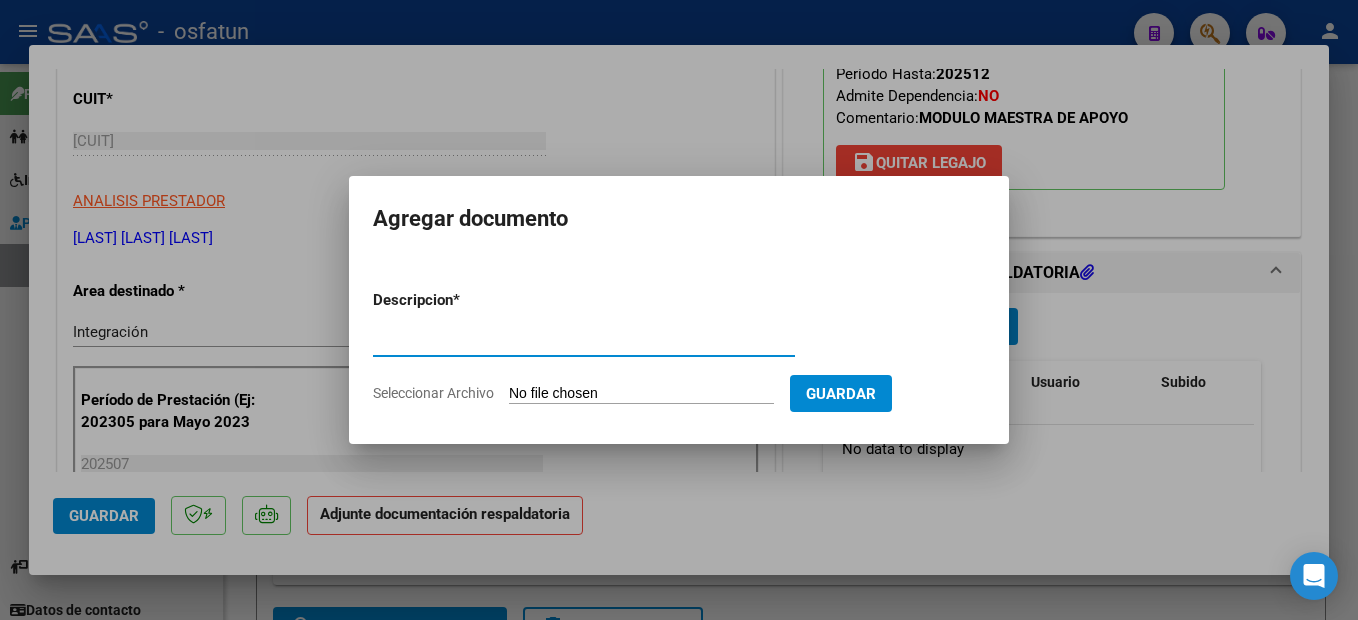 type on "planilla de asistencia" 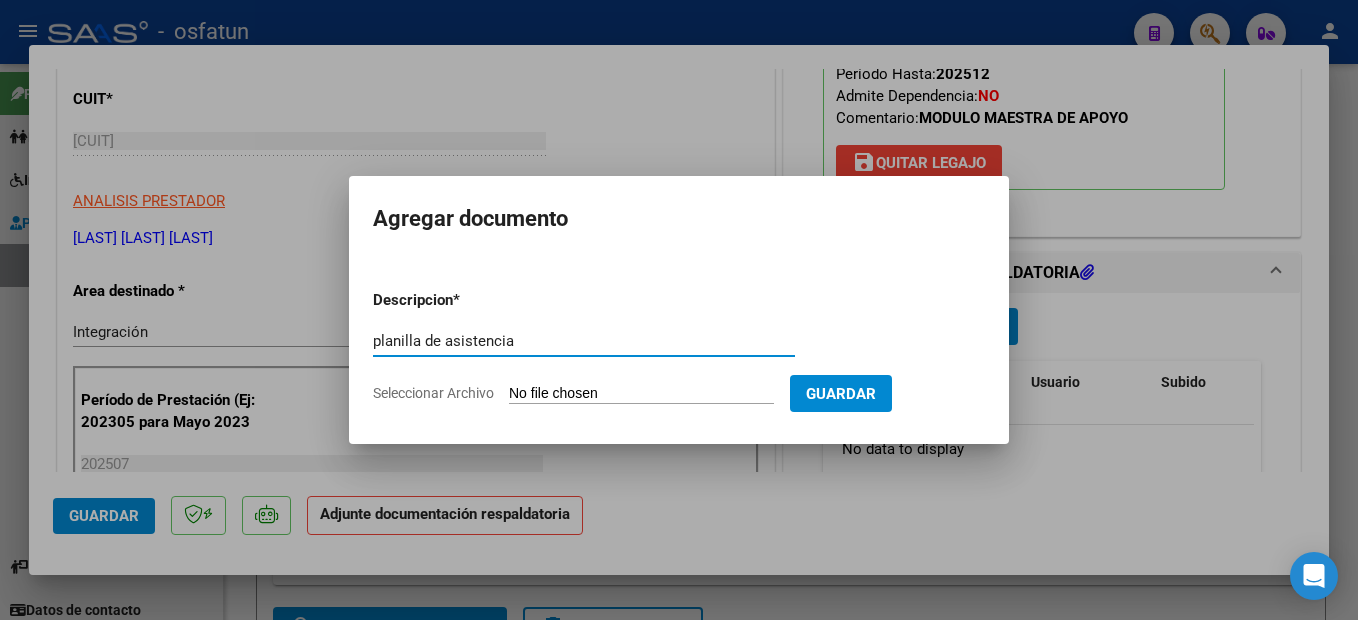 click on "Seleccionar Archivo" at bounding box center (641, 394) 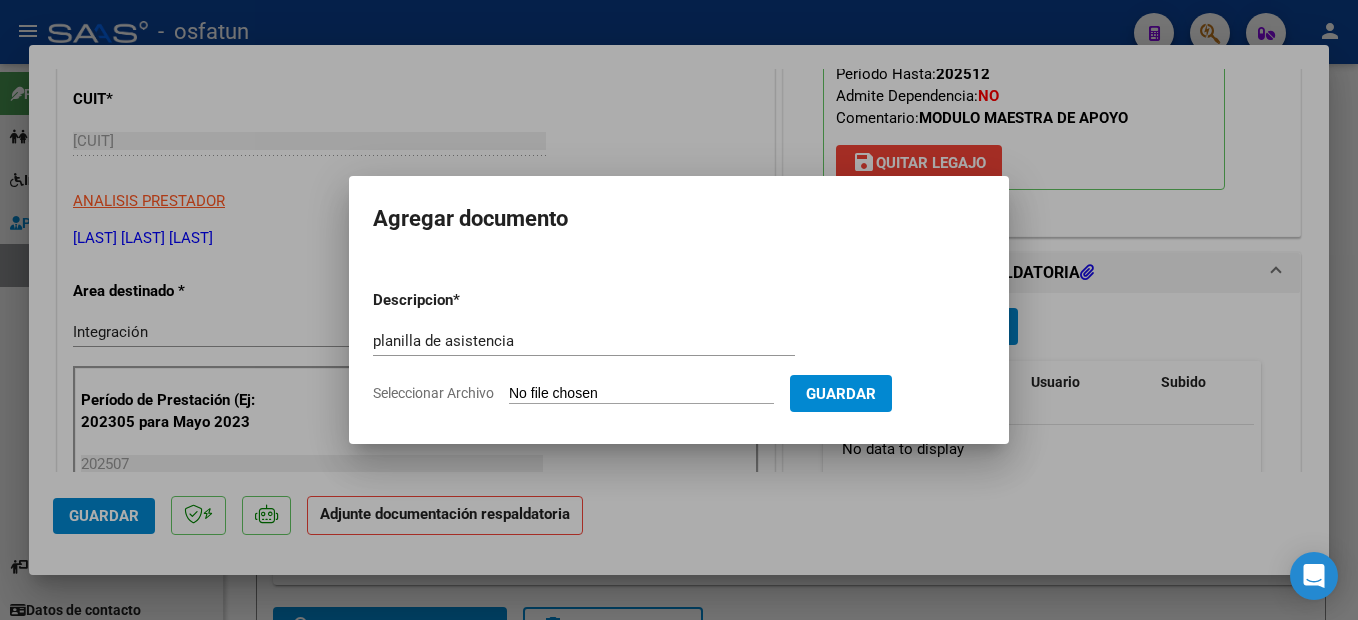 type on "C:\fakepath\250808152205.pdf" 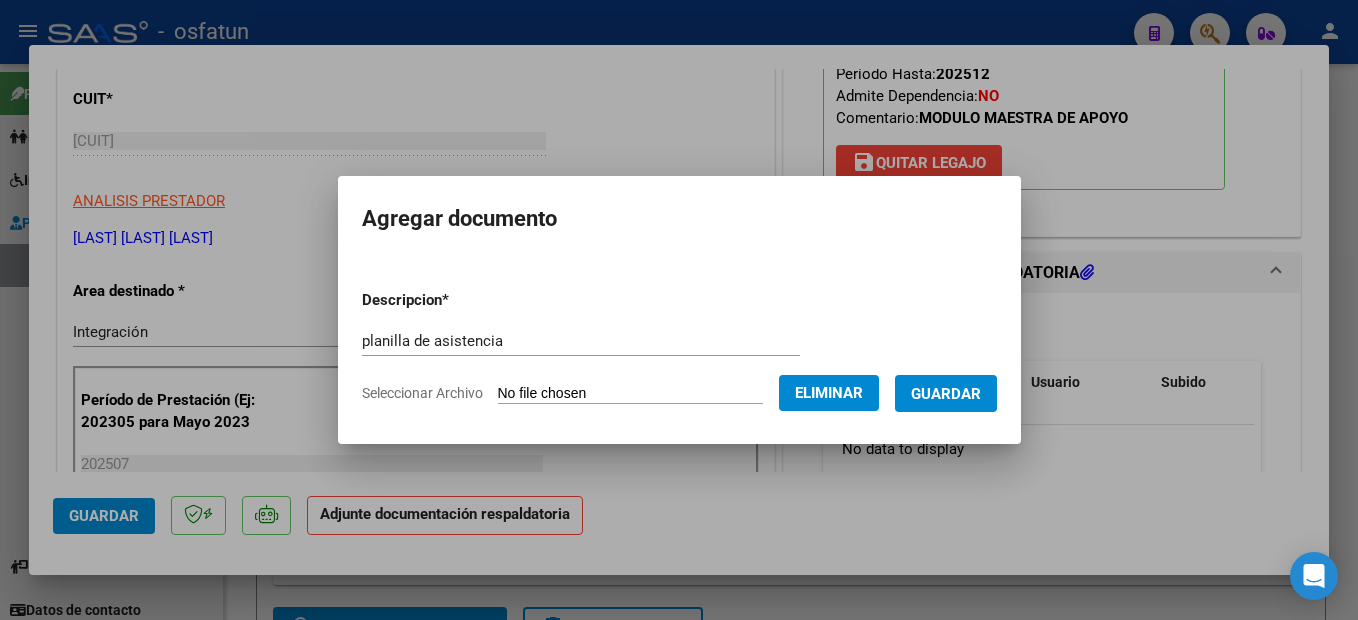 click on "Guardar" at bounding box center [946, 393] 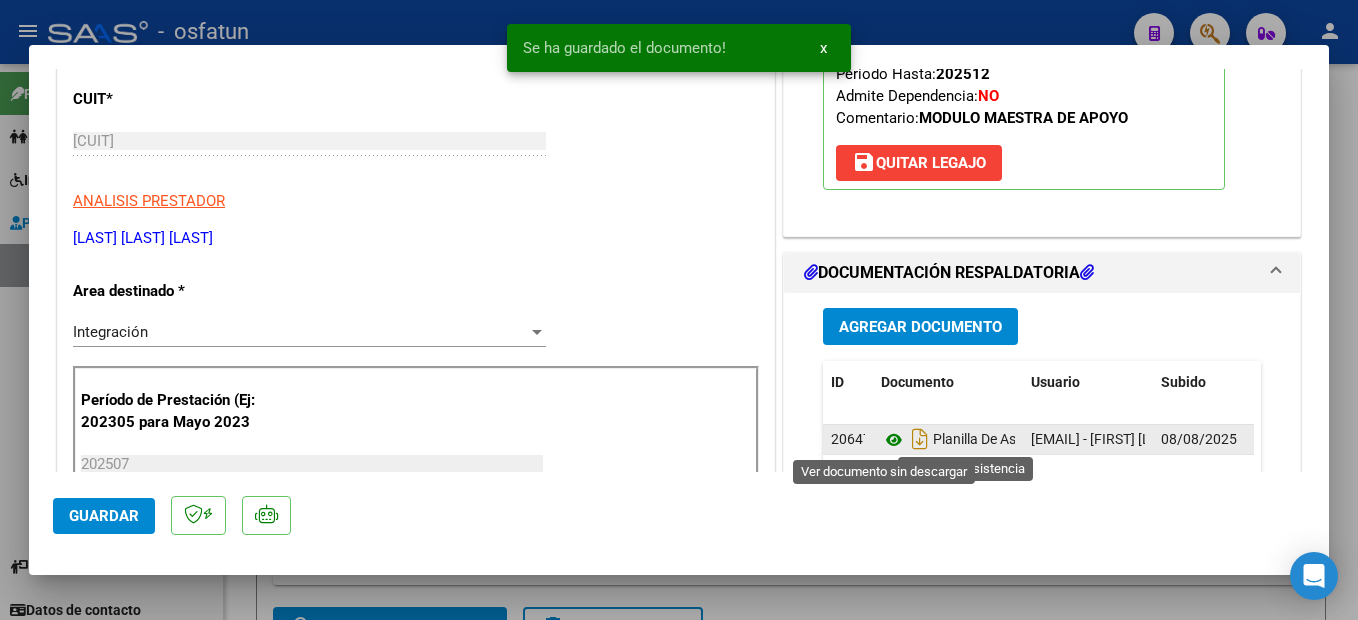 click 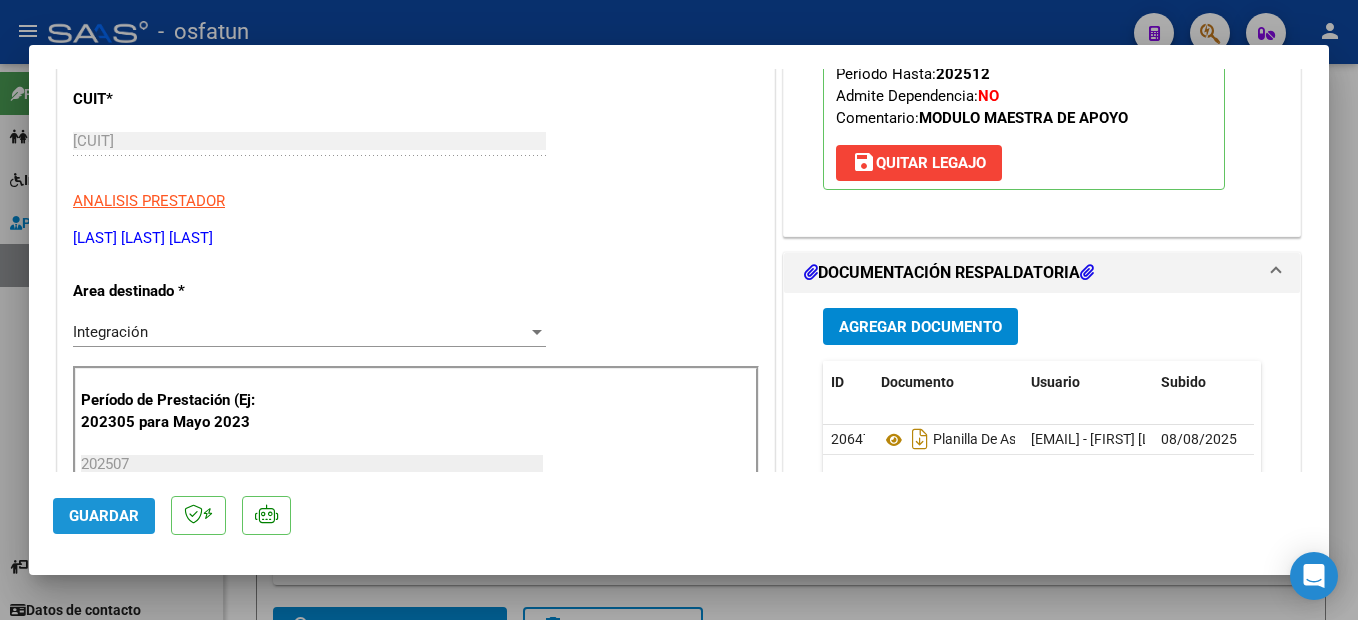 click on "Guardar" 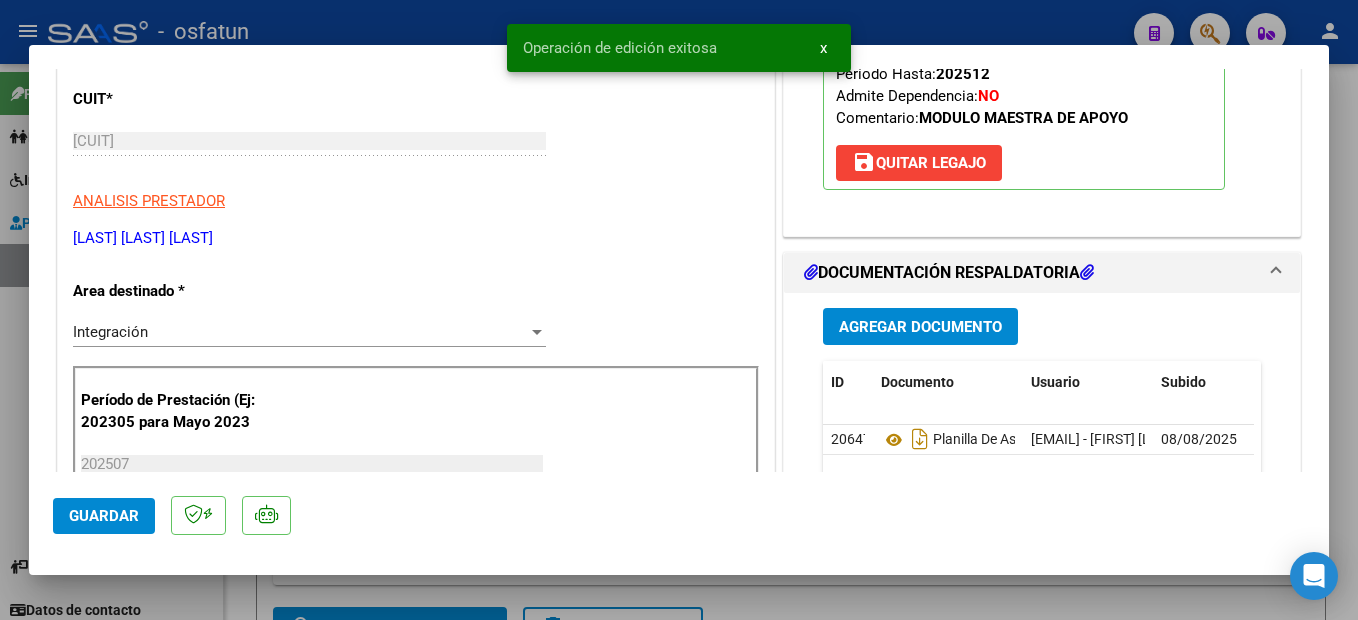 click at bounding box center [679, 310] 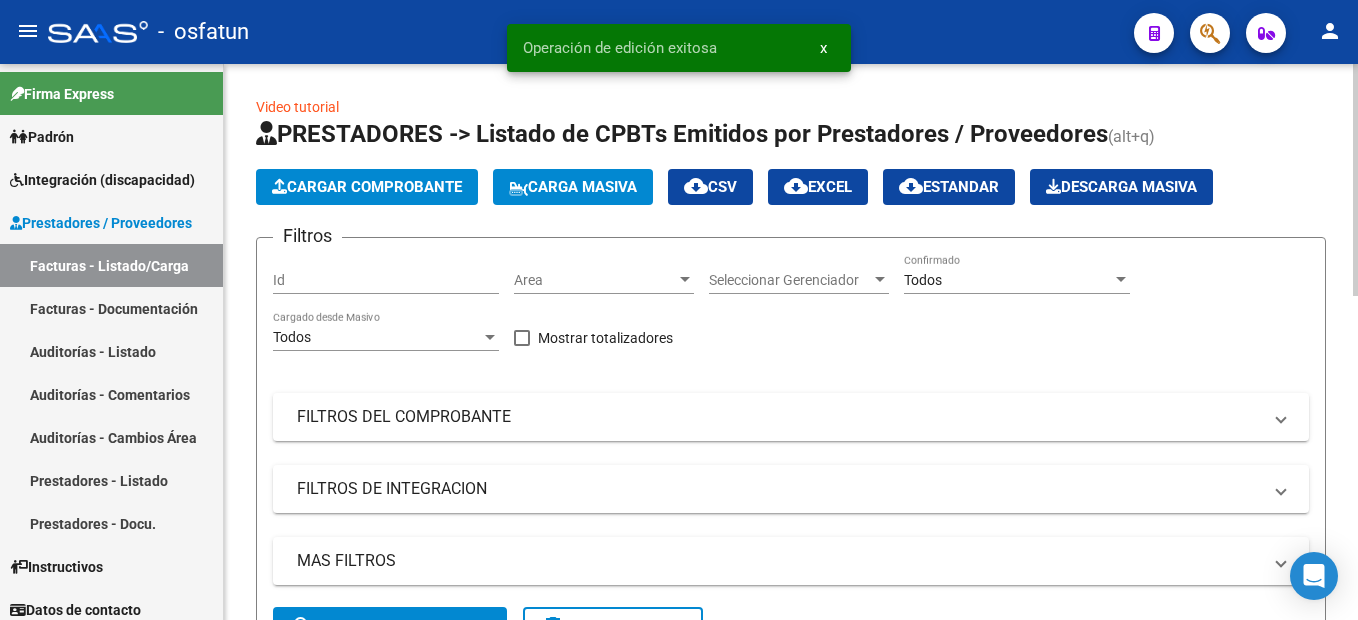 click on "Cargar Comprobante" 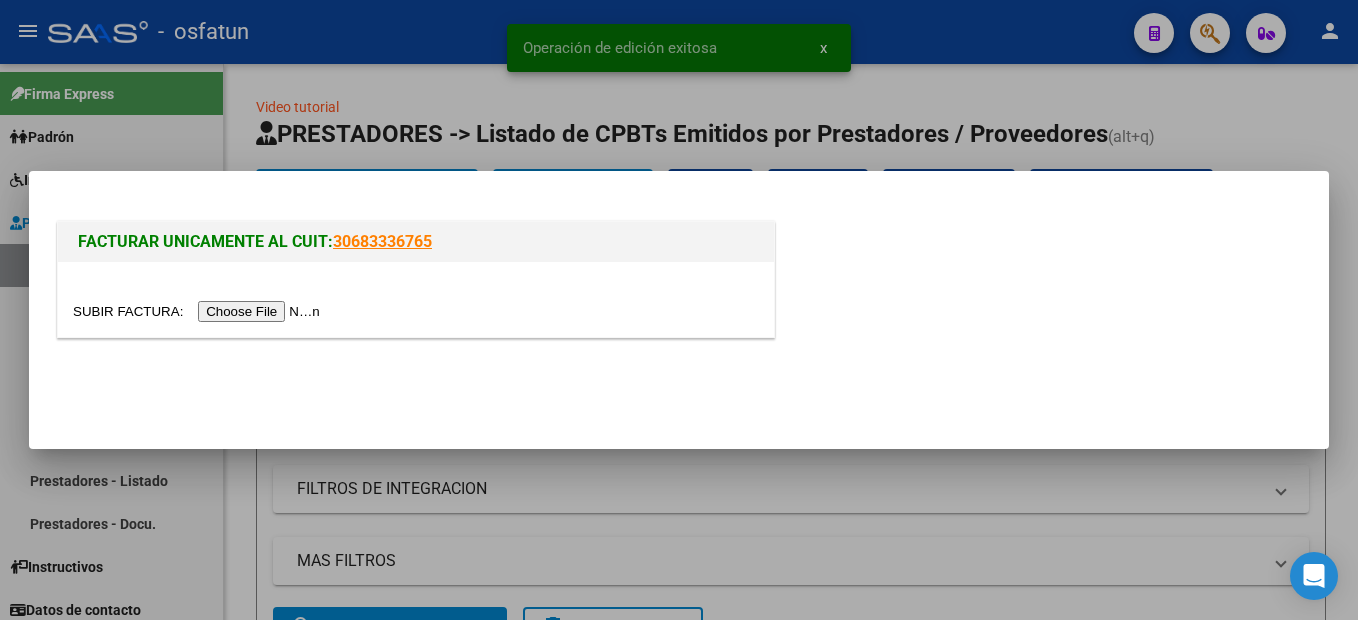 click at bounding box center (199, 311) 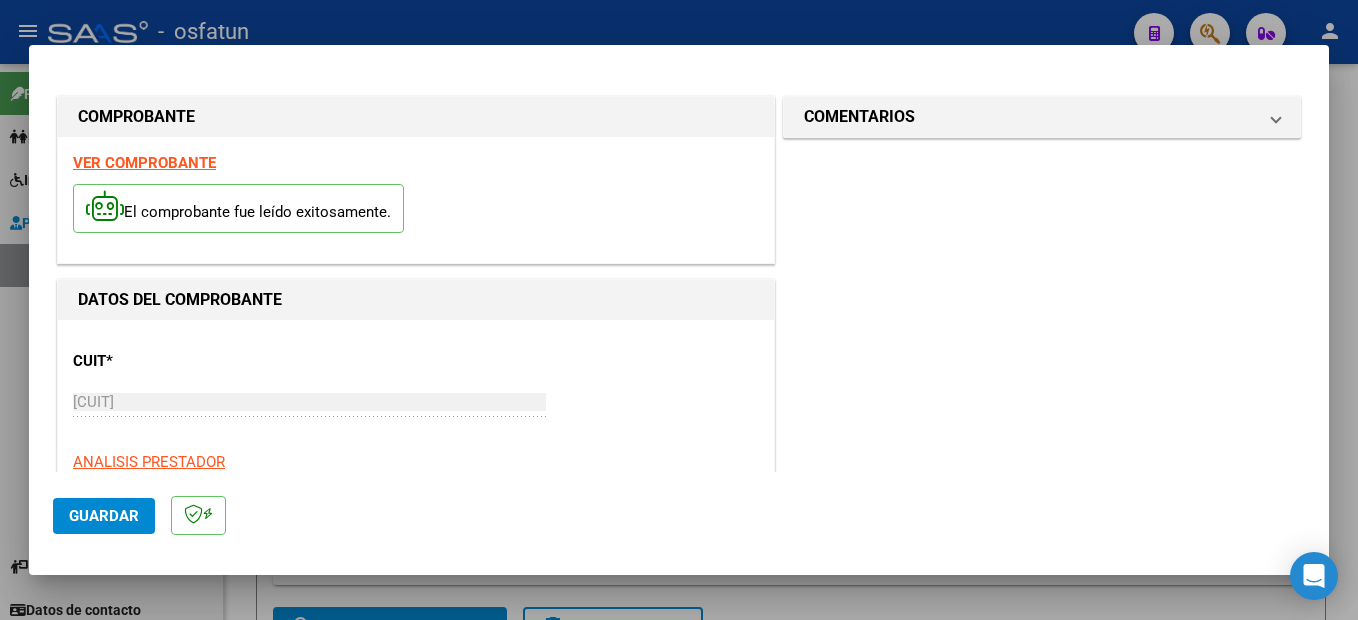 scroll, scrollTop: 200, scrollLeft: 0, axis: vertical 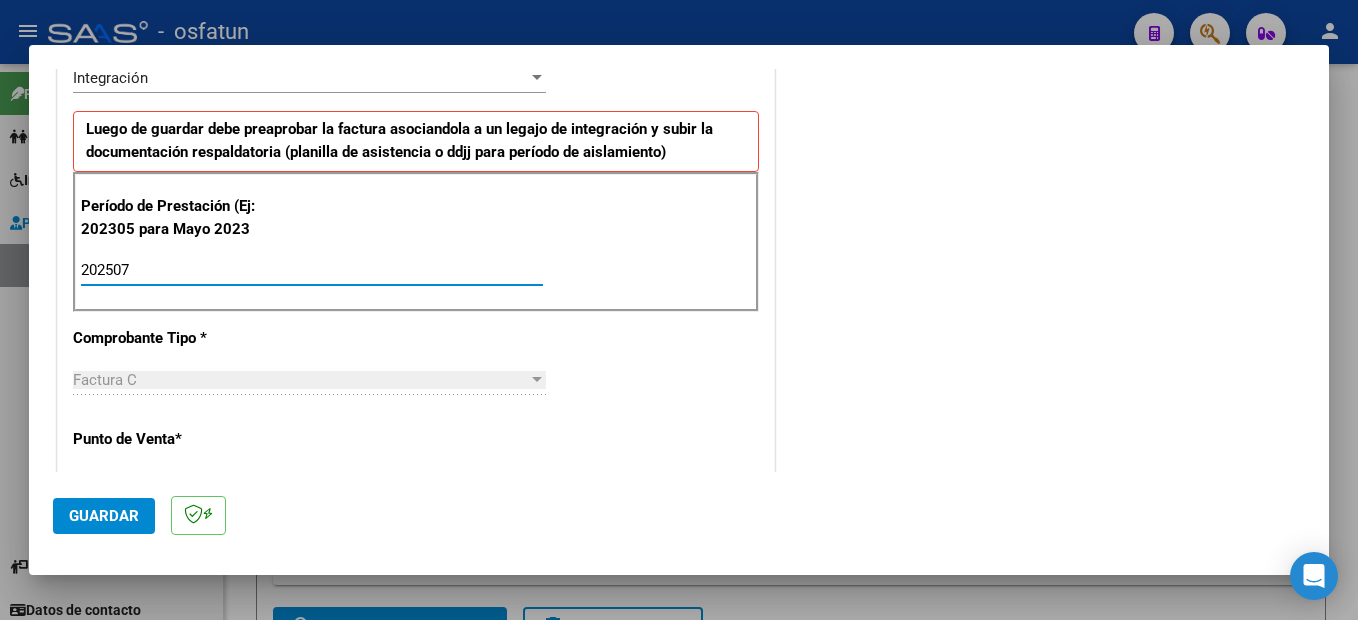 type on "202507" 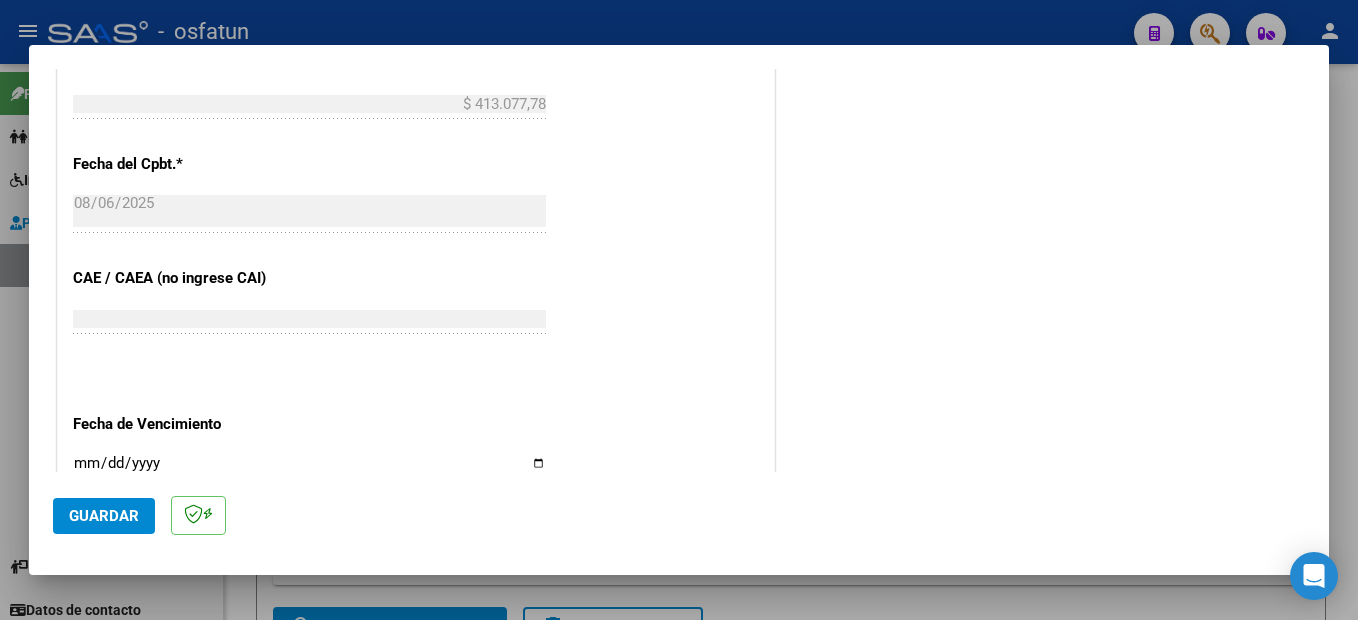 scroll, scrollTop: 1295, scrollLeft: 0, axis: vertical 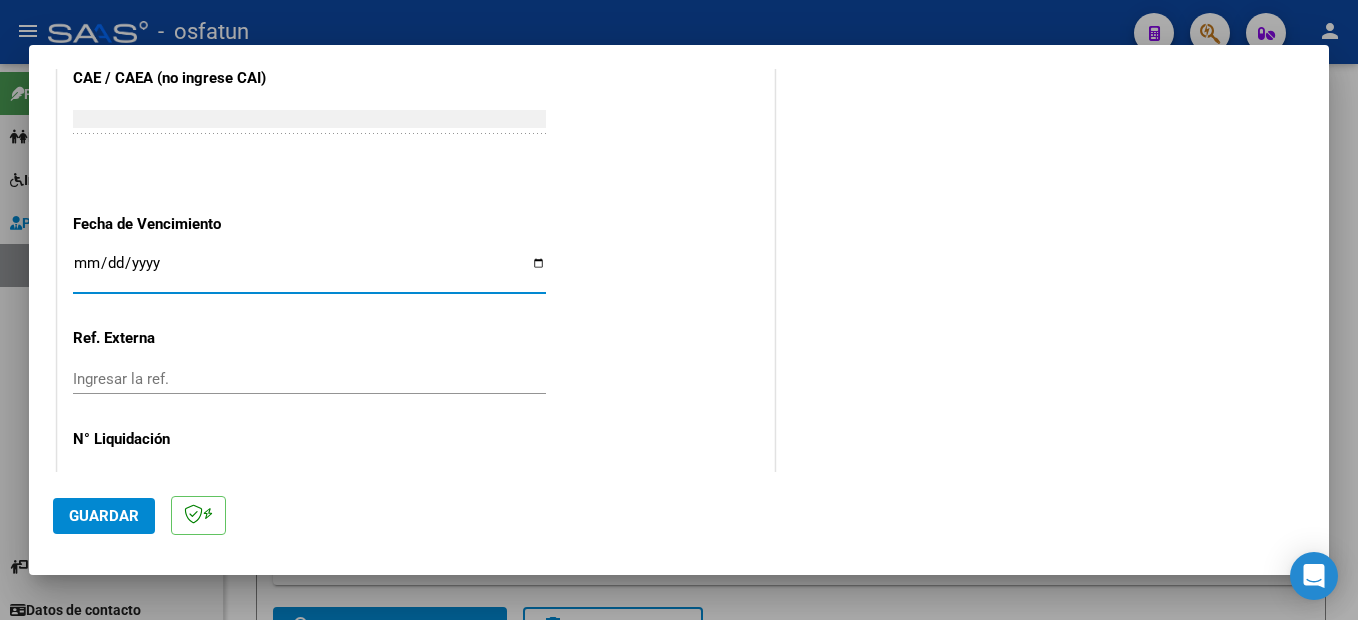 click on "Guardar" 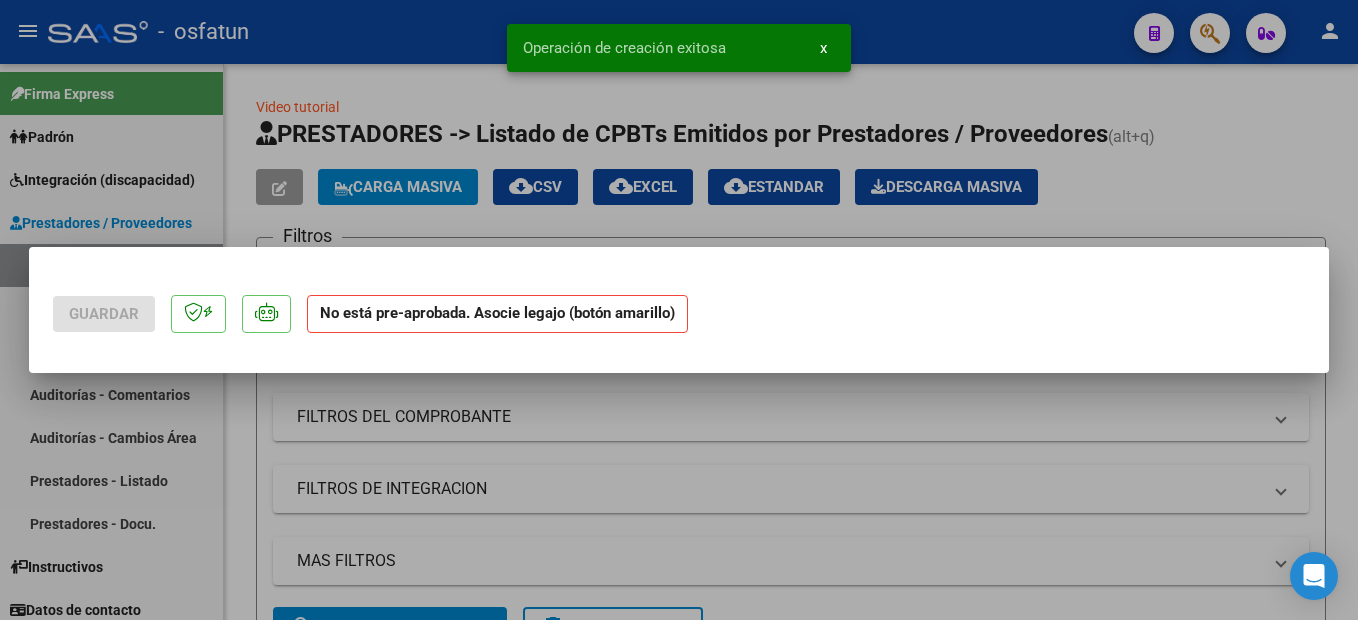 scroll, scrollTop: 0, scrollLeft: 0, axis: both 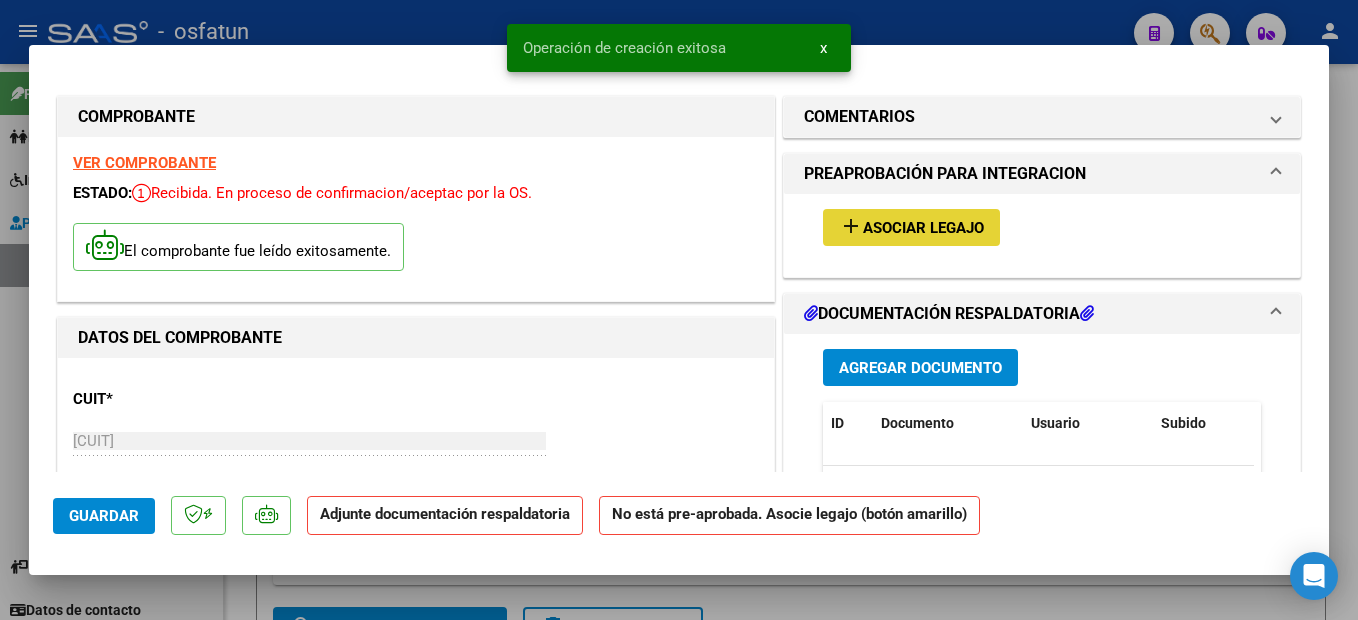 click on "Asociar Legajo" at bounding box center (923, 228) 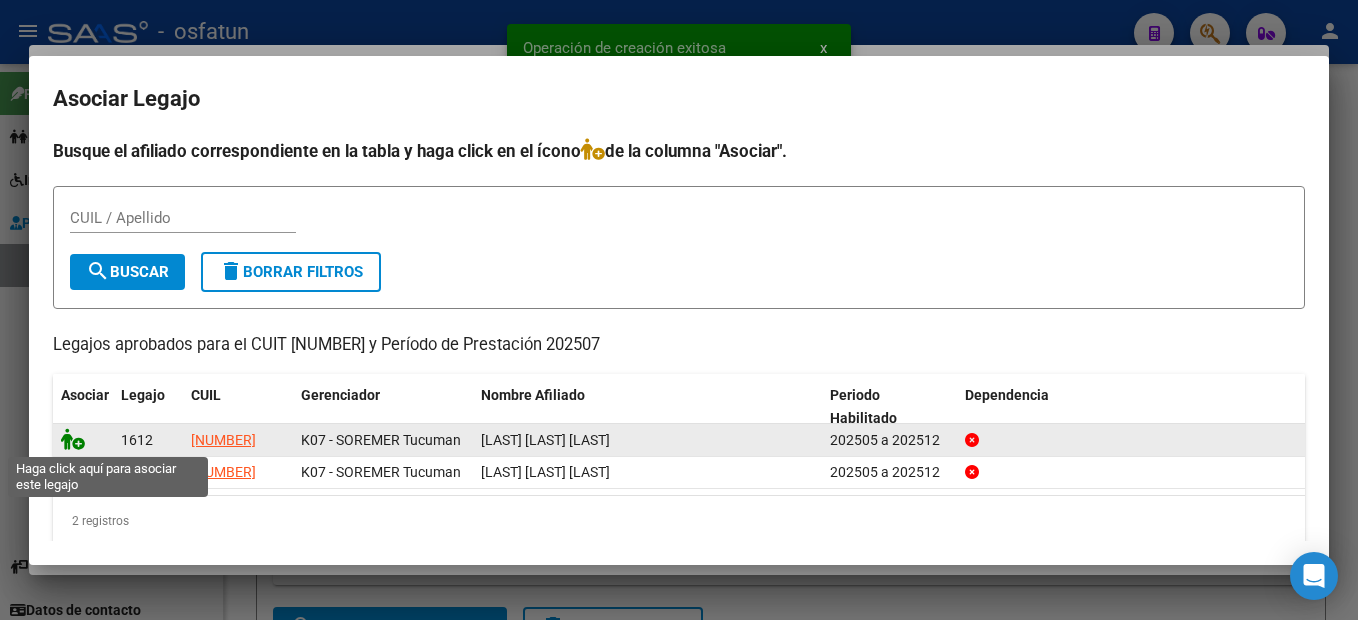 click 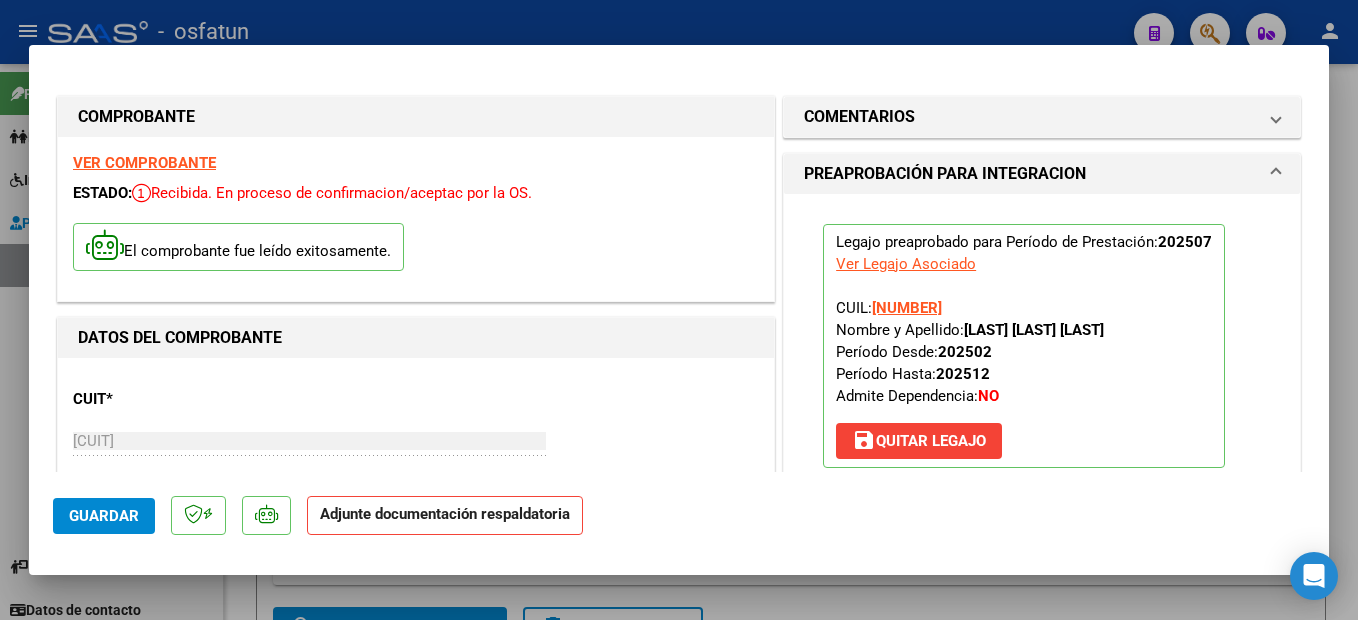 scroll, scrollTop: 200, scrollLeft: 0, axis: vertical 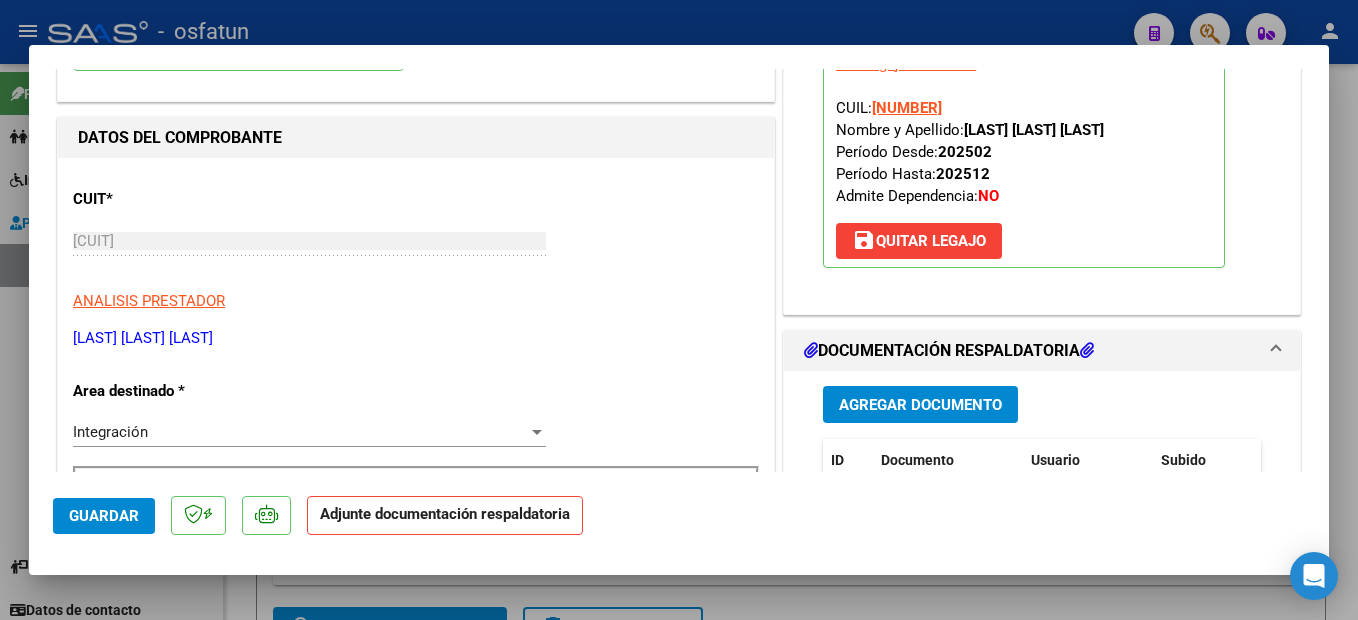 click on "Agregar Documento ID Documento Usuario Subido Acción No data to display  0 total   1" at bounding box center (1042, 570) 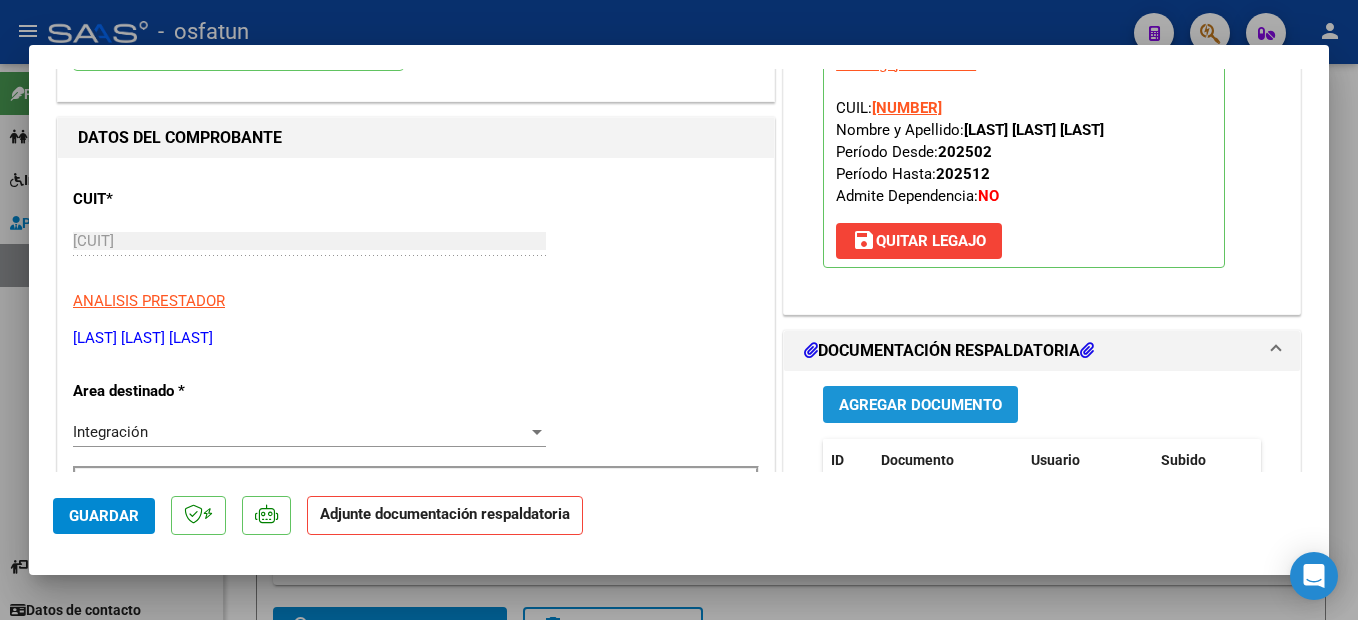 click on "Agregar Documento" at bounding box center [920, 405] 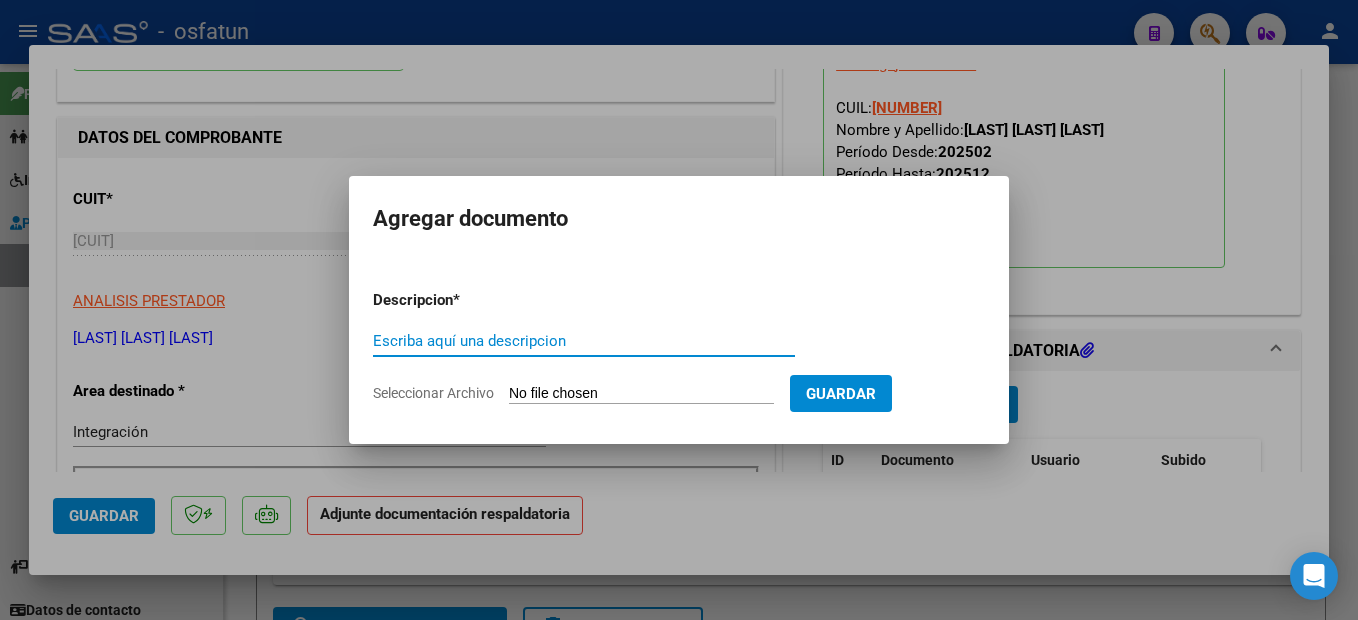 click on "Escriba aquí una descripcion" at bounding box center (584, 341) 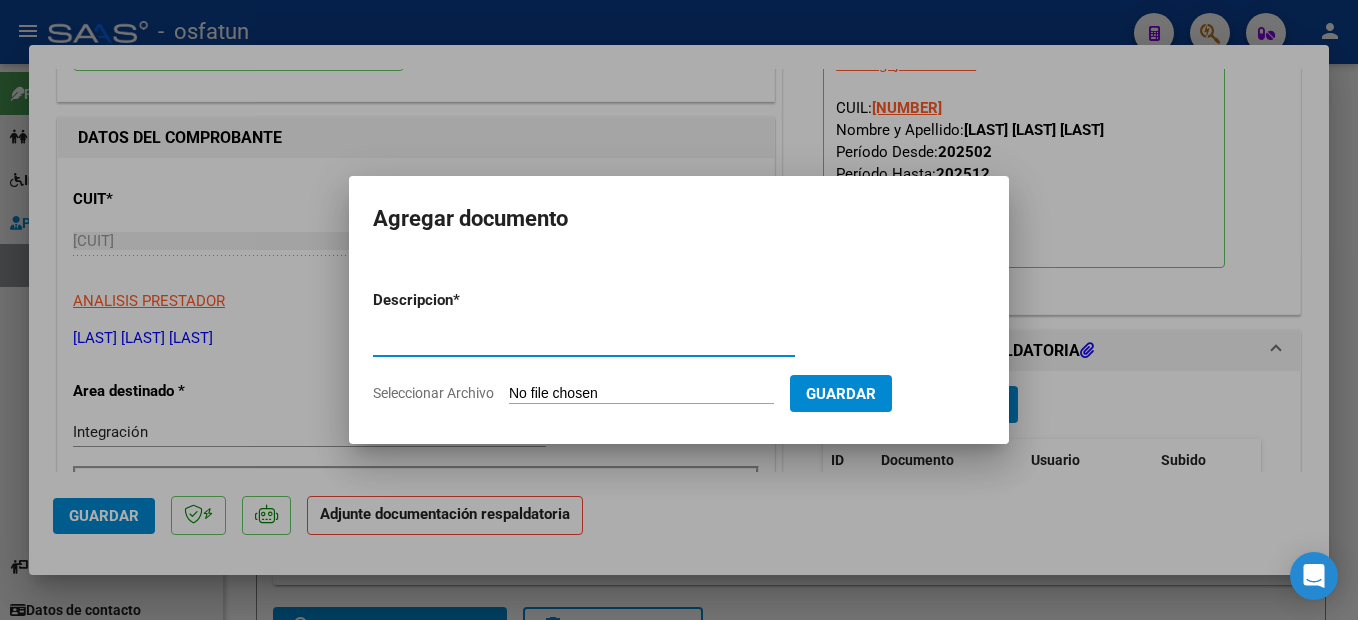 type on "planilla" 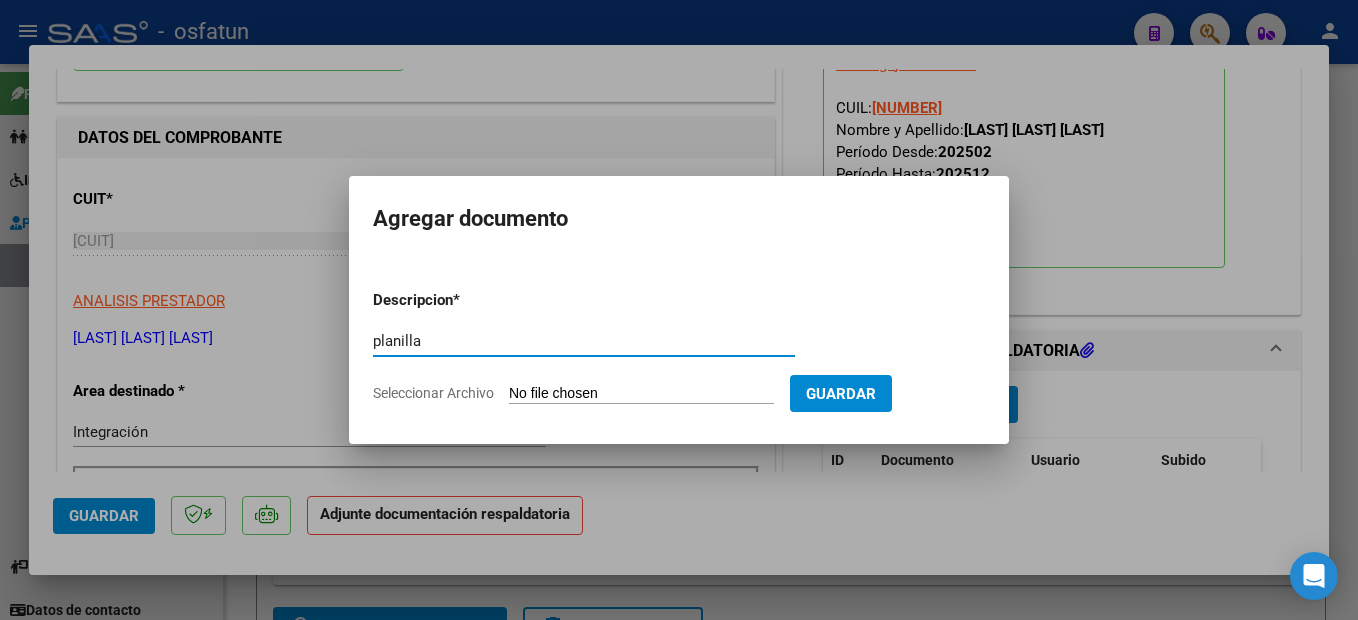 drag, startPoint x: 668, startPoint y: 385, endPoint x: 690, endPoint y: 369, distance: 27.202942 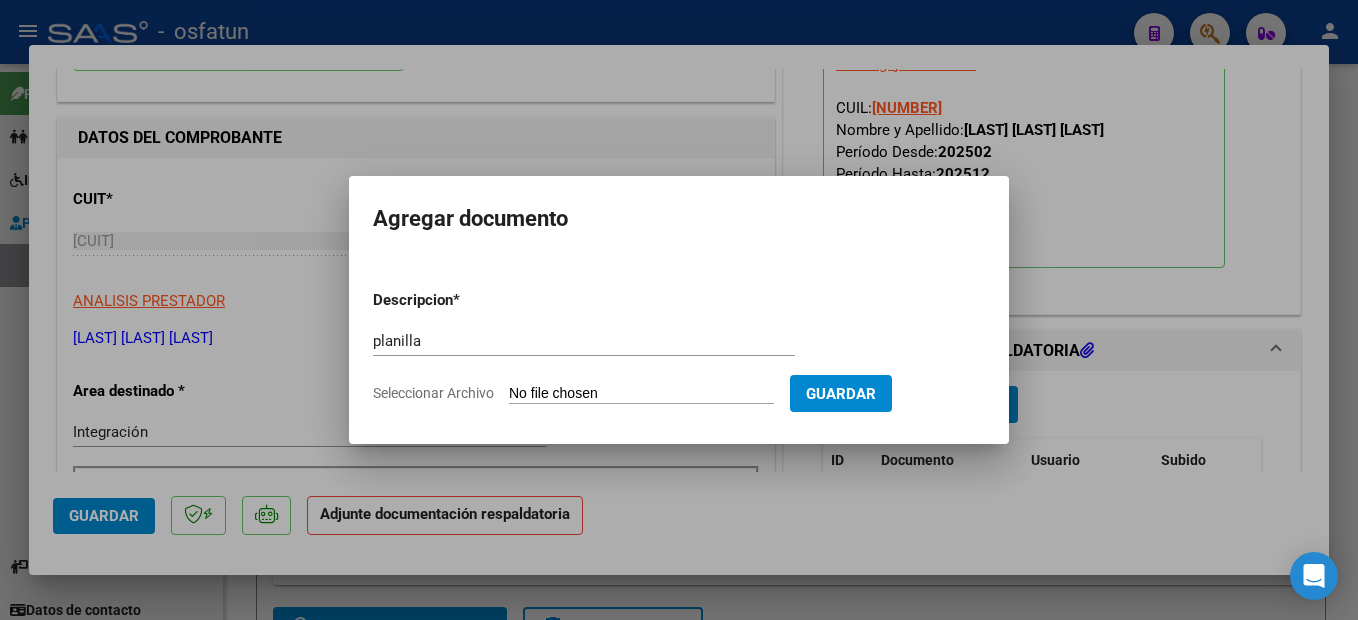 type on "C:\fakepath\250808152232.pdf" 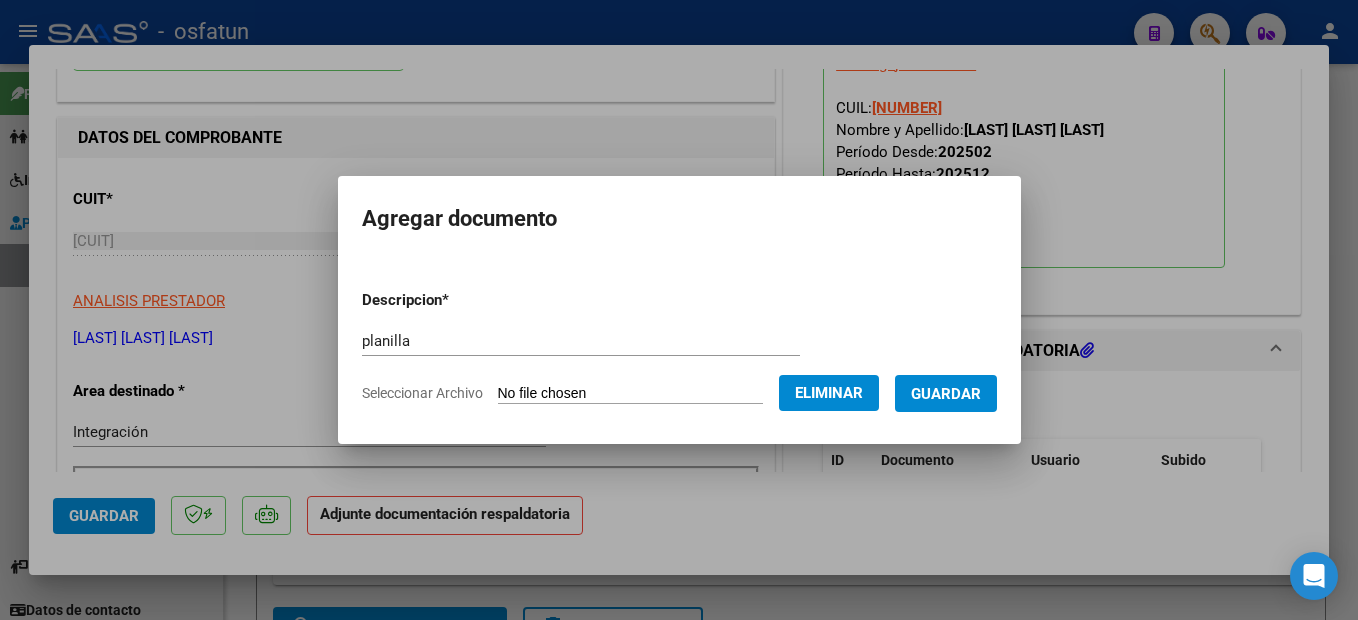 click on "Guardar" at bounding box center (946, 394) 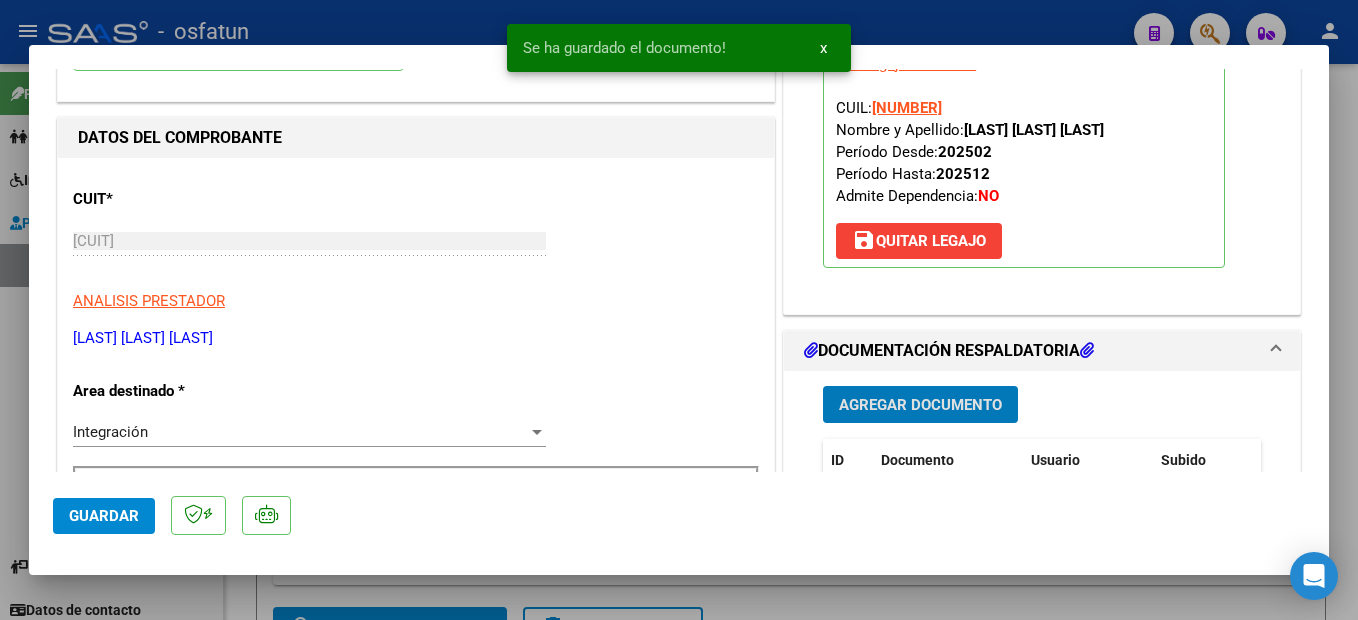 scroll, scrollTop: 400, scrollLeft: 0, axis: vertical 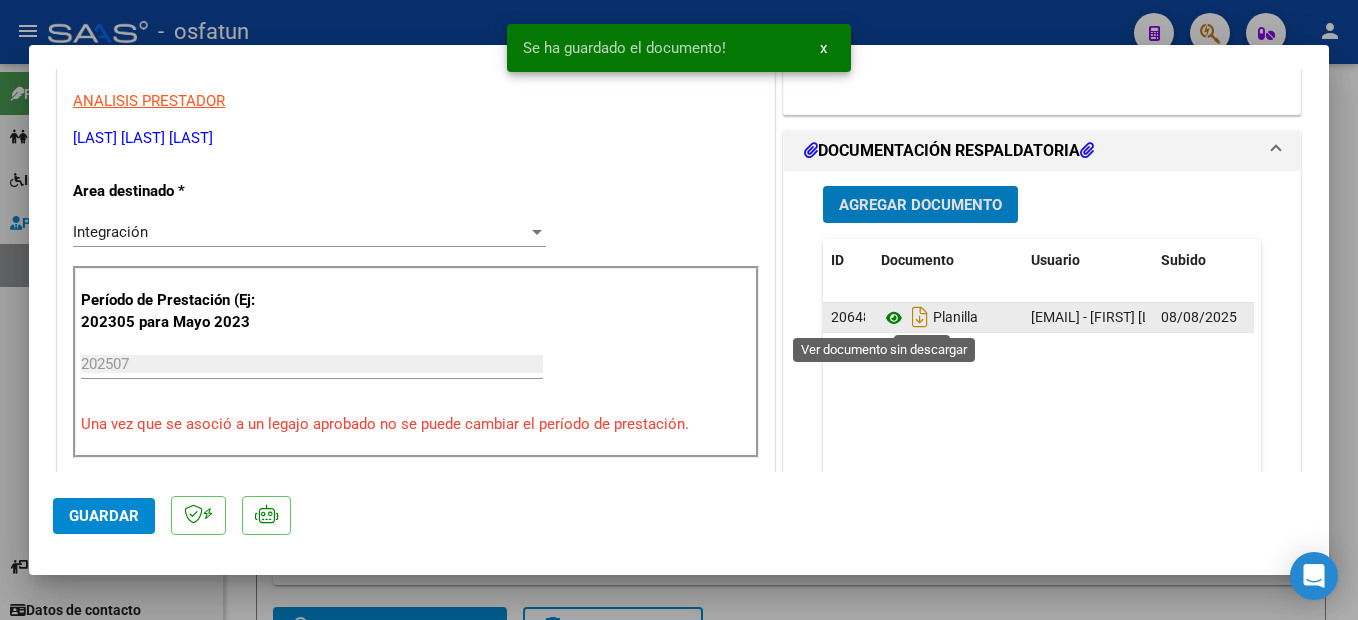 click 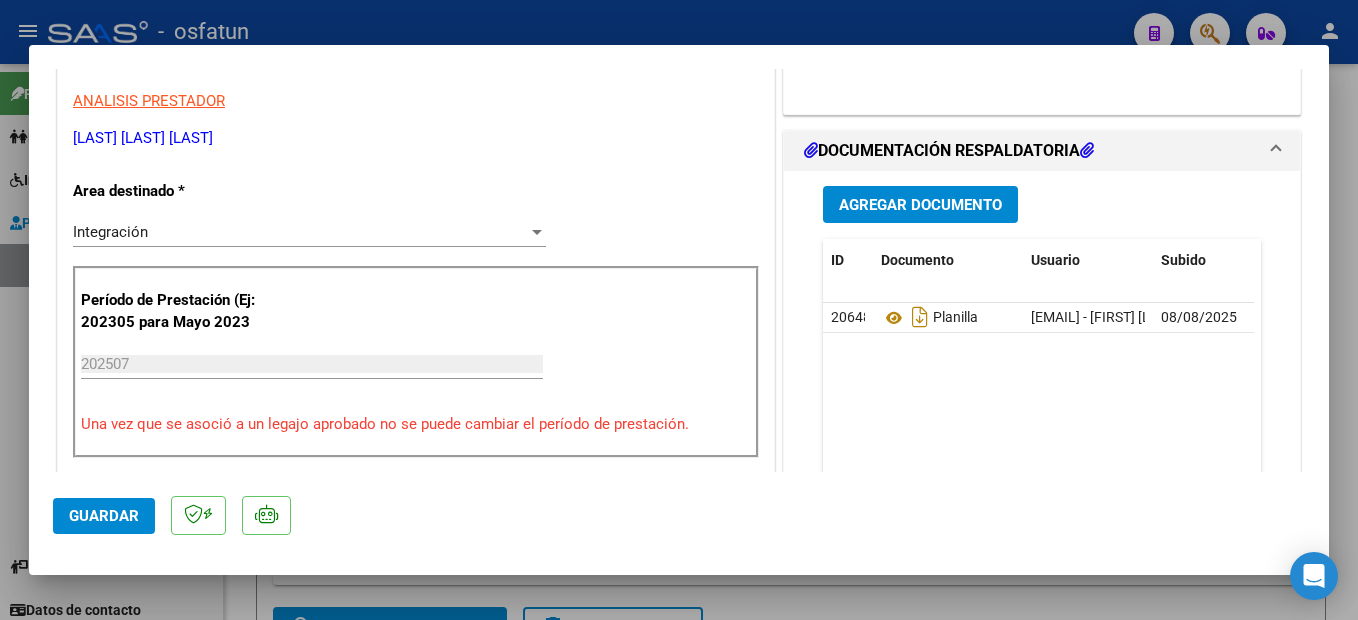 click on "Guardar" 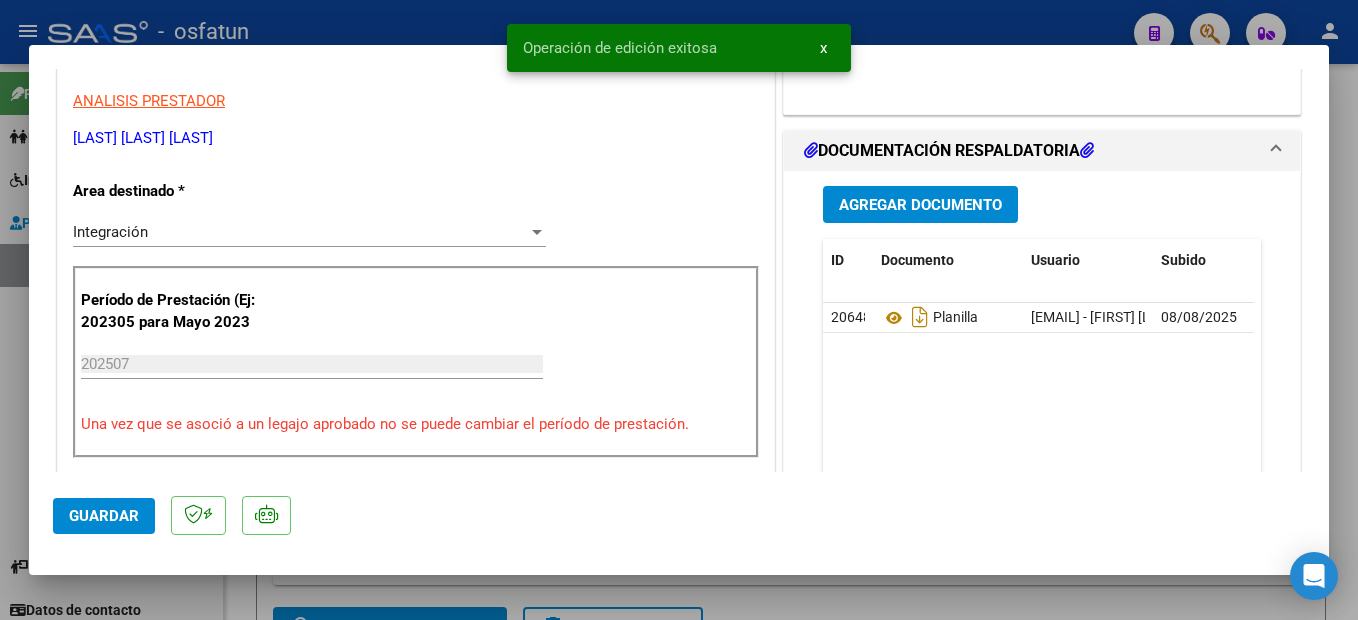 click at bounding box center (679, 310) 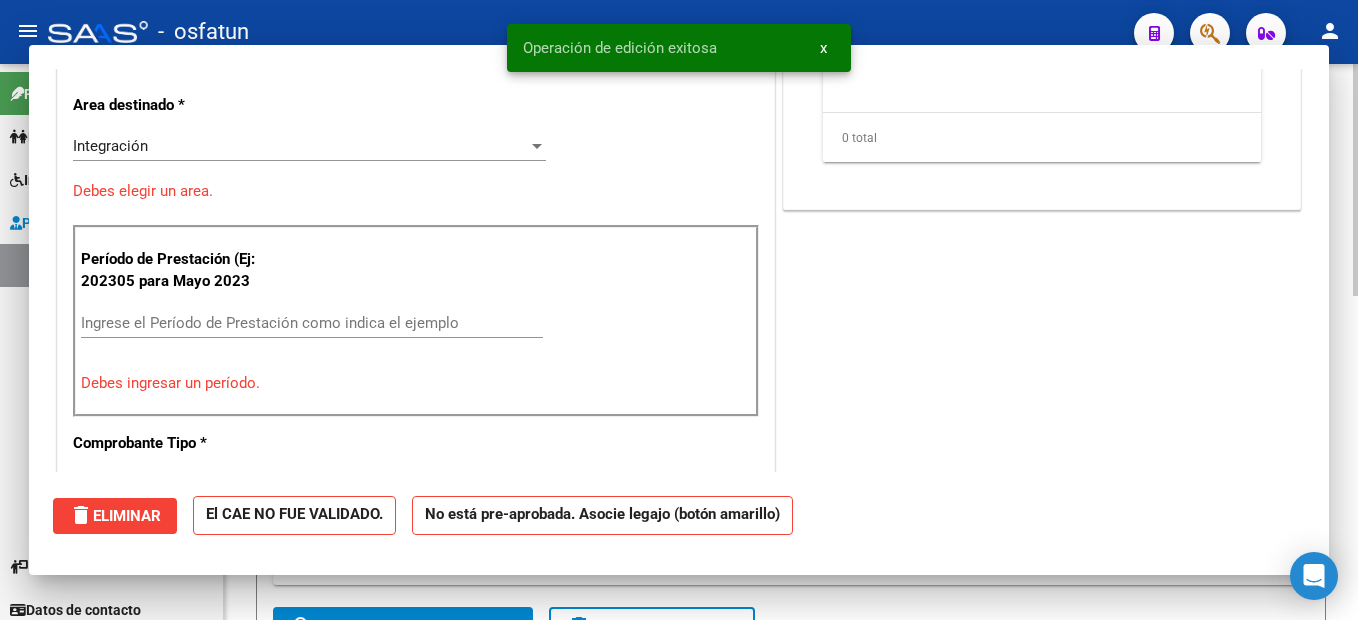scroll, scrollTop: 0, scrollLeft: 0, axis: both 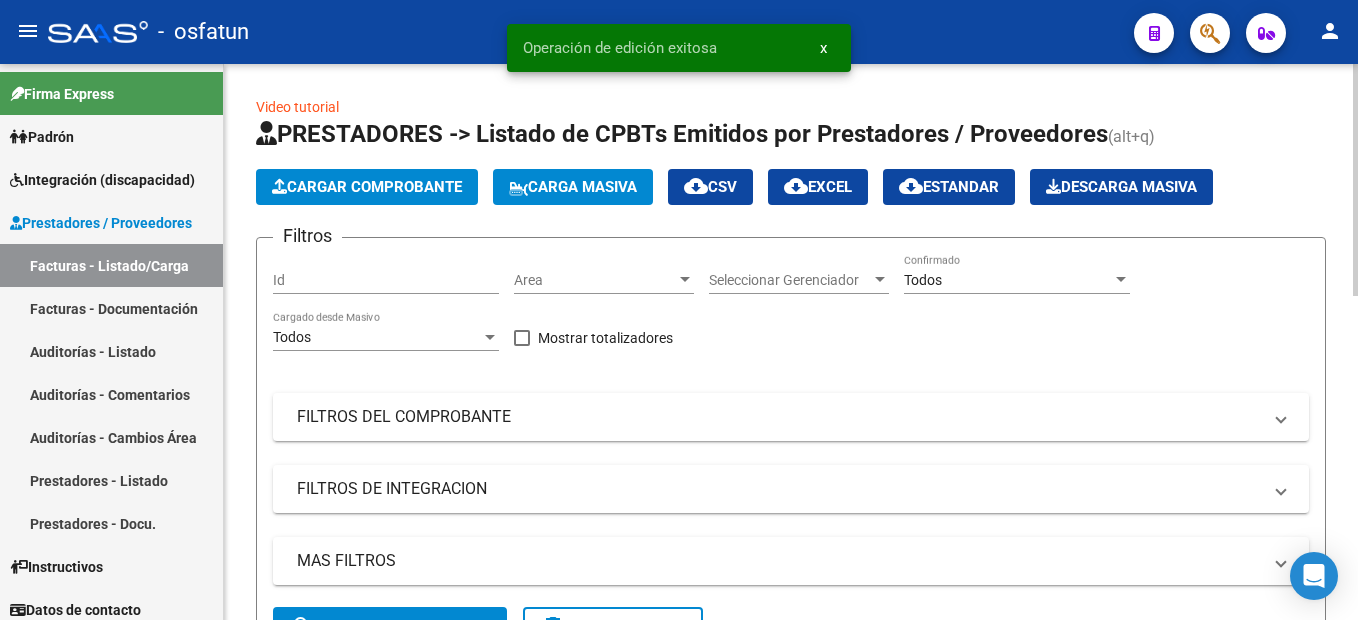 click on "Cargar Comprobante" 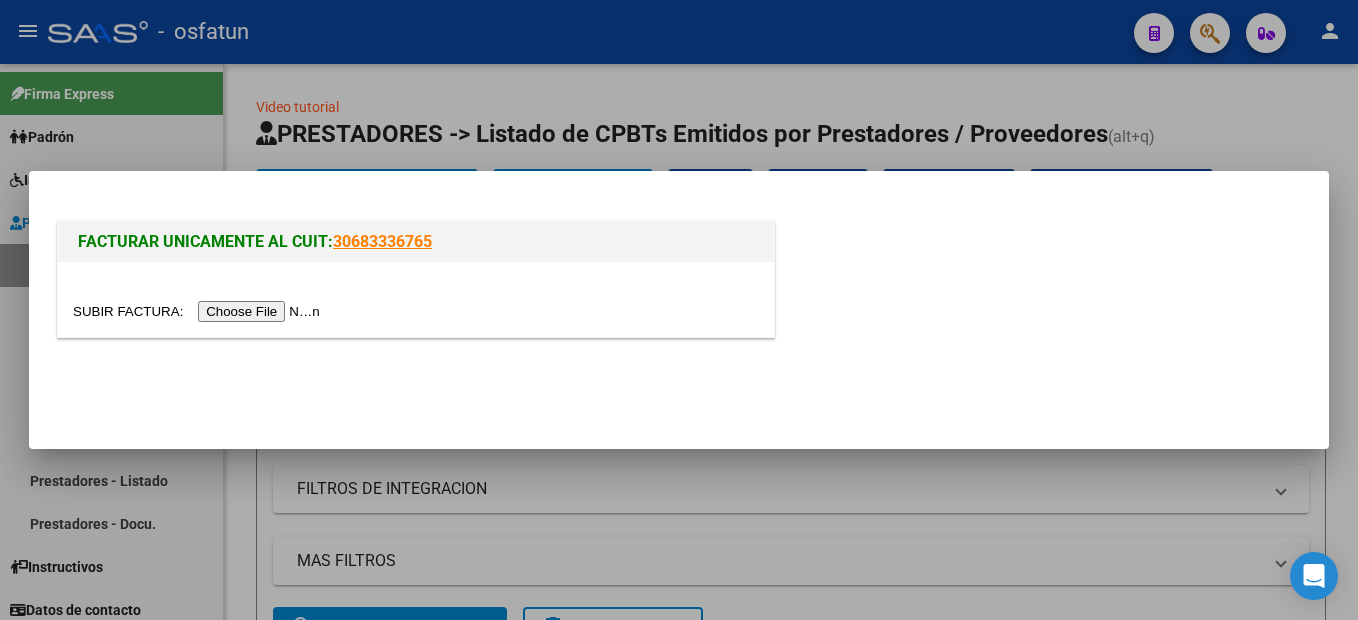 click at bounding box center [199, 311] 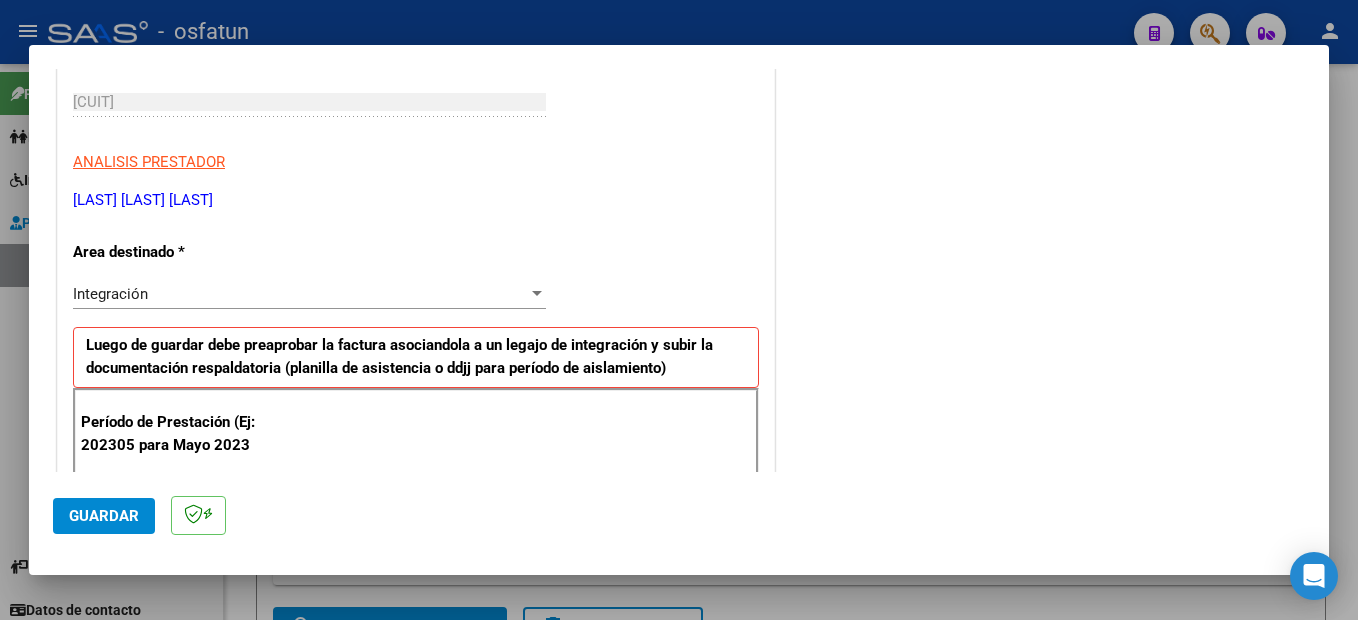 scroll, scrollTop: 400, scrollLeft: 0, axis: vertical 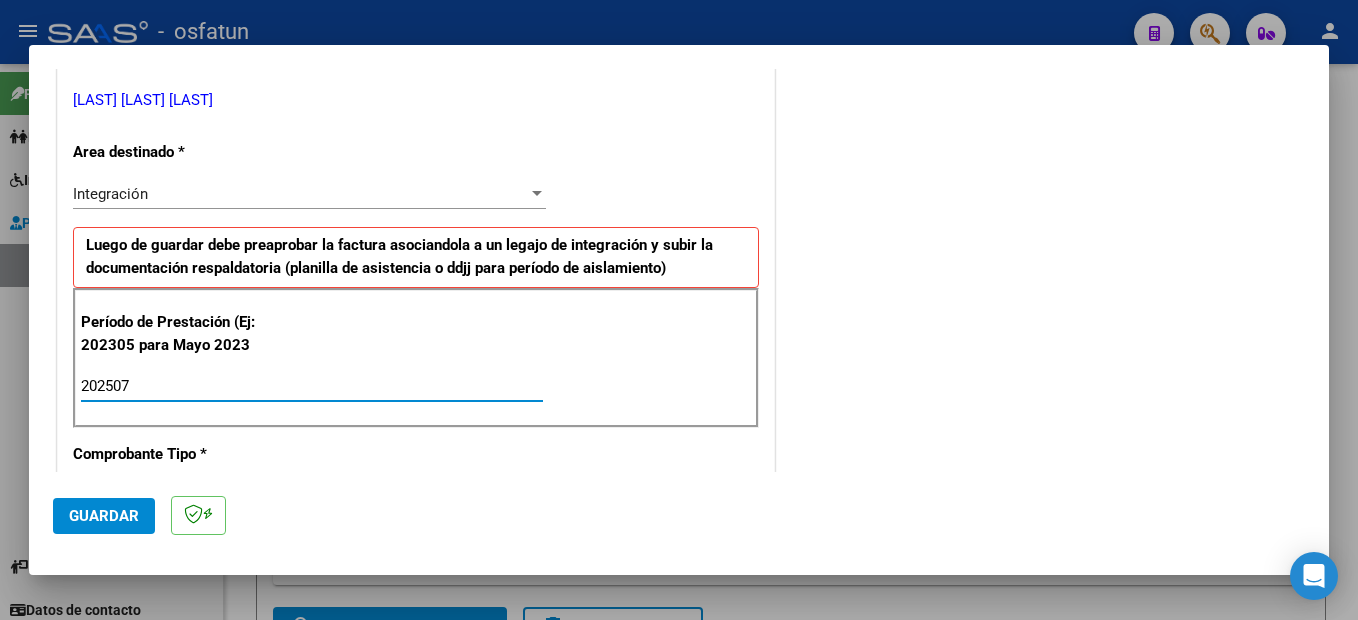 type on "202507" 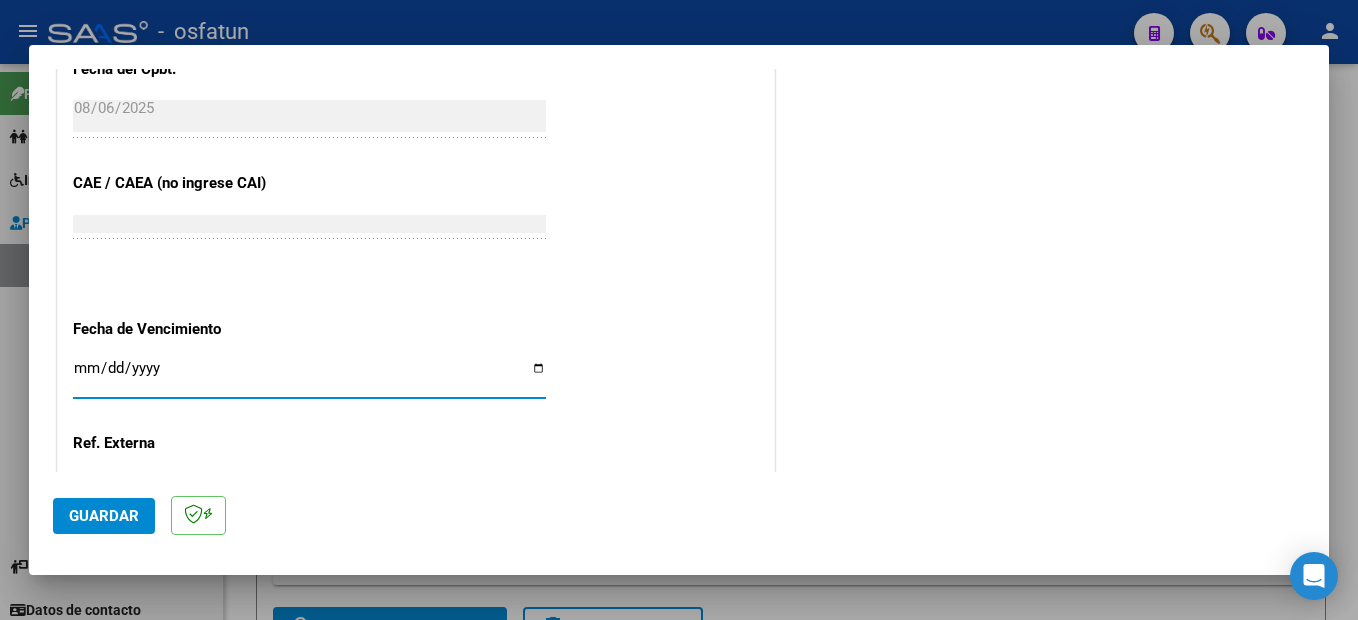 scroll, scrollTop: 1195, scrollLeft: 0, axis: vertical 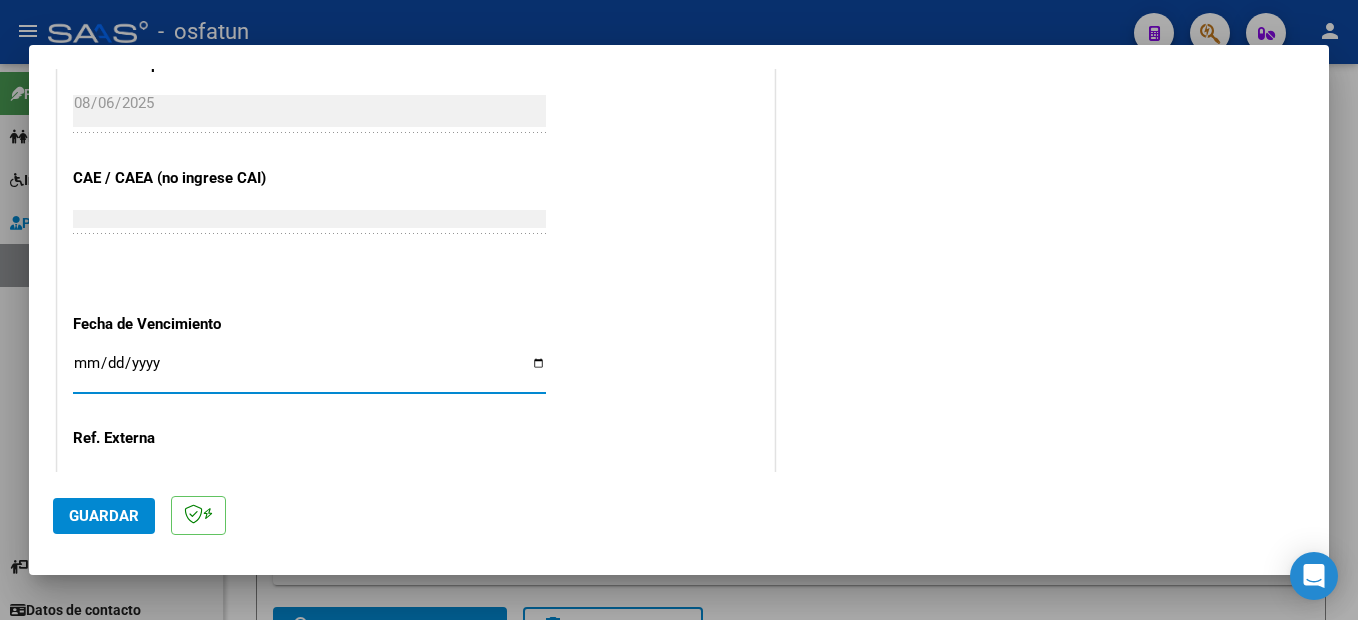 drag, startPoint x: 129, startPoint y: 515, endPoint x: 150, endPoint y: 511, distance: 21.377558 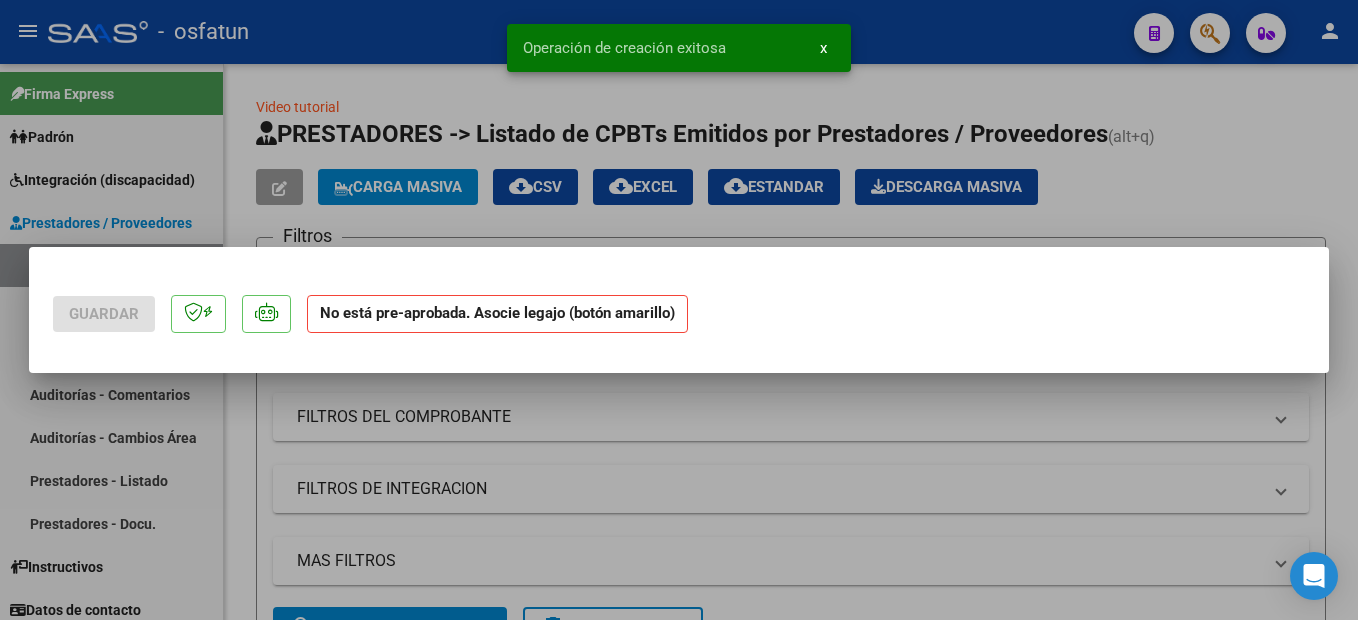 scroll, scrollTop: 0, scrollLeft: 0, axis: both 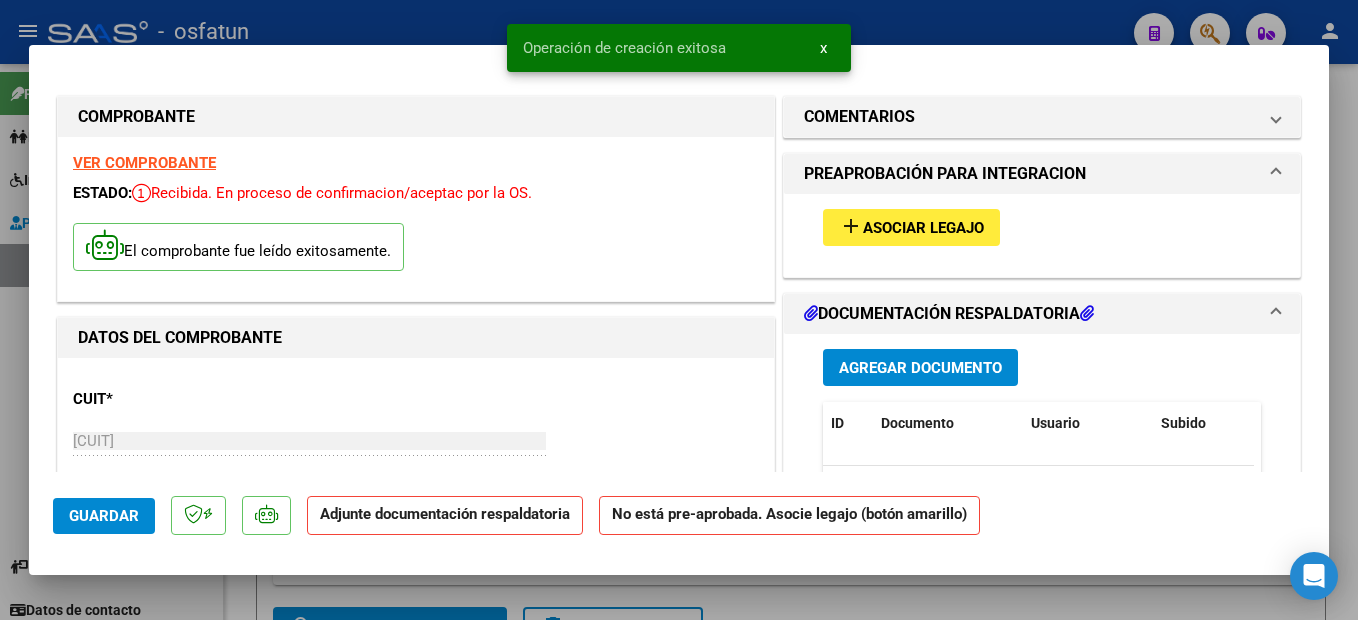 click on "Asociar Legajo" at bounding box center [923, 228] 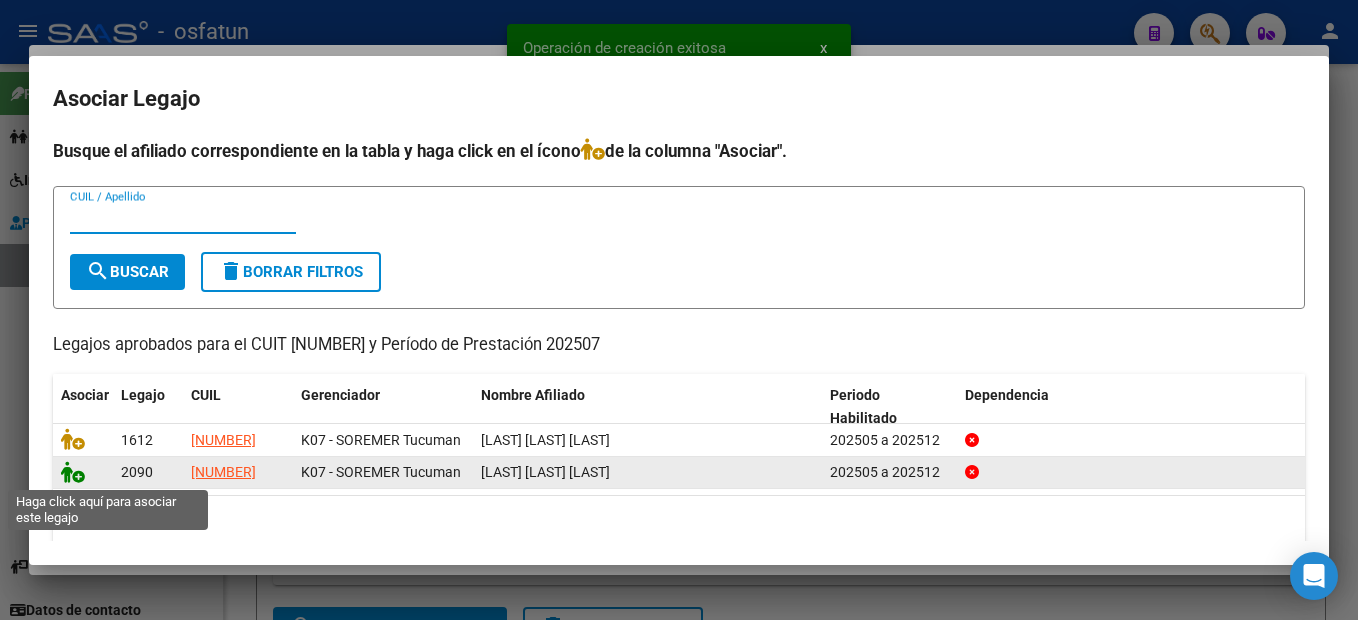 click 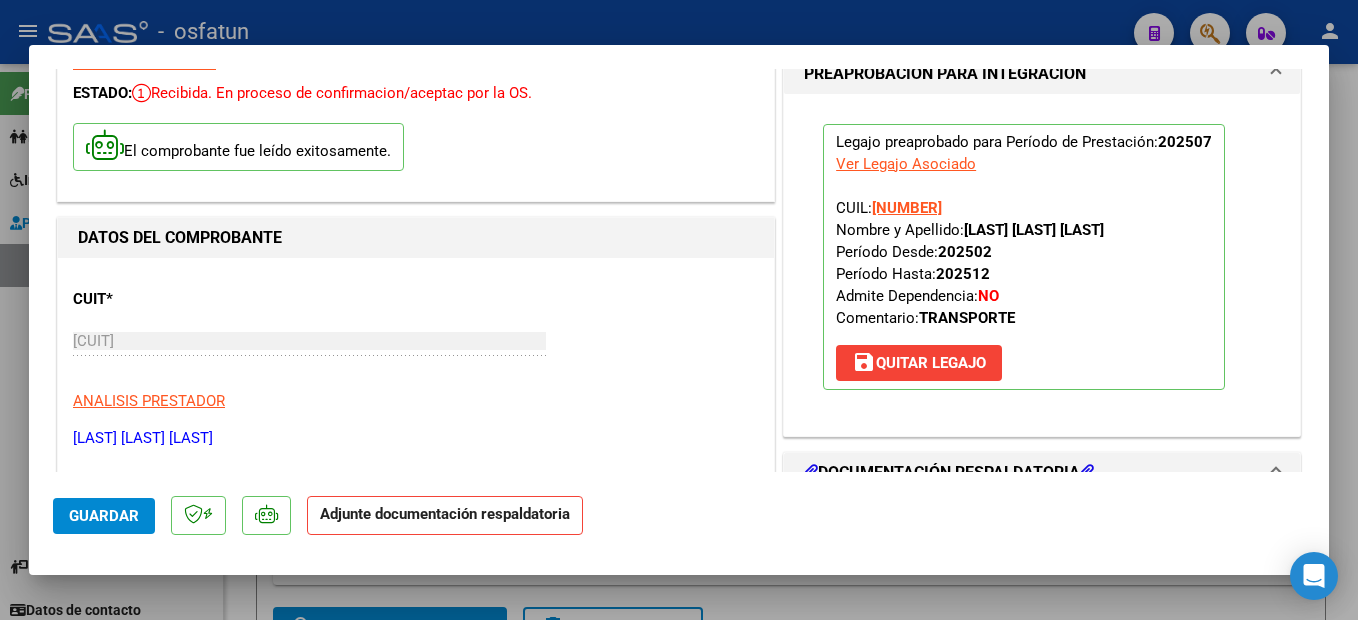scroll, scrollTop: 400, scrollLeft: 0, axis: vertical 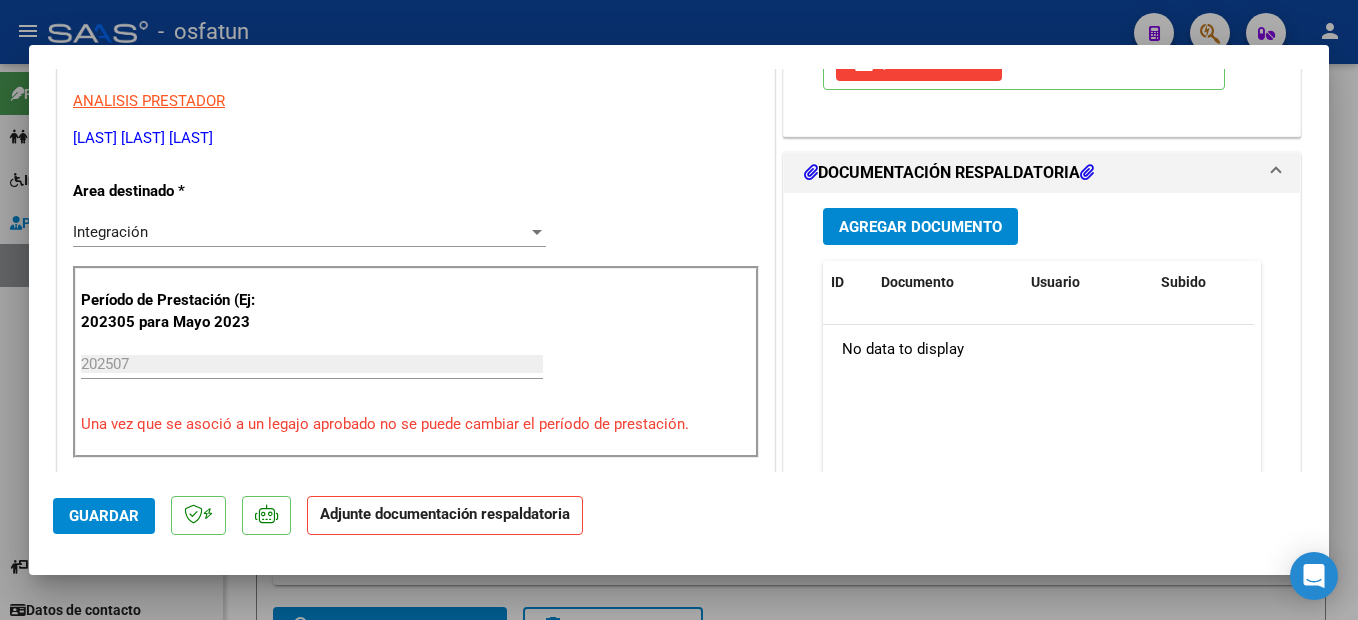 click on "Agregar Documento" at bounding box center (920, 227) 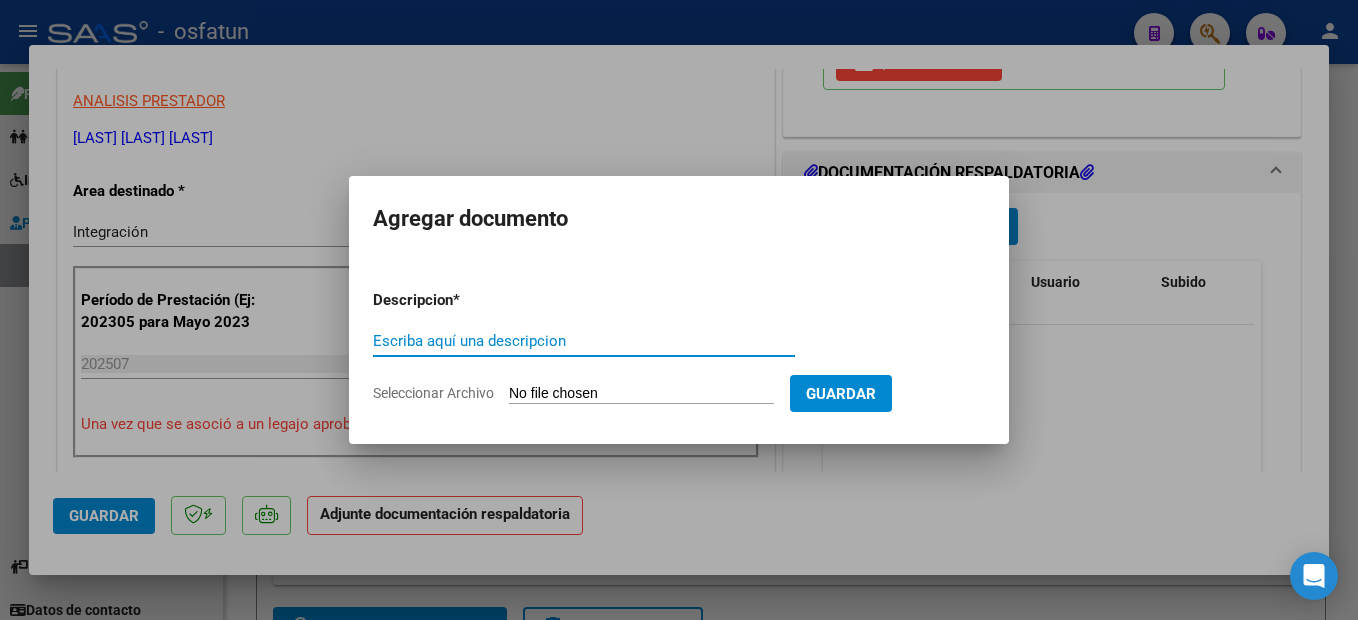 drag, startPoint x: 416, startPoint y: 338, endPoint x: 427, endPoint y: 340, distance: 11.18034 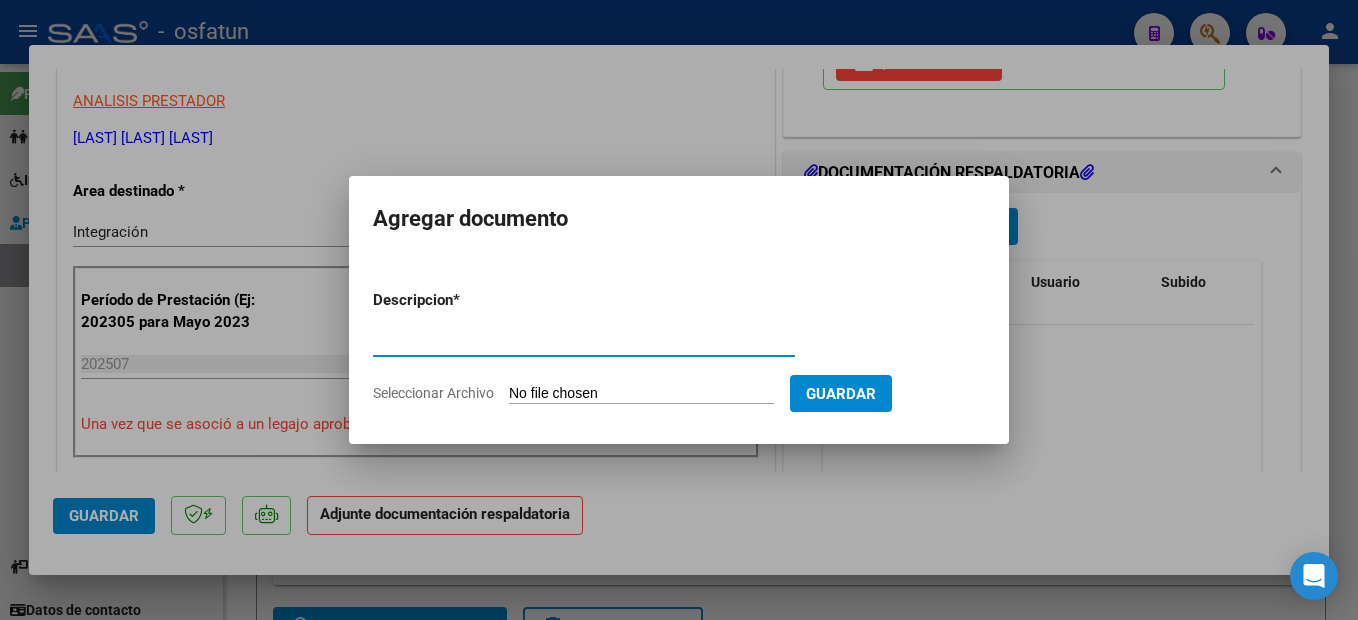 type on "planilla de asistencia" 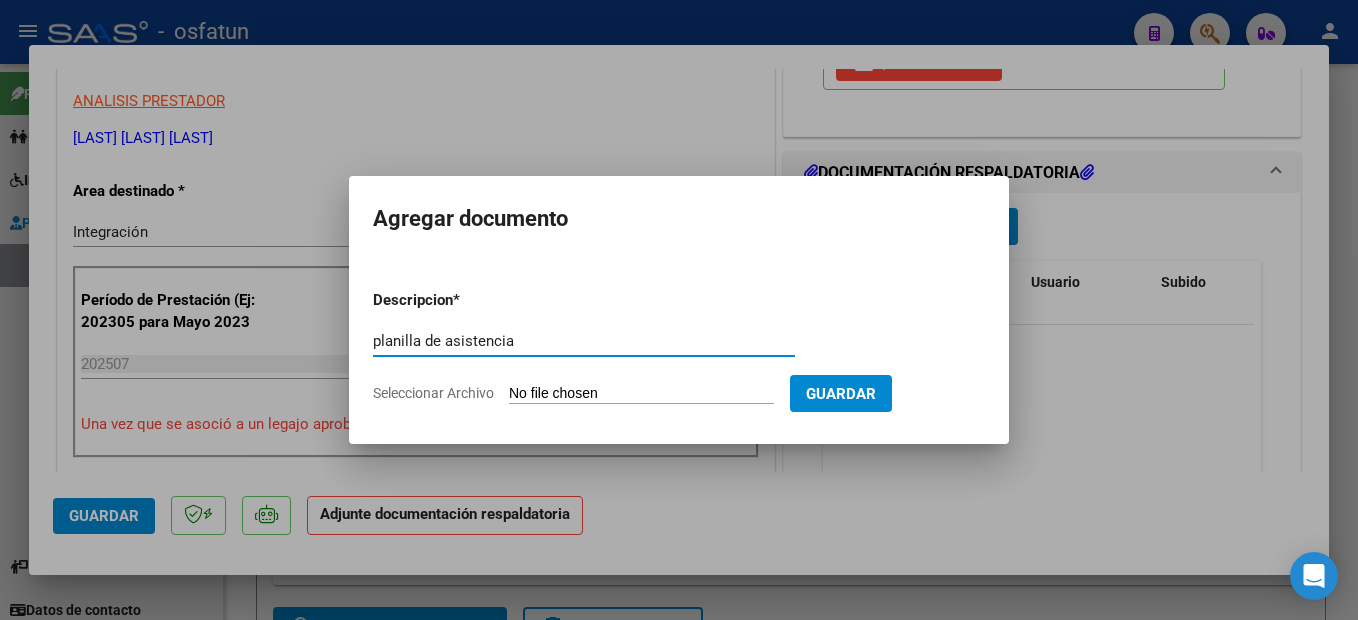 click on "Seleccionar Archivo" at bounding box center [641, 394] 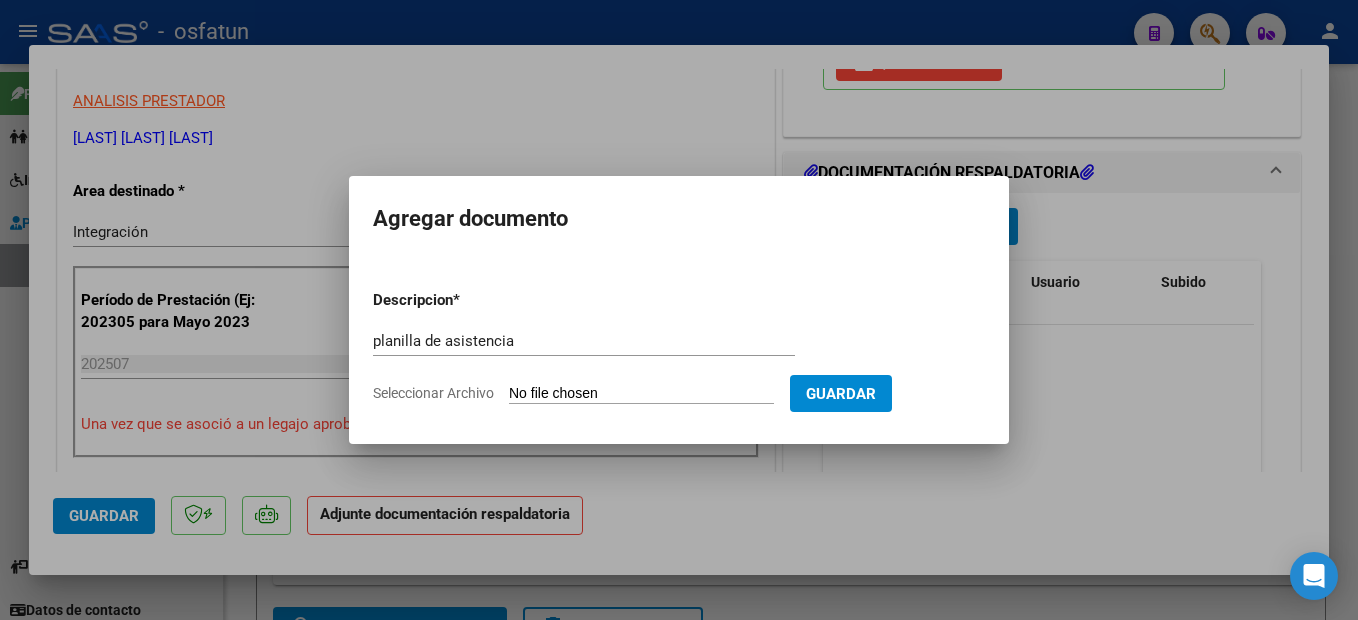 type on "C:\fakepath\250808152300.pdf" 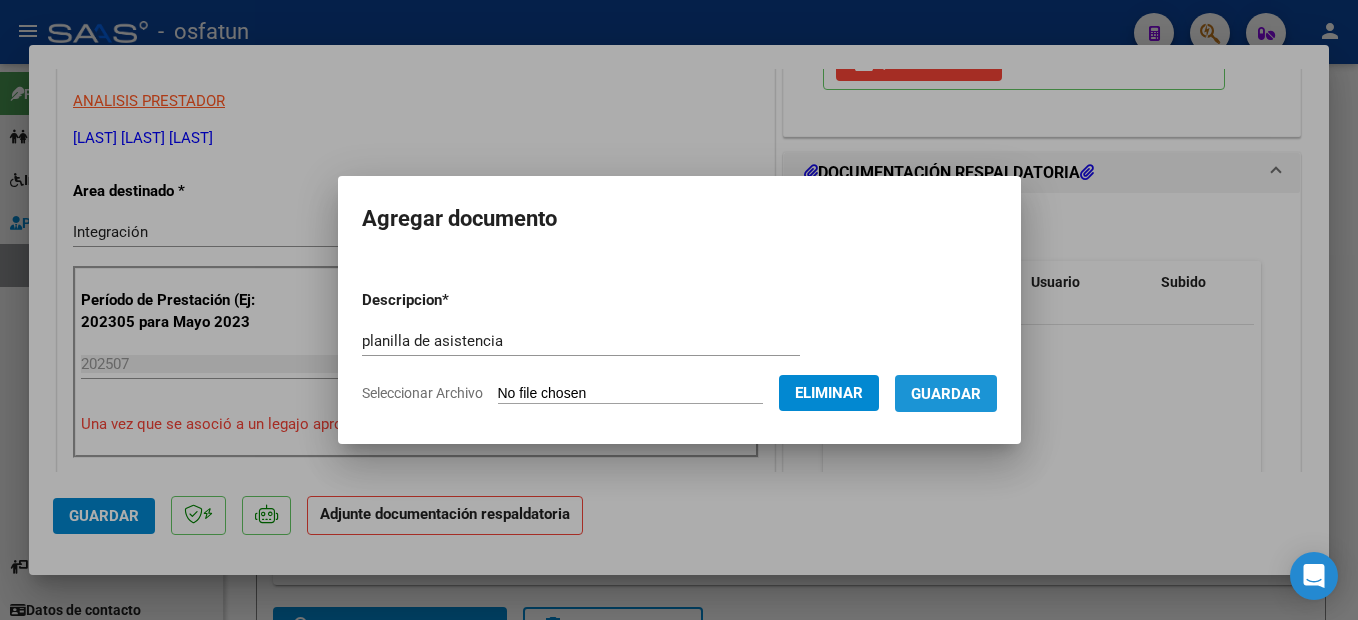 drag, startPoint x: 1005, startPoint y: 383, endPoint x: 991, endPoint y: 618, distance: 235.41666 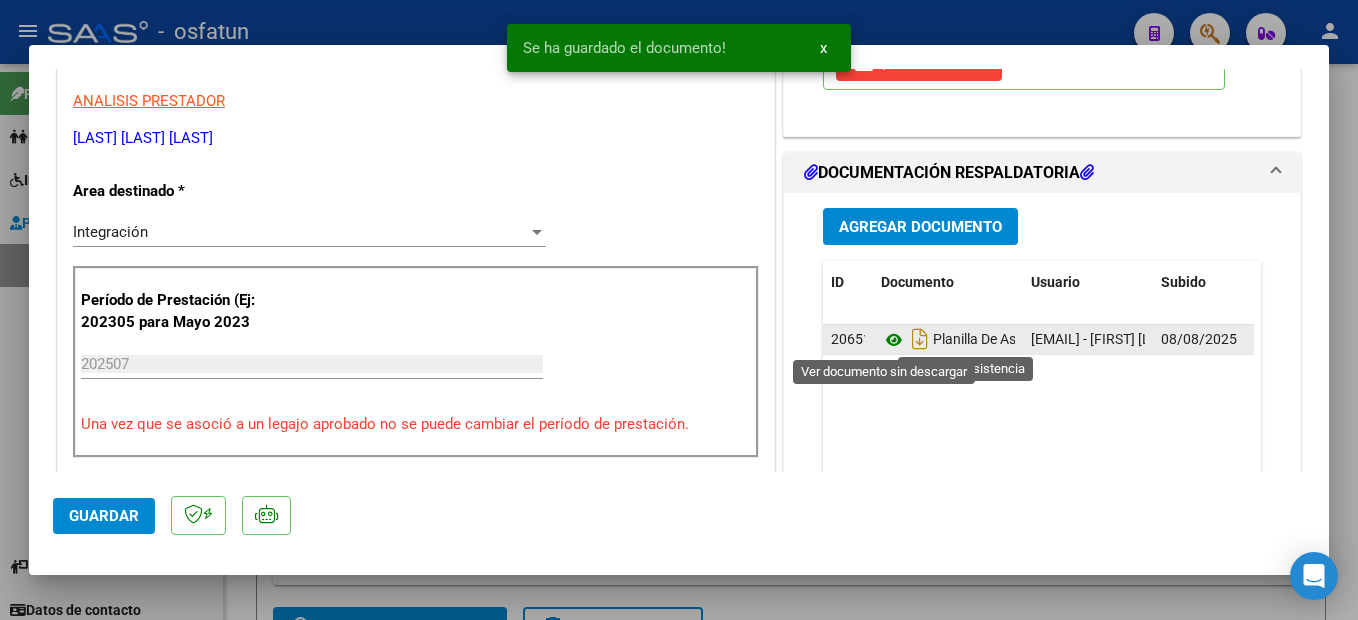 click 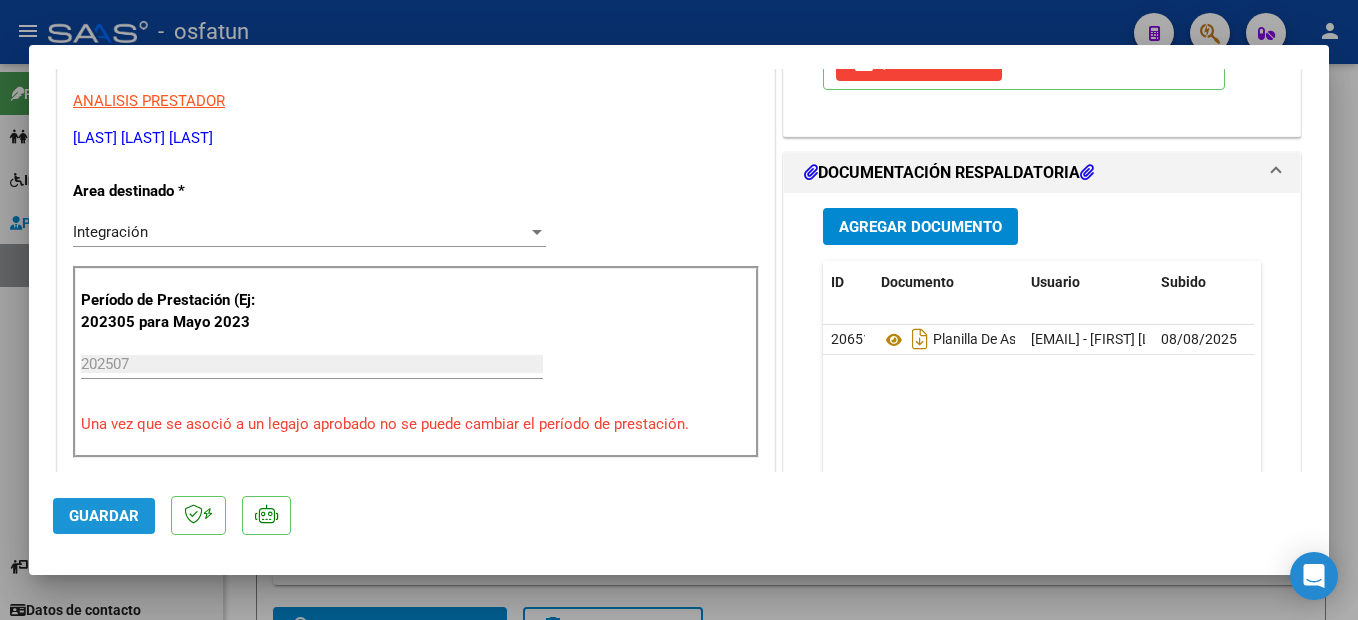 click on "Guardar" 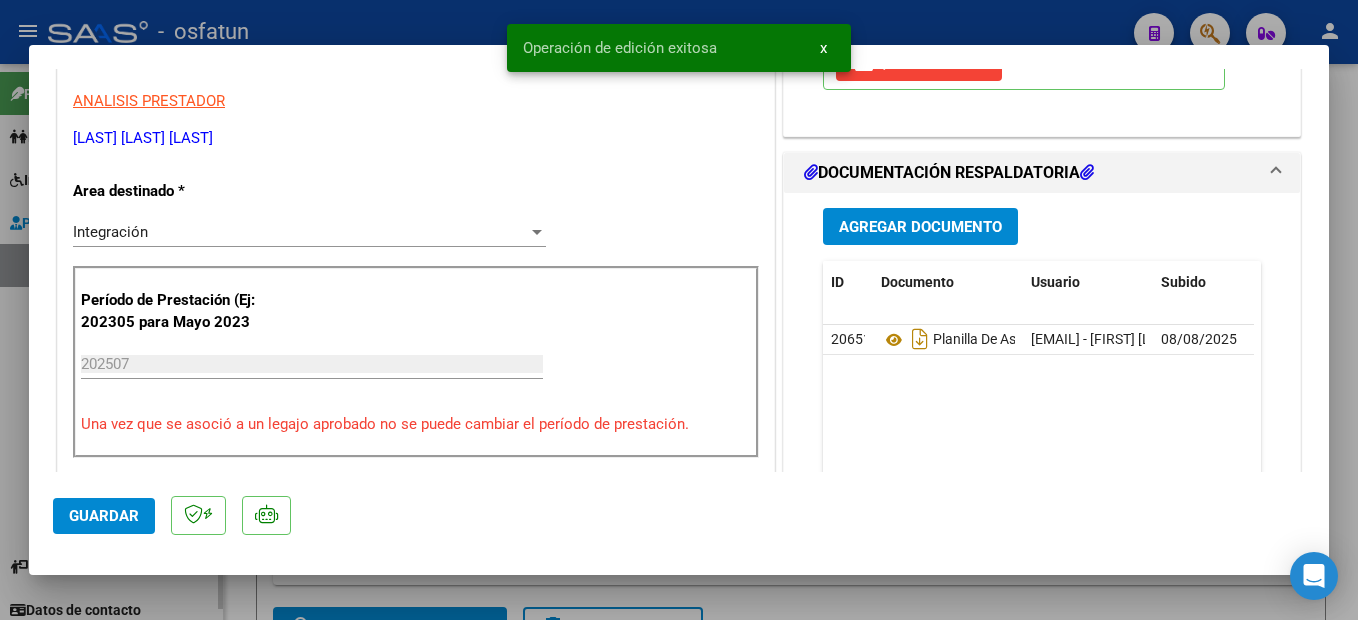 drag, startPoint x: 1354, startPoint y: 374, endPoint x: 0, endPoint y: 600, distance: 1372.7316 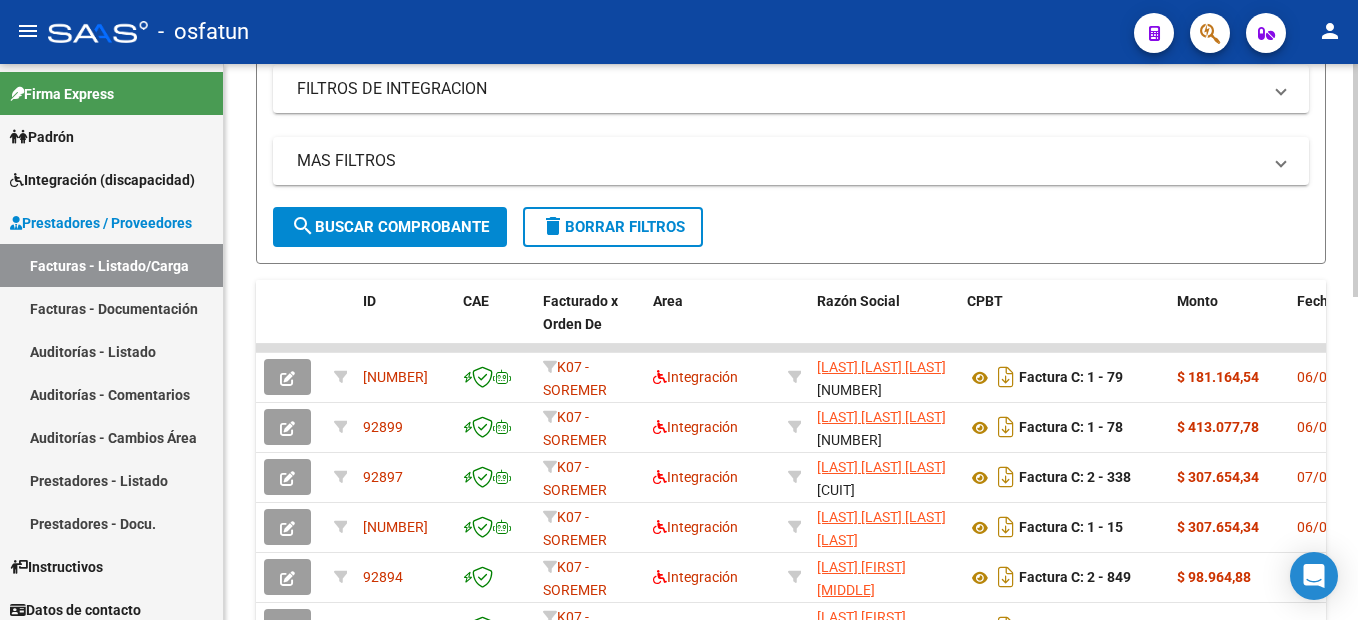 scroll, scrollTop: 0, scrollLeft: 0, axis: both 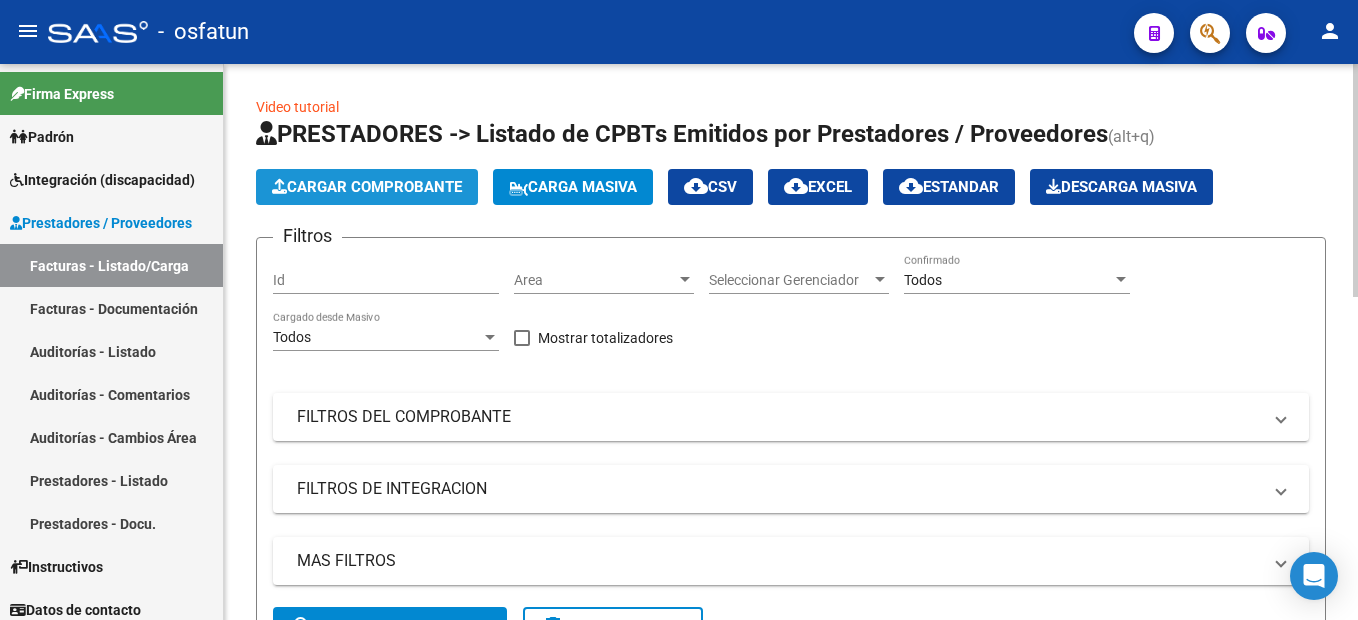 click on "Cargar Comprobante" 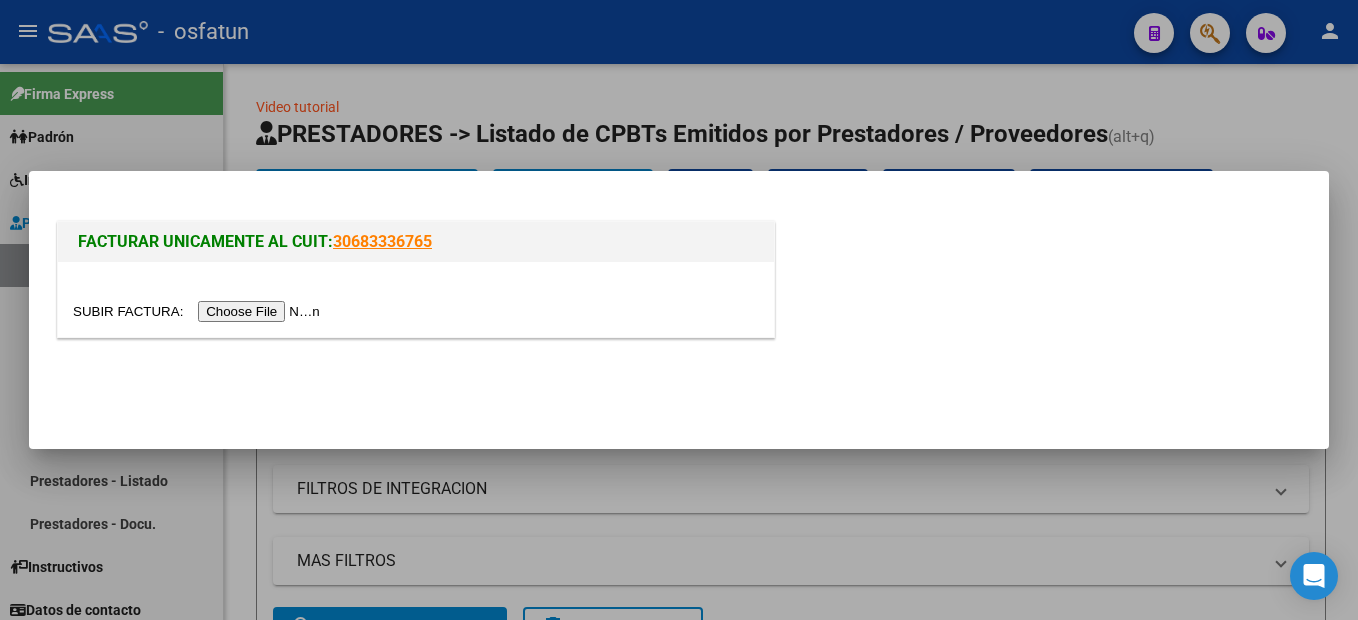 click at bounding box center [199, 311] 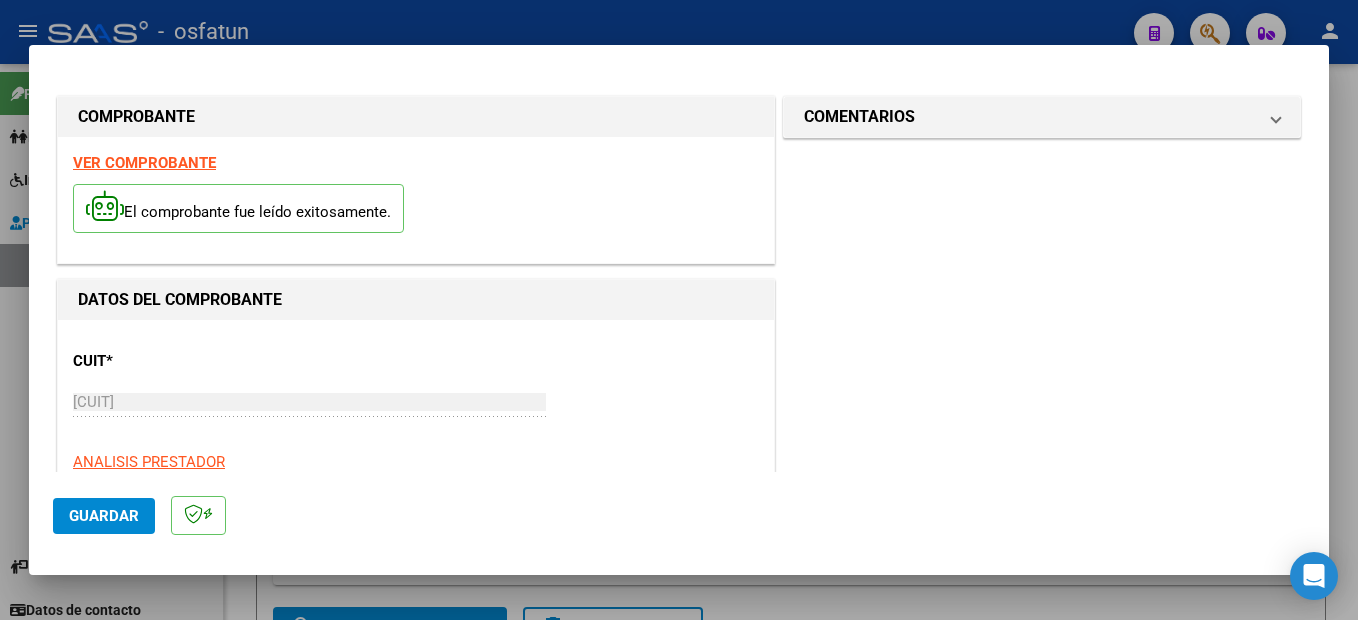 scroll, scrollTop: 323, scrollLeft: 0, axis: vertical 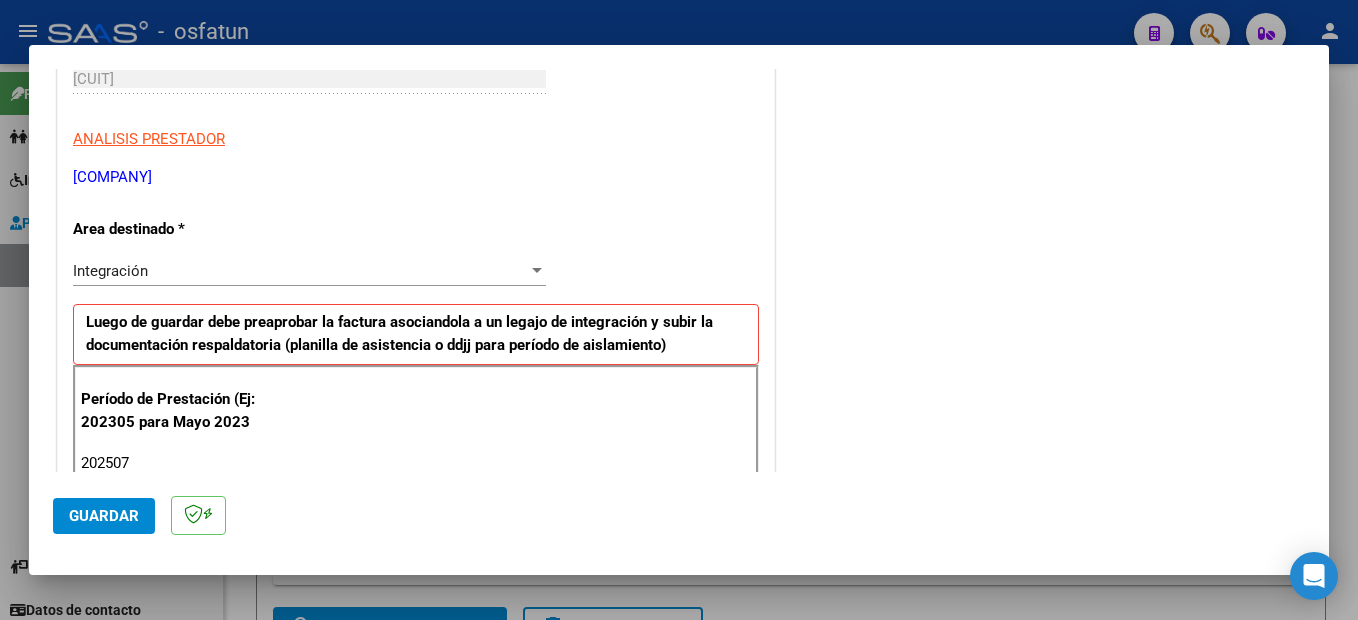 type on "202507" 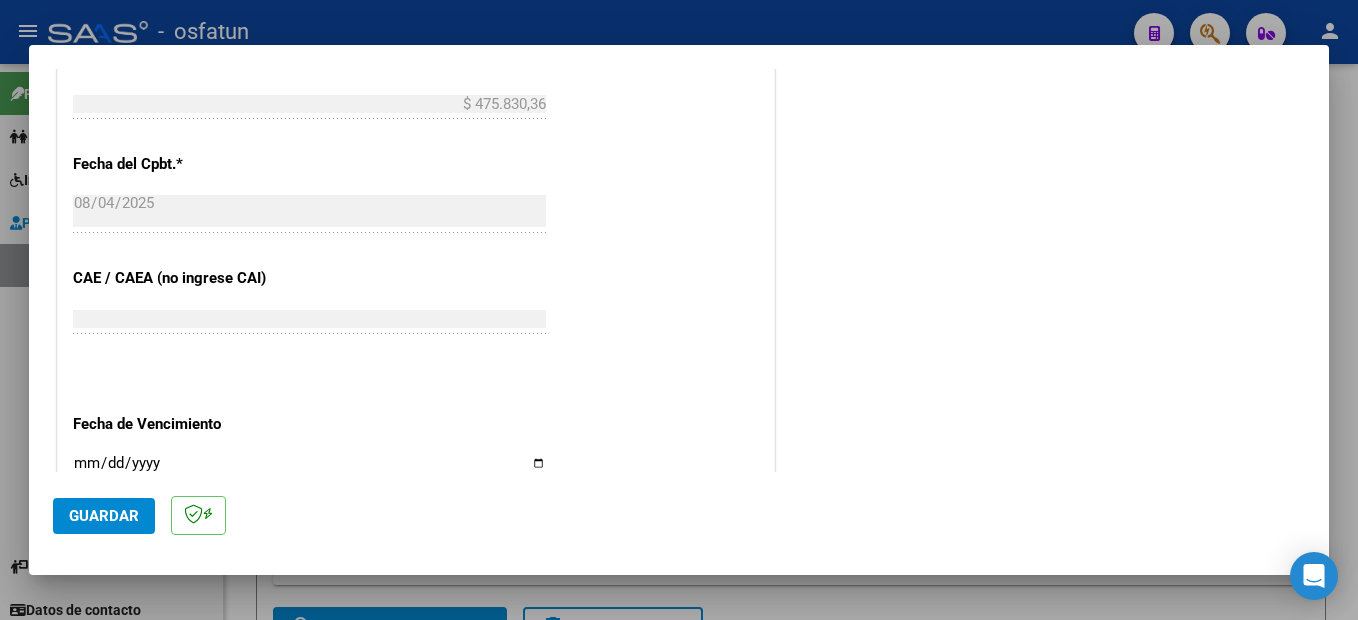 scroll, scrollTop: 1195, scrollLeft: 0, axis: vertical 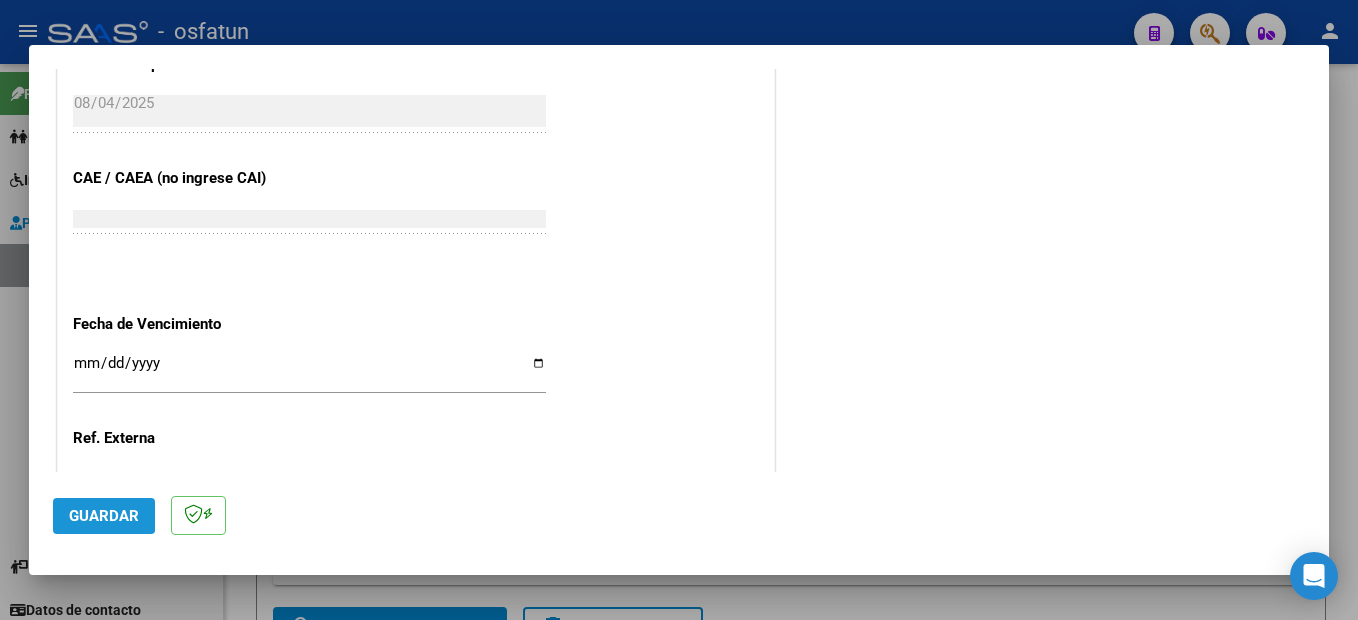 click on "Guardar" 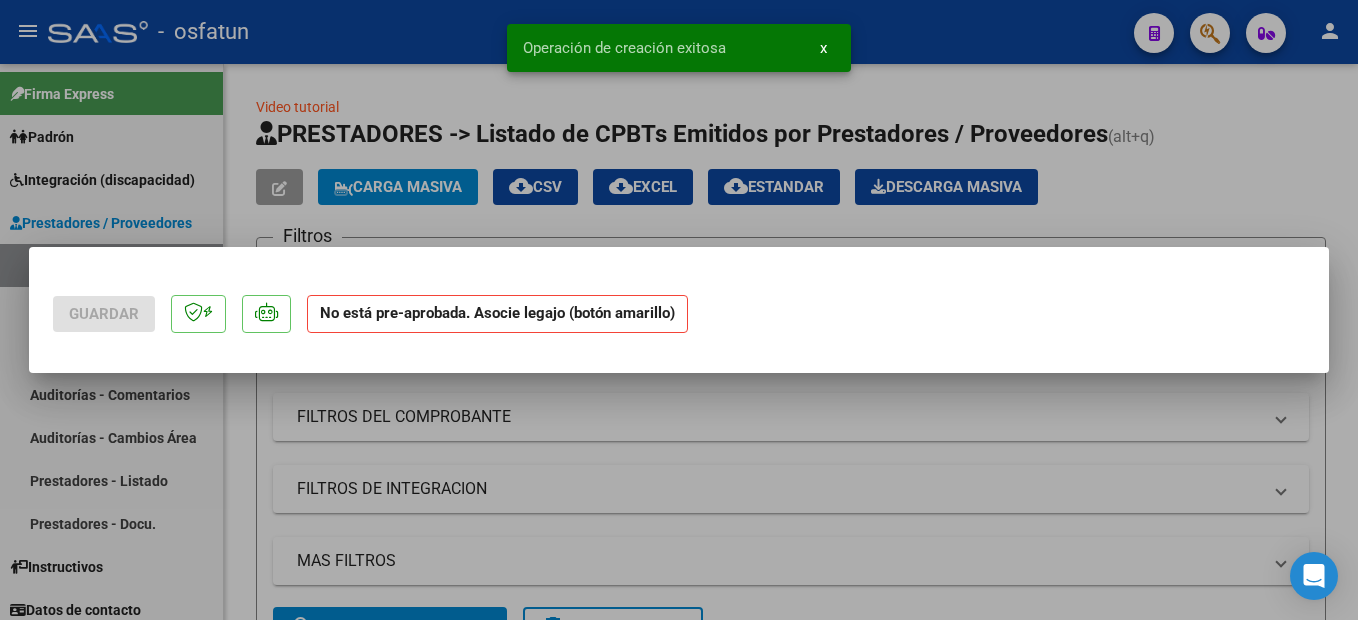 scroll, scrollTop: 0, scrollLeft: 0, axis: both 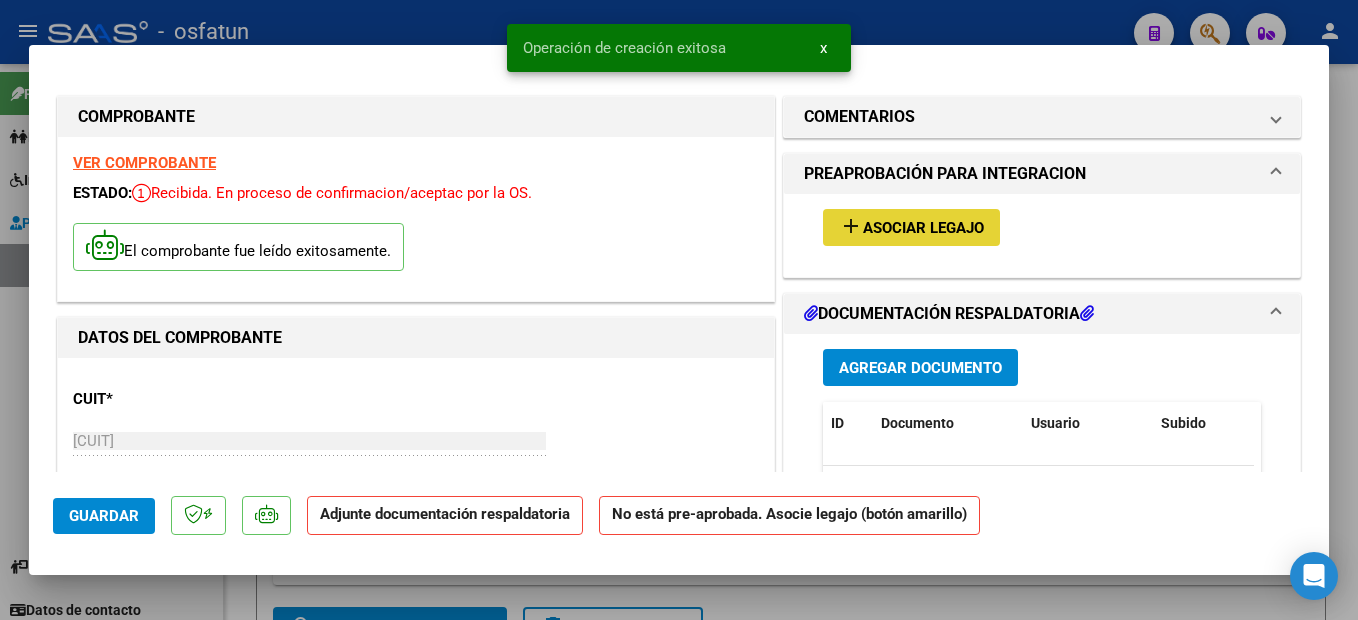 click on "Asociar Legajo" at bounding box center [923, 228] 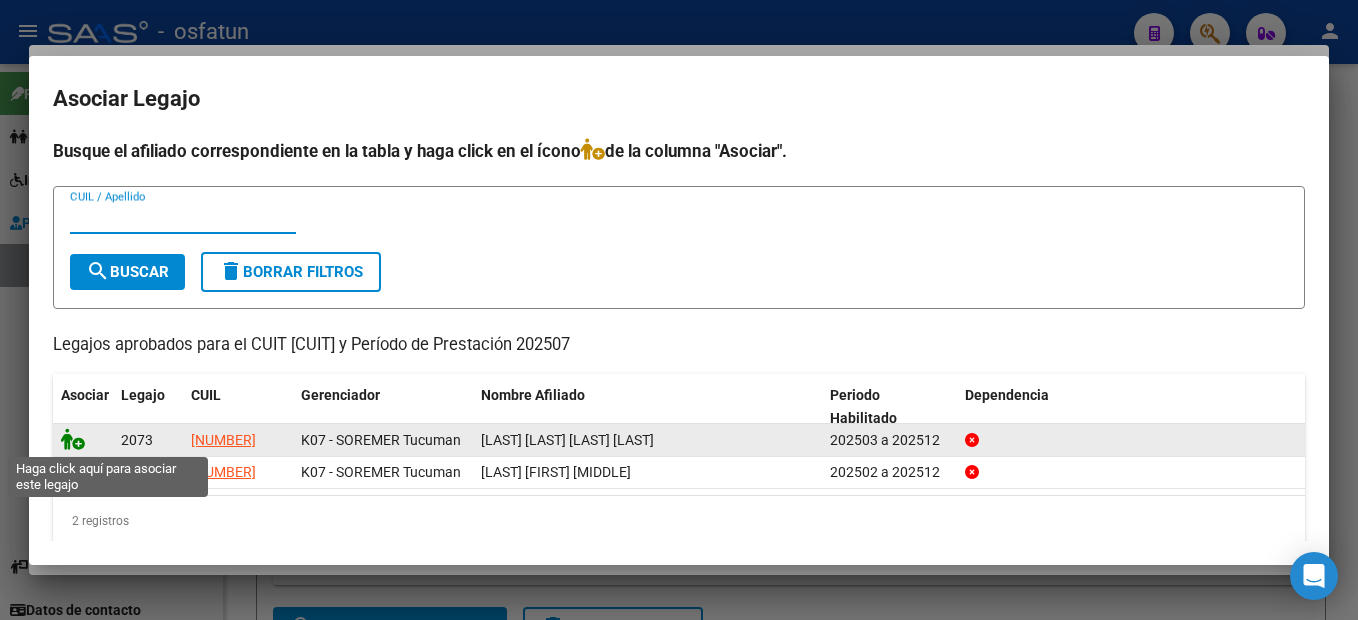 click 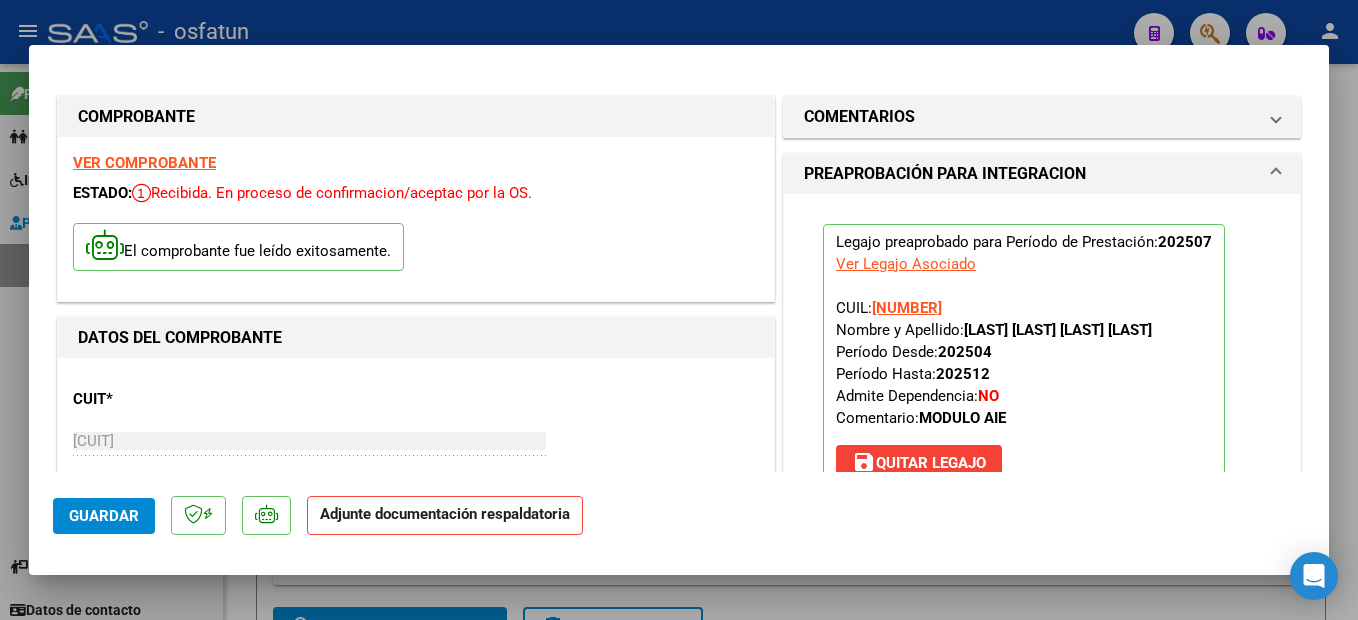 scroll, scrollTop: 300, scrollLeft: 0, axis: vertical 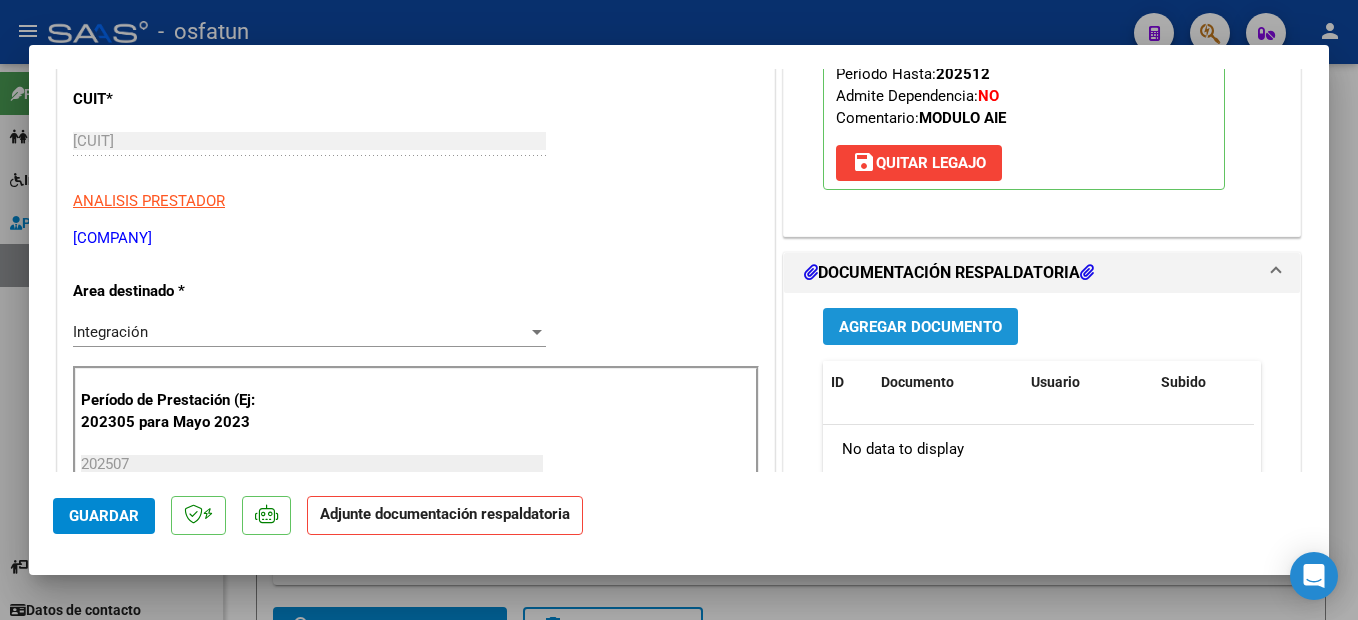 drag, startPoint x: 969, startPoint y: 324, endPoint x: 964, endPoint y: 314, distance: 11.18034 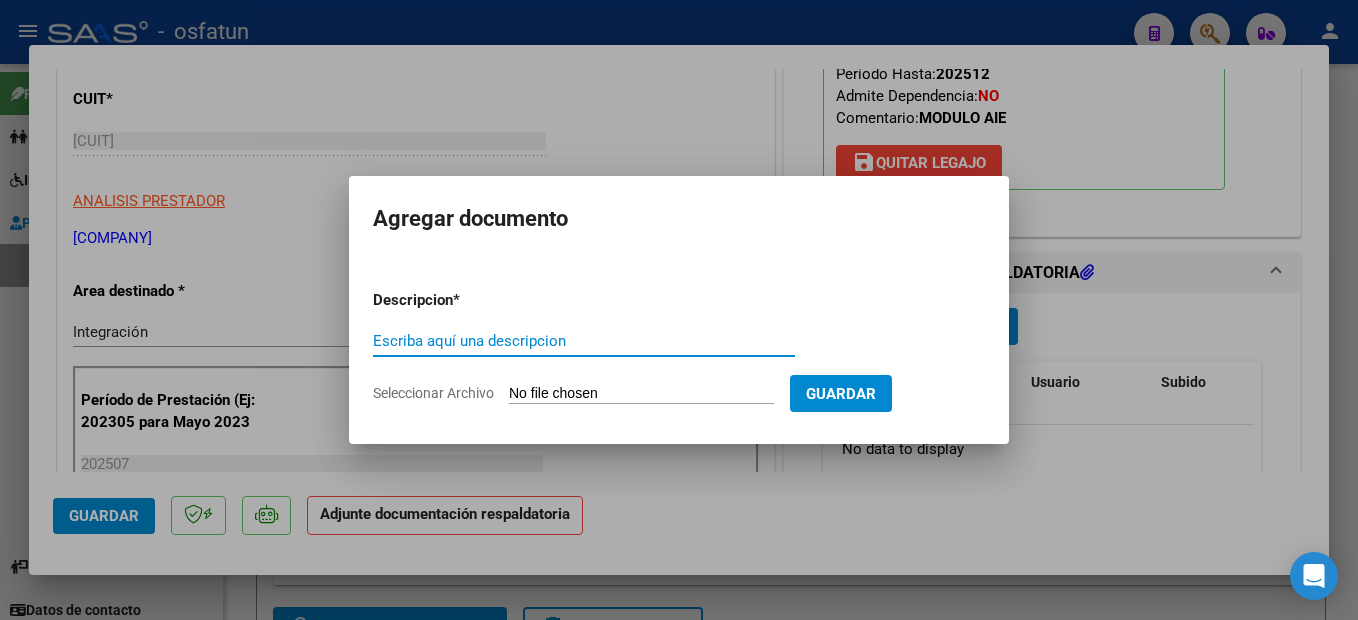 click on "Escriba aquí una descripcion" at bounding box center (584, 341) 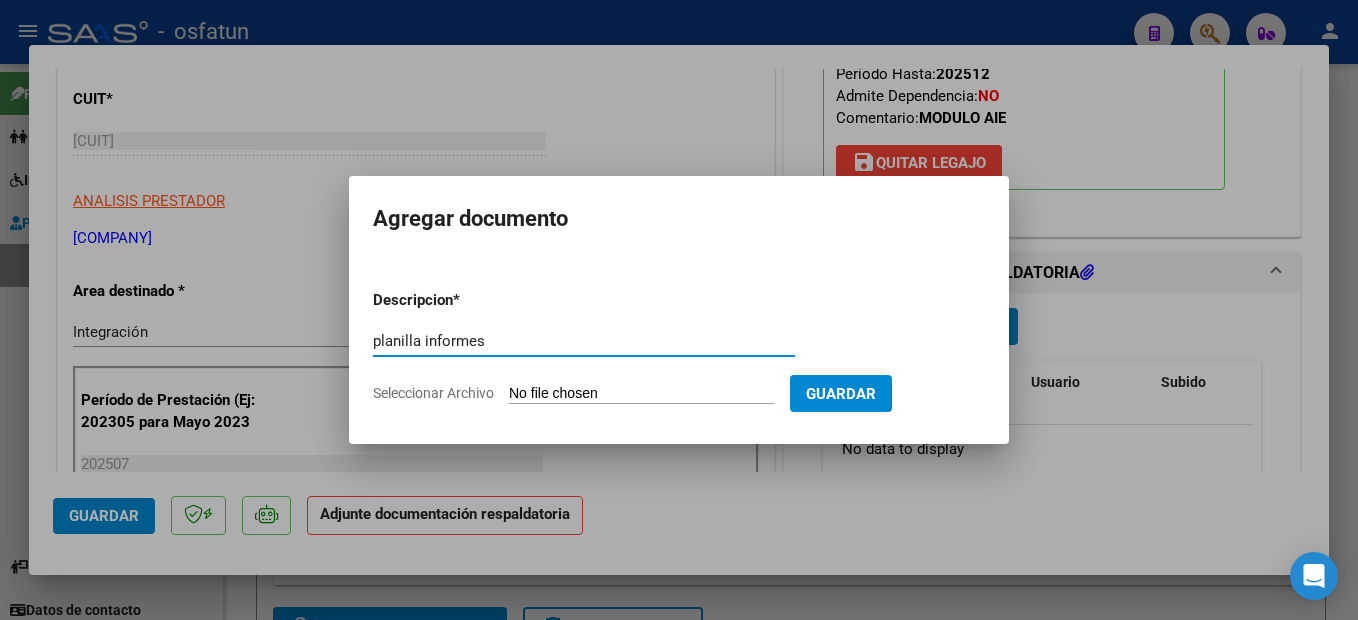 drag, startPoint x: 496, startPoint y: 338, endPoint x: 427, endPoint y: 342, distance: 69.115845 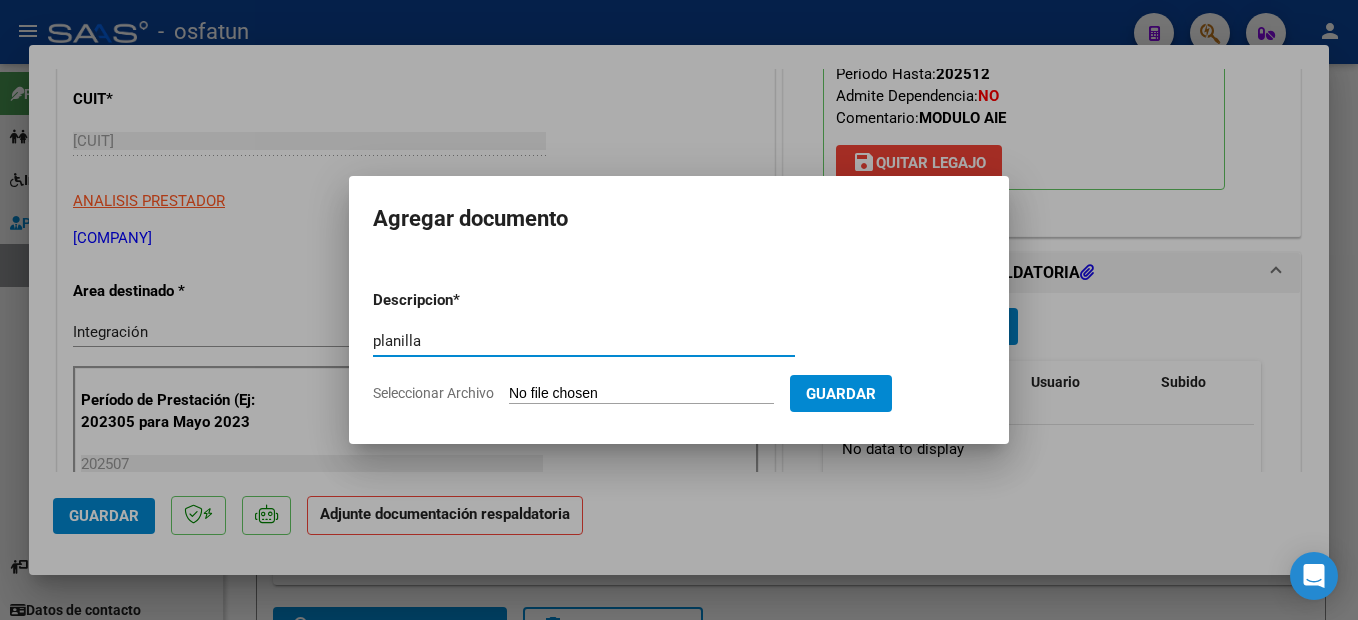type on "planilla" 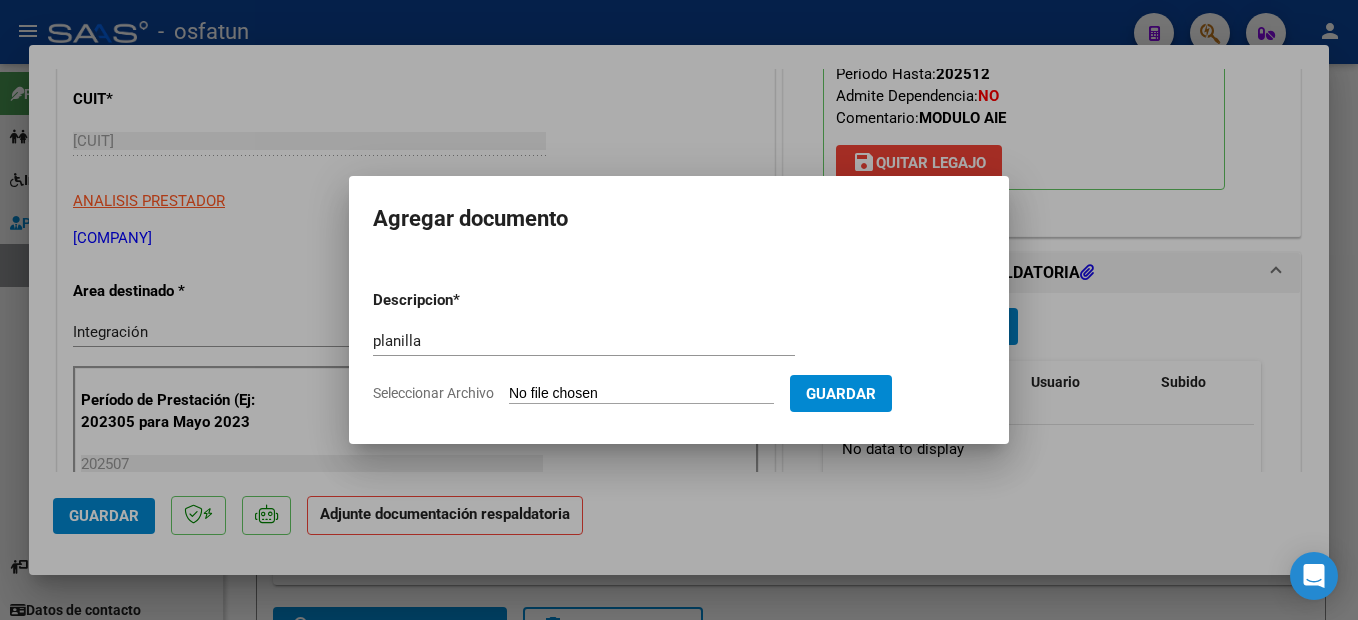 click on "Descripcion  *   planilla Escriba aquí una descripcion  Seleccionar Archivo Guardar" at bounding box center (679, 347) 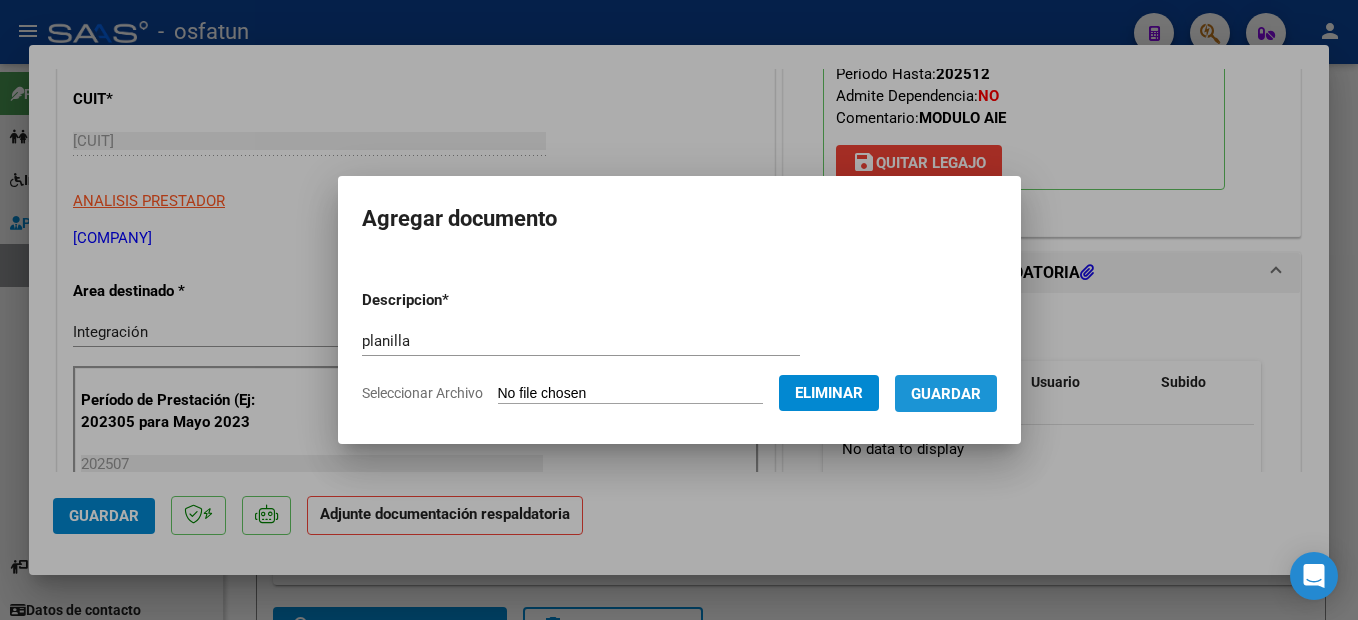 click on "Guardar" at bounding box center [946, 393] 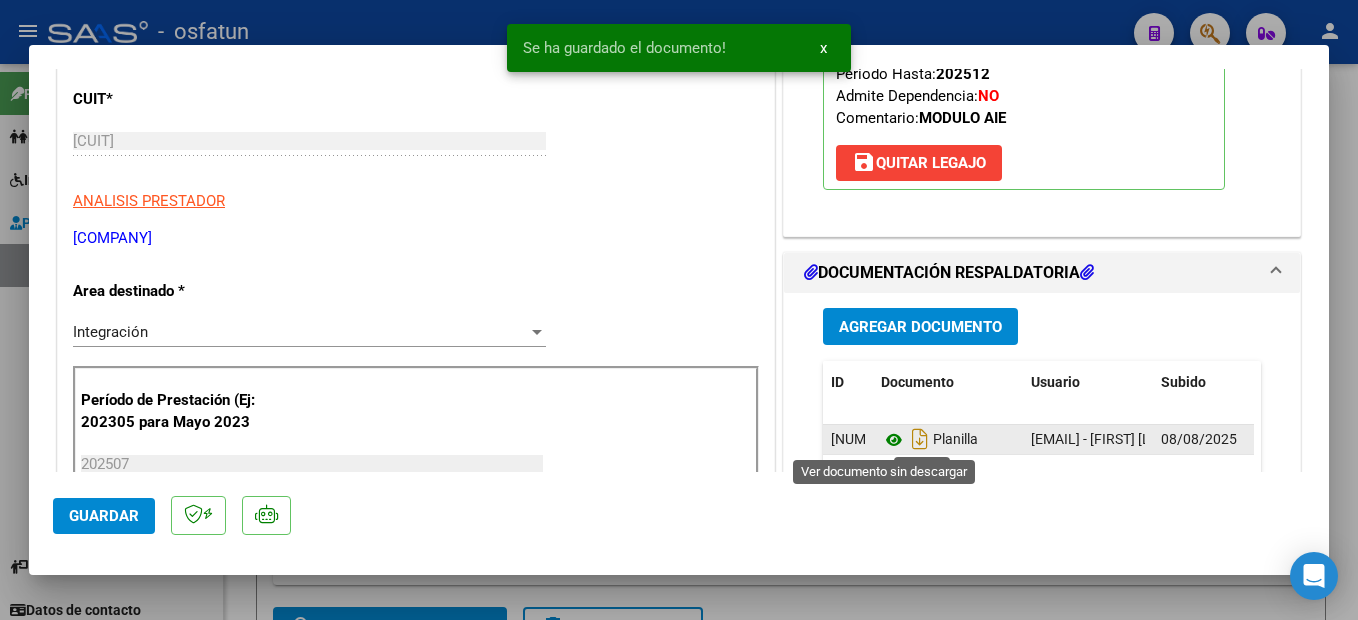 click 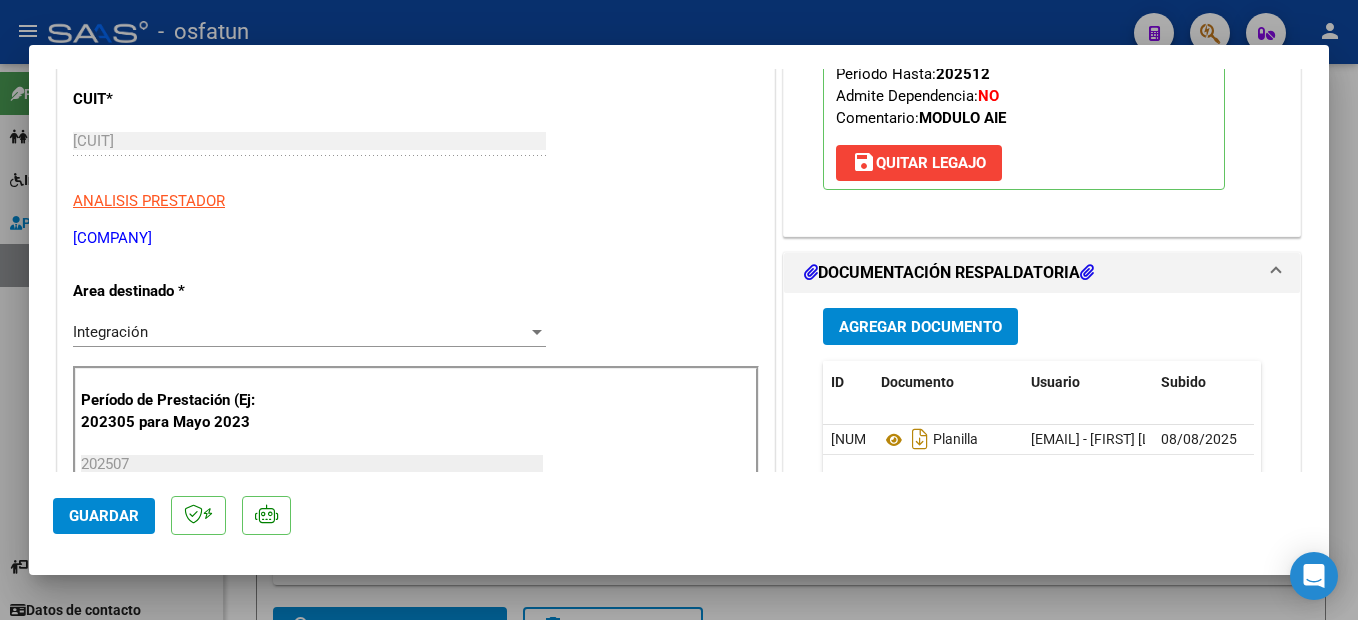 click on "Guardar" 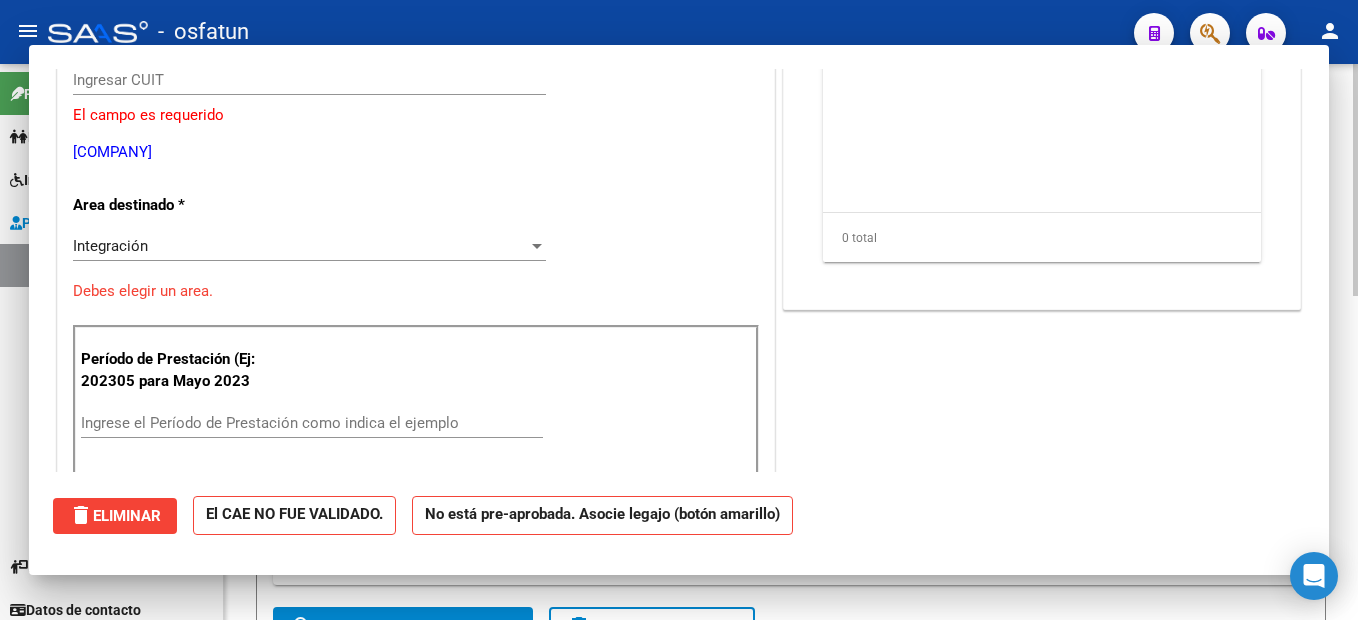 scroll, scrollTop: 0, scrollLeft: 0, axis: both 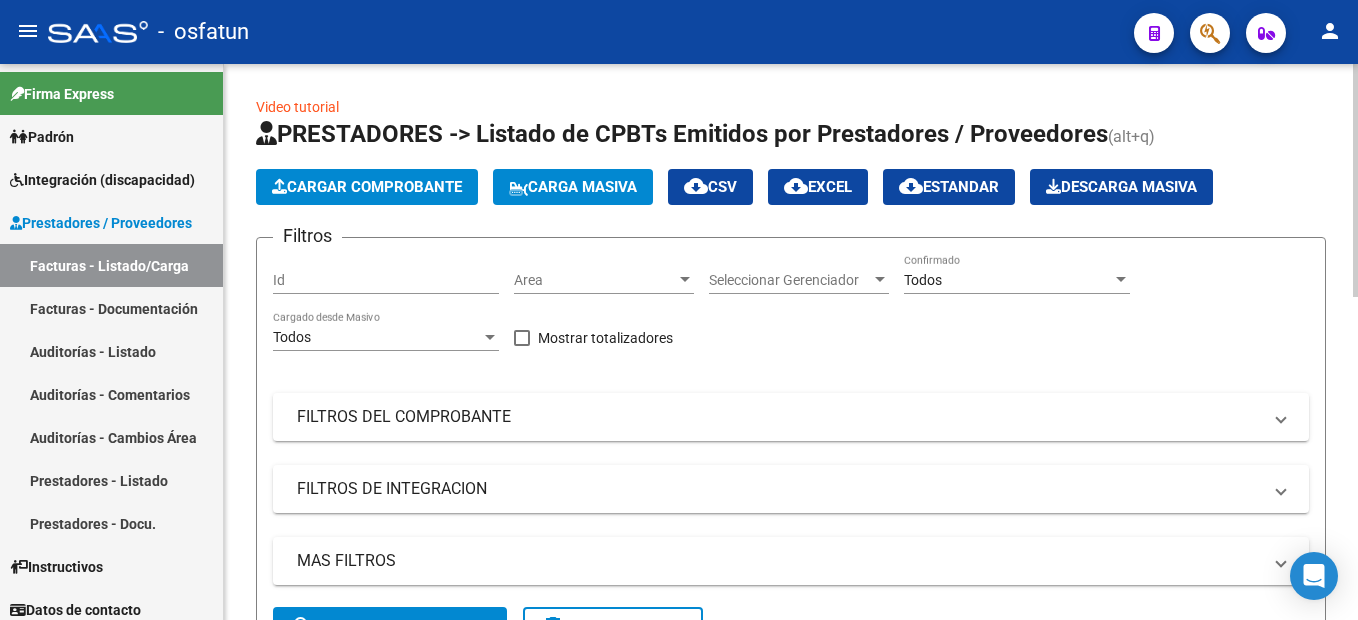 click on "Cargar Comprobante" 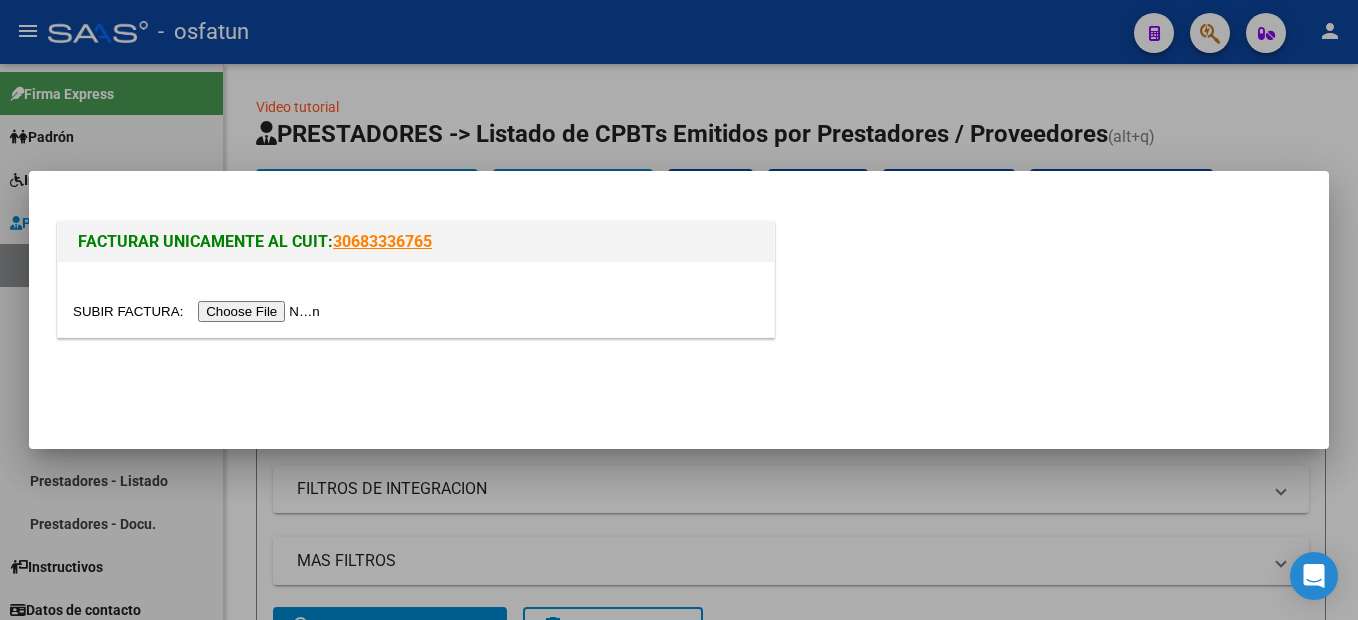click at bounding box center (199, 311) 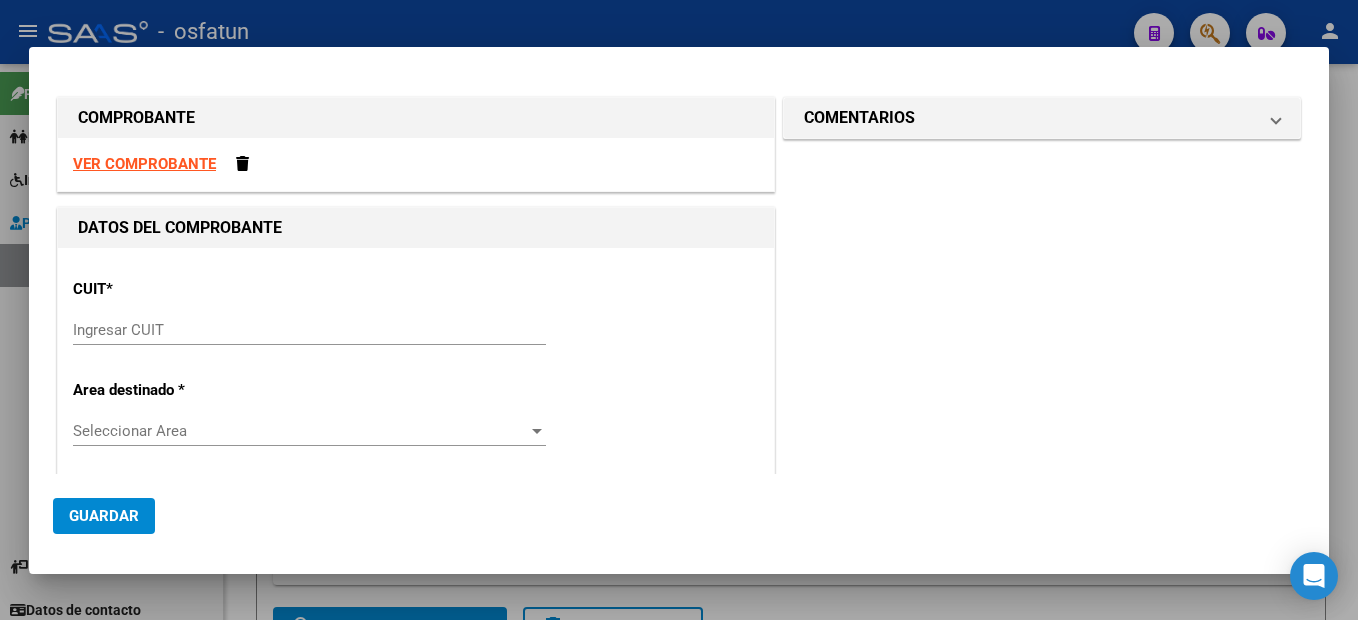 click on "VER COMPROBANTE" at bounding box center (144, 164) 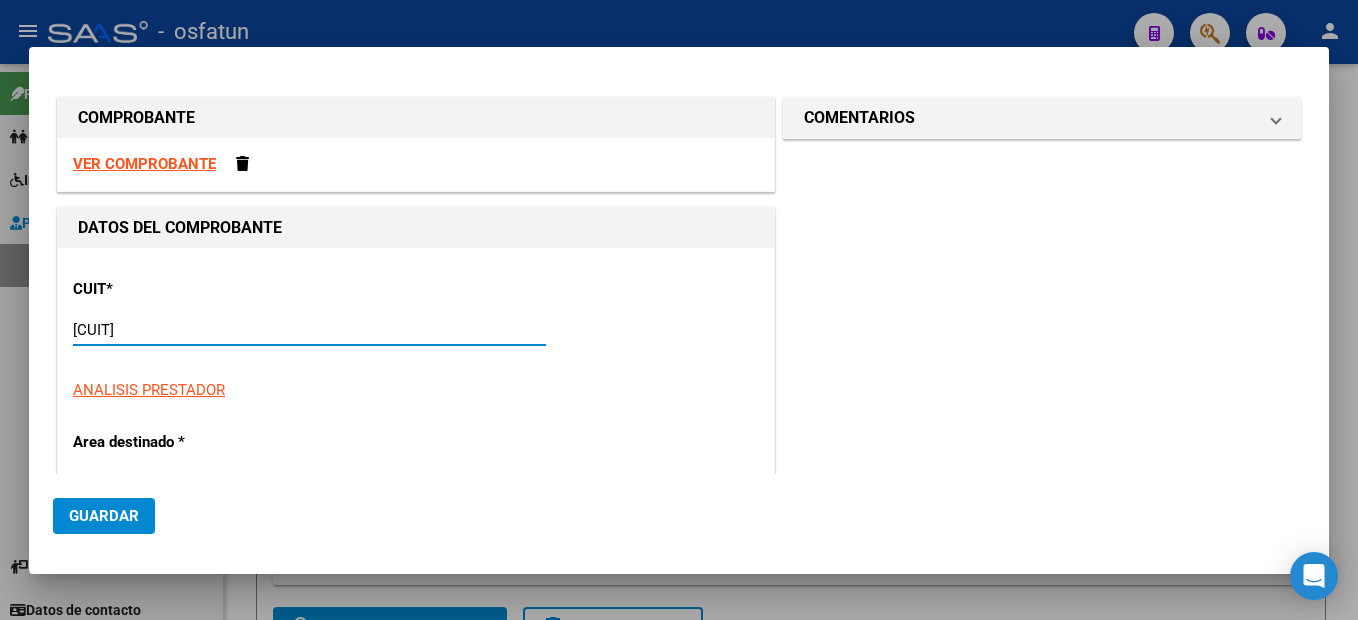 type on "[CUIT]" 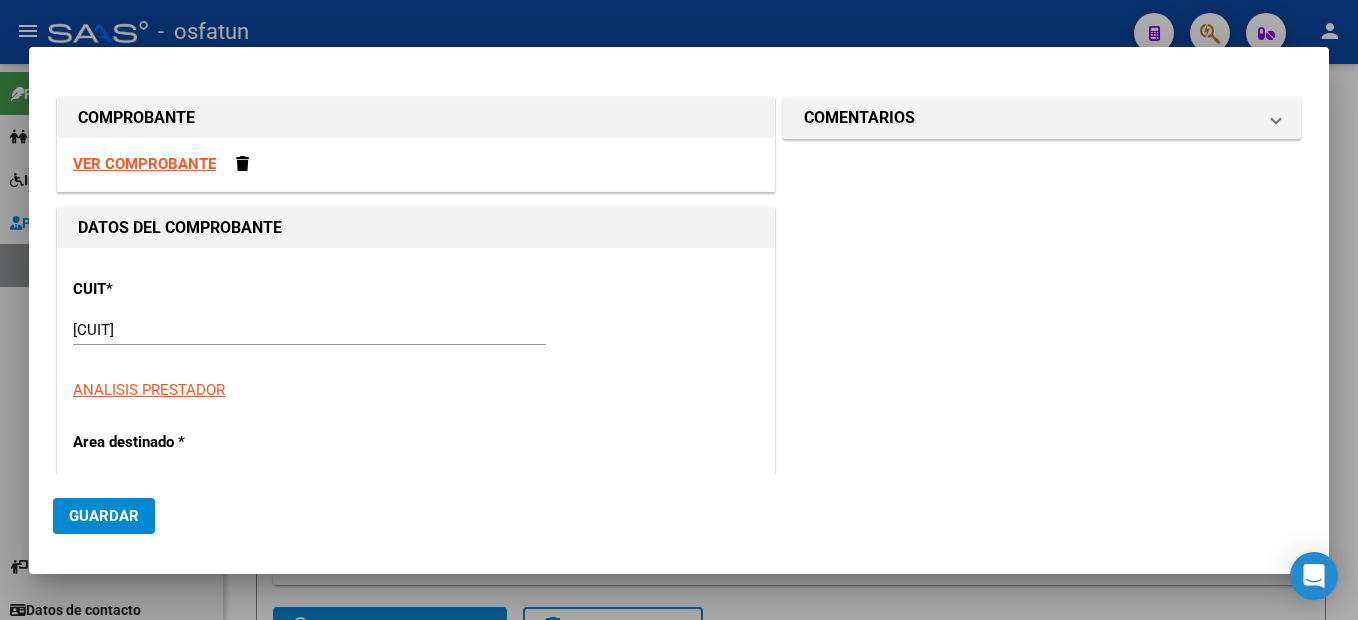 type on "2" 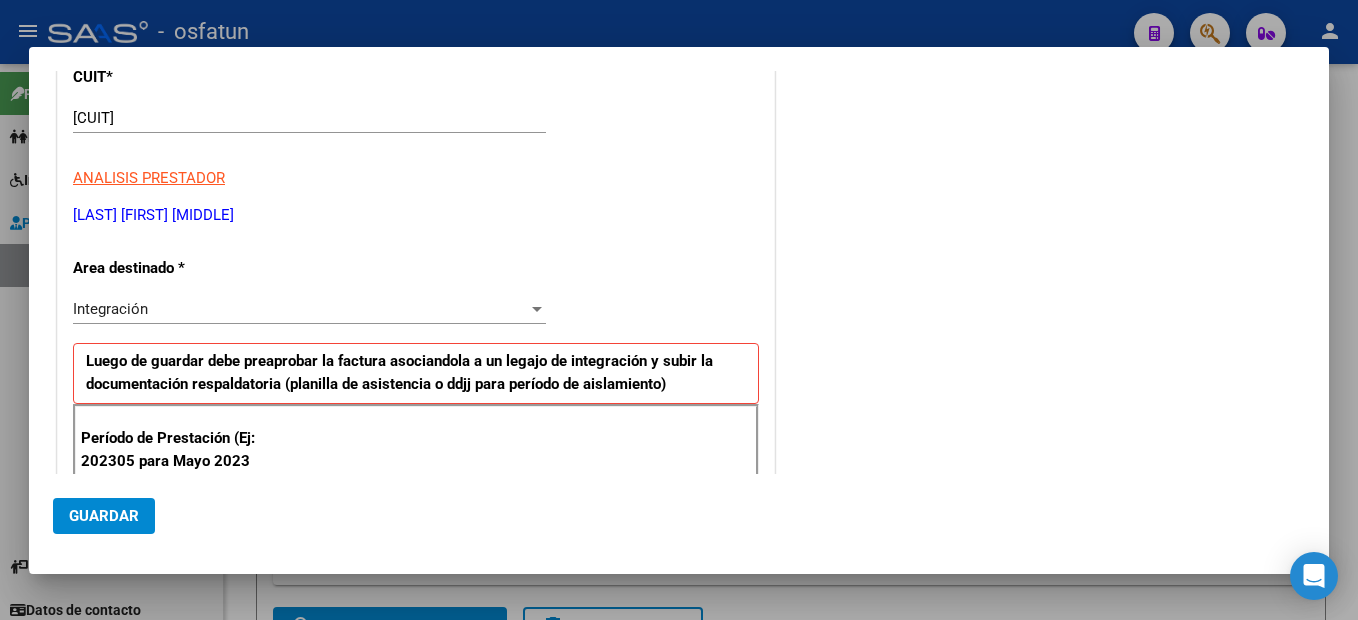 scroll, scrollTop: 442, scrollLeft: 0, axis: vertical 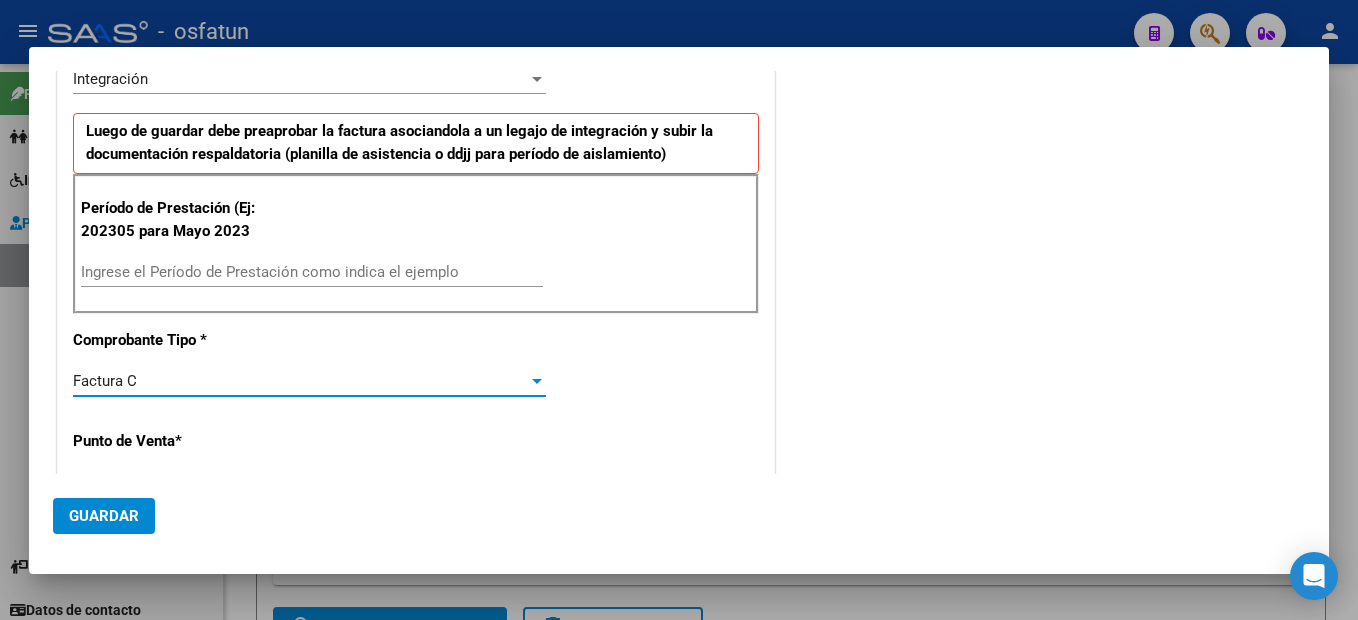click on "Ingrese el Período de Prestación como indica el ejemplo" at bounding box center (312, 272) 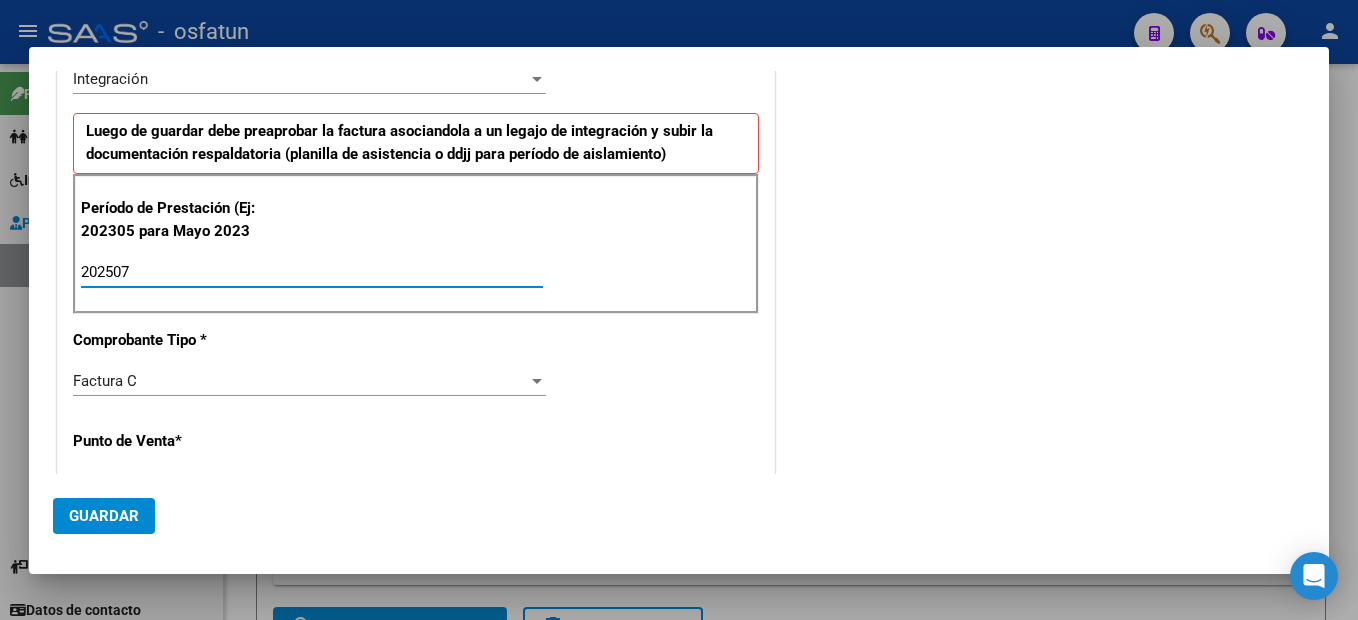 type on "202507" 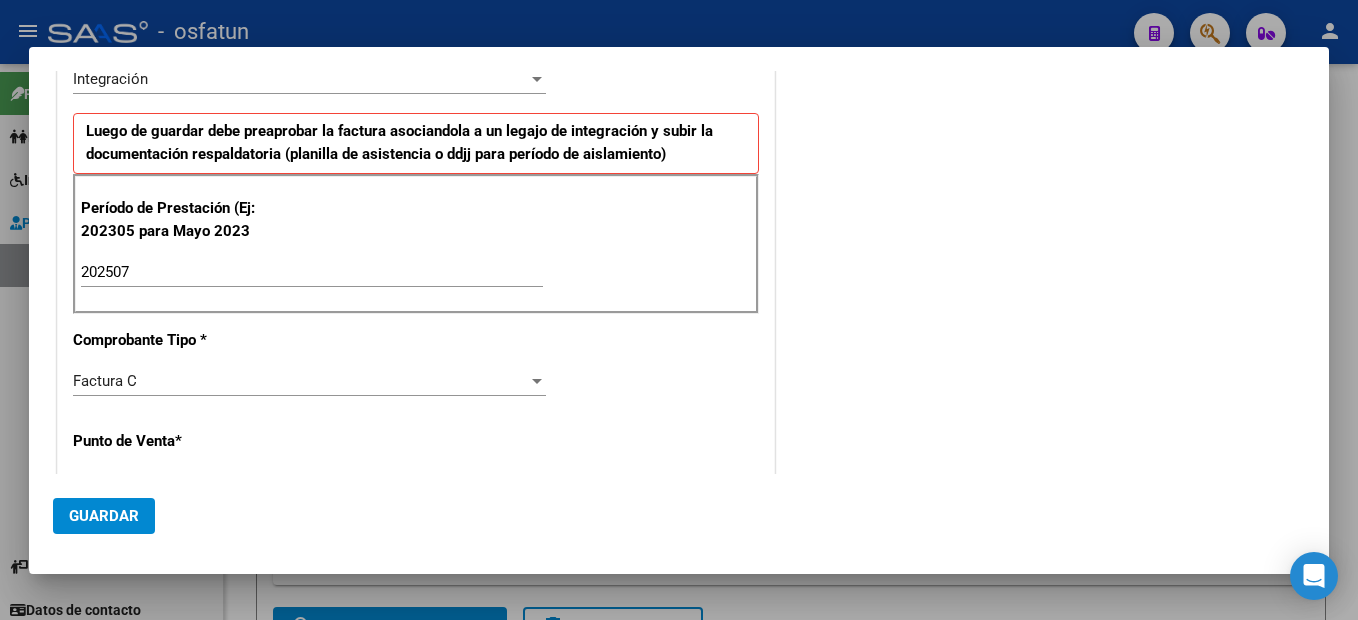 scroll, scrollTop: 653, scrollLeft: 0, axis: vertical 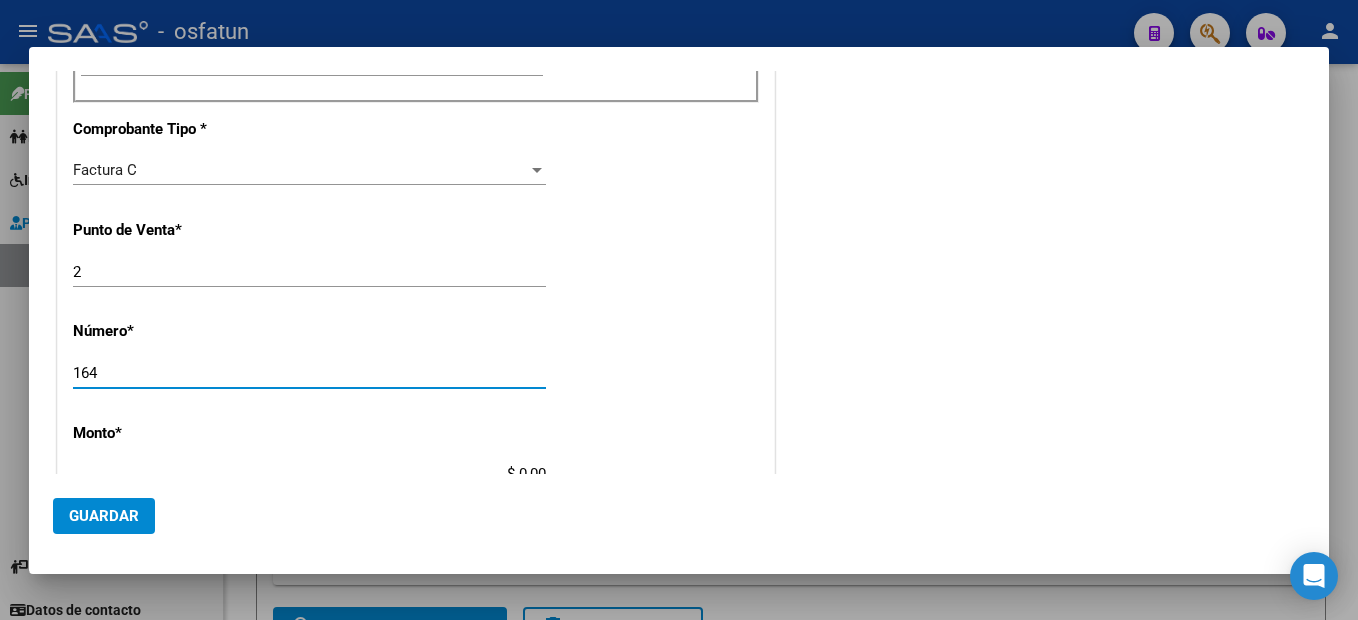 type on "164" 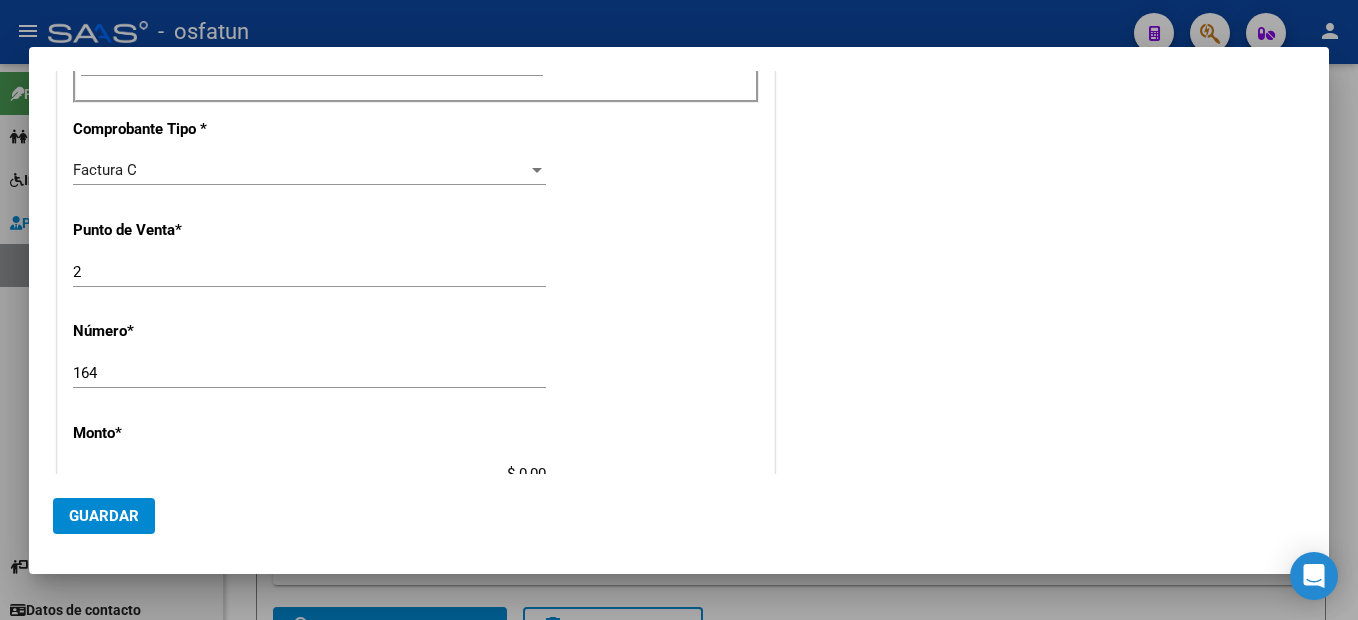 scroll, scrollTop: 663, scrollLeft: 0, axis: vertical 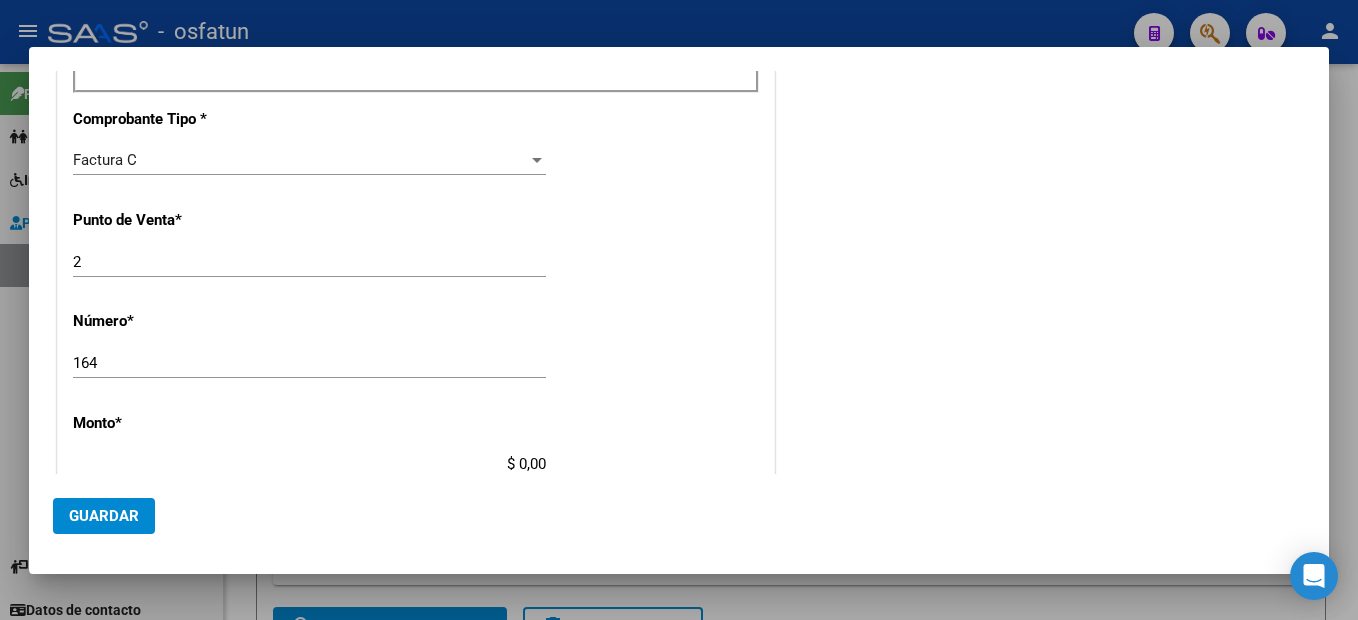 type on "$ 307.654,34" 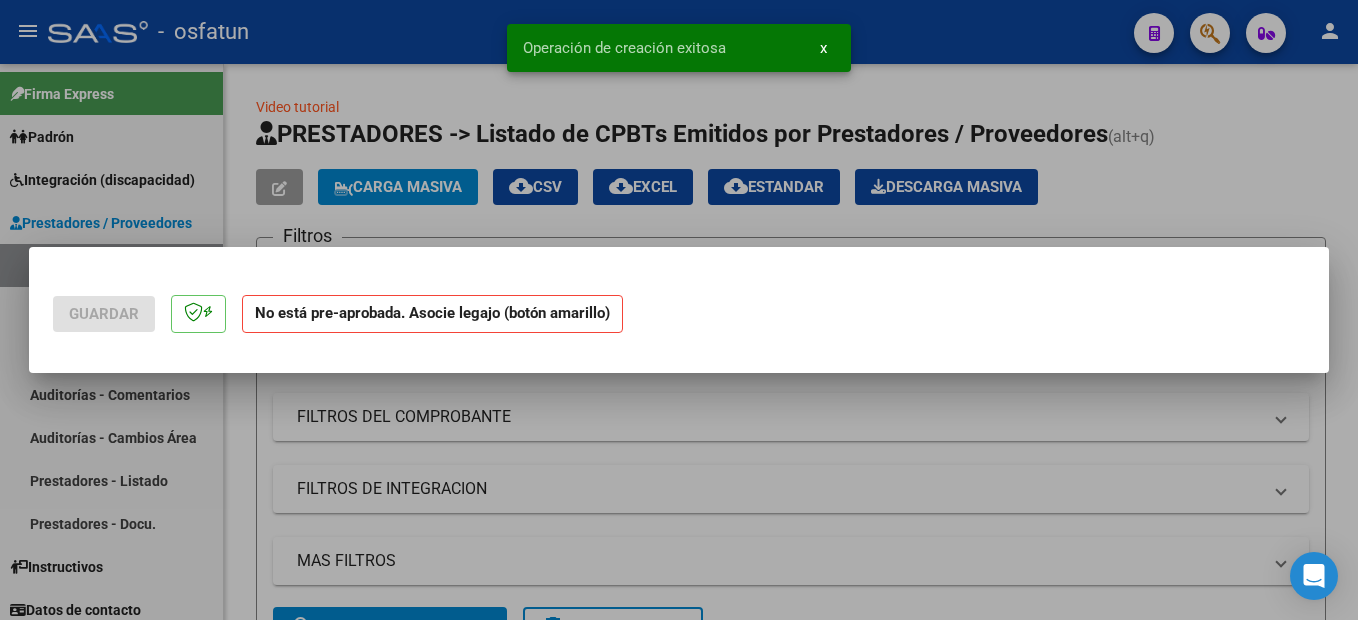 scroll, scrollTop: 0, scrollLeft: 0, axis: both 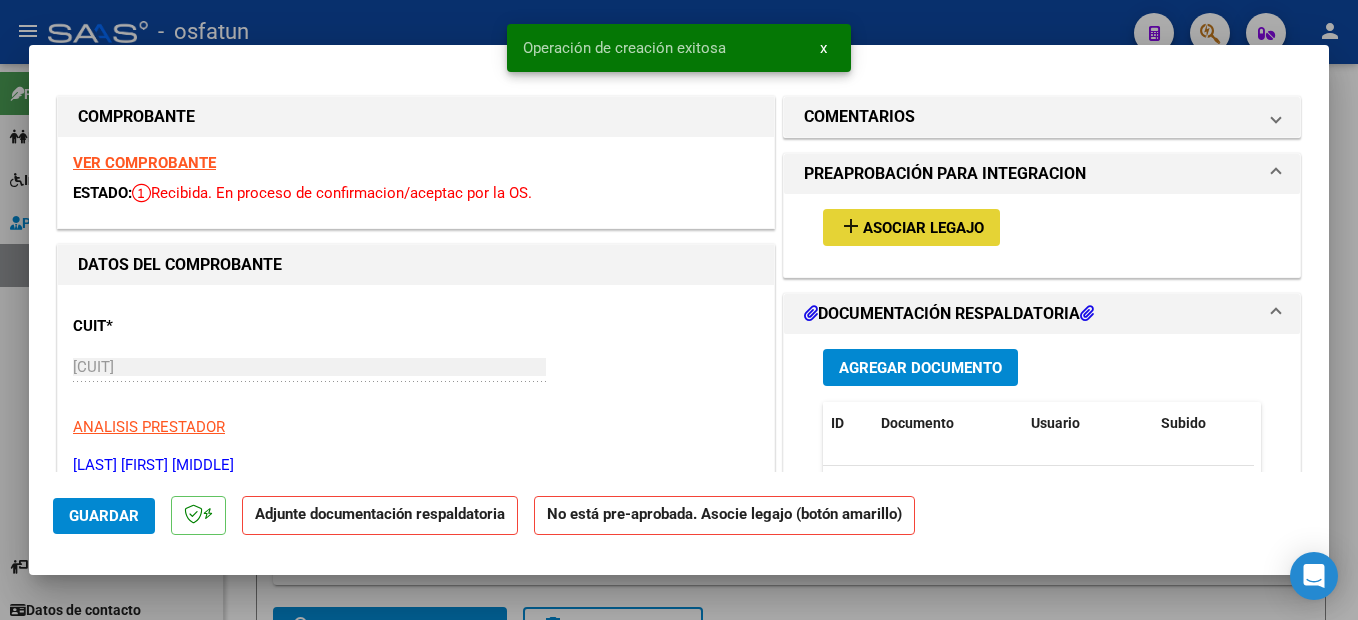 click on "Asociar Legajo" at bounding box center [923, 228] 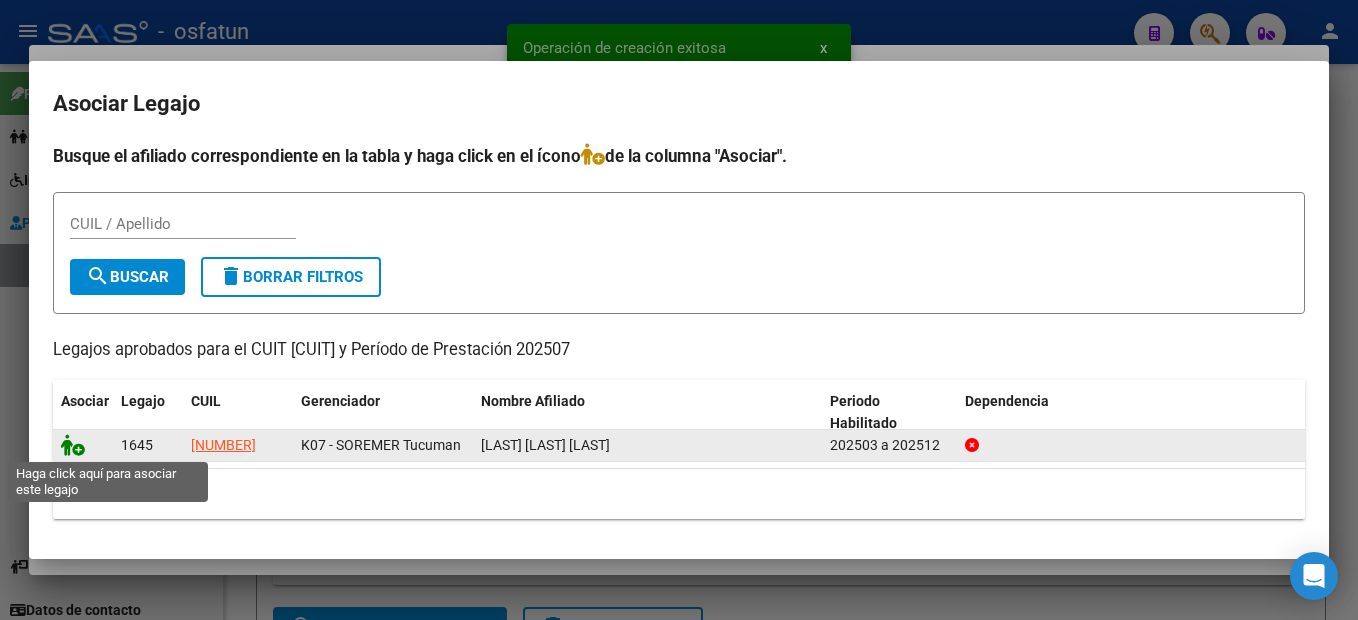 click 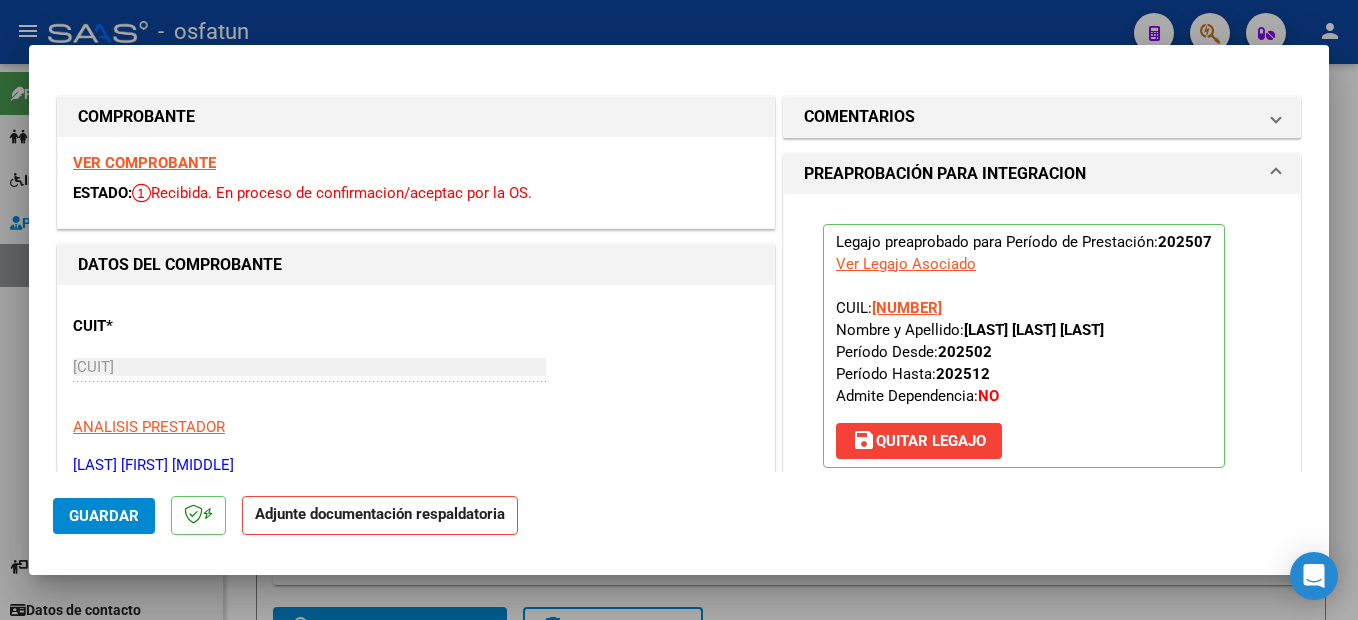 scroll, scrollTop: 300, scrollLeft: 0, axis: vertical 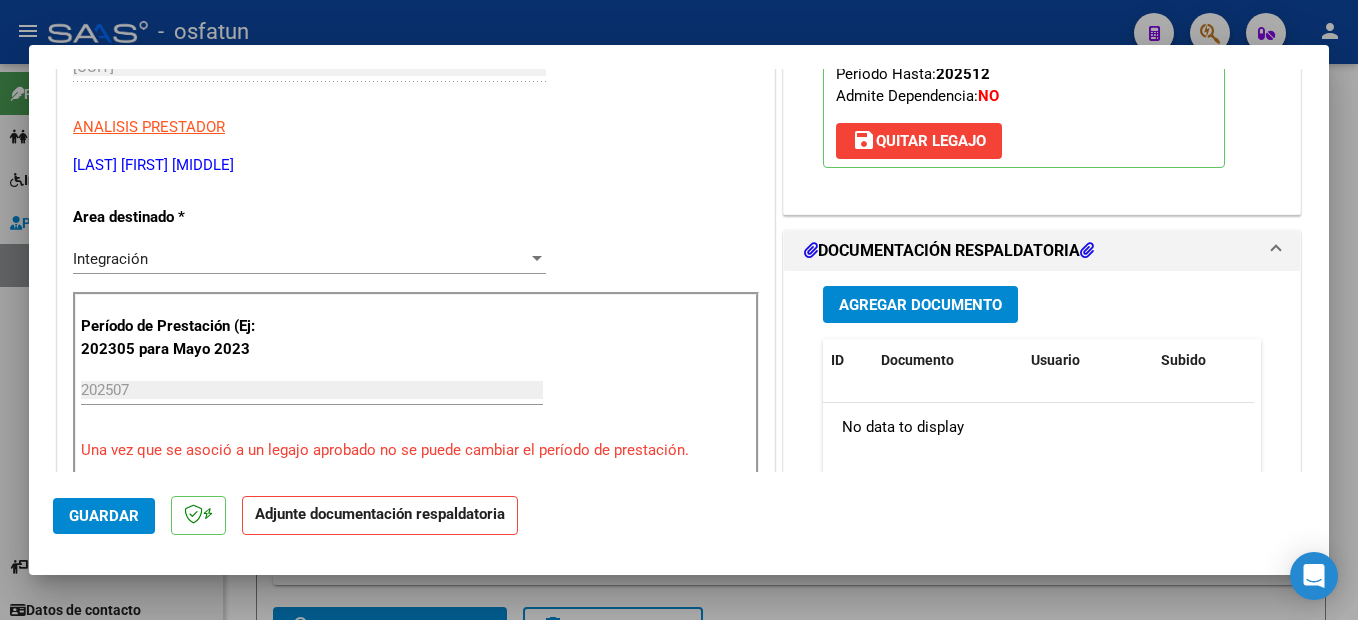 click on "Agregar Documento" at bounding box center [920, 305] 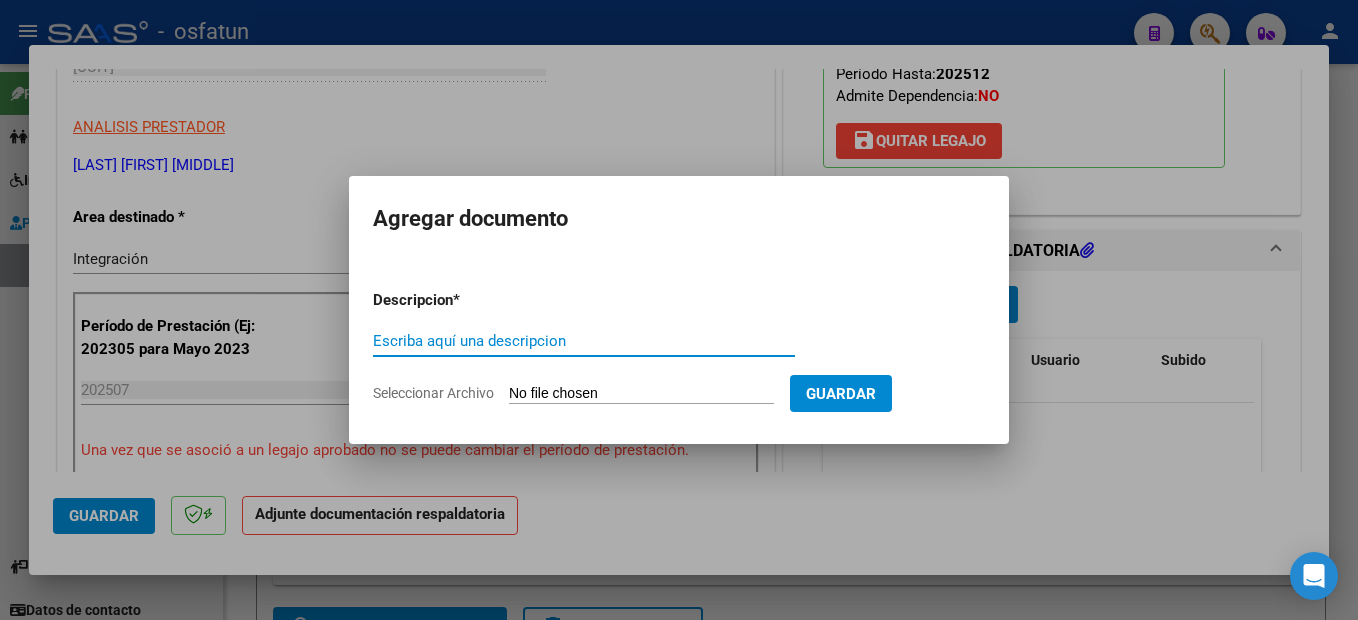 click on "Escriba aquí una descripcion" at bounding box center (584, 341) 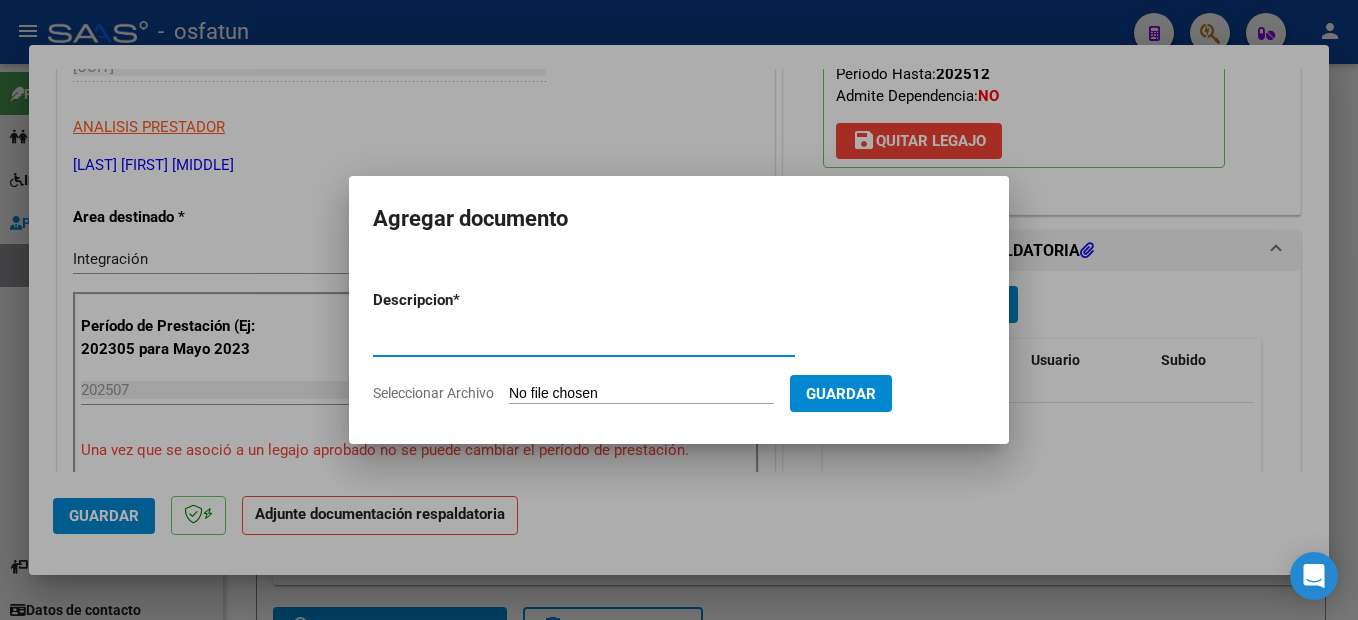 type on "planilla de asistencia" 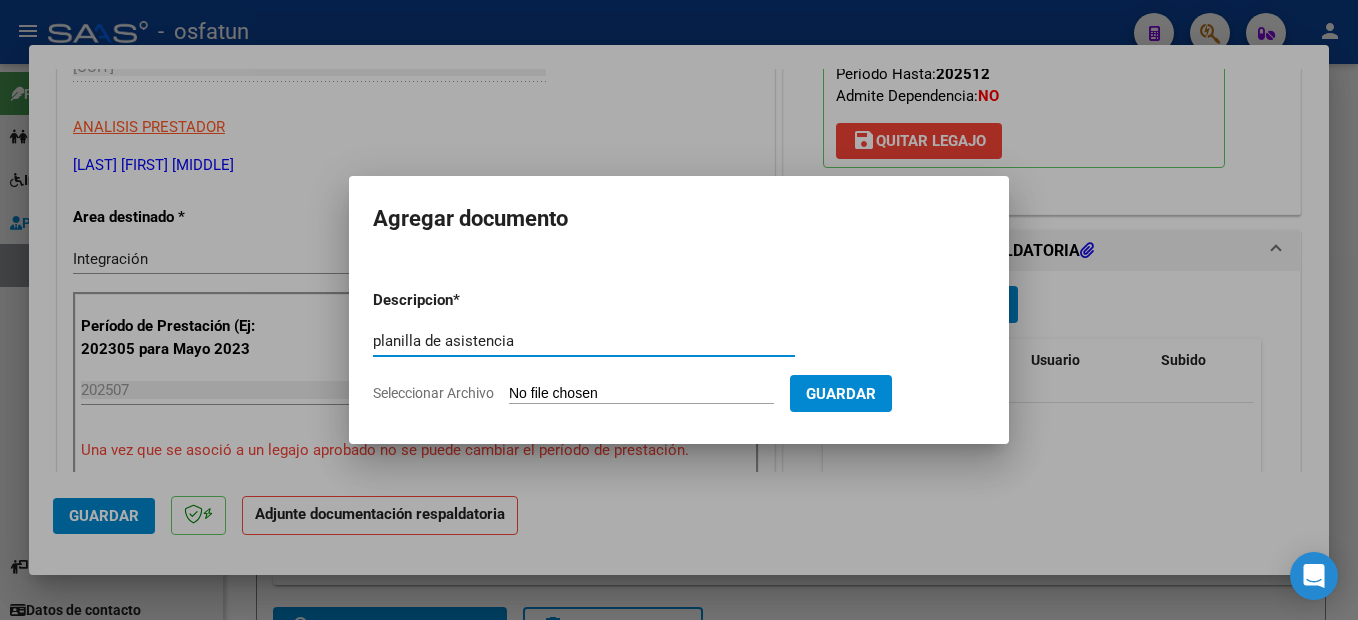 click on "Seleccionar Archivo" at bounding box center [641, 394] 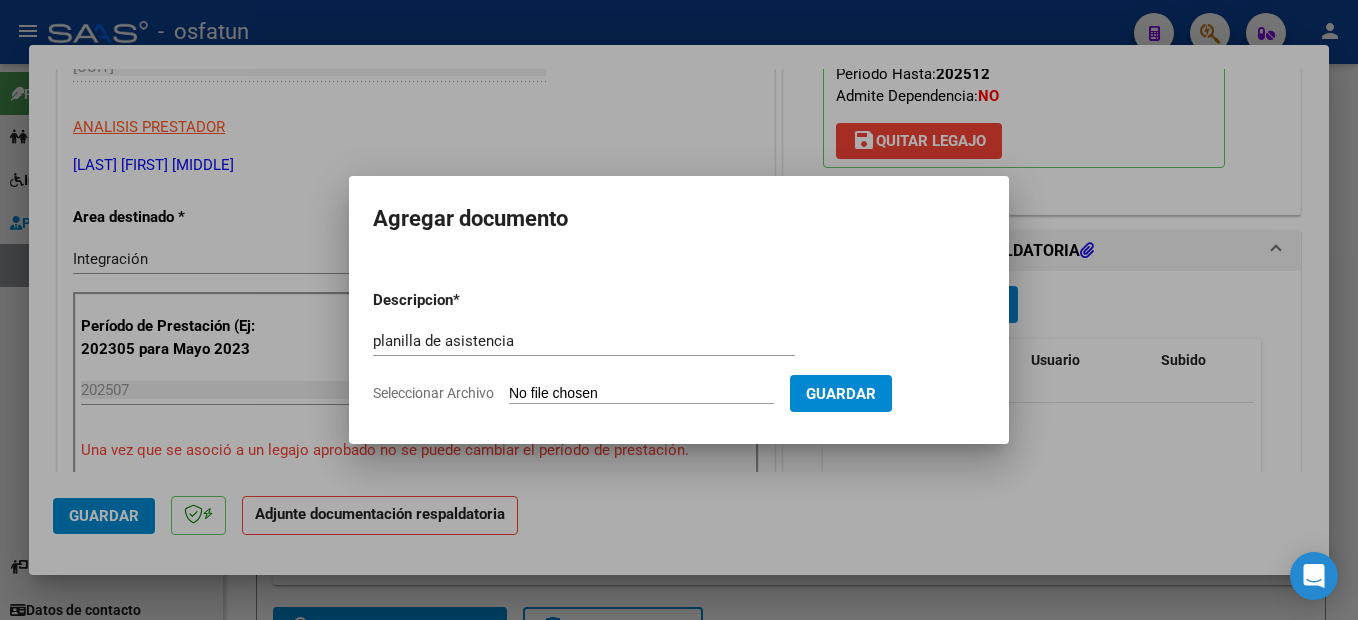 type on "C:\fakepath\250808152423.pdf" 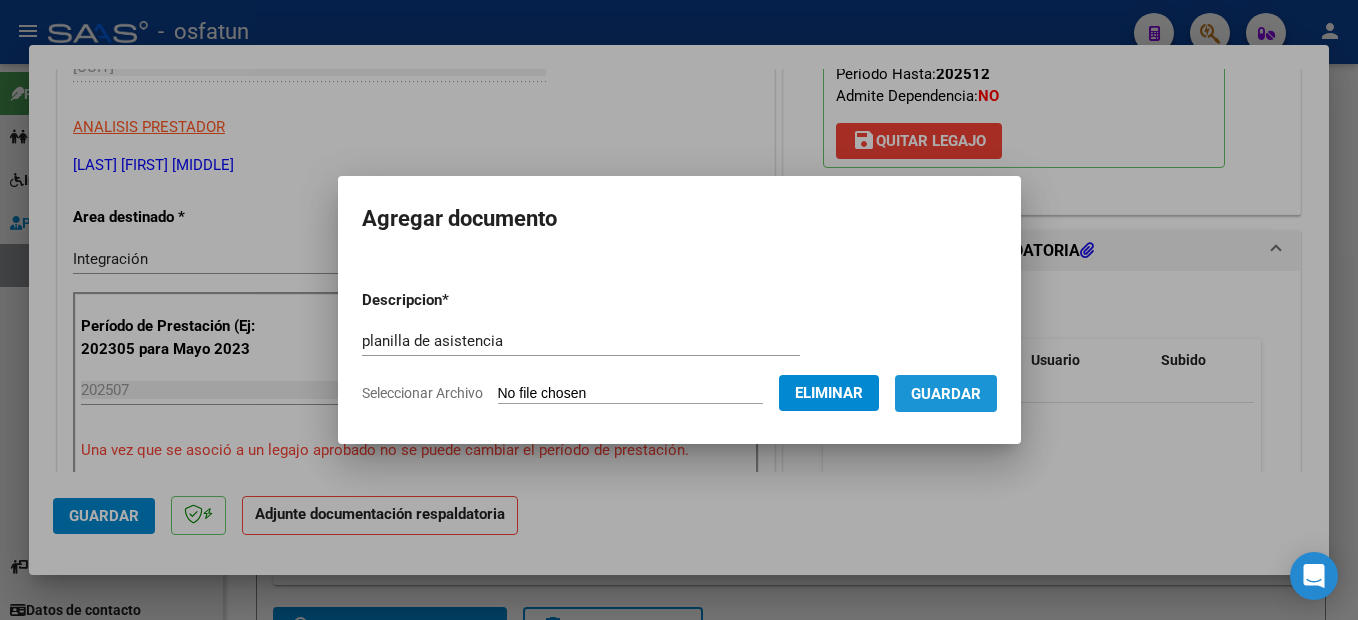 click on "Guardar" at bounding box center [946, 394] 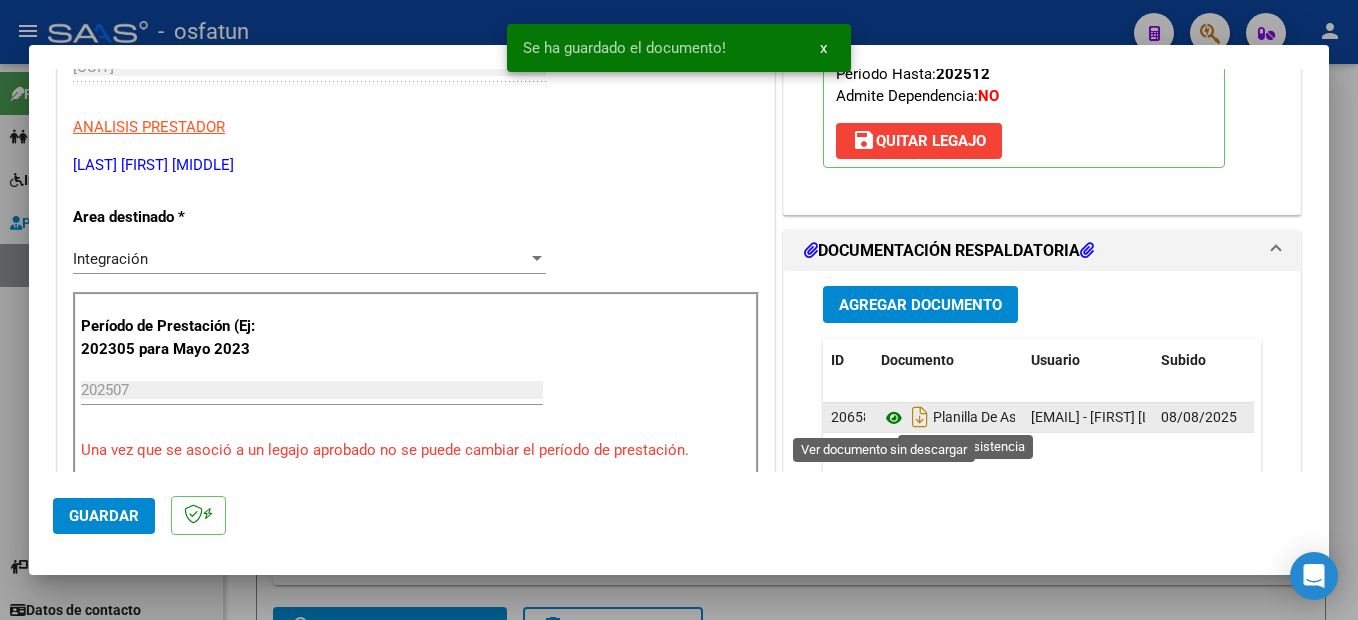 click 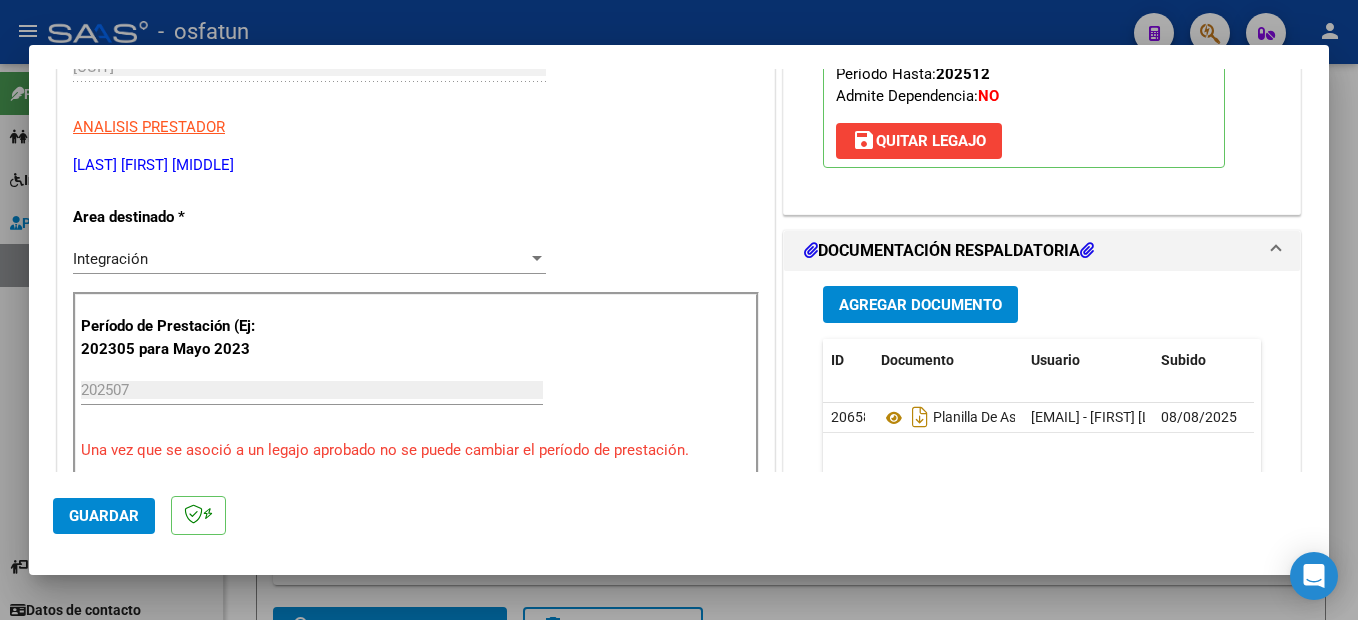 click on "Guardar" 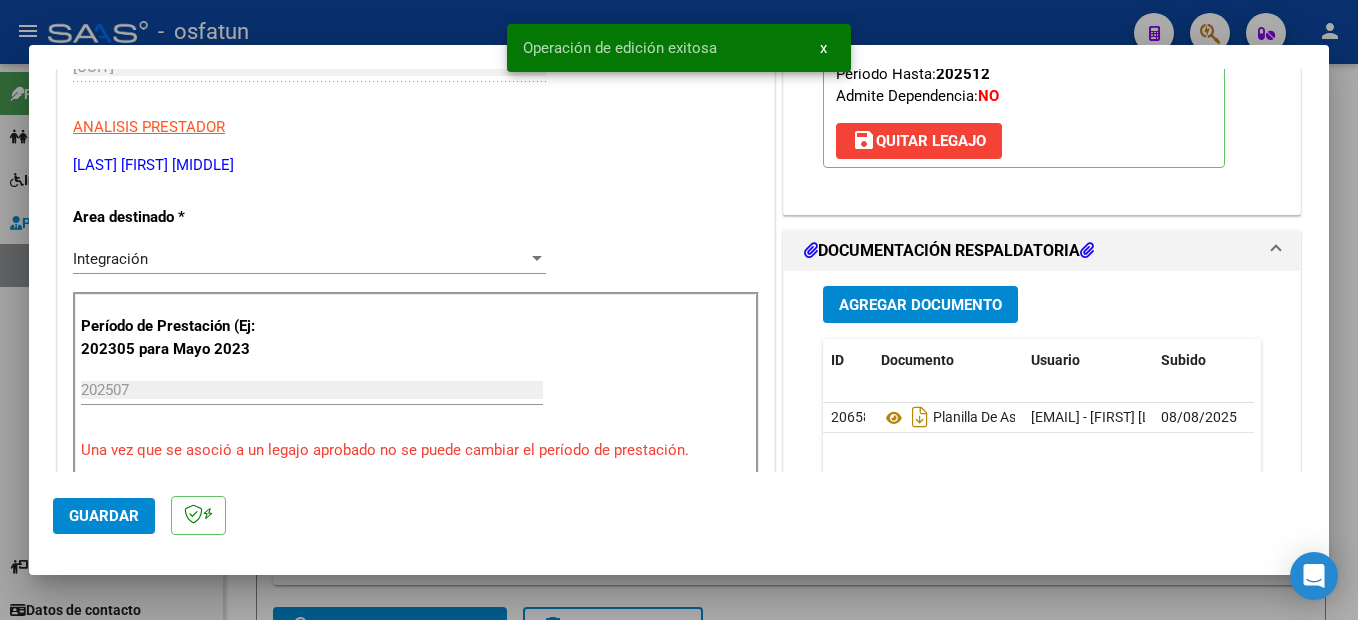 click at bounding box center [679, 310] 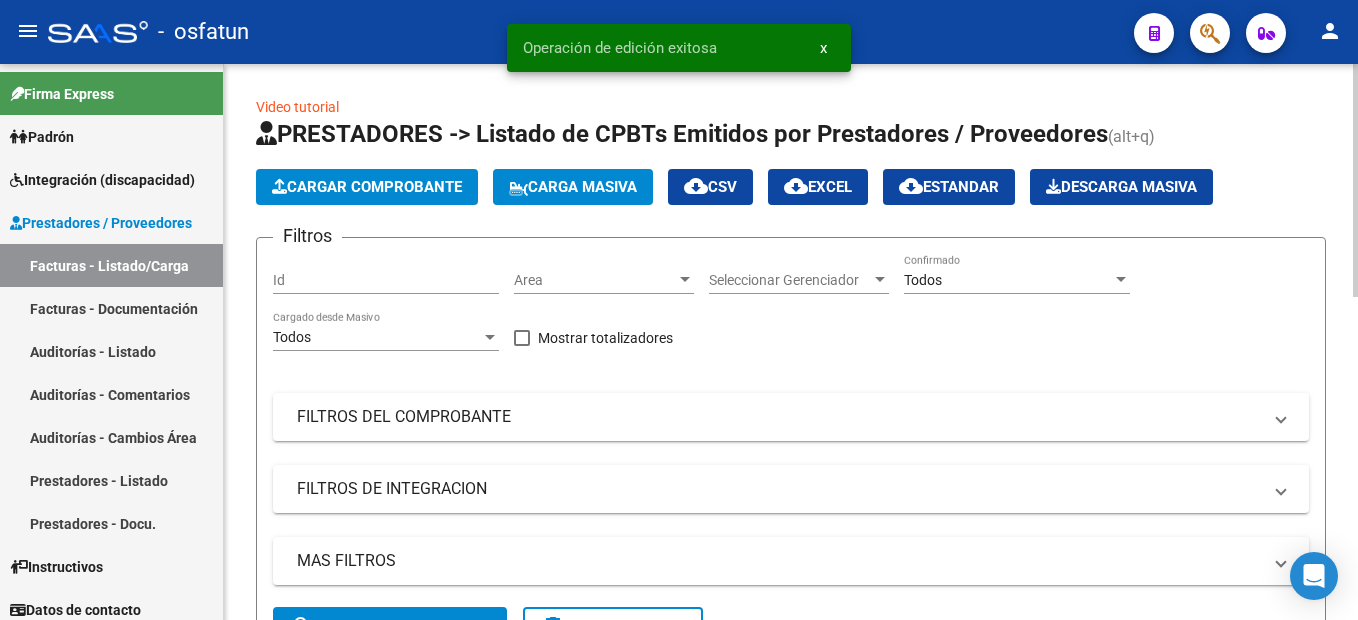 click on "Cargar Comprobante" 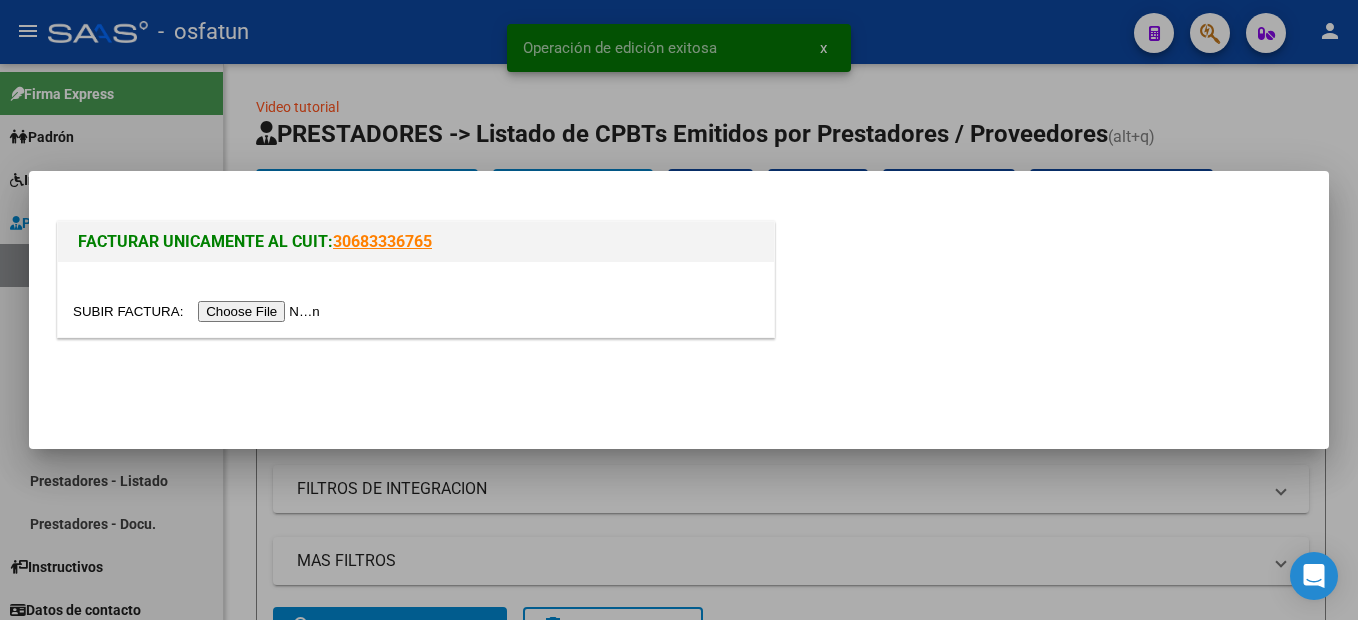 drag, startPoint x: 252, startPoint y: 322, endPoint x: 263, endPoint y: 314, distance: 13.601471 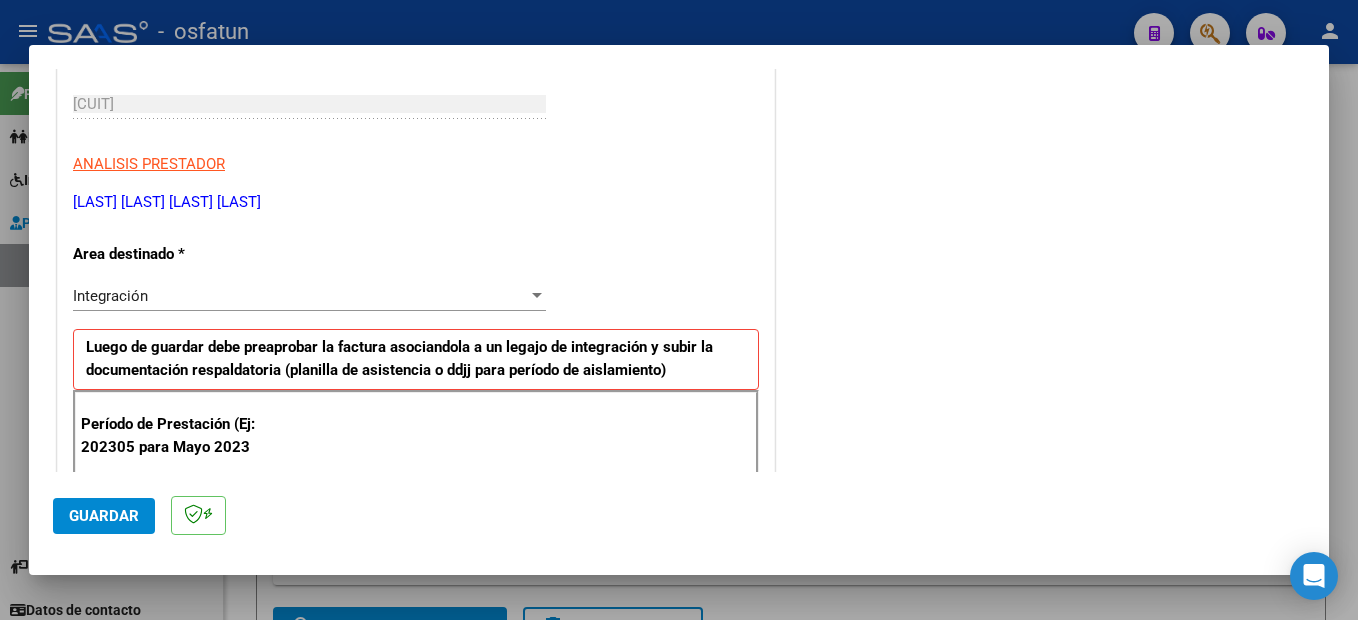 scroll, scrollTop: 300, scrollLeft: 0, axis: vertical 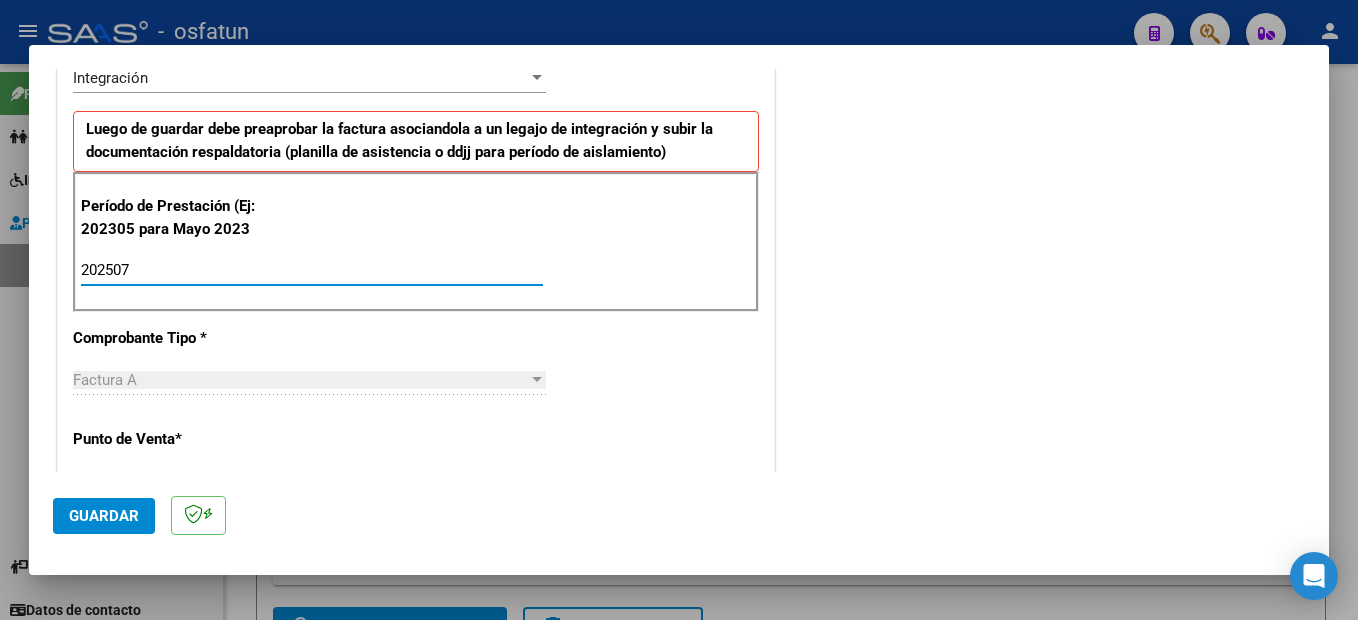 type on "202507" 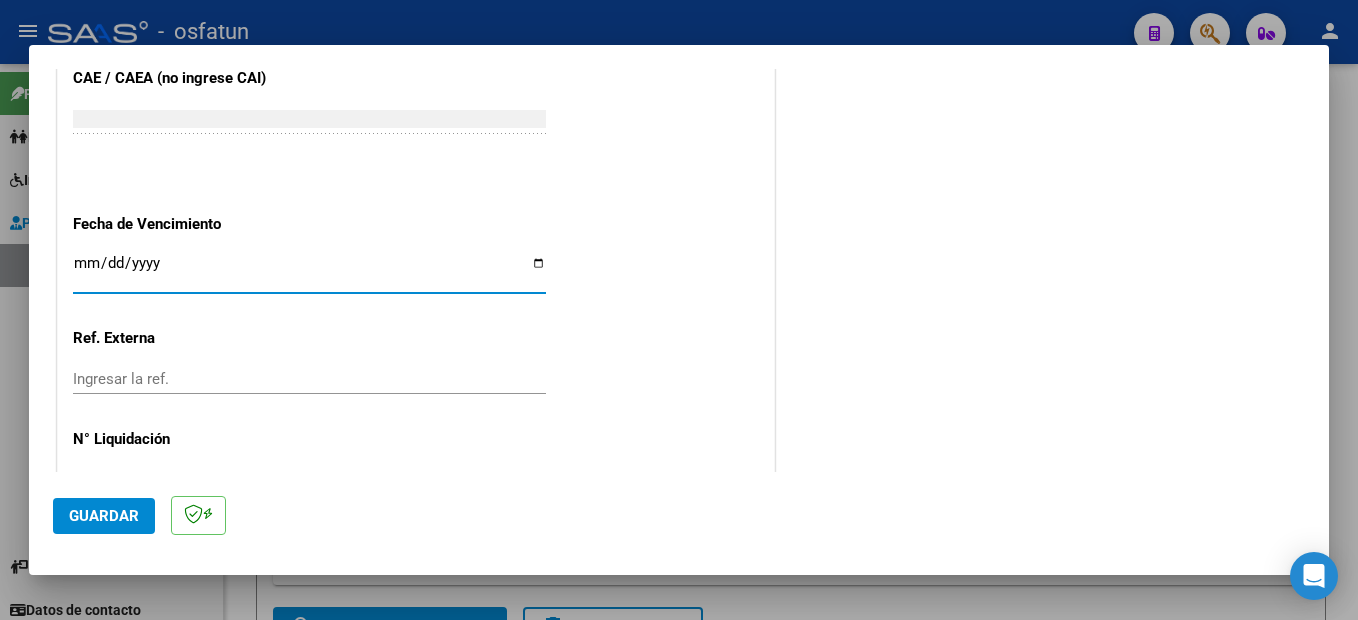 scroll, scrollTop: 1095, scrollLeft: 0, axis: vertical 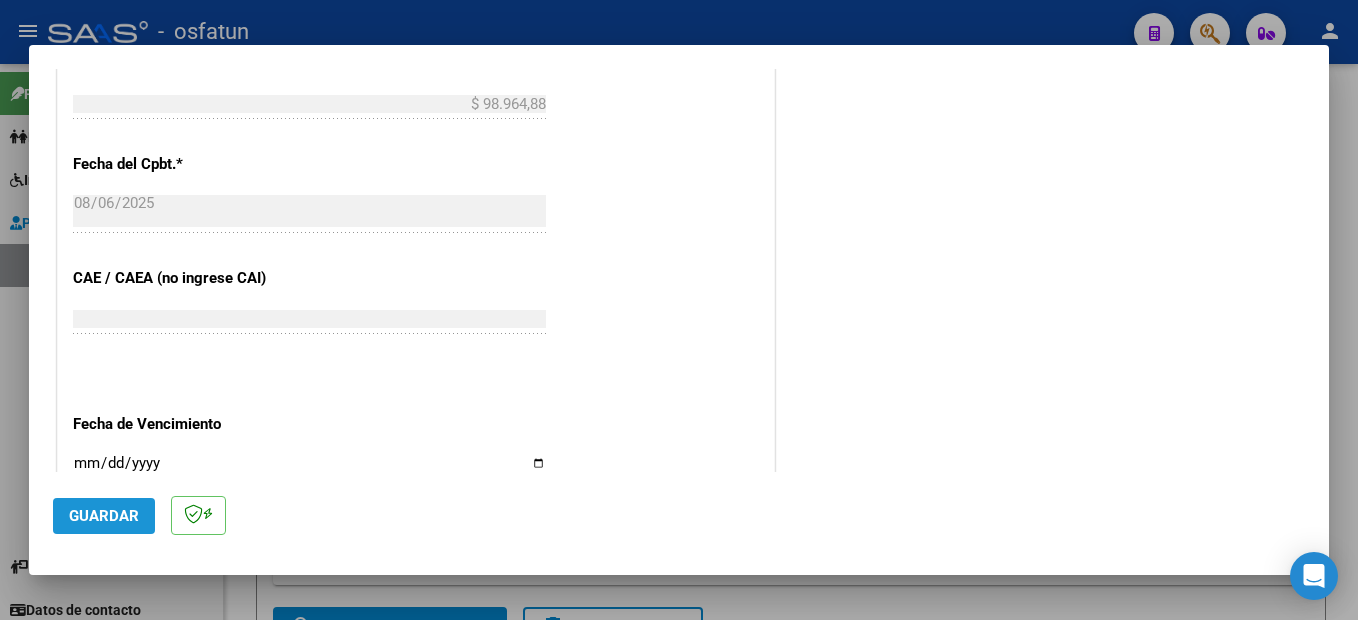 click on "Guardar" 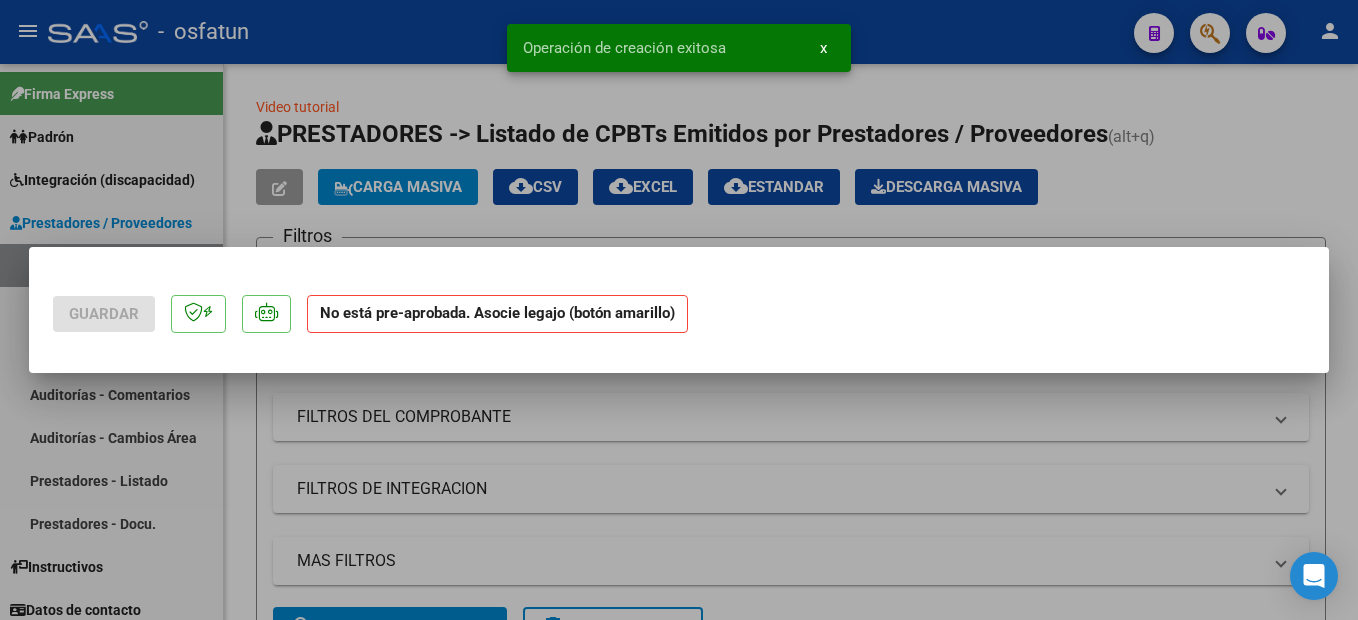 scroll, scrollTop: 0, scrollLeft: 0, axis: both 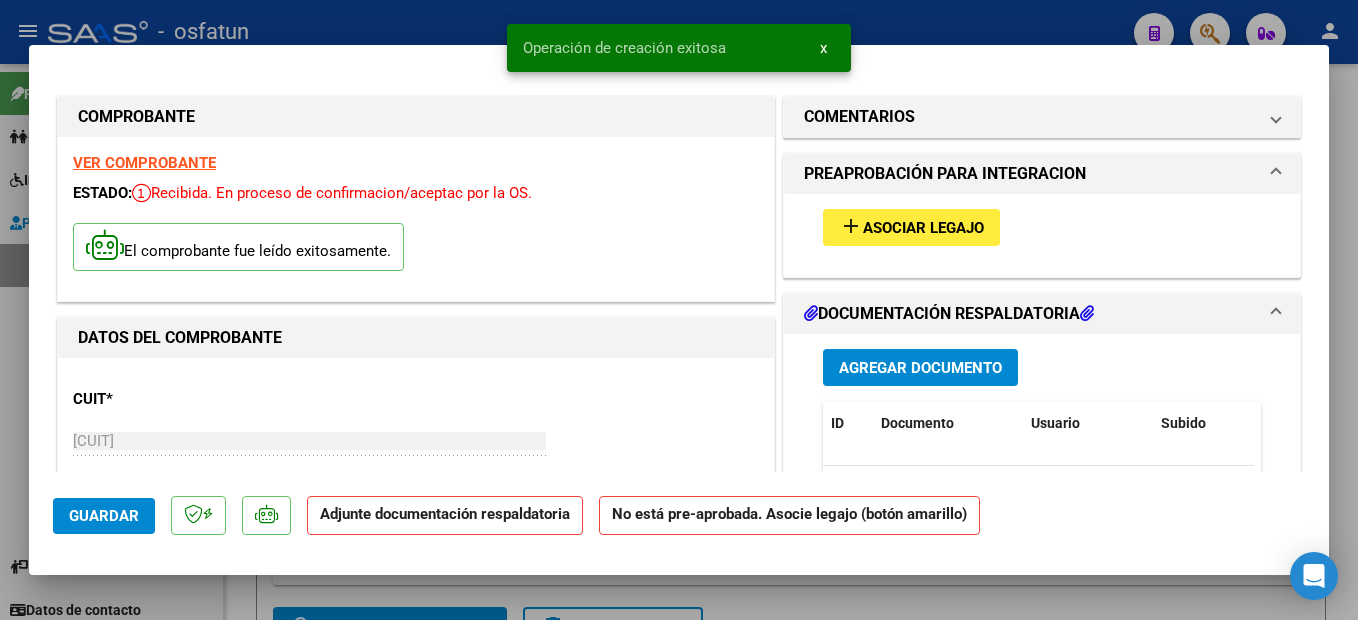 click on "Asociar Legajo" at bounding box center (923, 228) 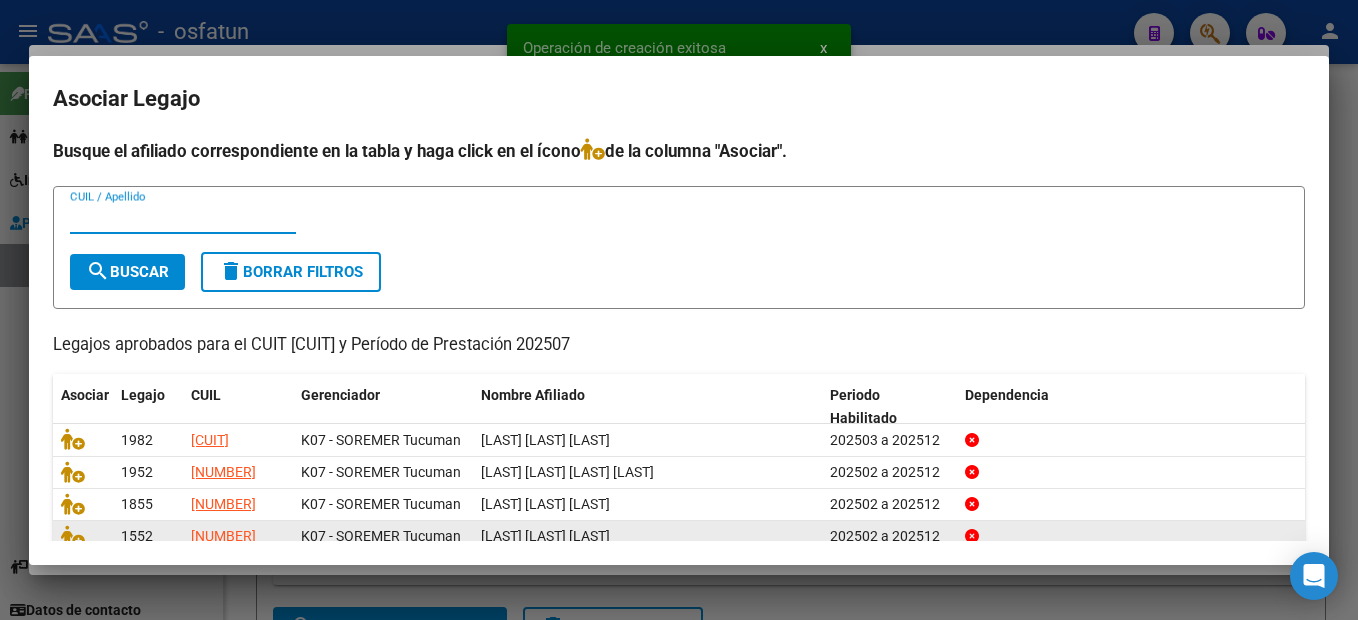 scroll, scrollTop: 89, scrollLeft: 0, axis: vertical 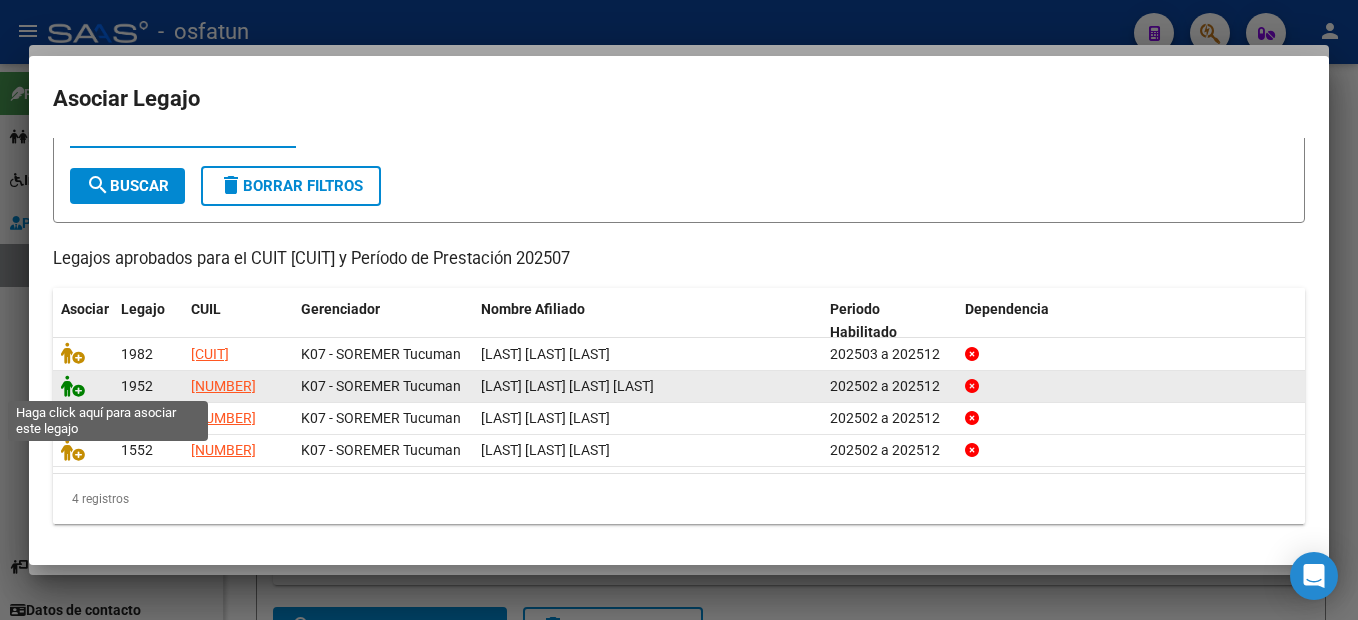 click 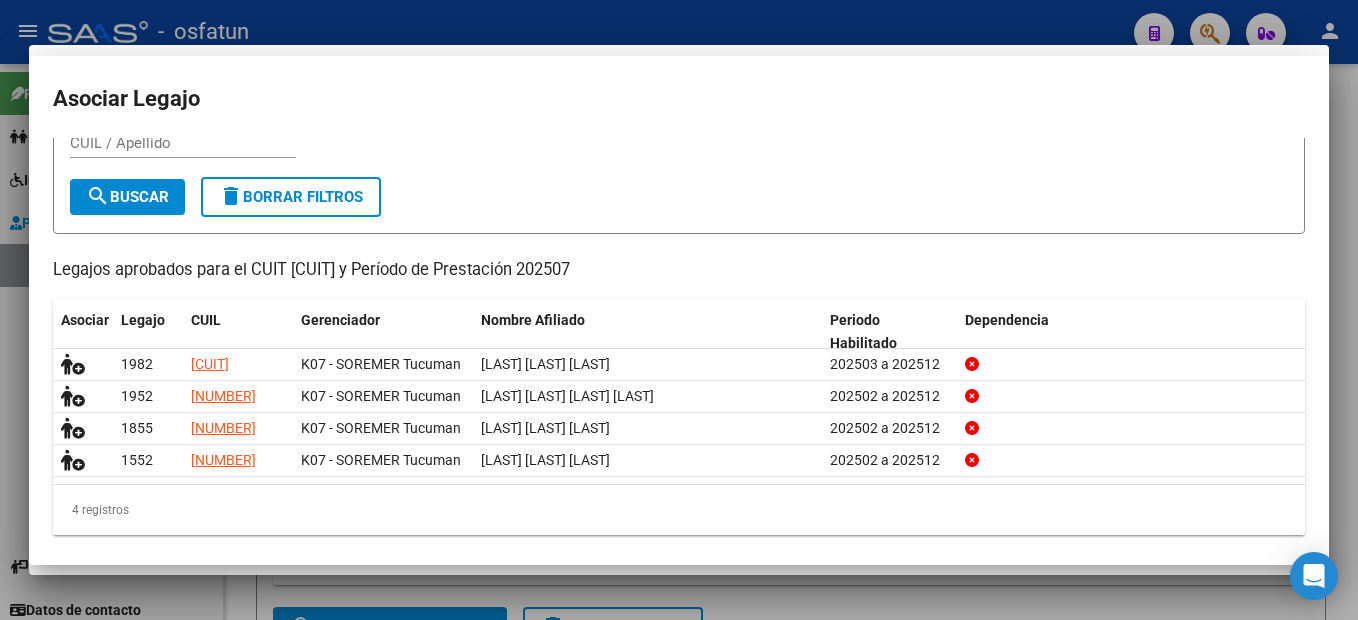 scroll, scrollTop: 102, scrollLeft: 0, axis: vertical 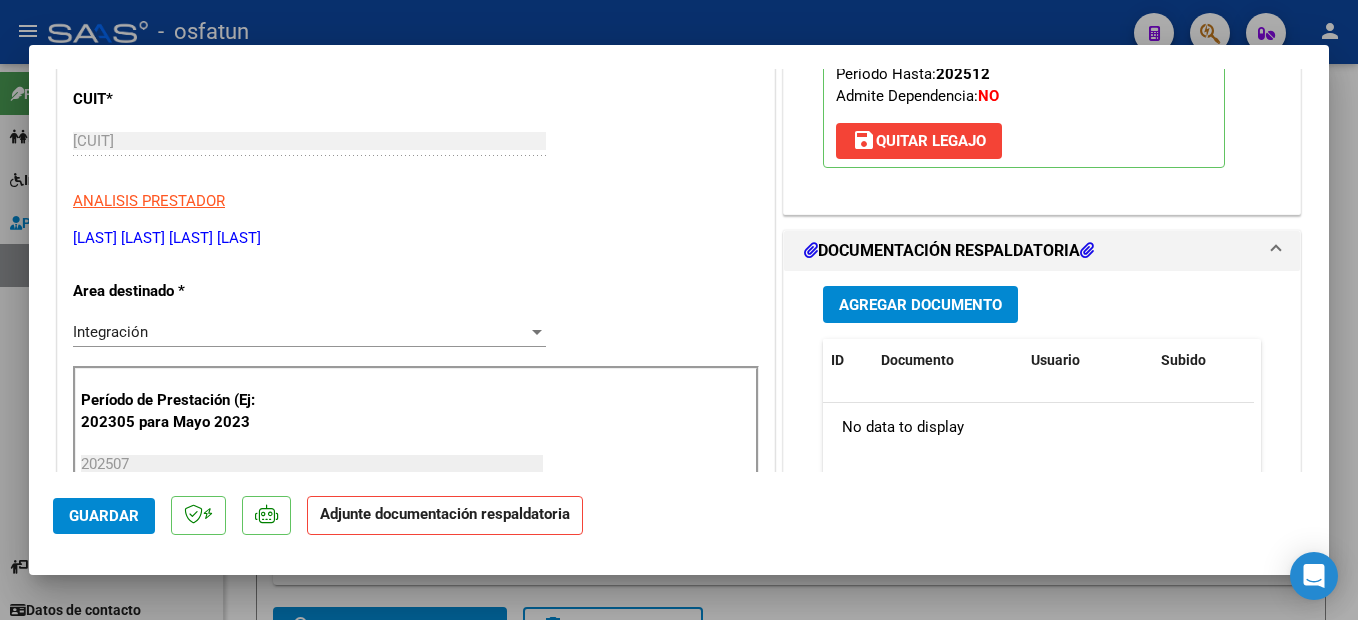 click on "Agregar Documento" at bounding box center [920, 305] 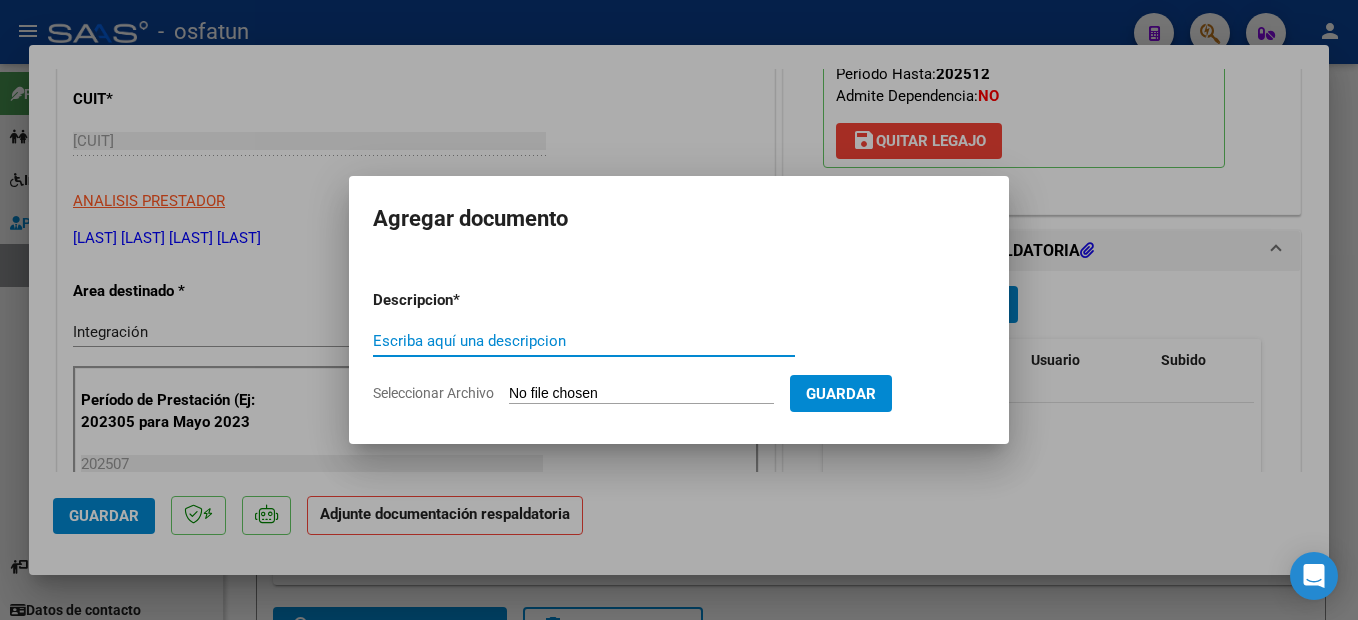 click on "Escriba aquí una descripcion" at bounding box center (584, 341) 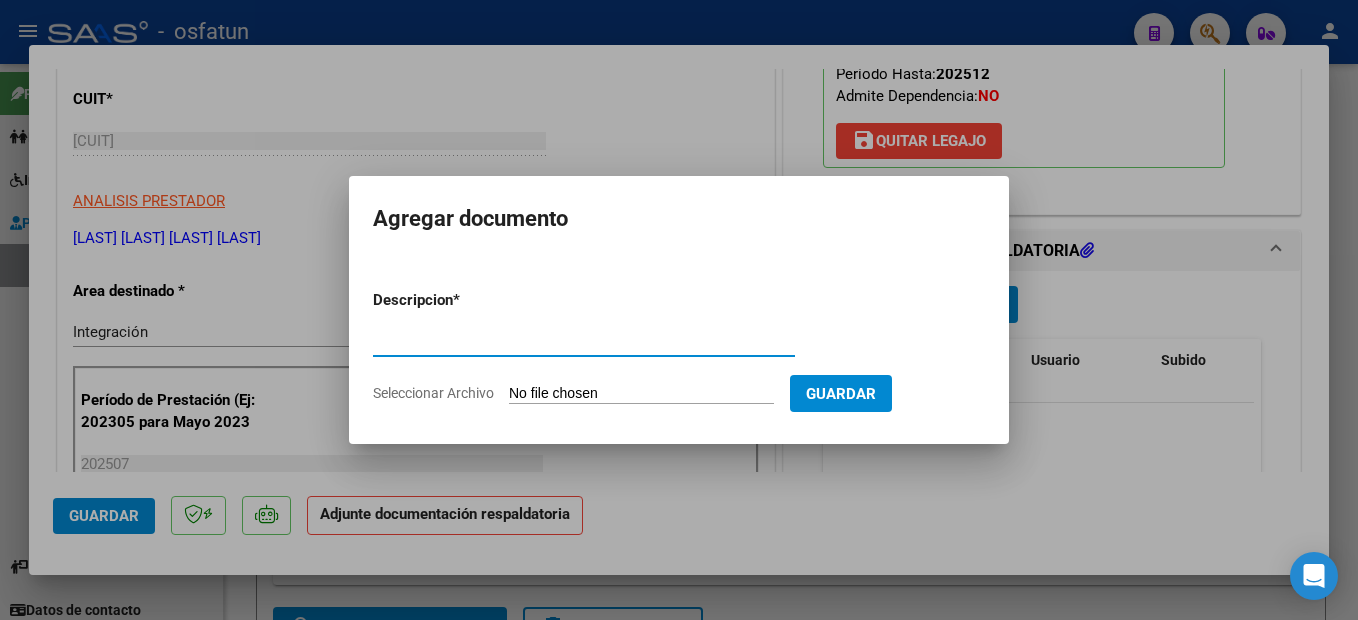 type on "diferencia" 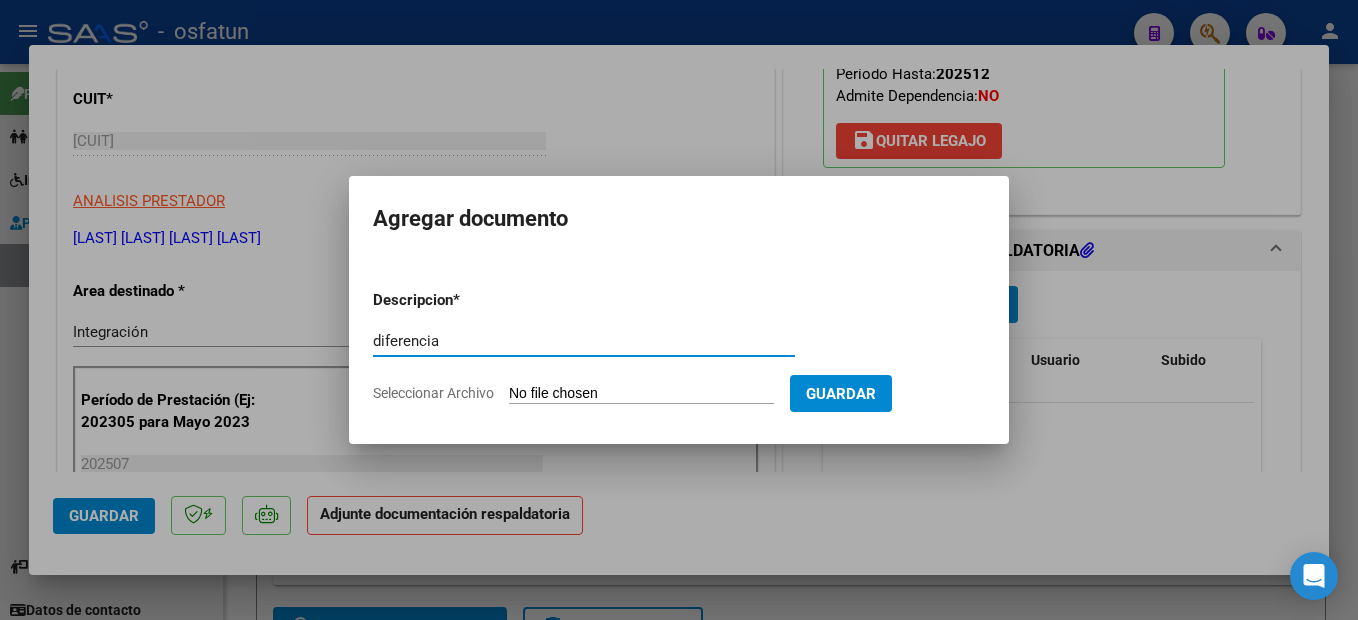 click on "diferencia" at bounding box center (584, 341) 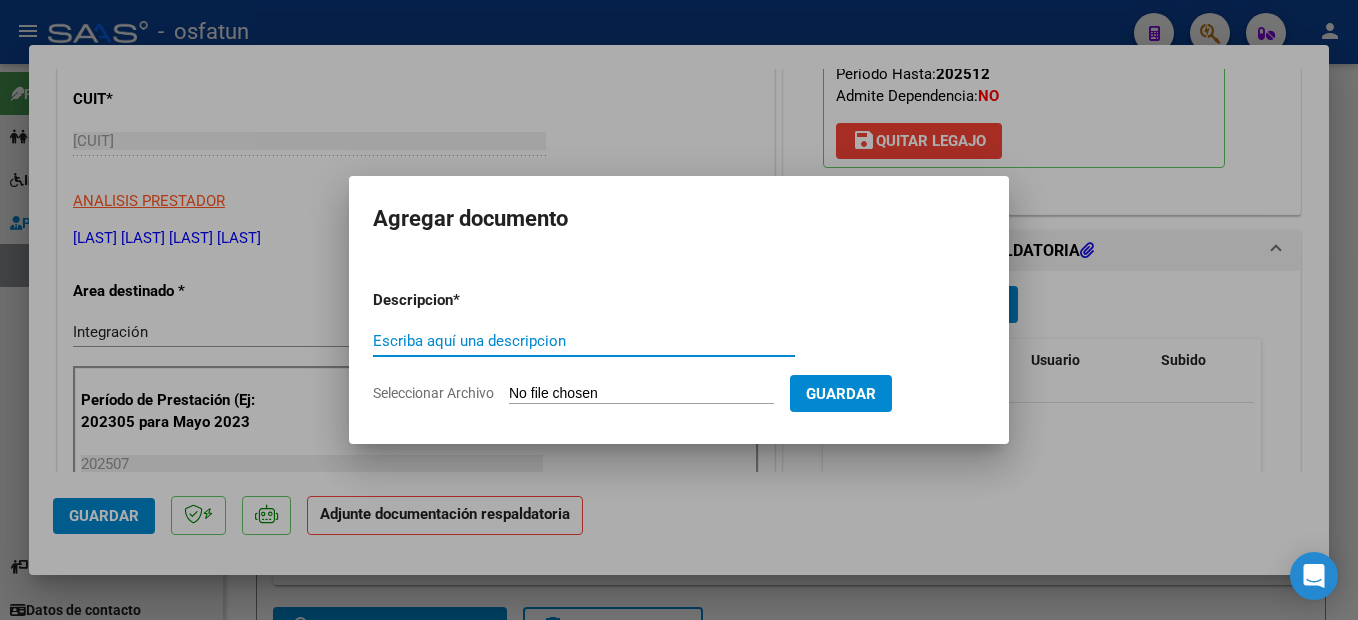 click on "Escriba aquí una descripcion" at bounding box center [584, 341] 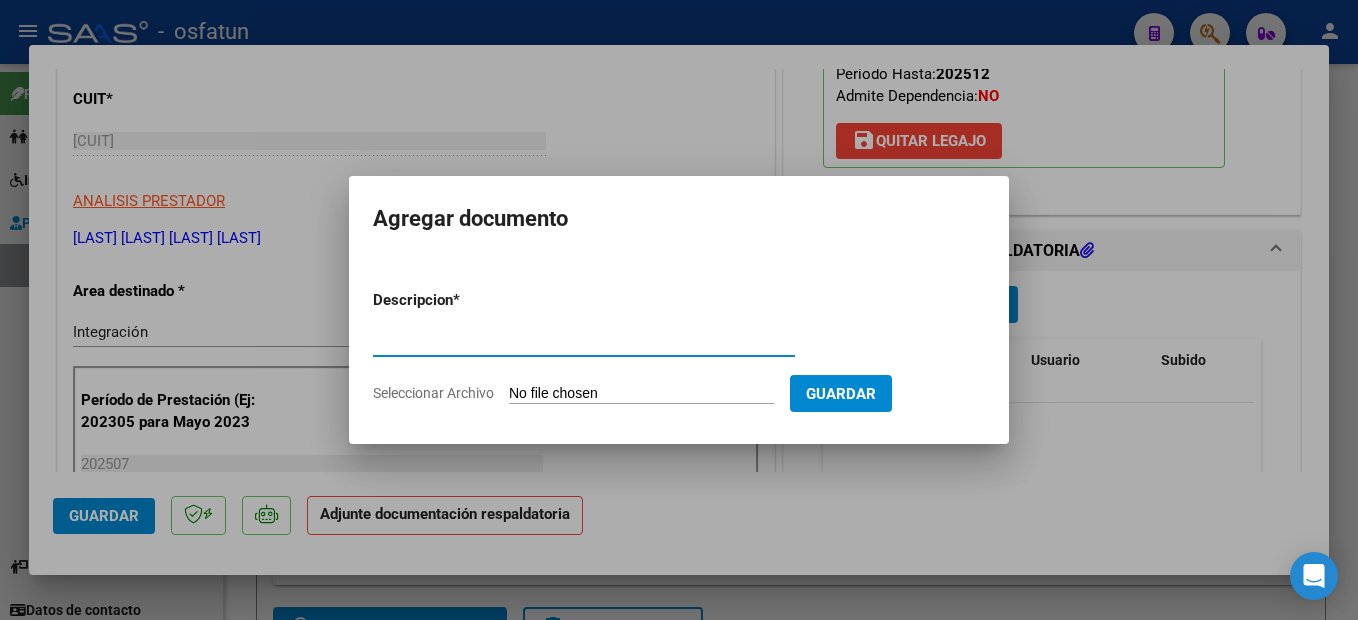 type on "diferencia" 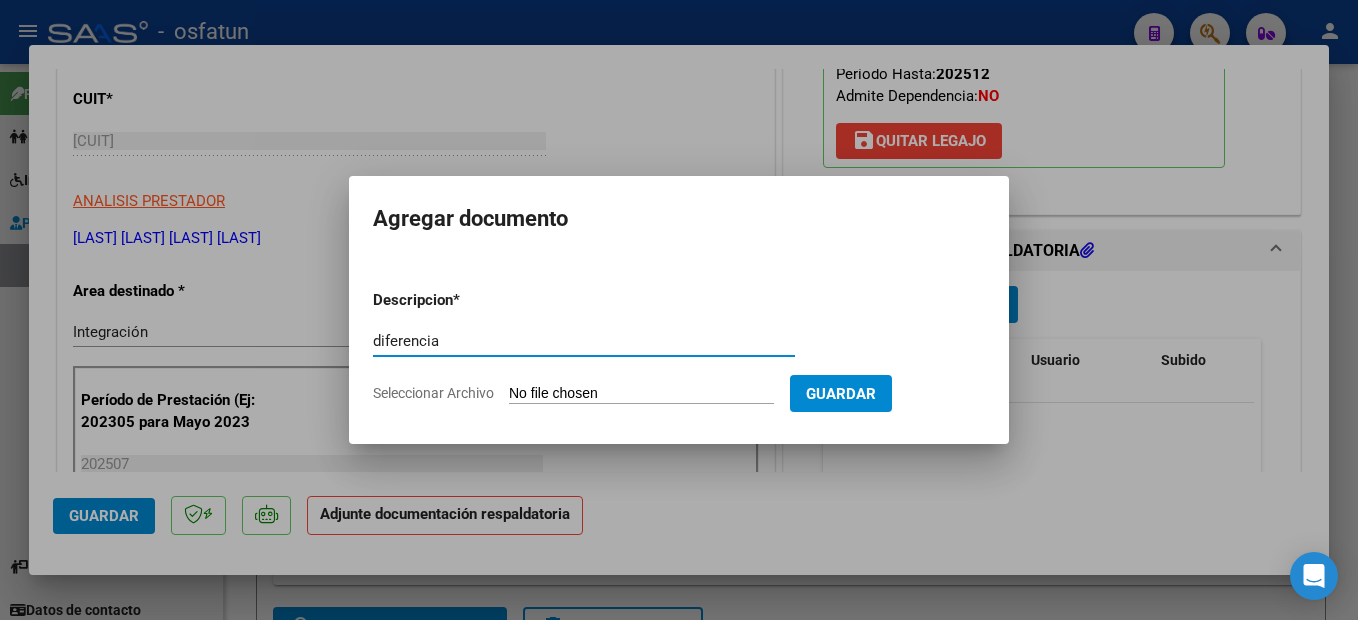 drag, startPoint x: 502, startPoint y: 340, endPoint x: 4, endPoint y: 337, distance: 498.00903 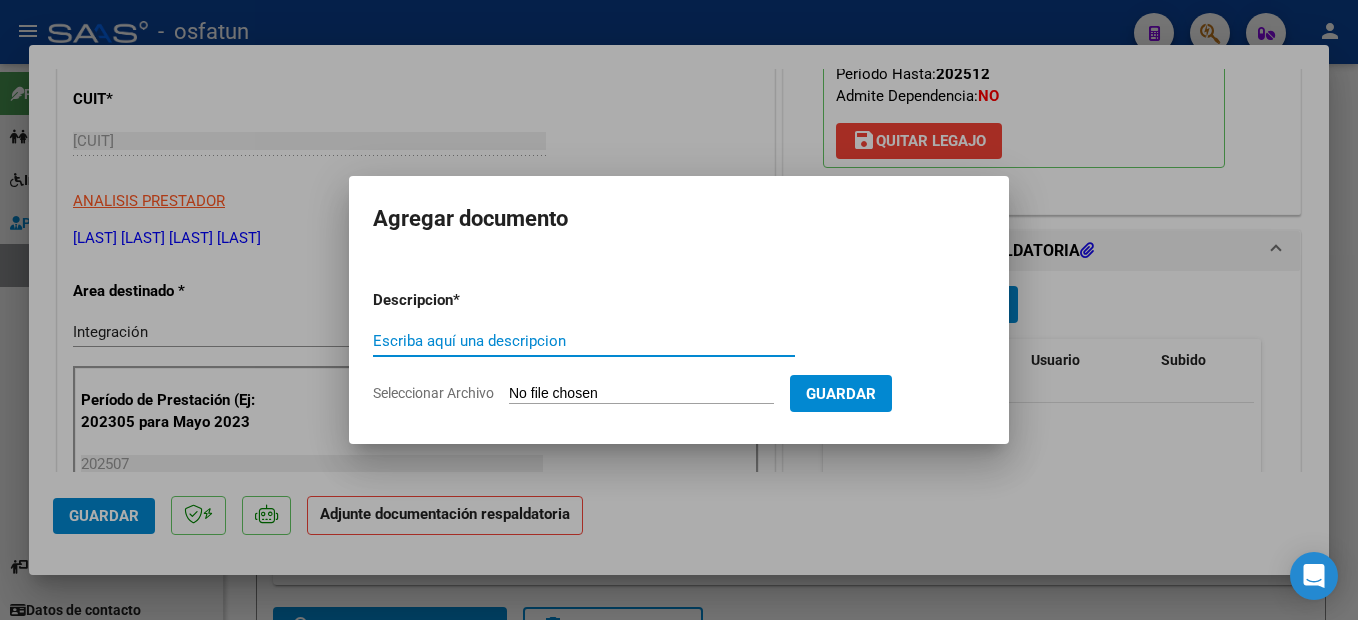 click on "Escriba aquí una descripcion" at bounding box center [584, 341] 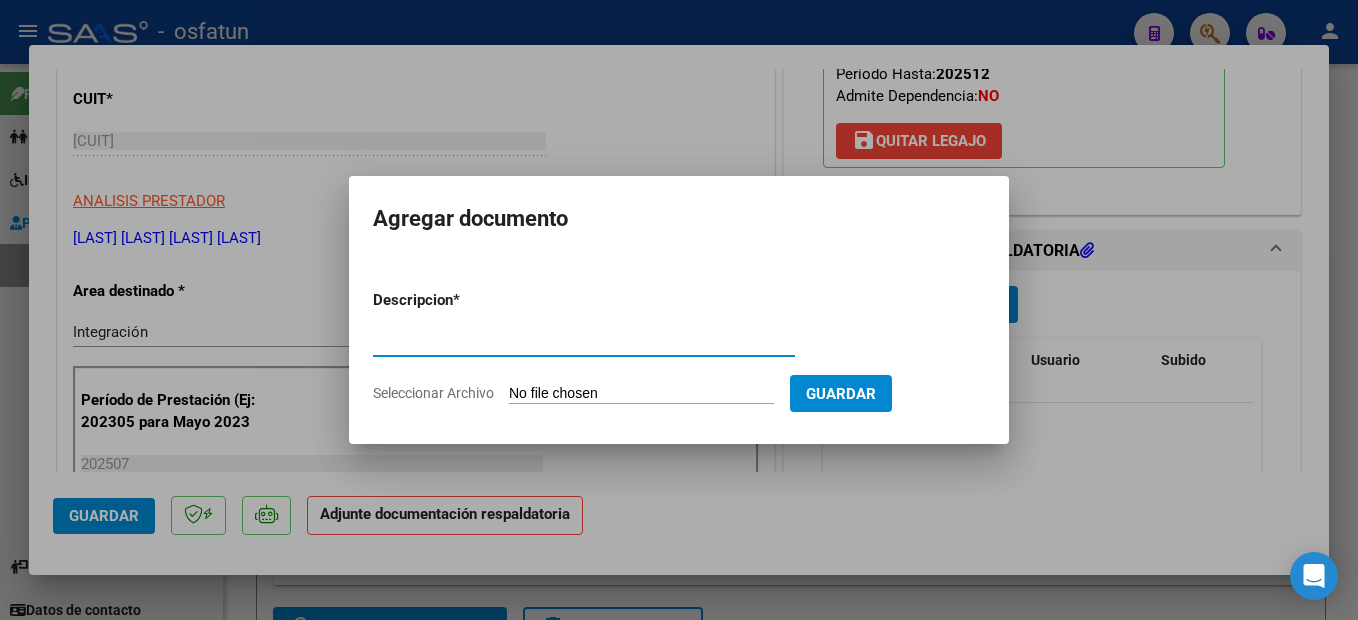 type on "planilla" 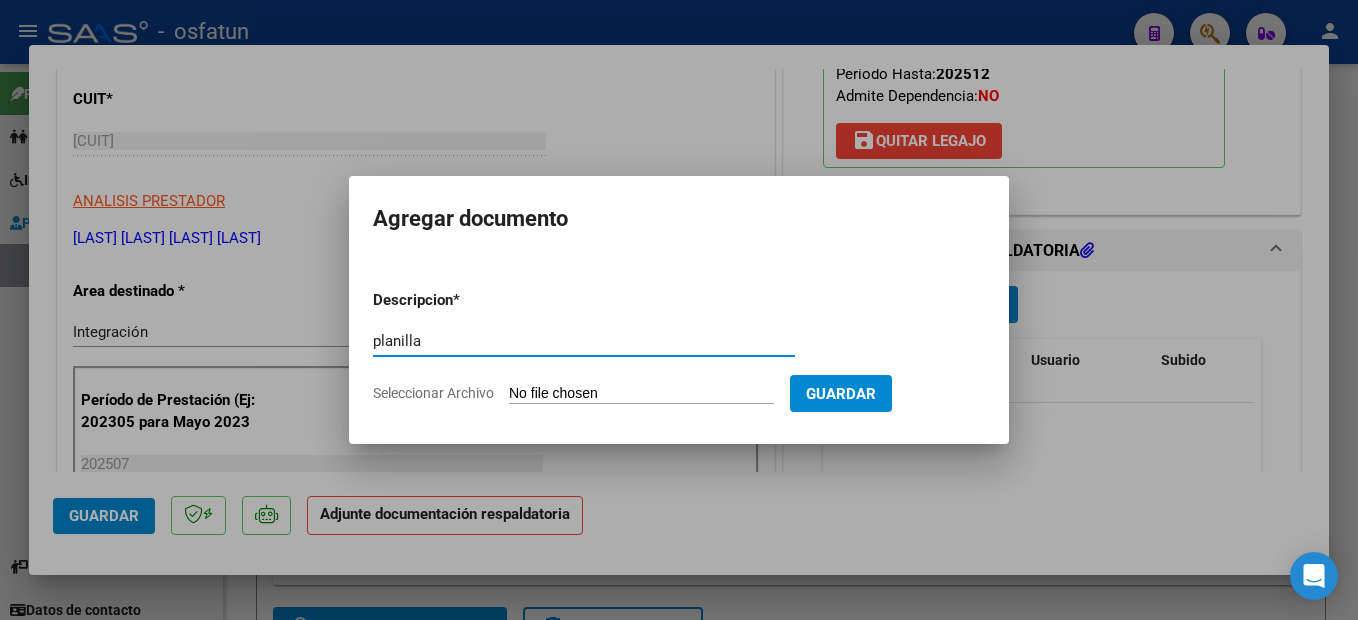 click on "Seleccionar Archivo" at bounding box center (641, 394) 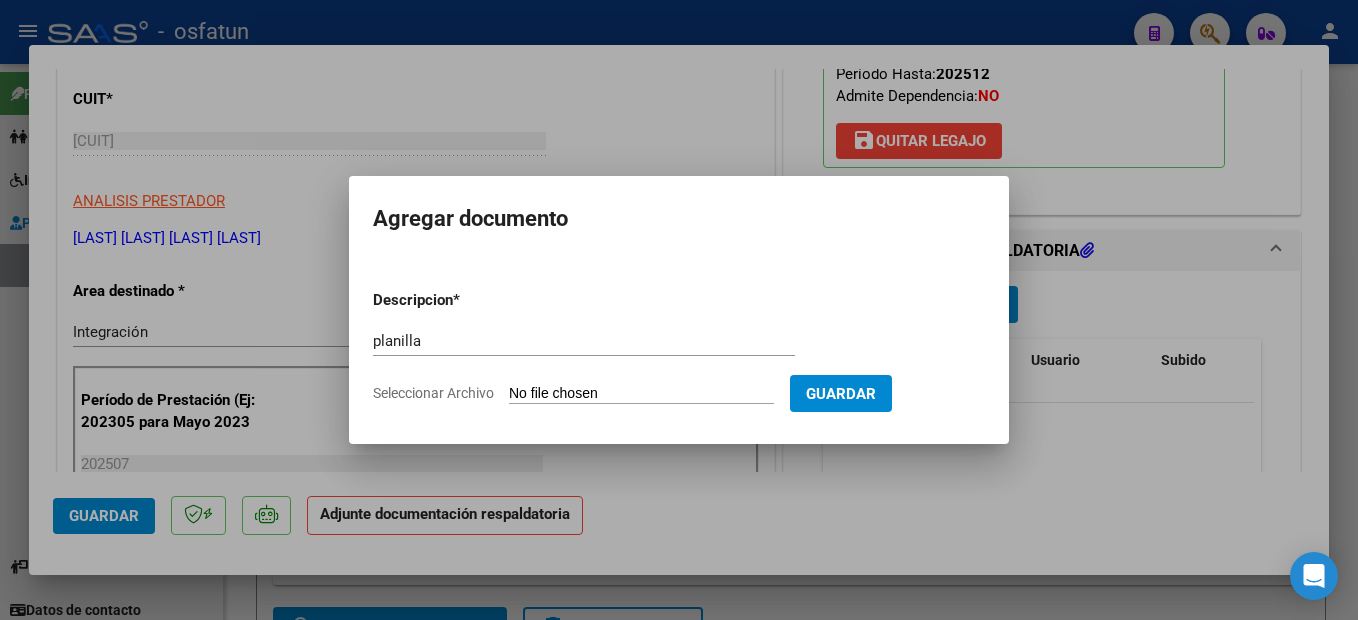 type on "C:\fakepath\250808152451.pdf" 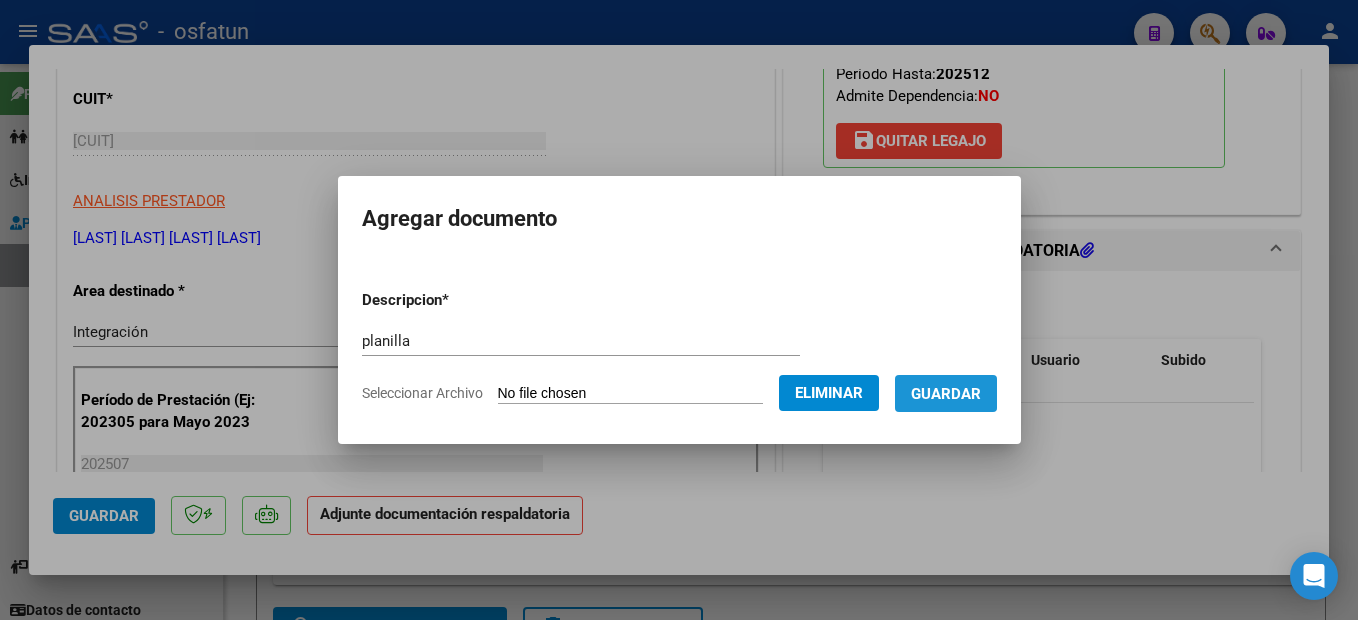 click on "Guardar" at bounding box center (946, 394) 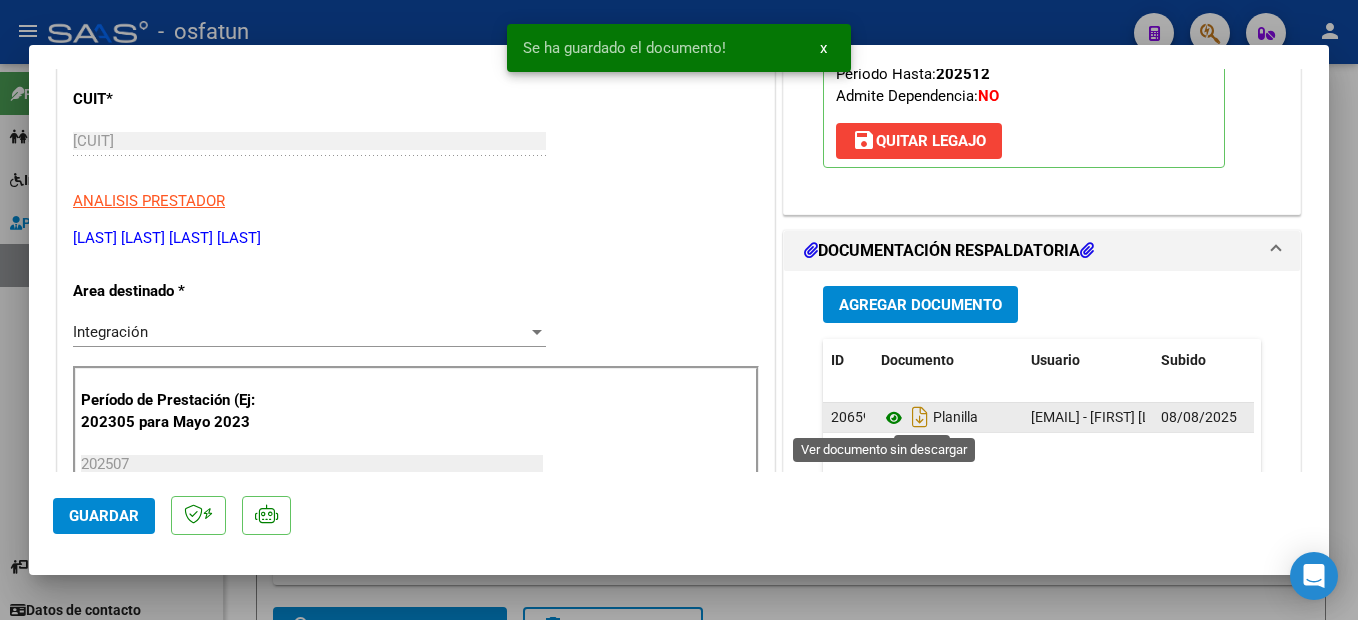 click 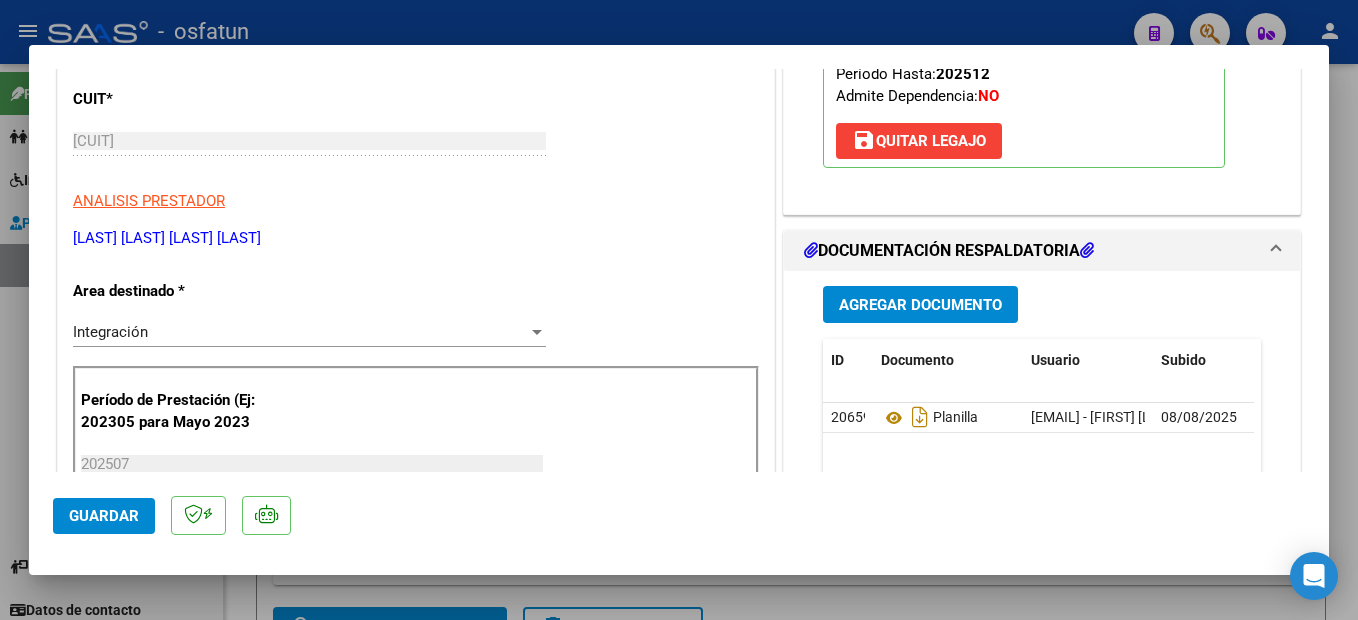 click on "Guardar" 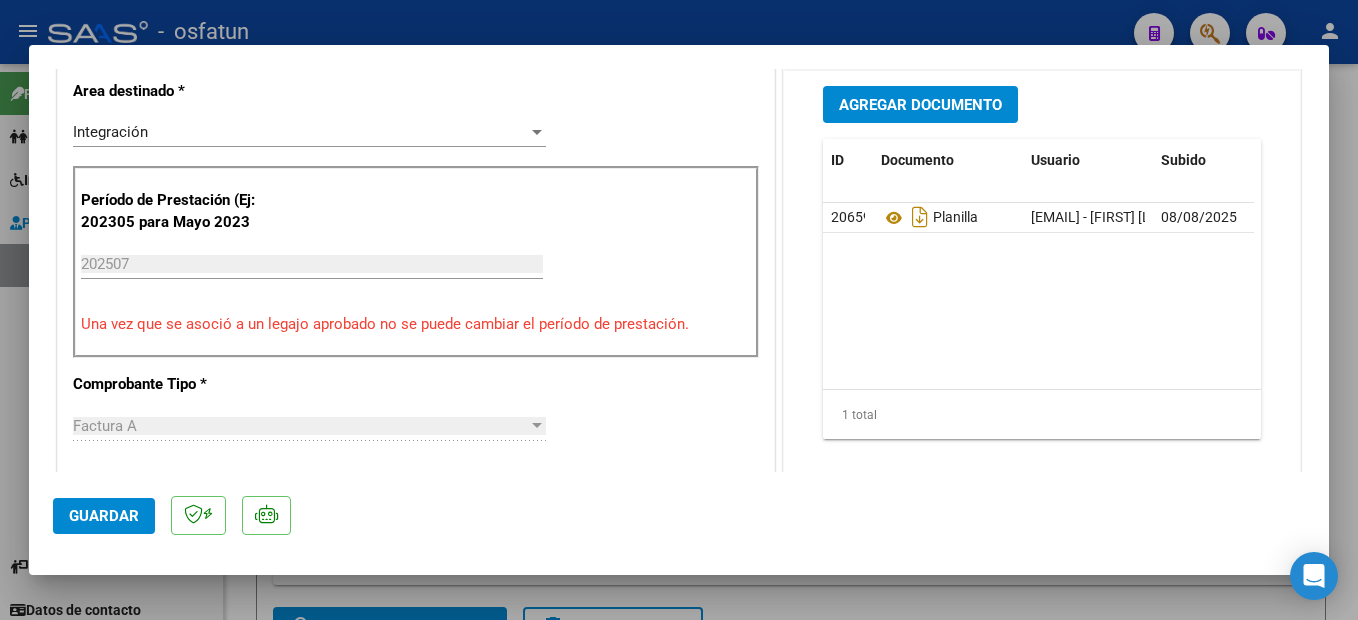 click at bounding box center (679, 310) 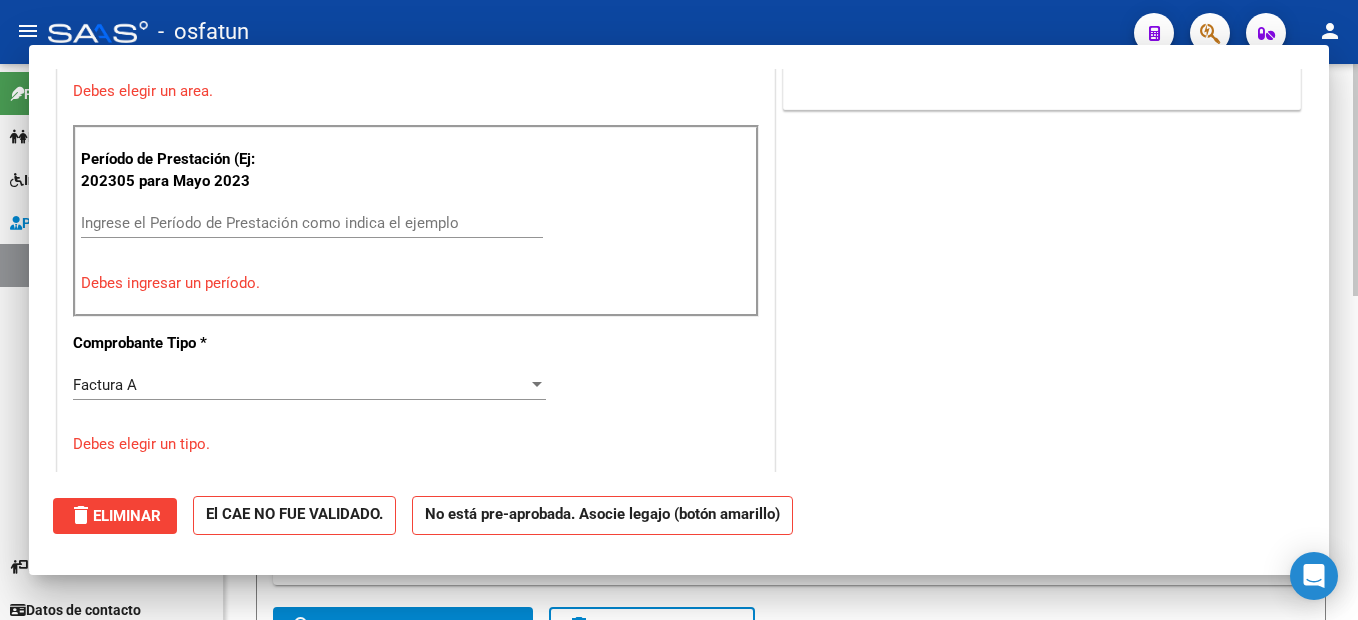 scroll, scrollTop: 0, scrollLeft: 0, axis: both 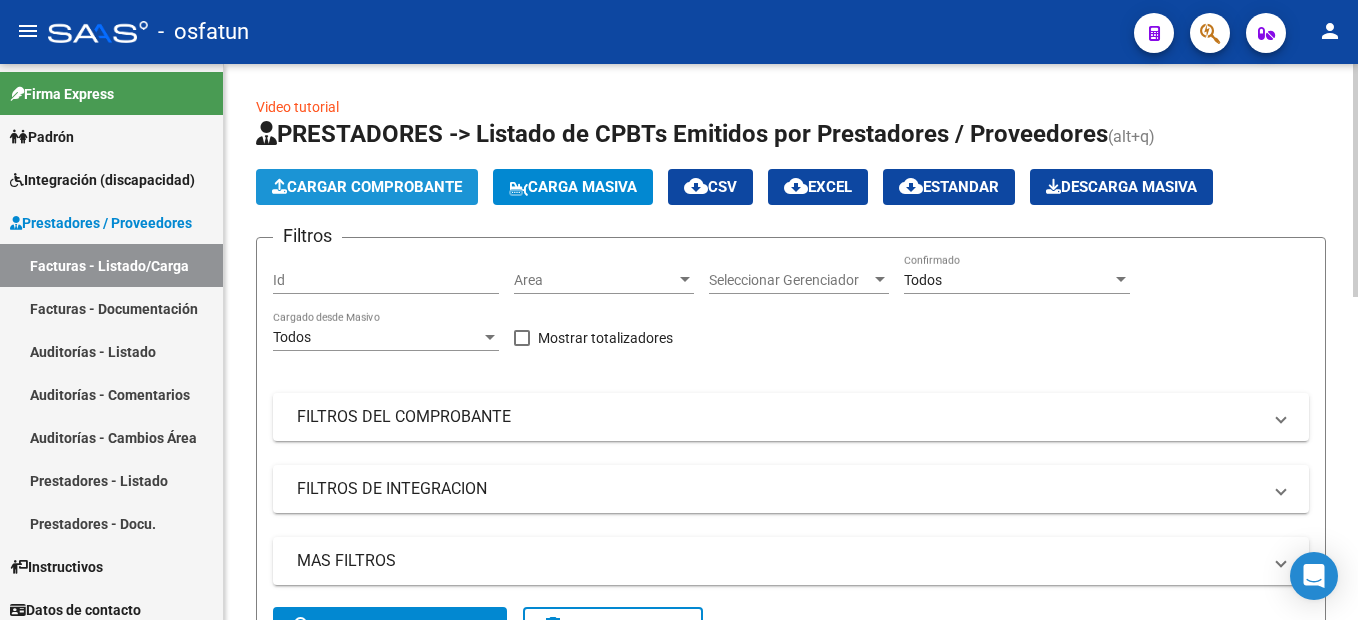click on "Cargar Comprobante" 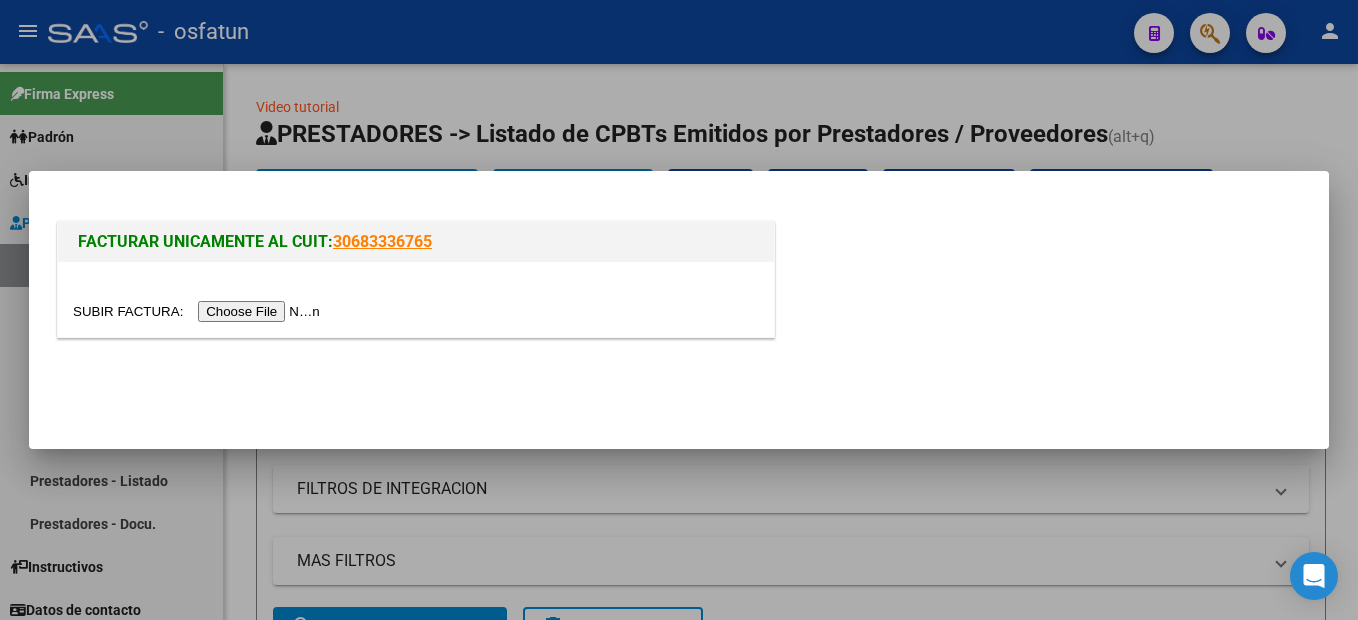 click at bounding box center [199, 311] 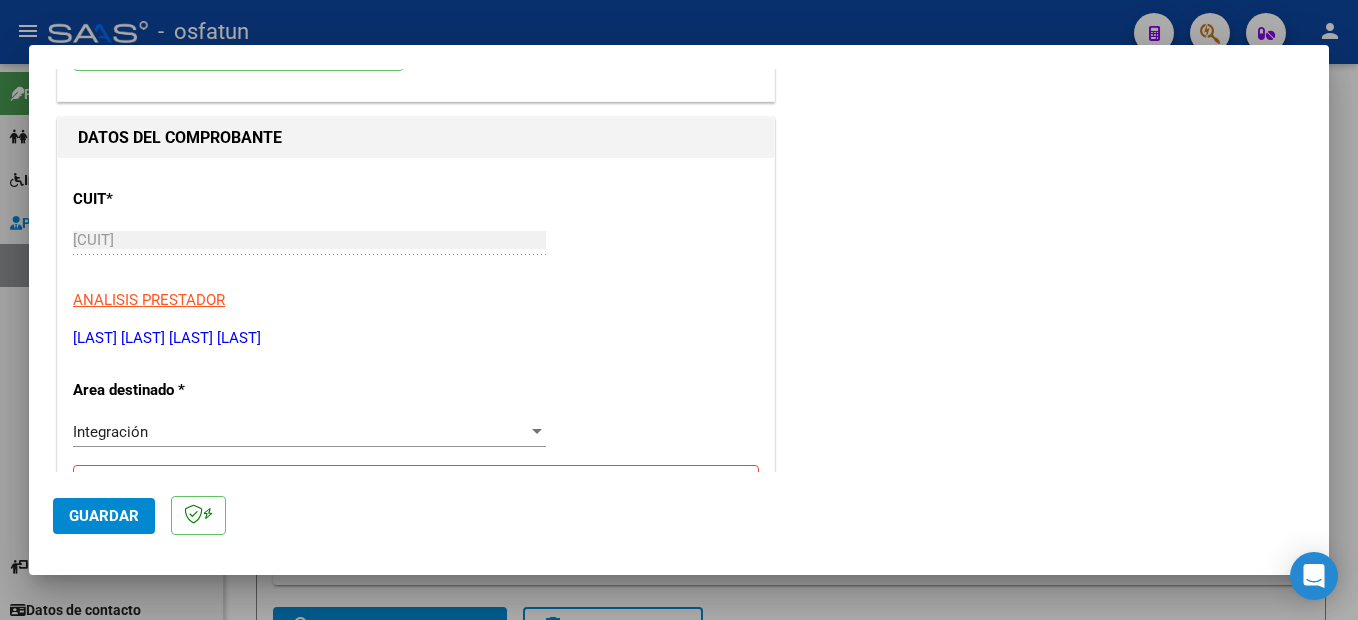 scroll, scrollTop: 300, scrollLeft: 0, axis: vertical 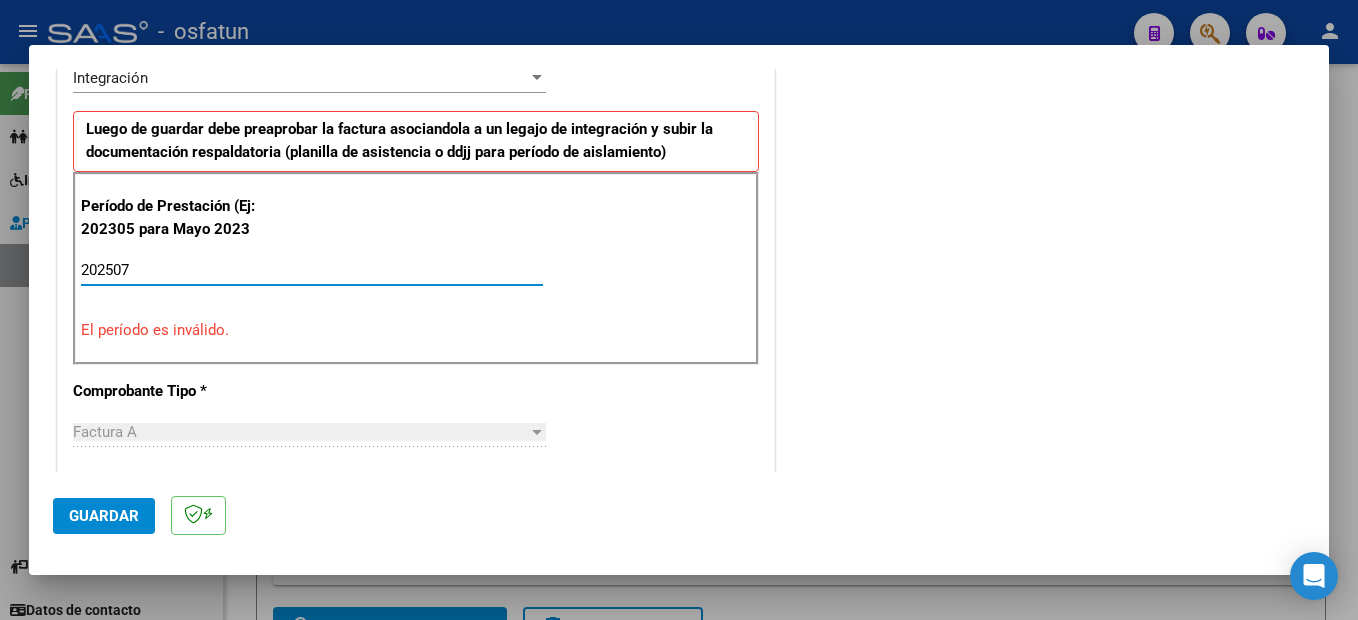 type on "202507" 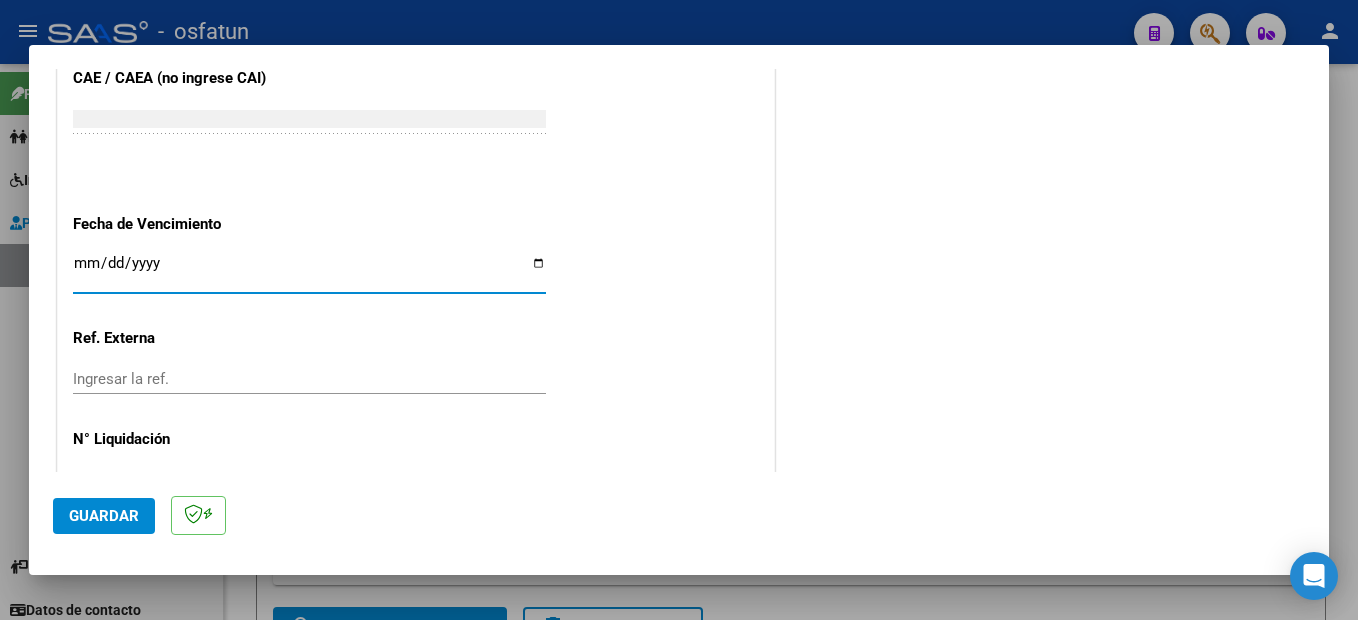 scroll, scrollTop: 995, scrollLeft: 0, axis: vertical 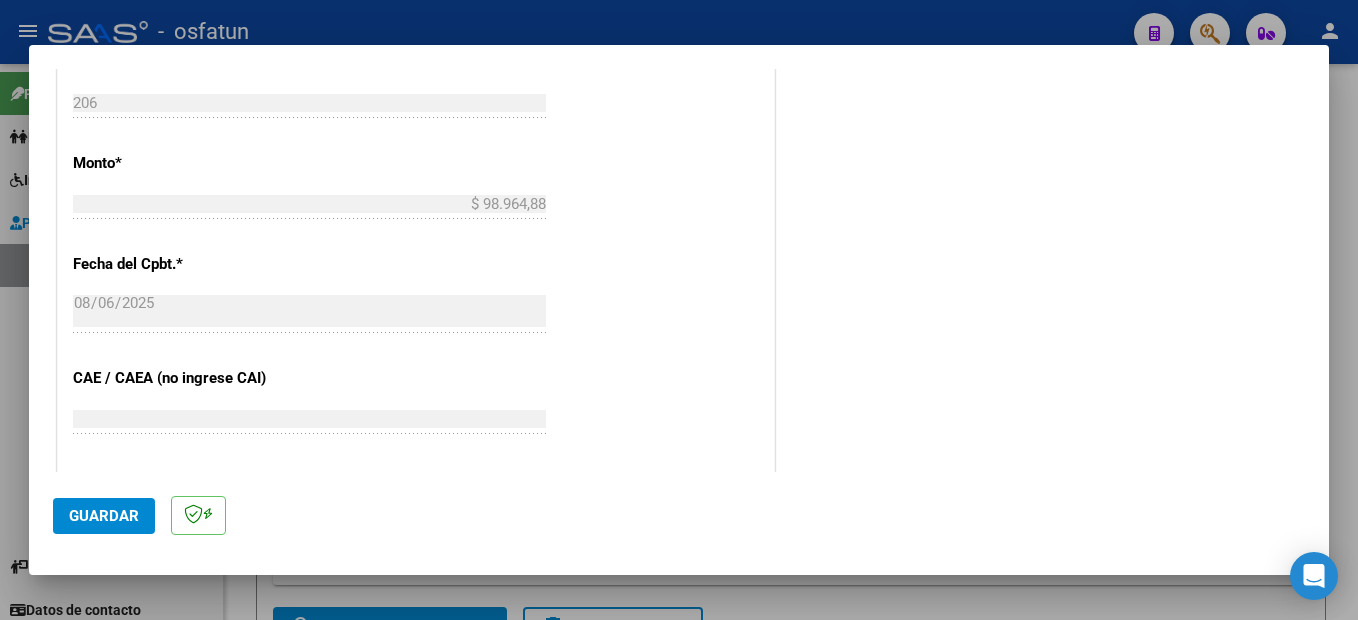 click on "Guardar" 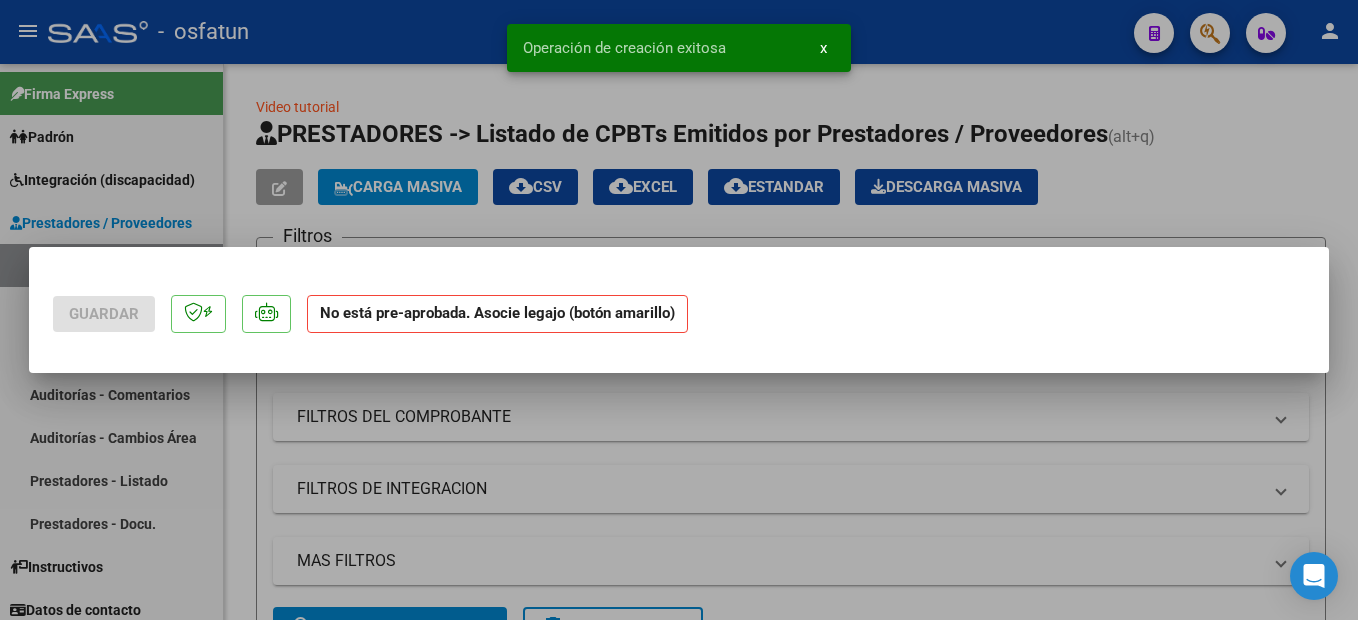 scroll, scrollTop: 0, scrollLeft: 0, axis: both 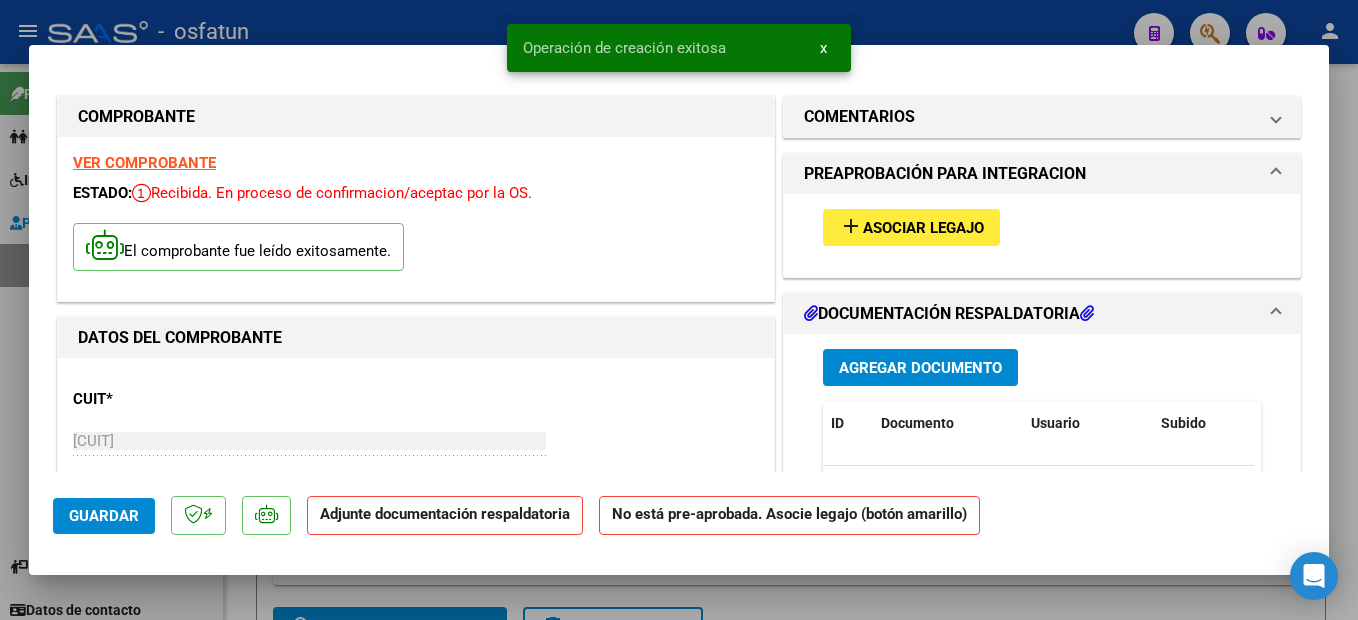 click on "Asociar Legajo" at bounding box center [923, 228] 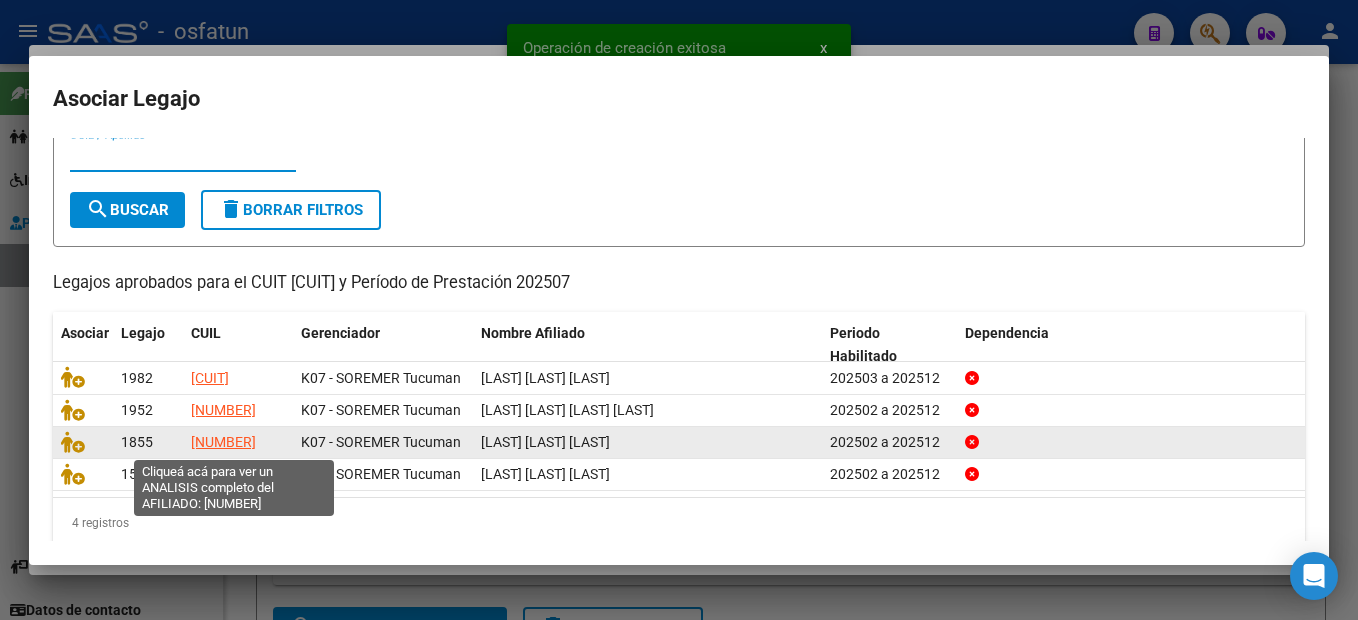 scroll, scrollTop: 89, scrollLeft: 0, axis: vertical 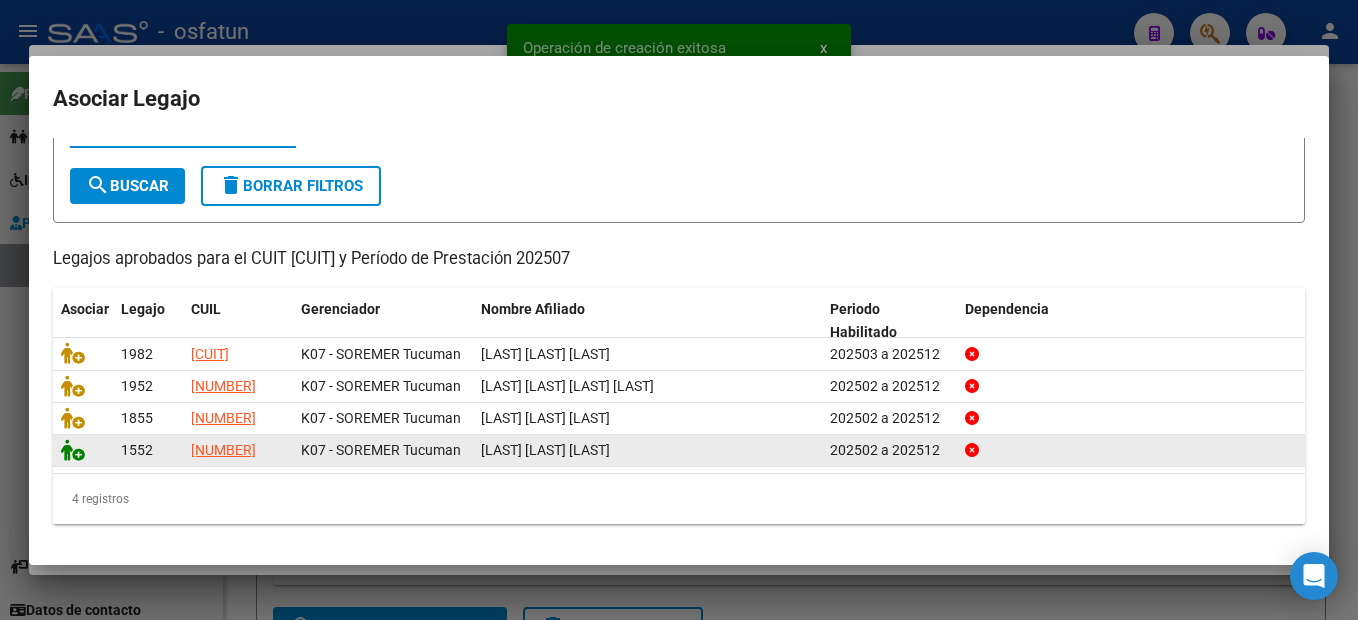 click 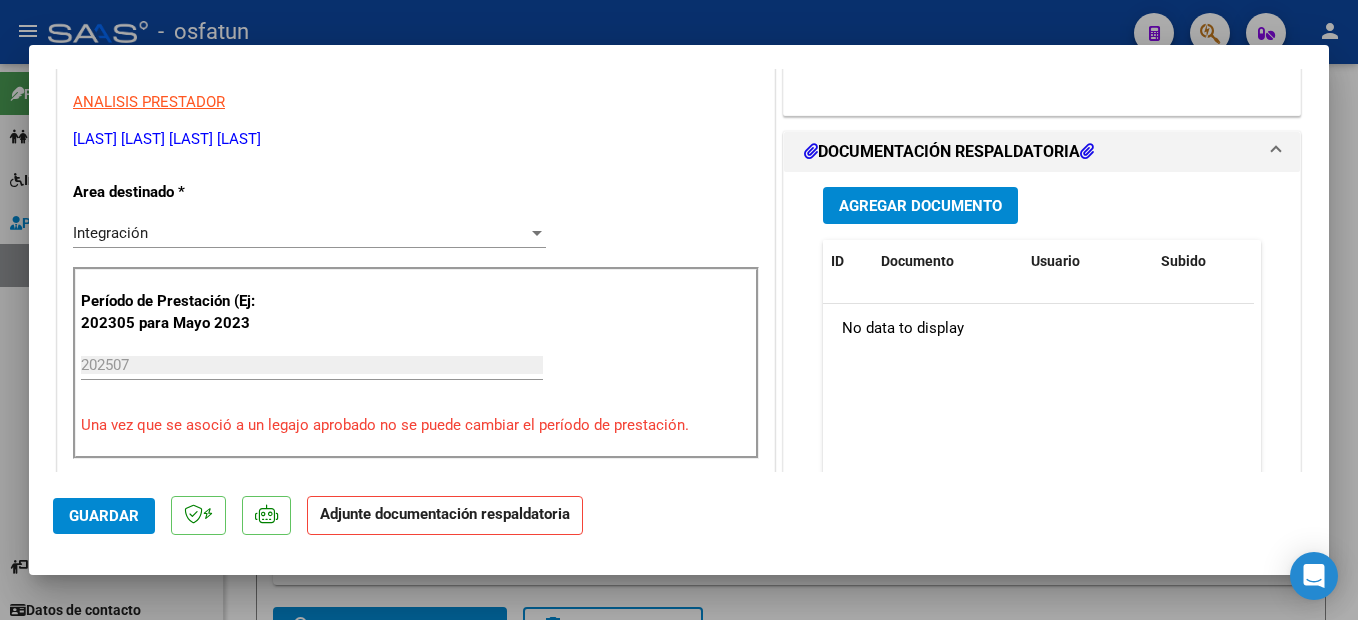 scroll, scrollTop: 400, scrollLeft: 0, axis: vertical 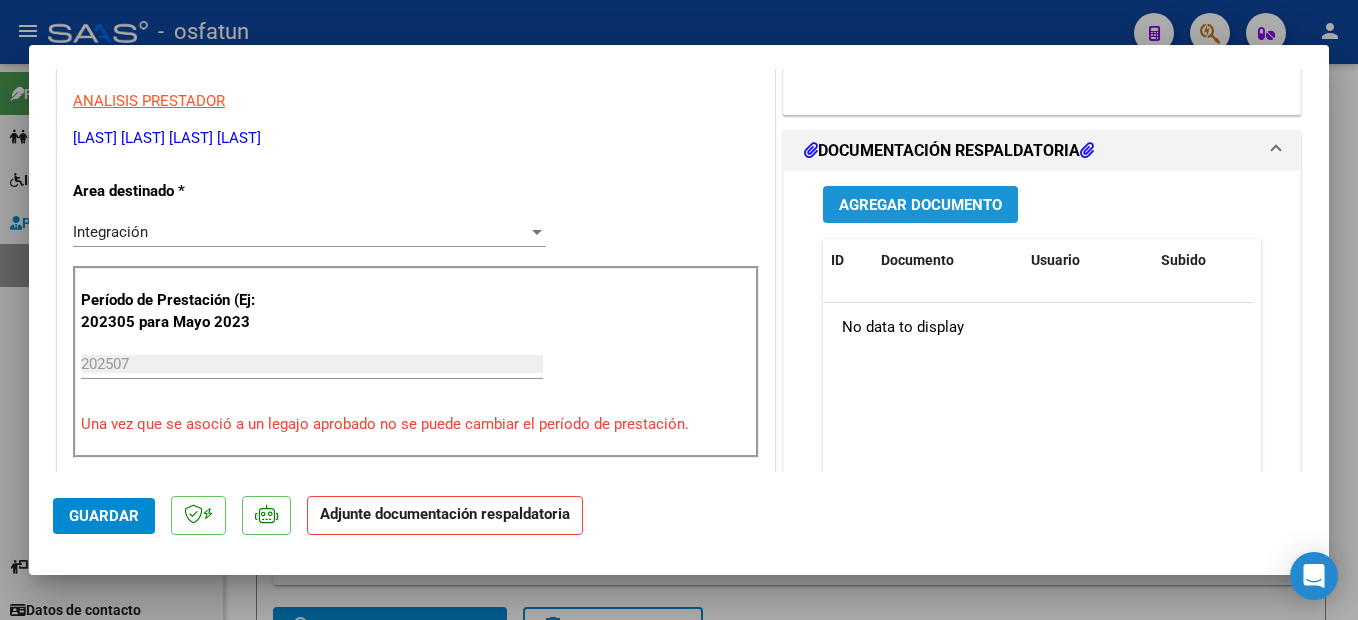 click on "Agregar Documento" at bounding box center [920, 205] 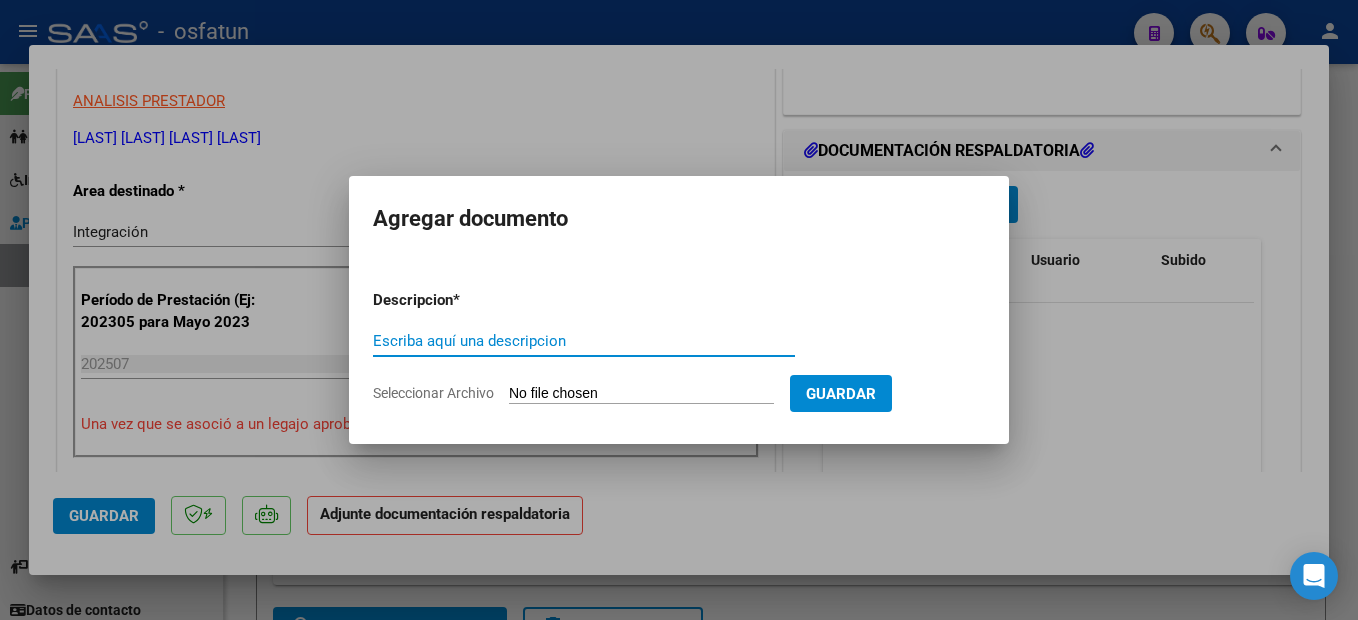click on "Escriba aquí una descripcion" at bounding box center [584, 341] 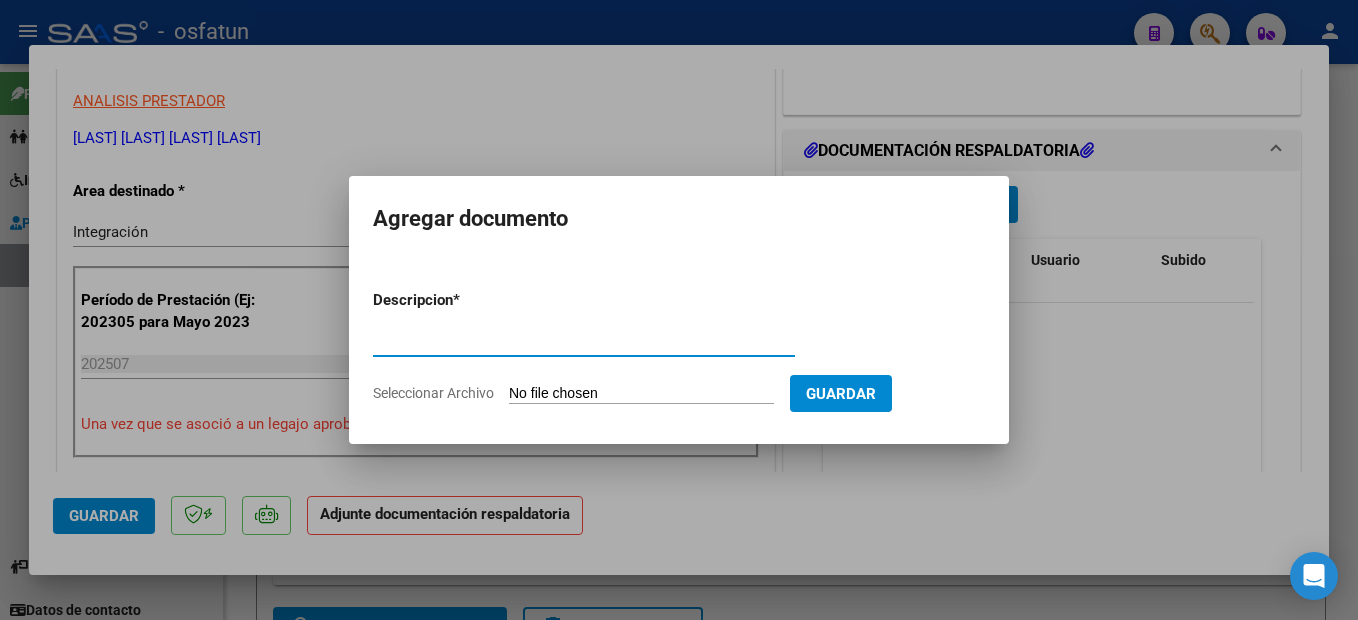 type on "planilla de asistencia" 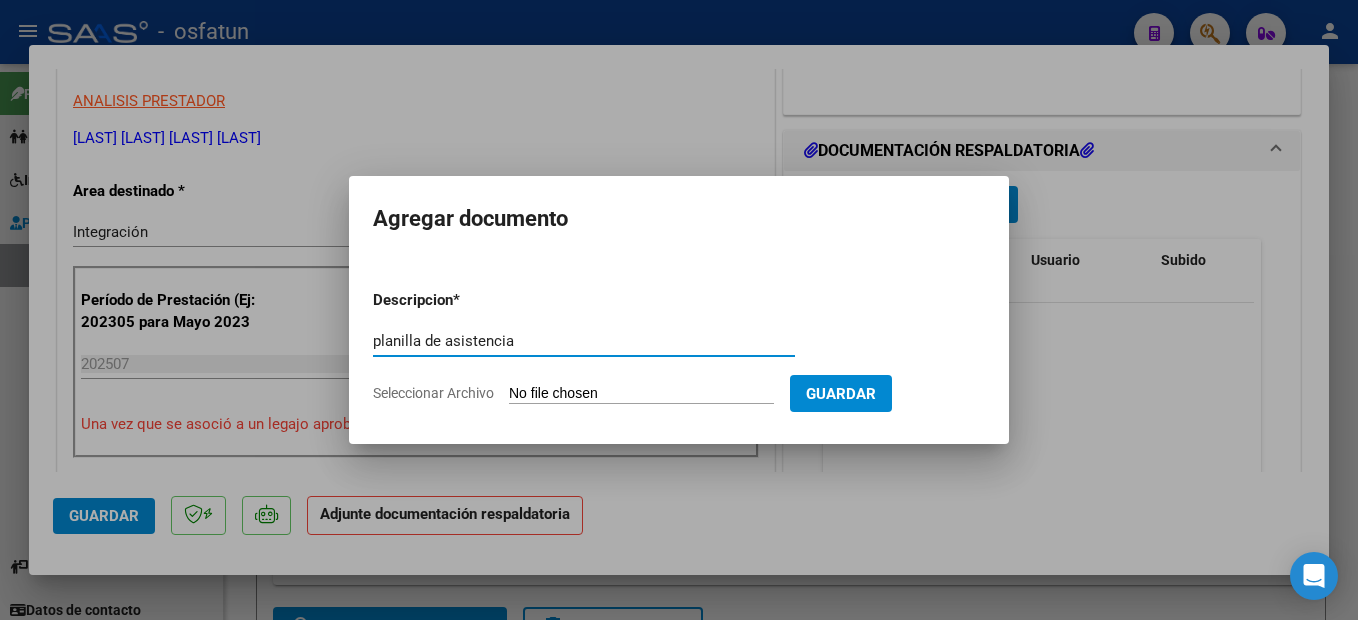 click on "Seleccionar Archivo" at bounding box center [641, 394] 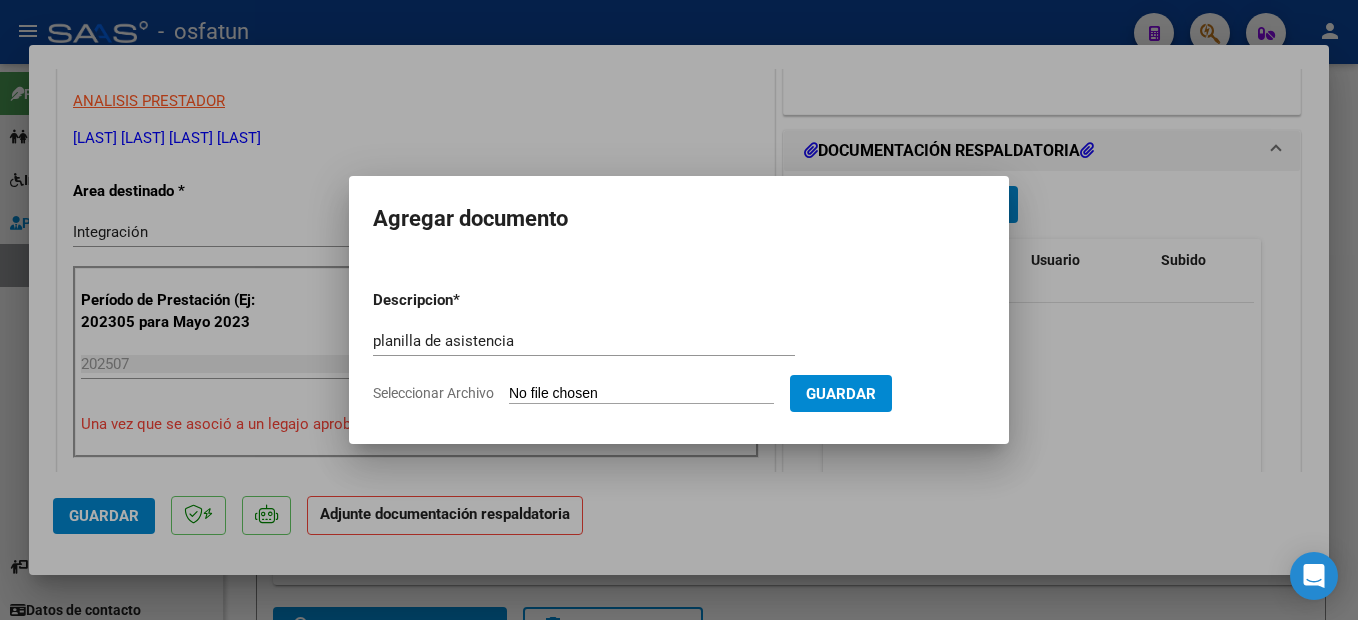 type on "C:\fakepath\250808152517.pdf" 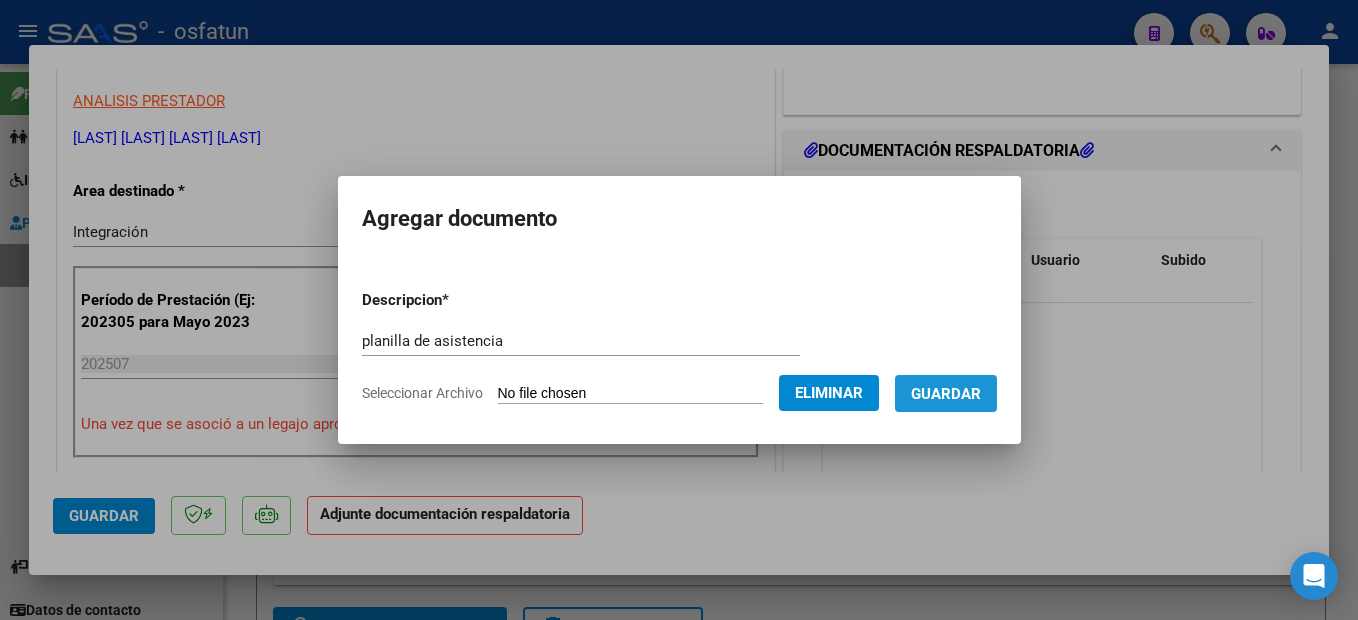 drag, startPoint x: 1024, startPoint y: 394, endPoint x: 918, endPoint y: 387, distance: 106.23088 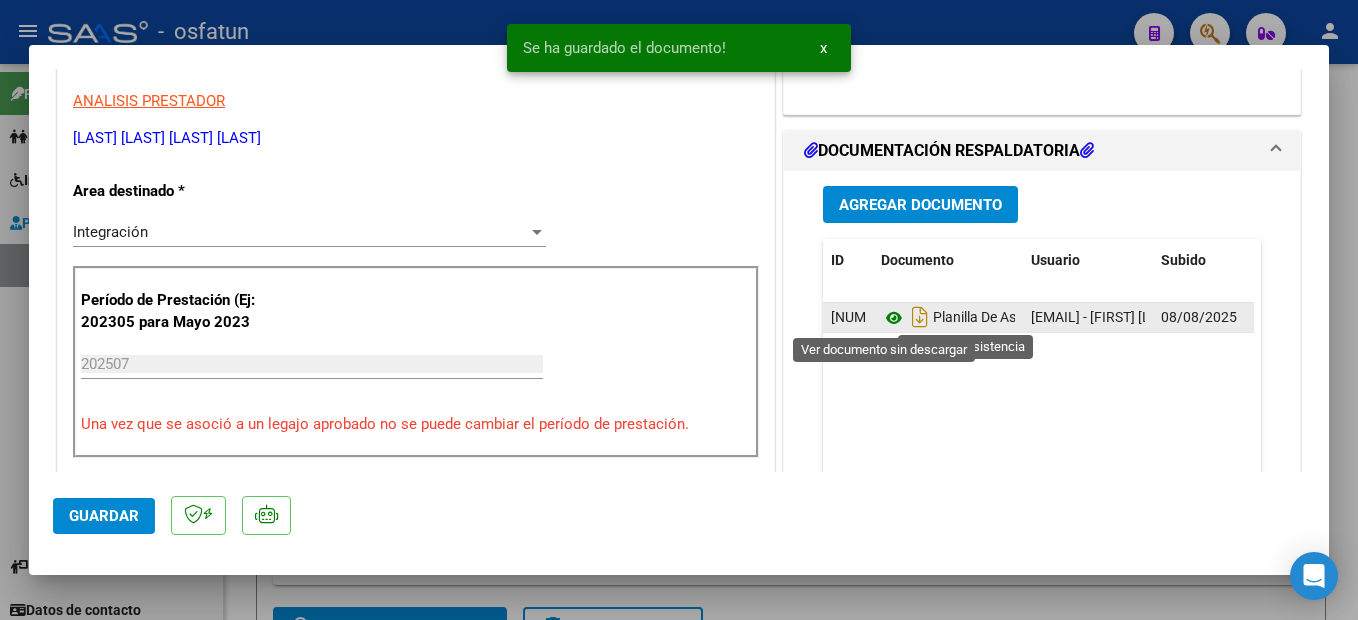 click 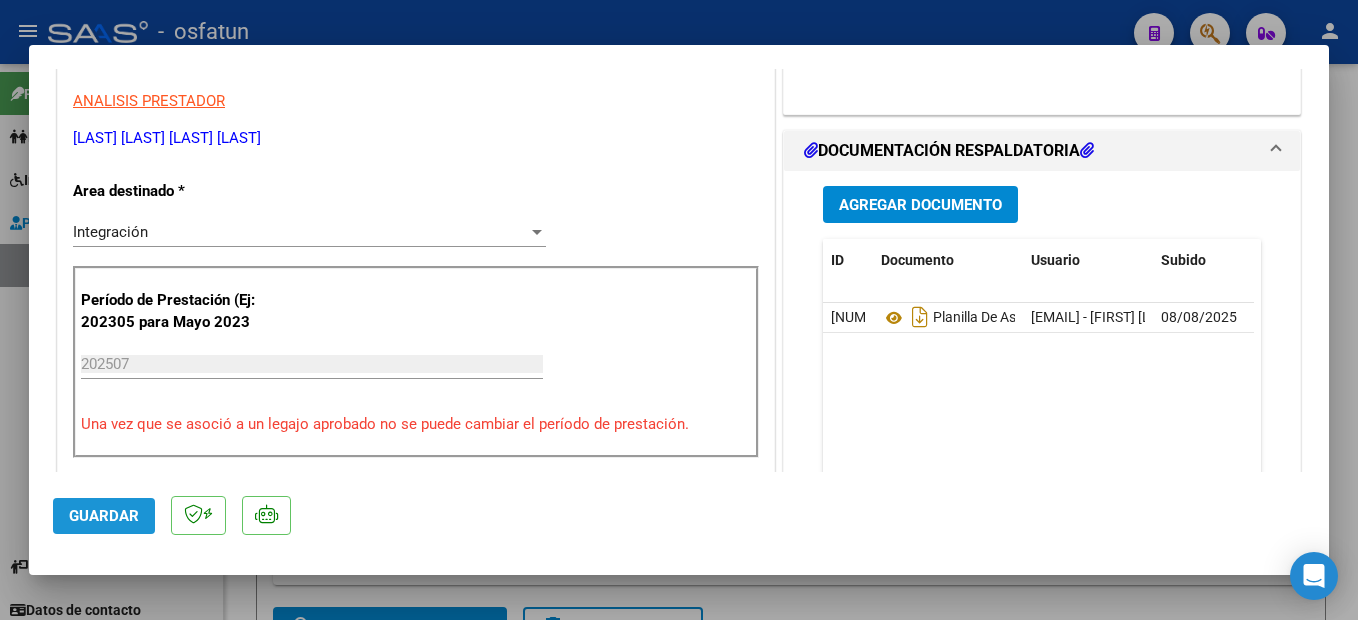 click on "Guardar" 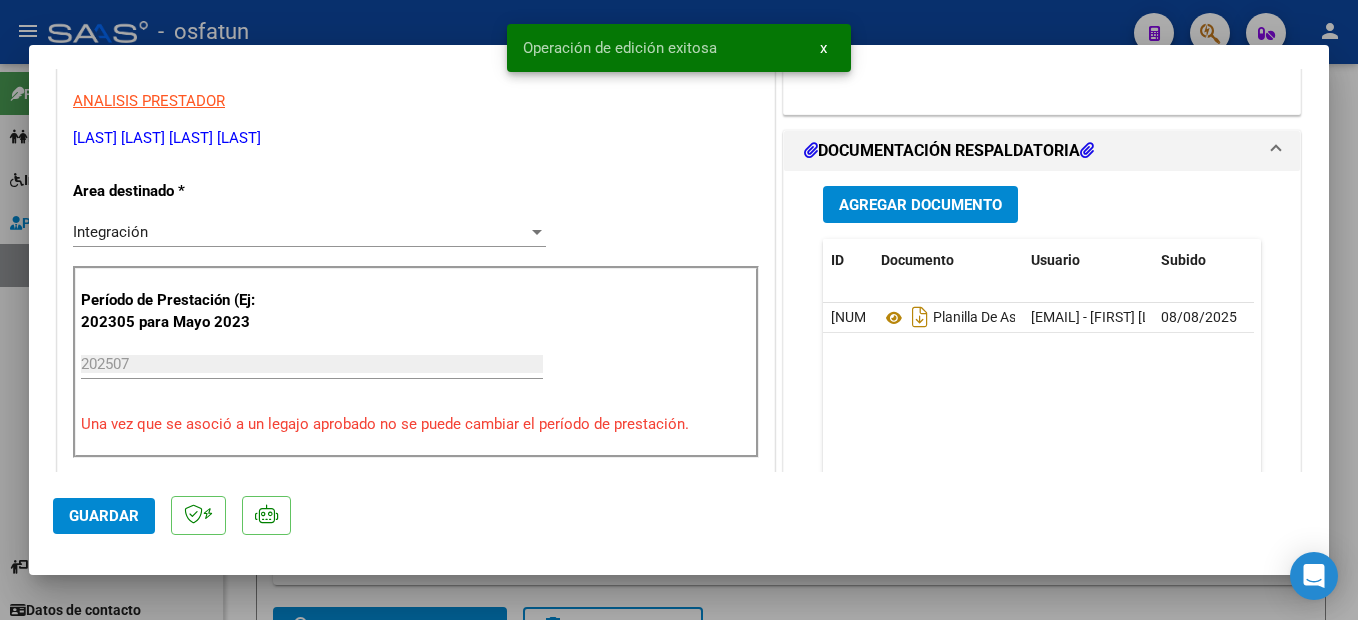 click at bounding box center [679, 310] 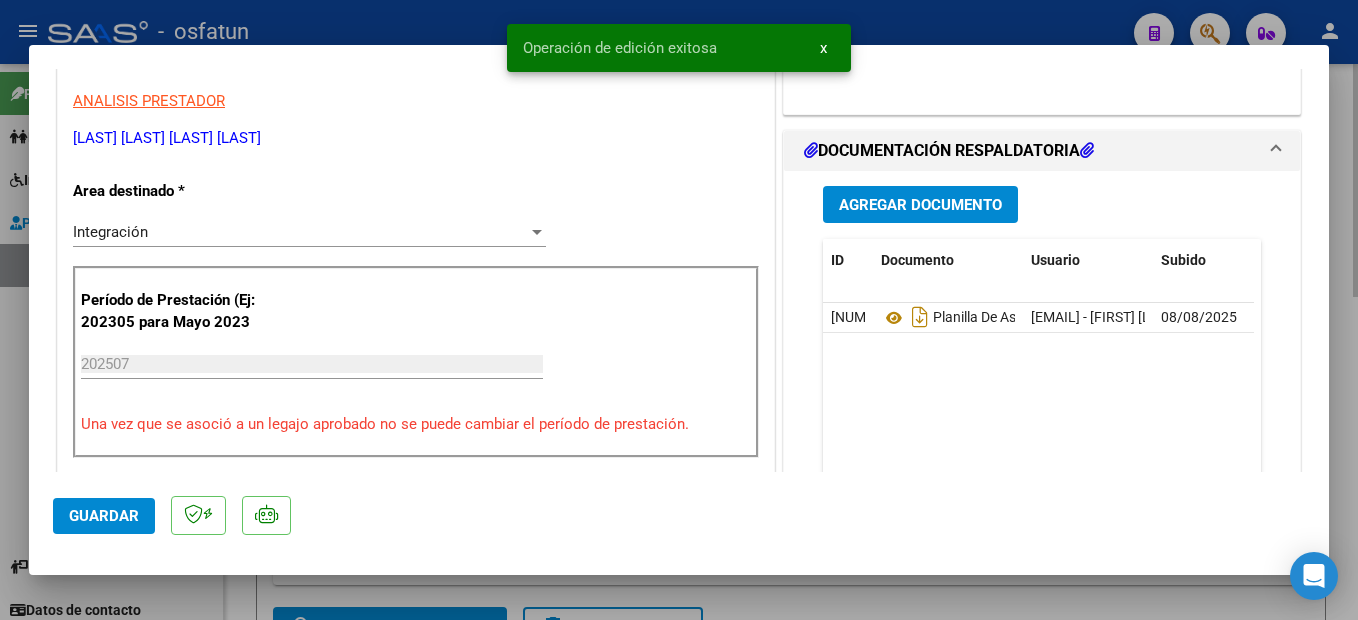 type 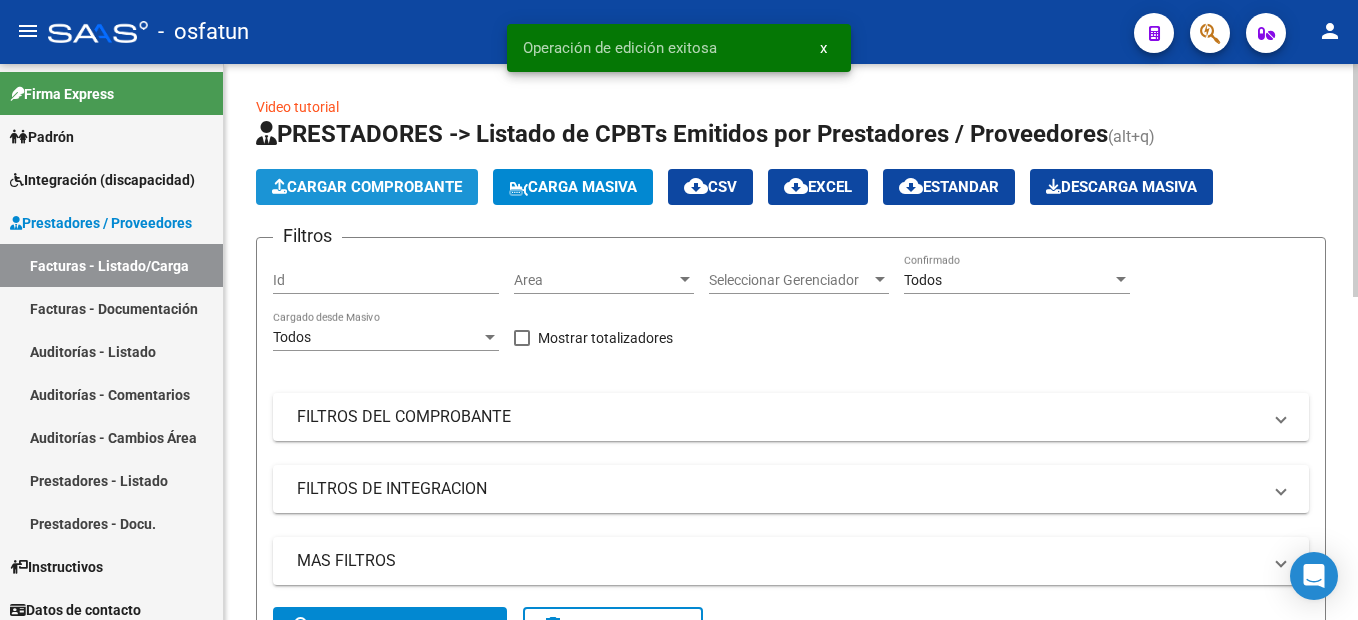 click on "Cargar Comprobante" 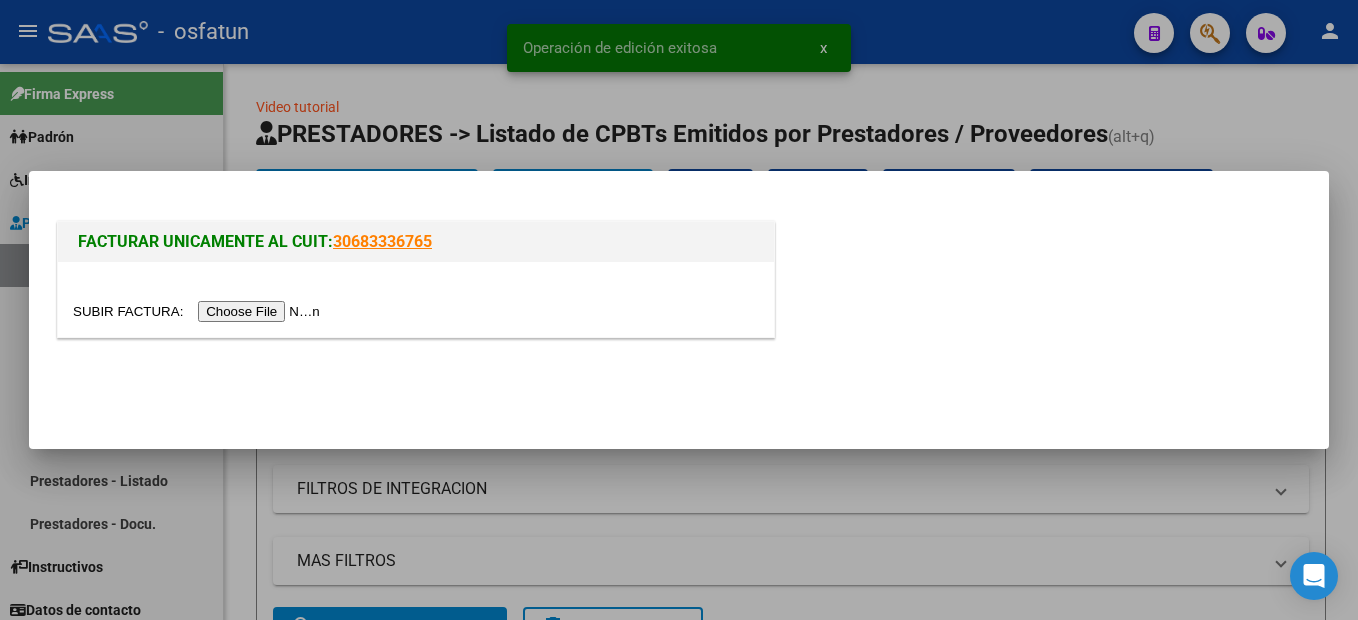 click at bounding box center (199, 311) 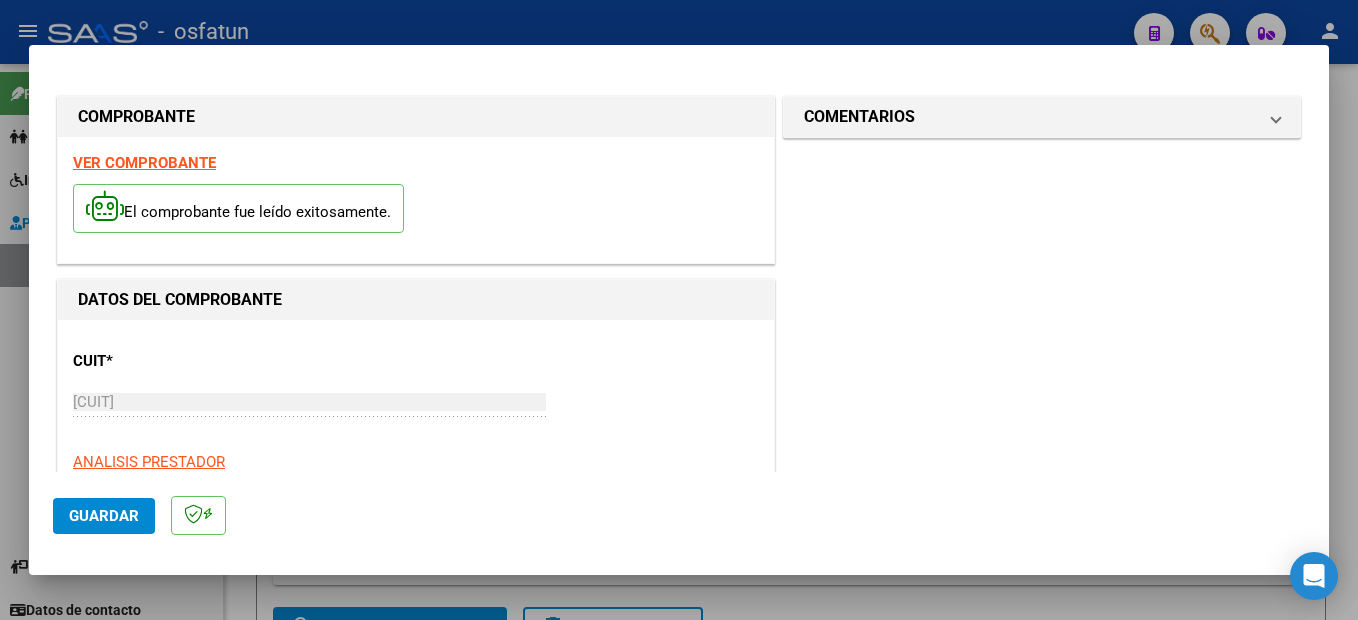 scroll, scrollTop: 323, scrollLeft: 0, axis: vertical 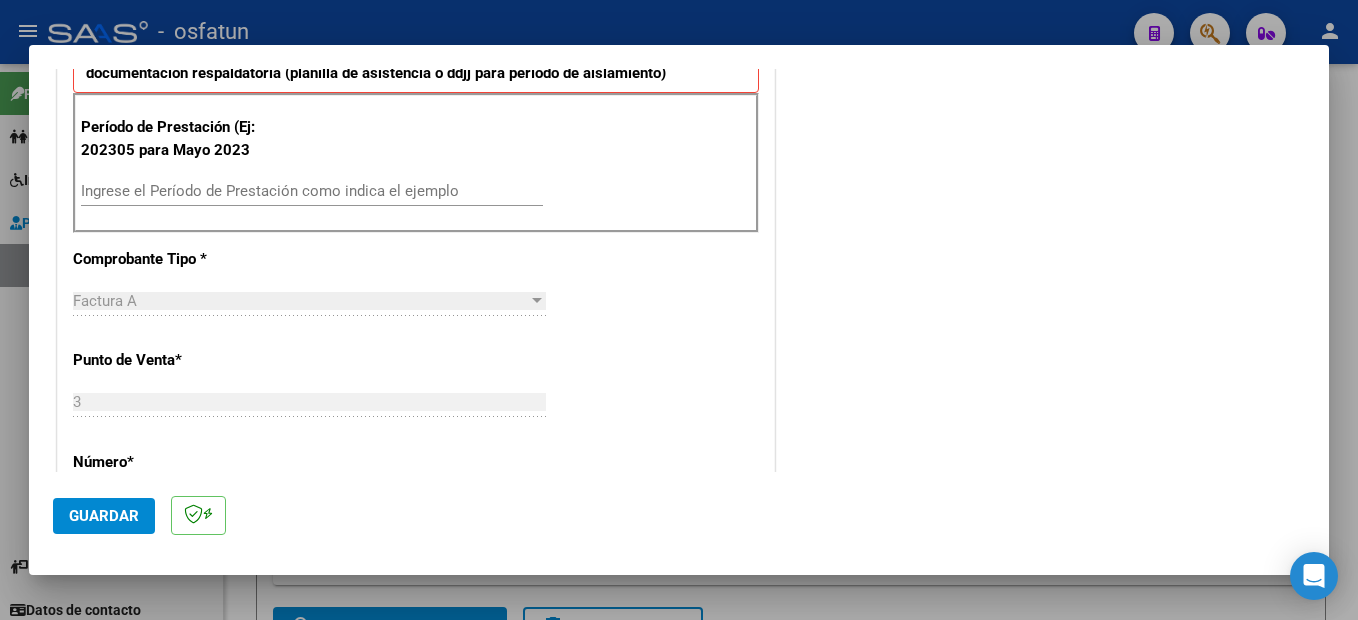 click on "Ingrese el Período de Prestación como indica el ejemplo" at bounding box center [312, 191] 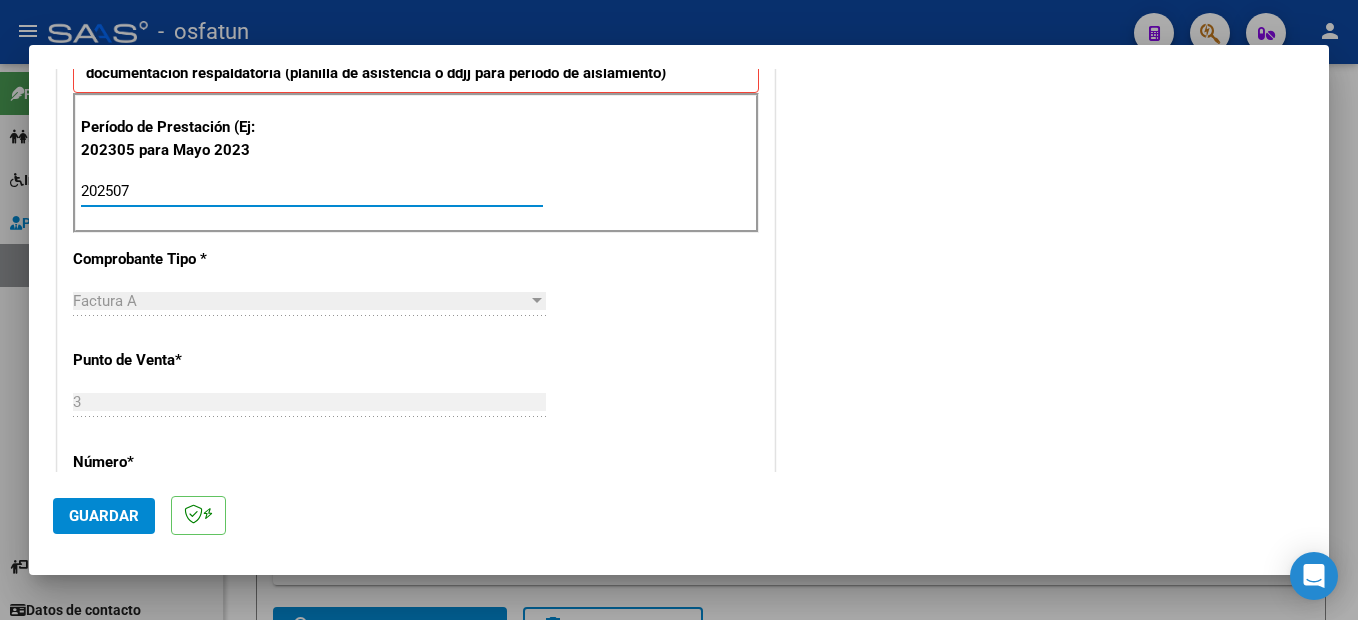 type on "202507" 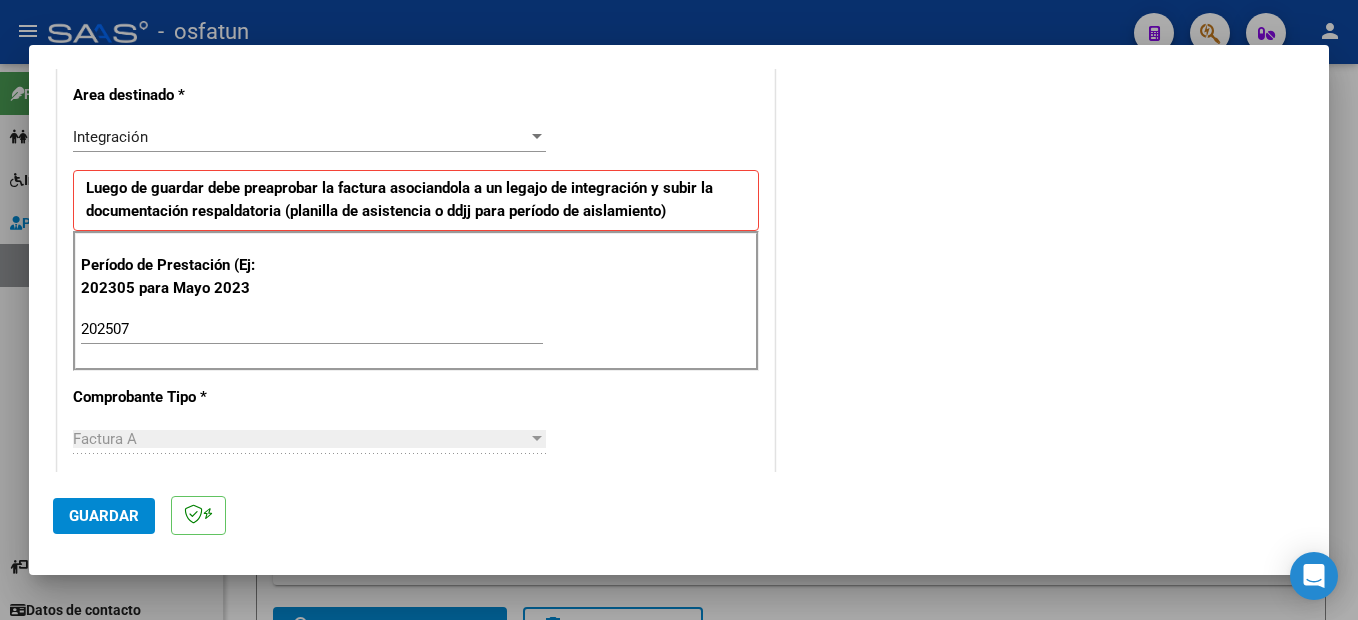 scroll, scrollTop: 0, scrollLeft: 0, axis: both 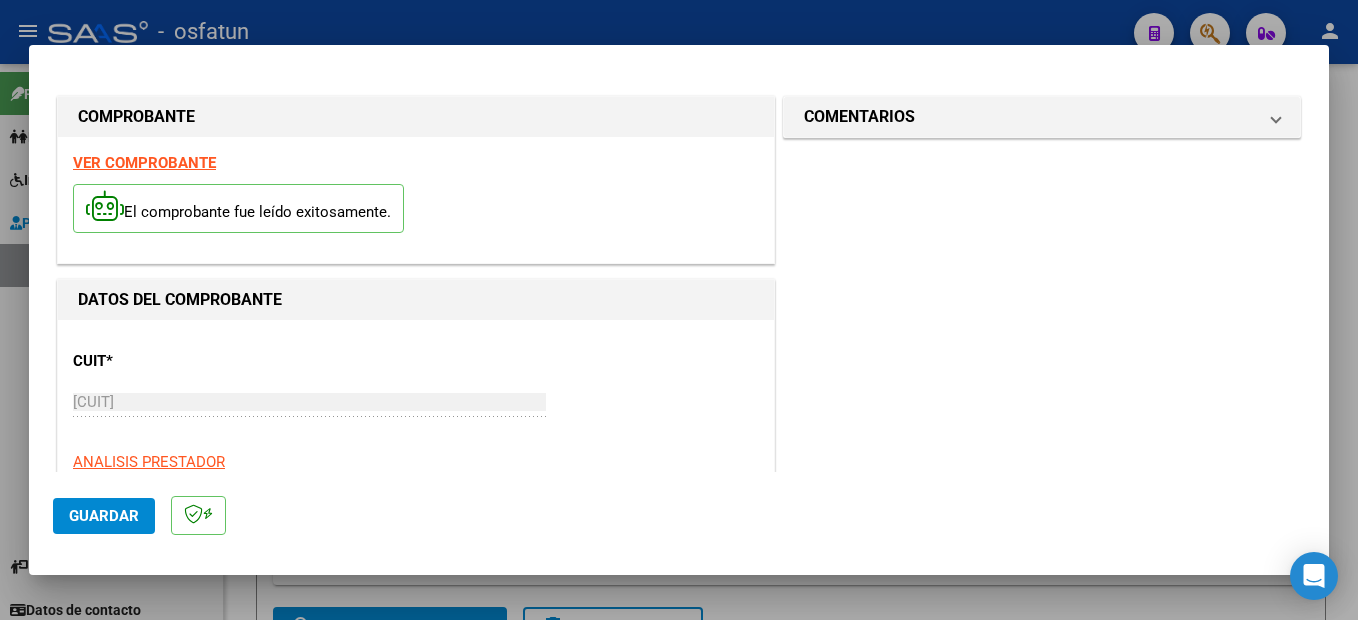 click on "VER COMPROBANTE" at bounding box center [144, 163] 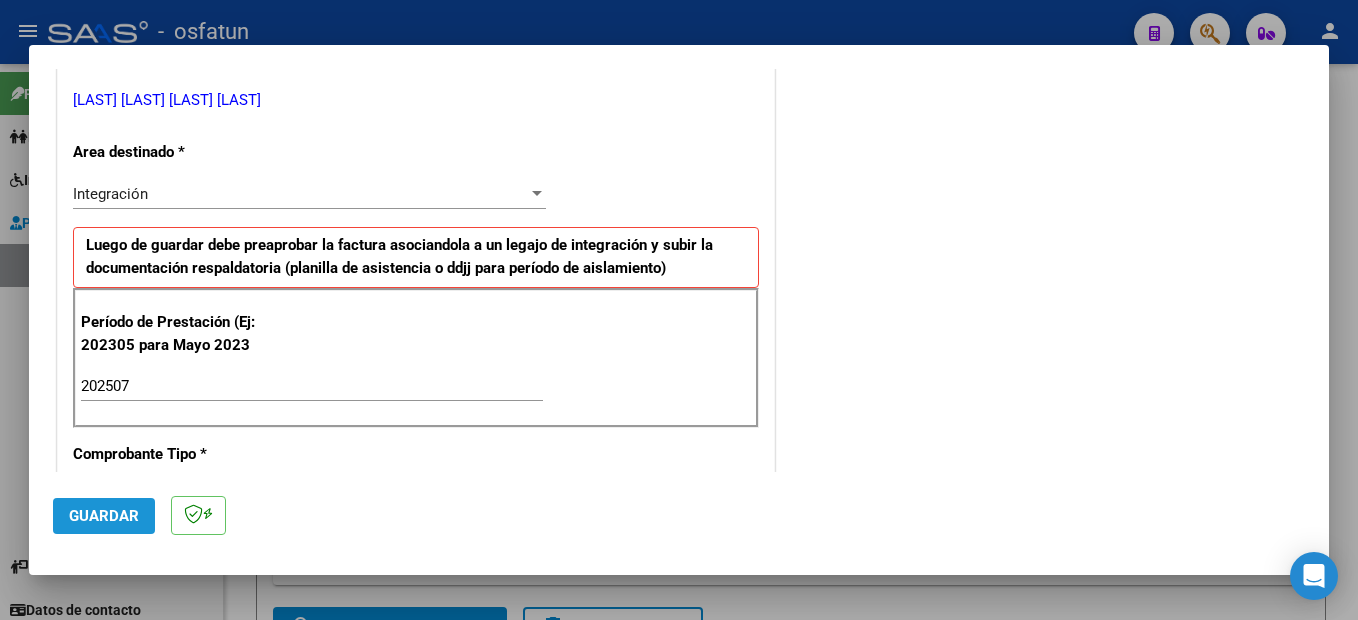 click on "Guardar" 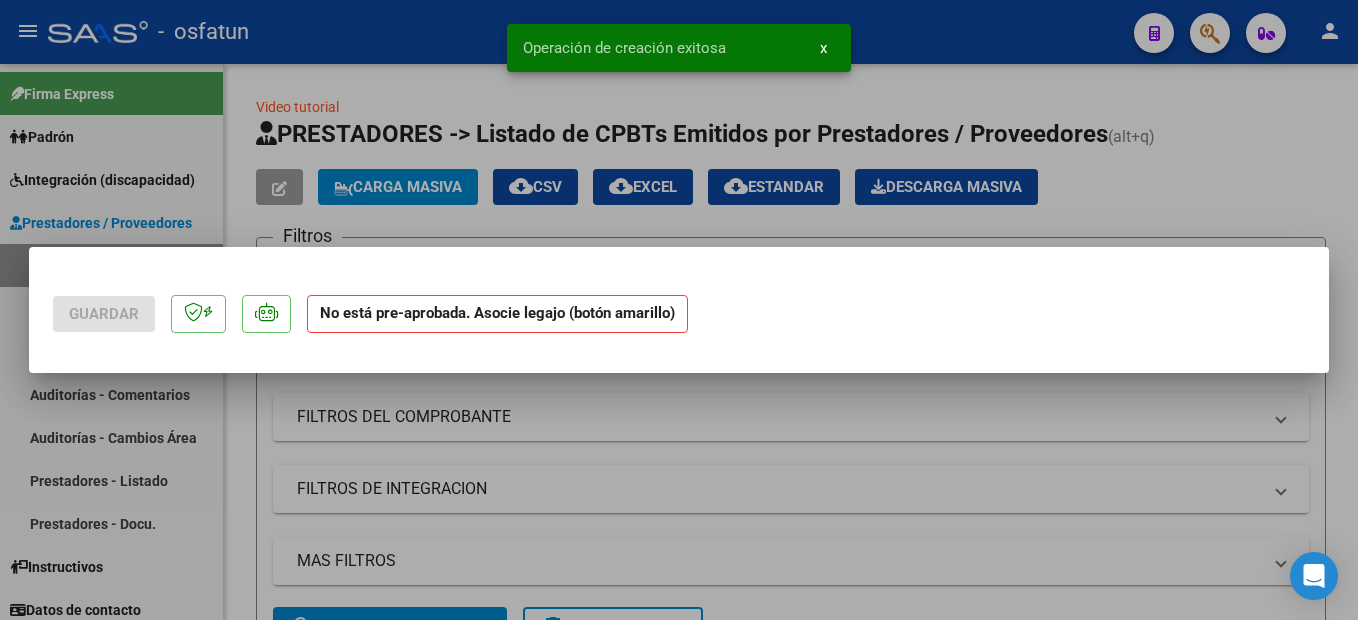scroll, scrollTop: 0, scrollLeft: 0, axis: both 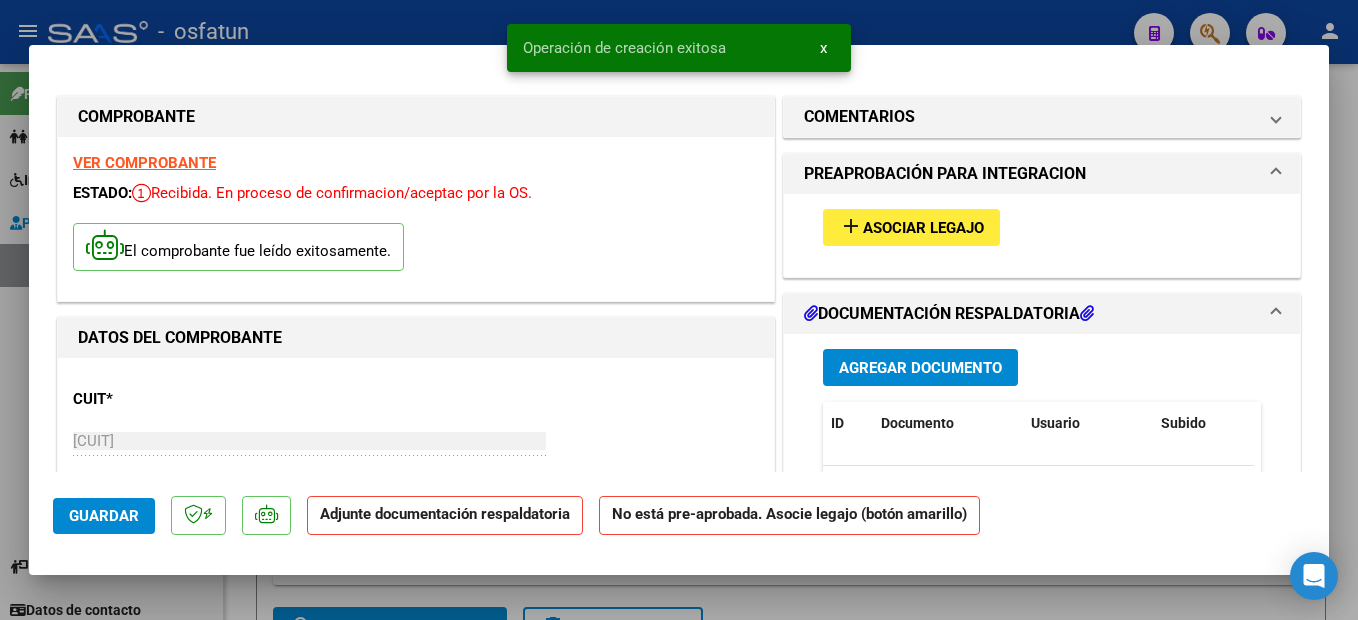 click on "add Asociar Legajo" at bounding box center [911, 227] 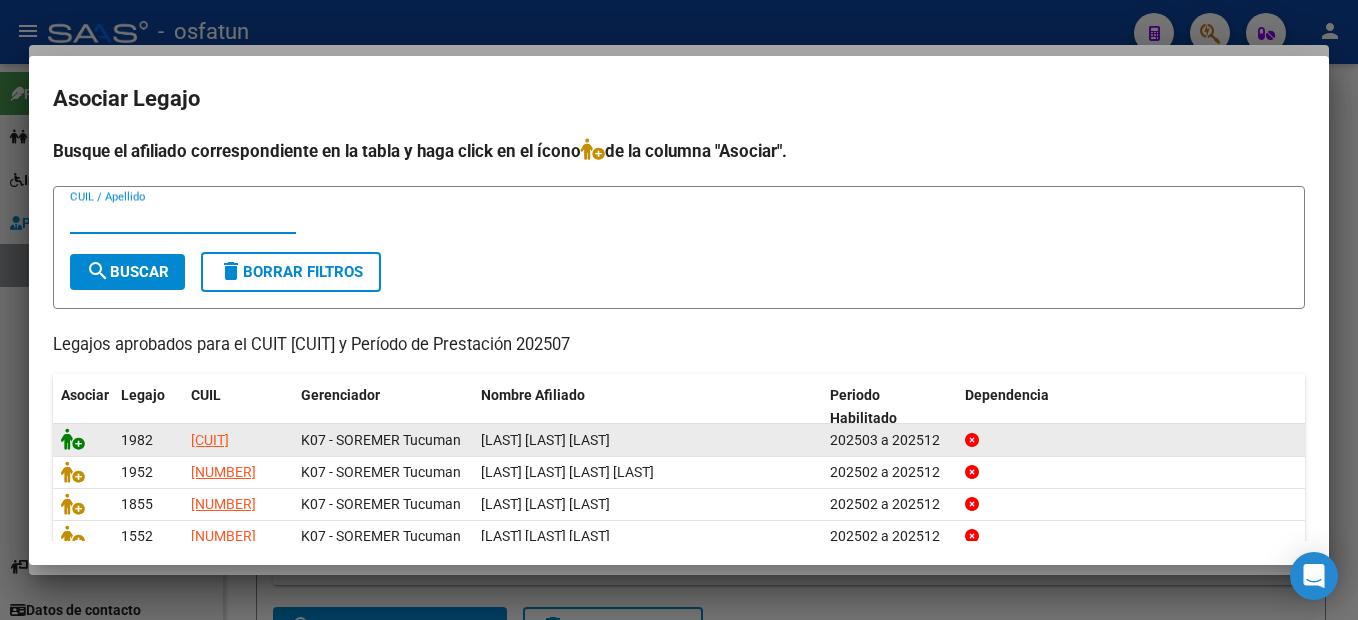 click 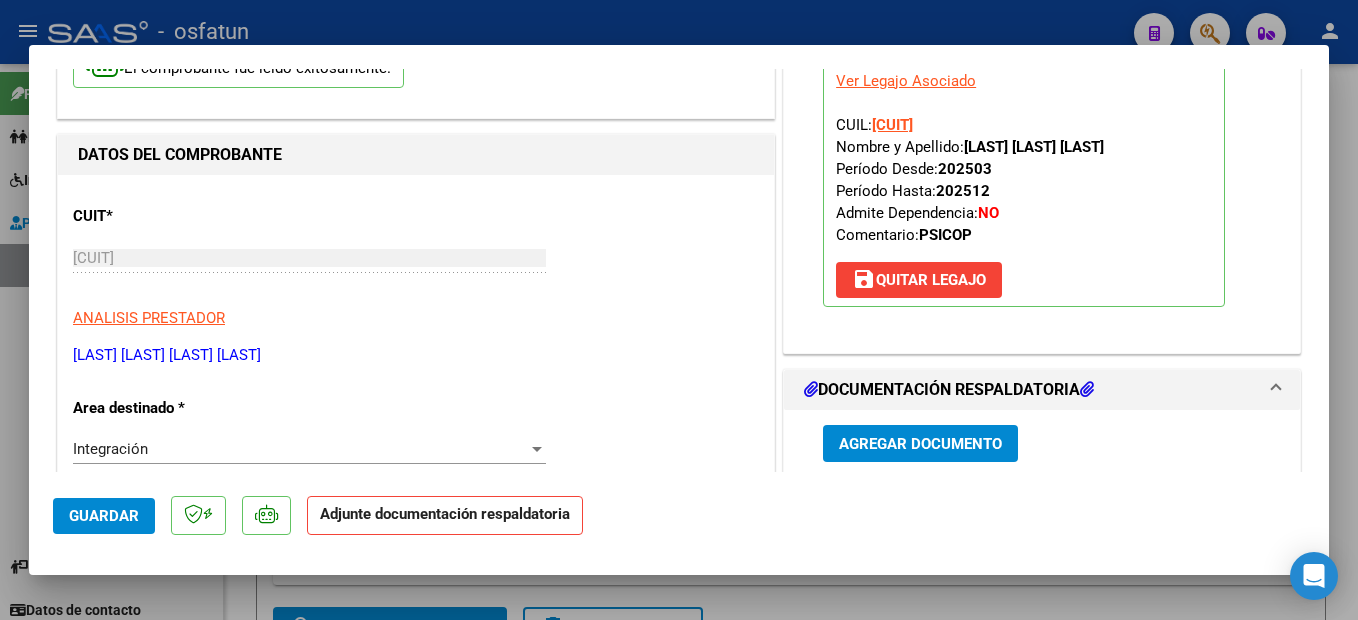 scroll, scrollTop: 300, scrollLeft: 0, axis: vertical 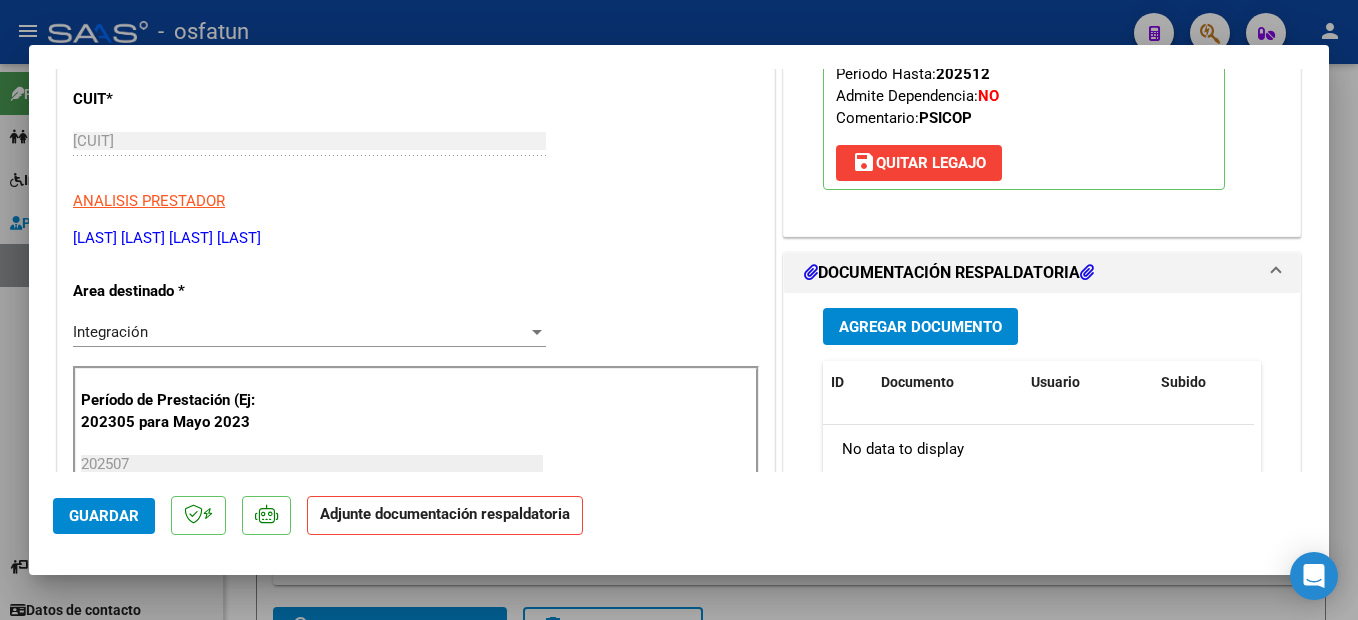 click on "Agregar Documento" at bounding box center [920, 327] 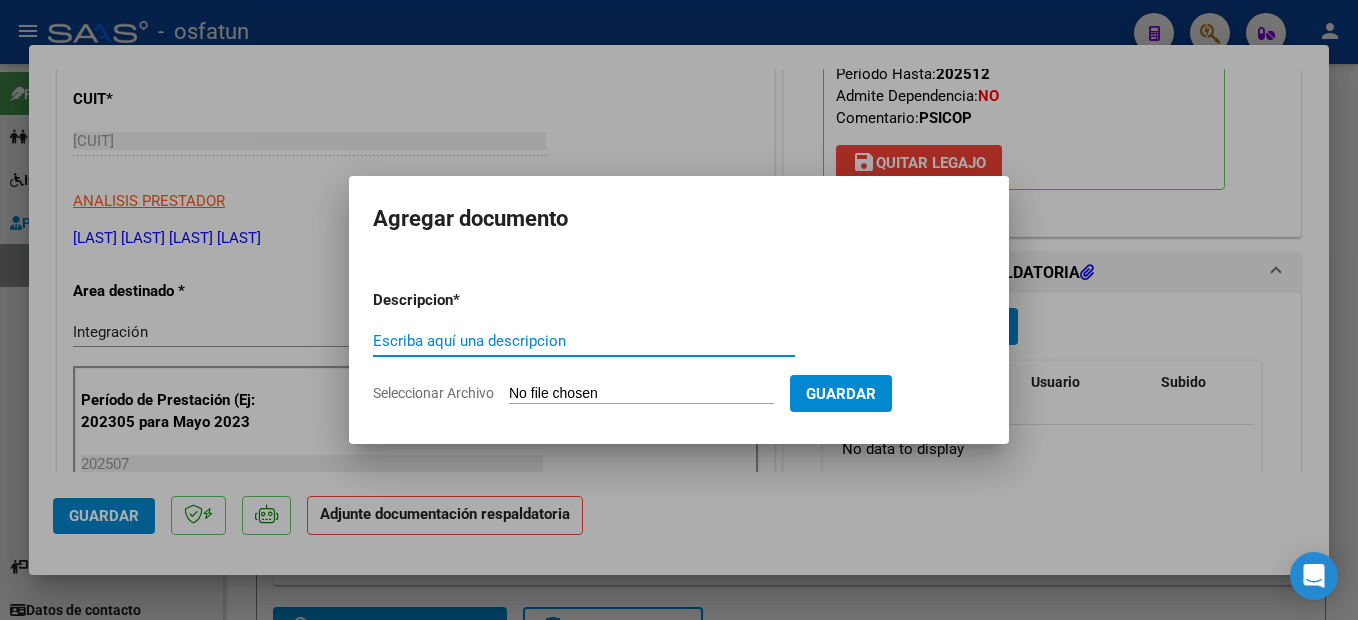 click on "Escriba aquí una descripcion" at bounding box center (584, 341) 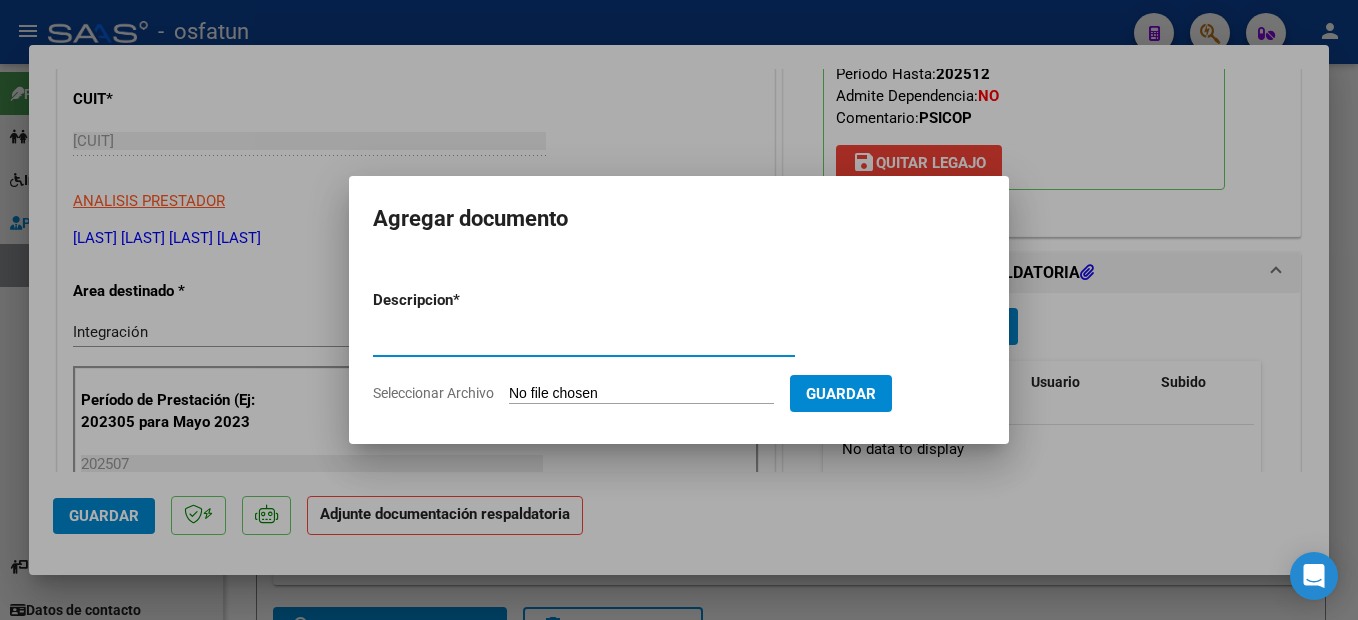 type on "PLANILLA" 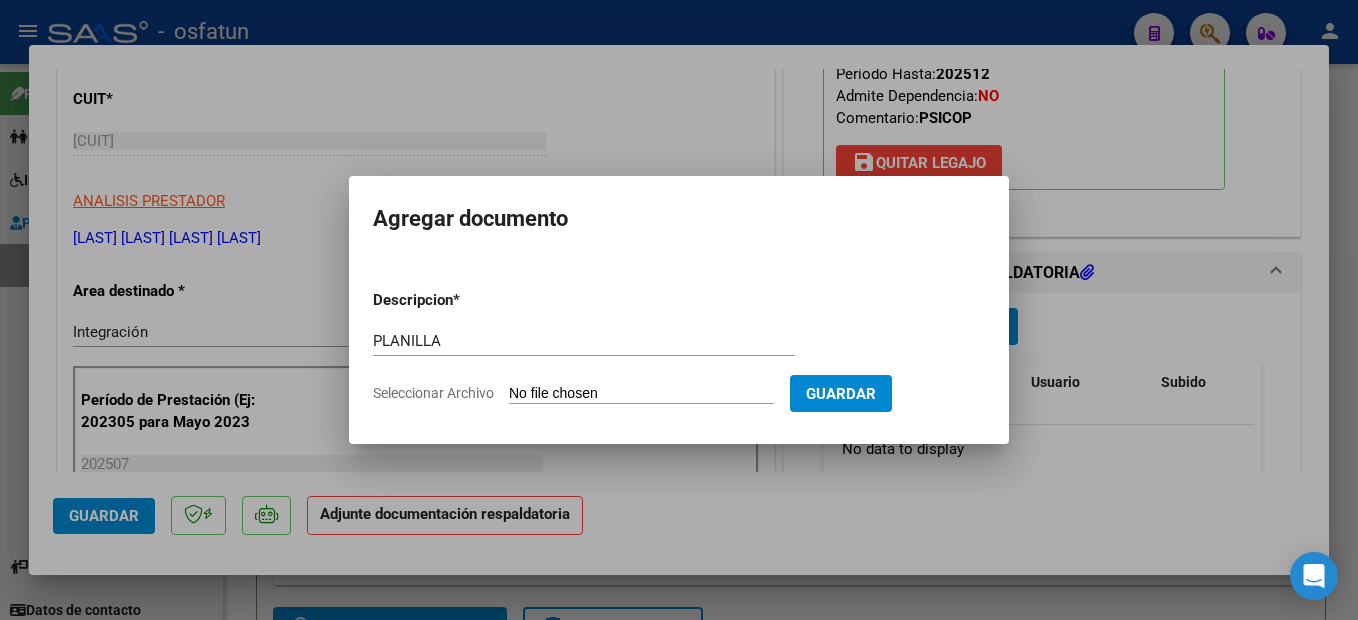 click on "Seleccionar Archivo" at bounding box center (641, 394) 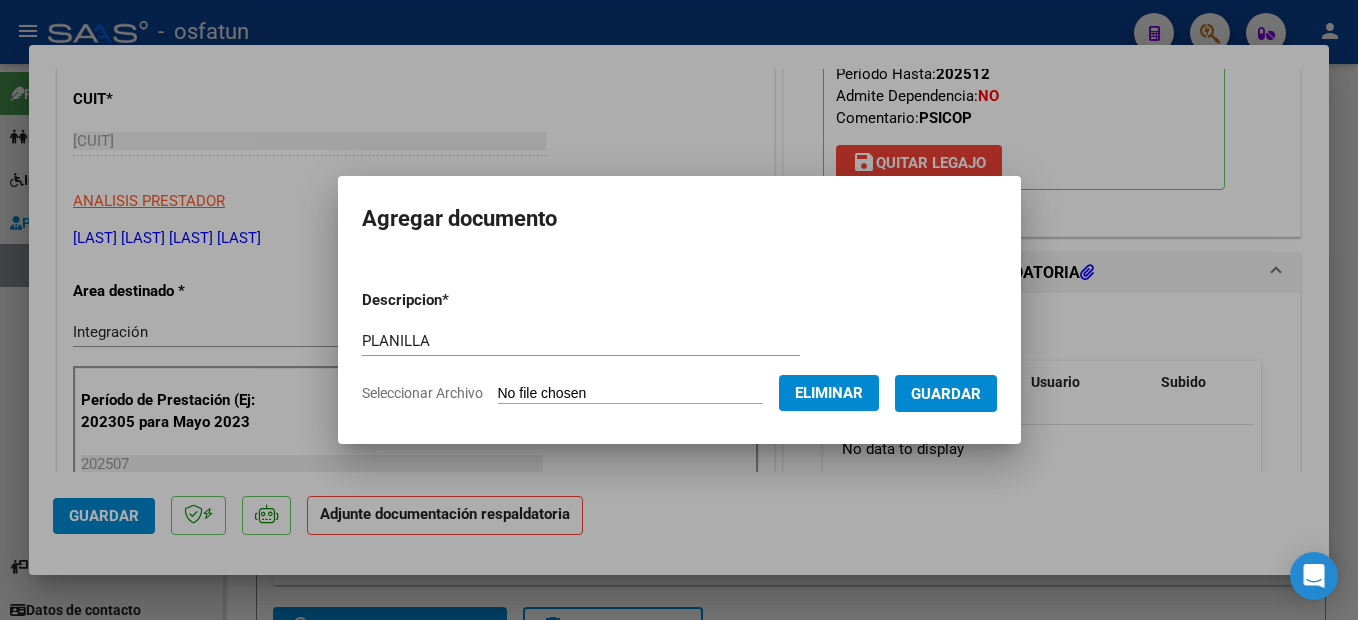 click on "Guardar" at bounding box center (946, 393) 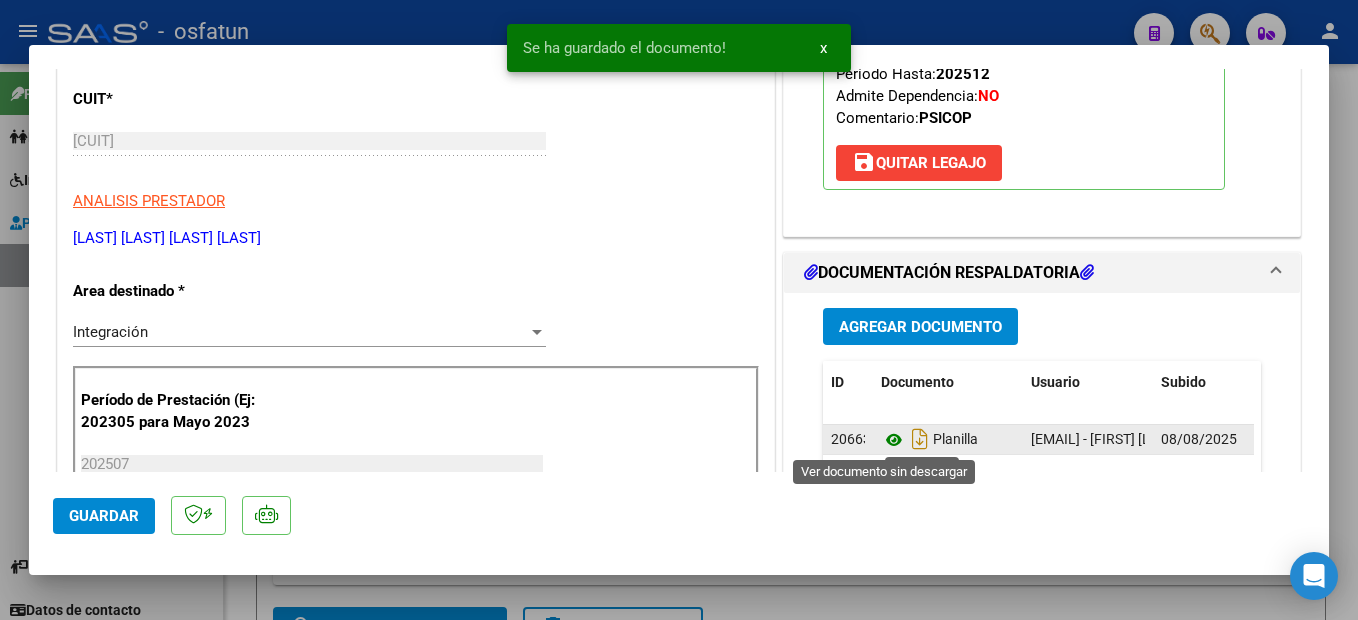 click 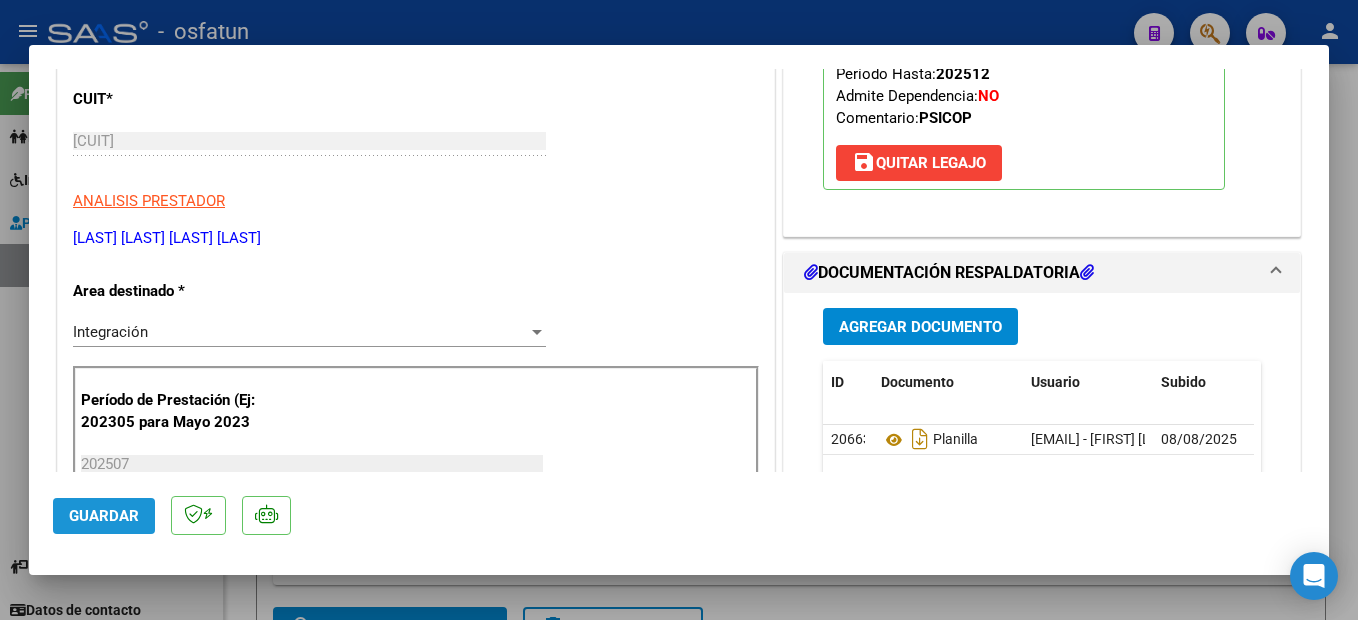 click on "Guardar" 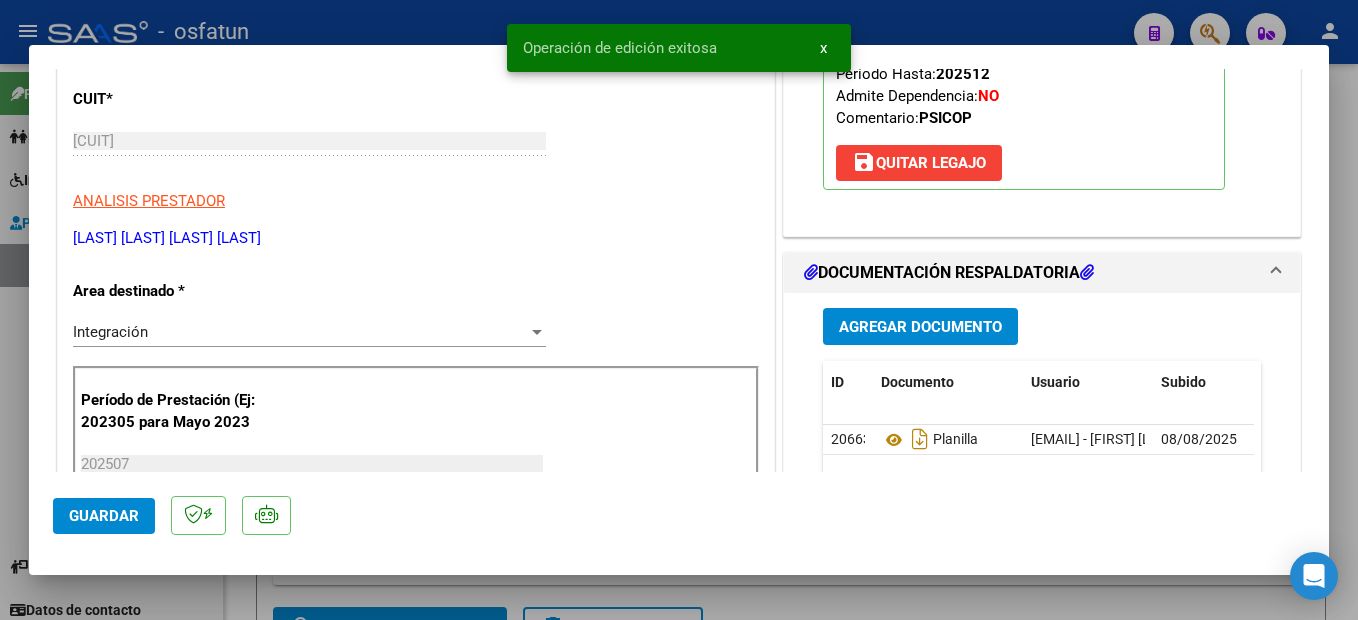 click on "menu -   osfatun  person    Firma Express     Padrón Cambios de Gerenciador Padrón Ágil Análisis Afiliado    Integración (discapacidad) Certificado Discapacidad Legajos    Prestadores / Proveedores Facturas - Listado/Carga Facturas - Documentación Auditorías - Listado Auditorías - Comentarios Auditorías - Cambios Área Prestadores - Listado Prestadores - Docu.    Instructivos    Datos de contacto  Video tutorial   PRESTADORES -> Listado de CPBTs Emitidos por Prestadores / Proveedores (alt+q)
Carga Masiva  cloud_download  CSV  cloud_download  EXCEL  cloud_download  Estandar   Descarga Masiva
Filtros Id Area Area Seleccionar Gerenciador Seleccionar Gerenciador Todos Confirmado Todos Cargado desde Masivo   Mostrar totalizadores   FILTROS DEL COMPROBANTE  Comprobante Tipo Comprobante Tipo Start date – End date Fec. Comprobante Desde / Hasta Días Emisión Desde(cant. días) Días Emisión Hasta(cant. días) CUIT / Razón Social Pto. Venta Nro. Comprobante Código SSS CAE Válido 2" at bounding box center (679, 310) 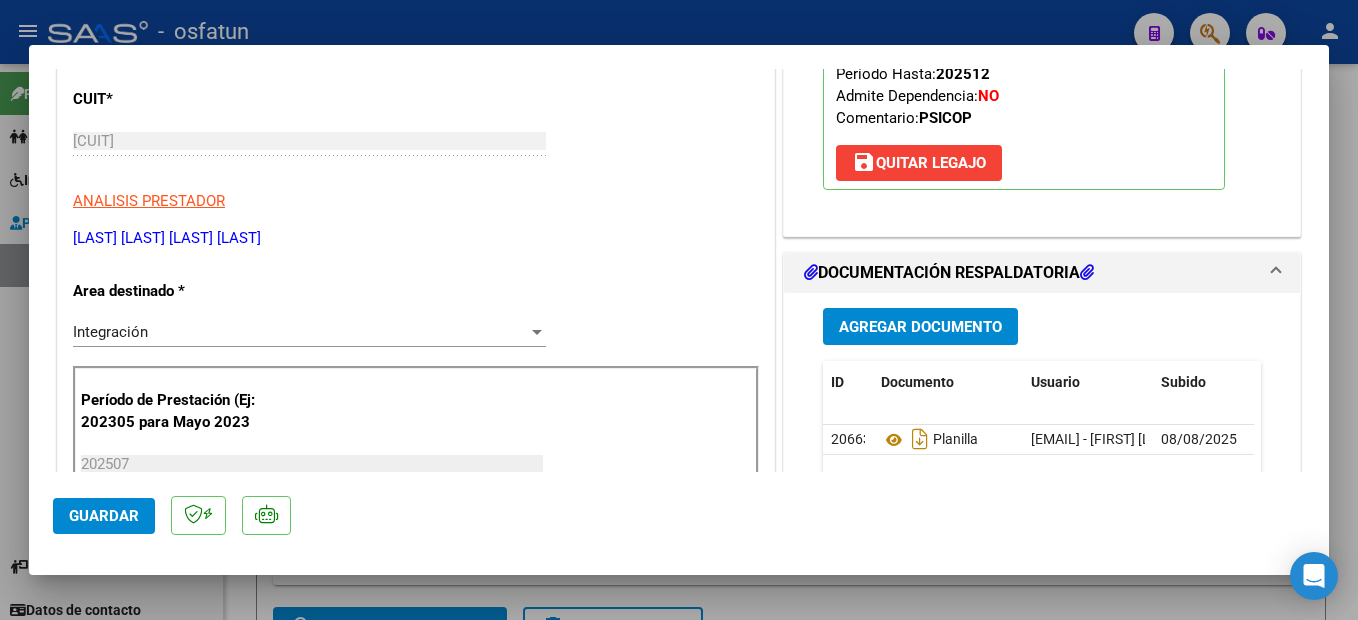click at bounding box center (679, 310) 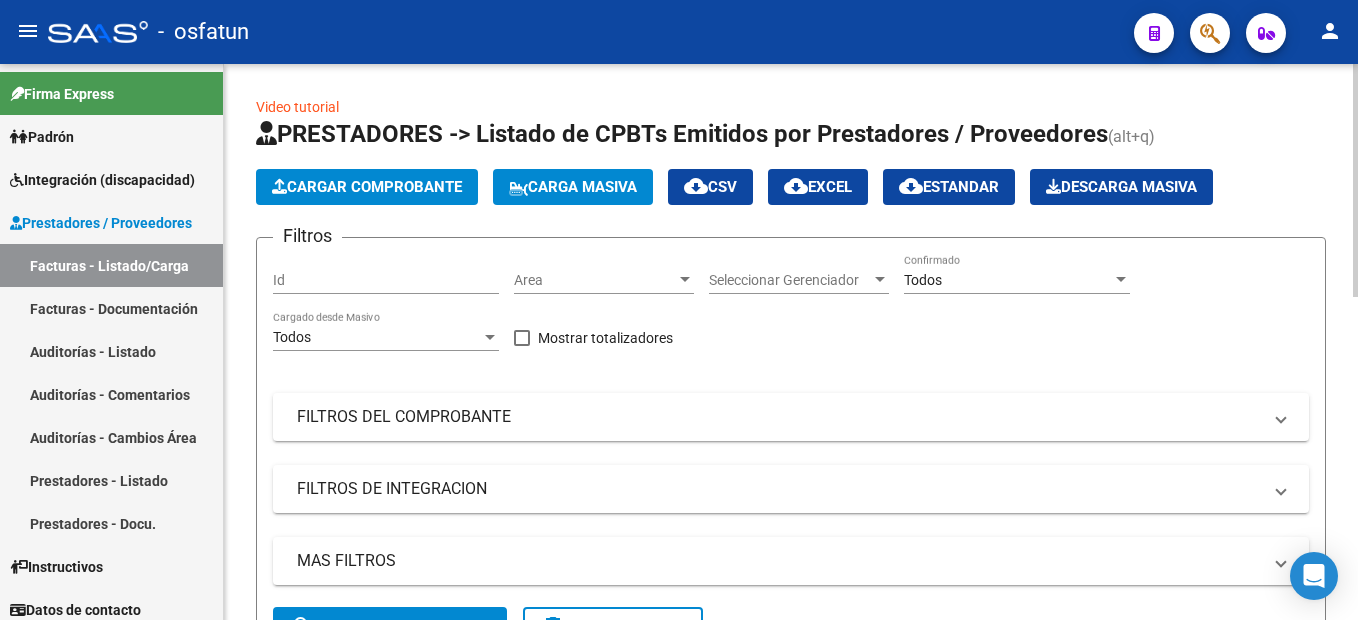 click on "Cargar Comprobante" 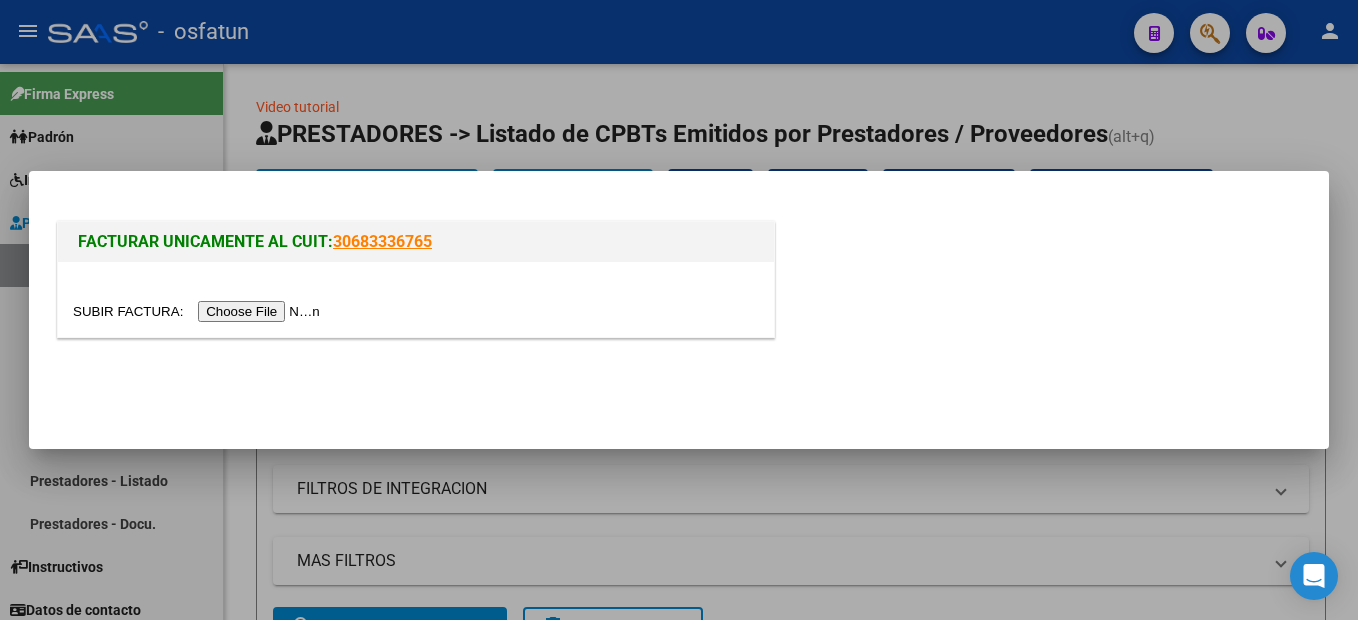 click at bounding box center [199, 311] 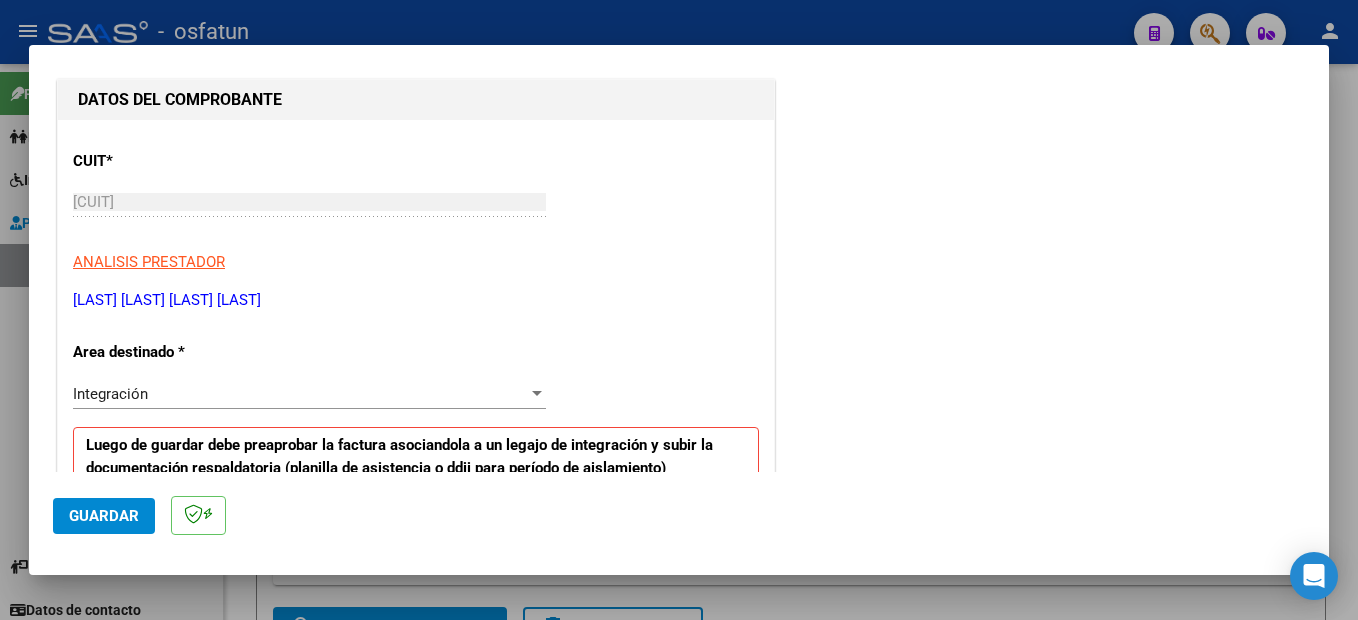 scroll, scrollTop: 516, scrollLeft: 0, axis: vertical 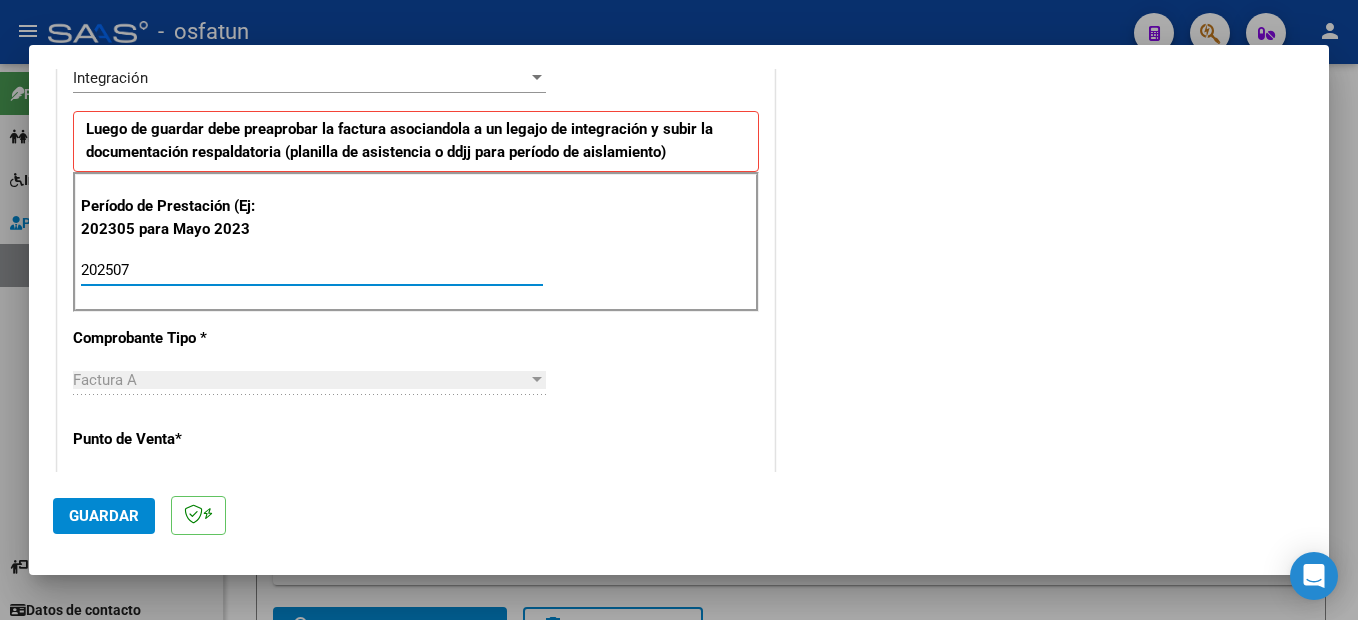 type on "202507" 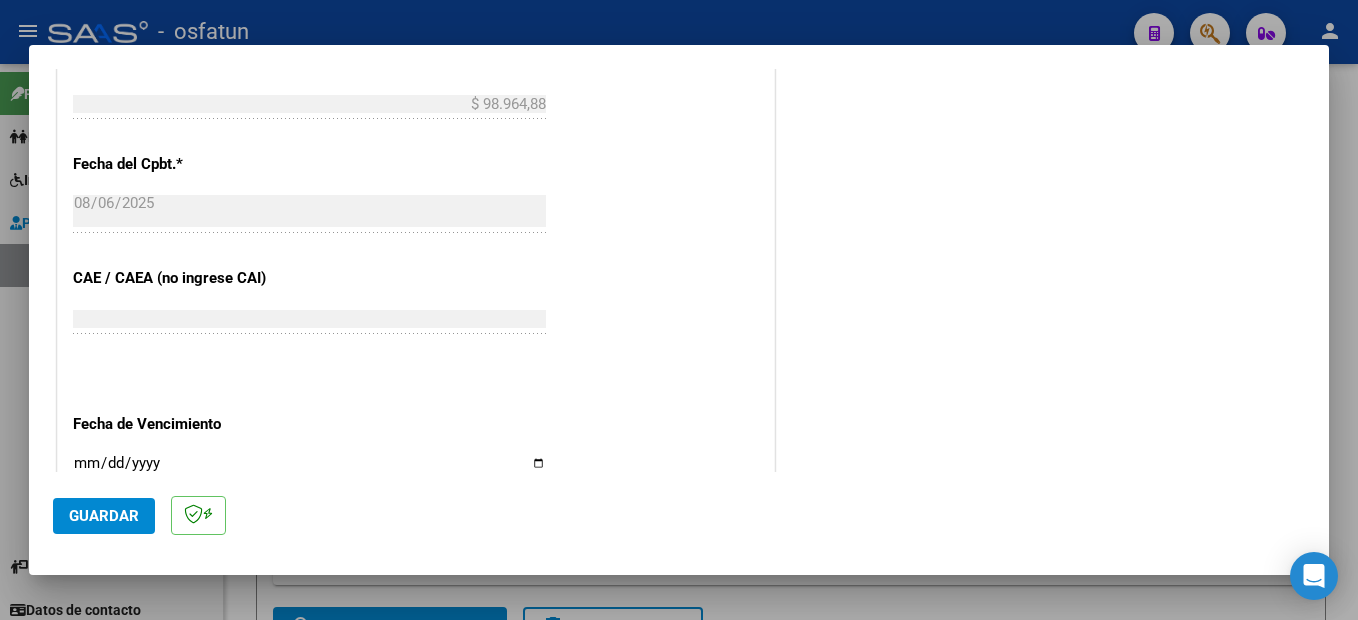 scroll, scrollTop: 1357, scrollLeft: 0, axis: vertical 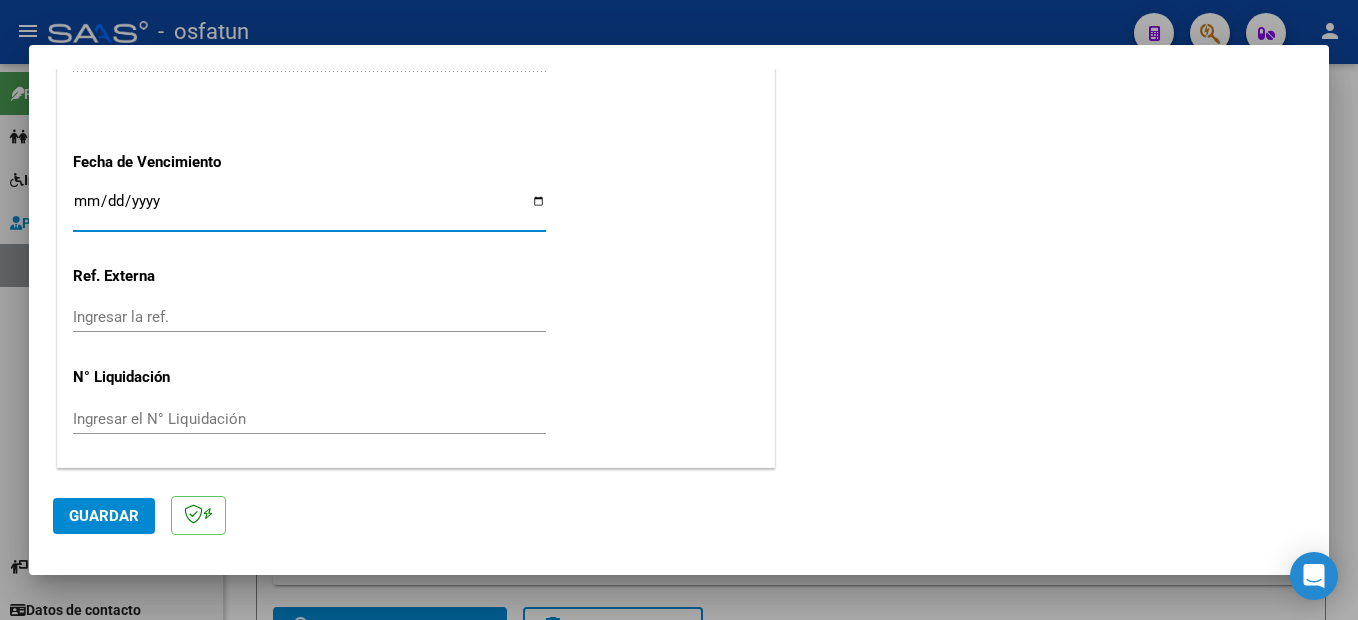 click on "Guardar" 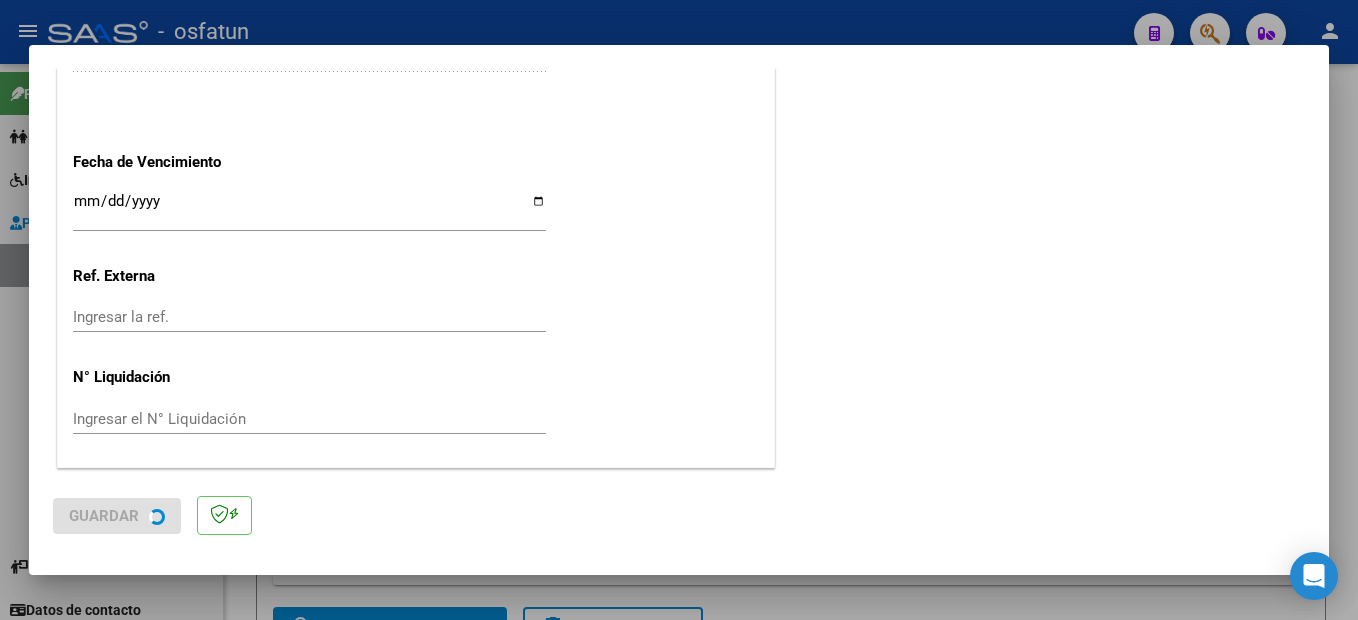 scroll, scrollTop: 0, scrollLeft: 0, axis: both 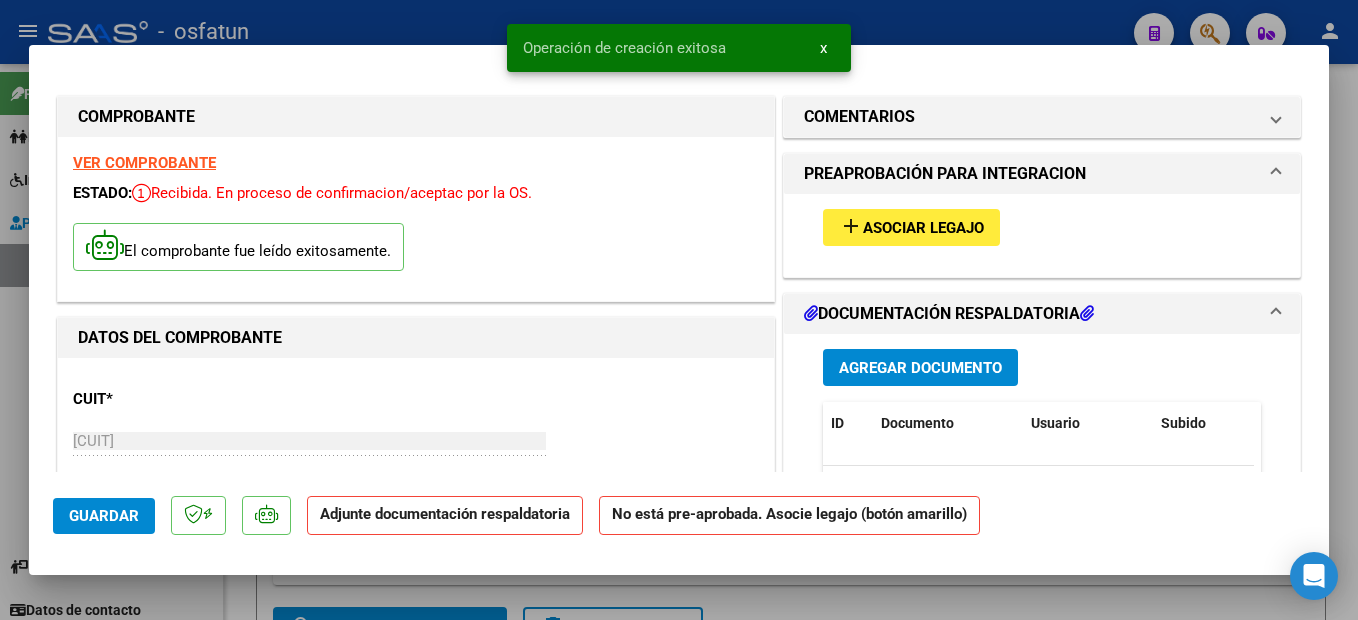 click on "add Asociar Legajo" at bounding box center (911, 227) 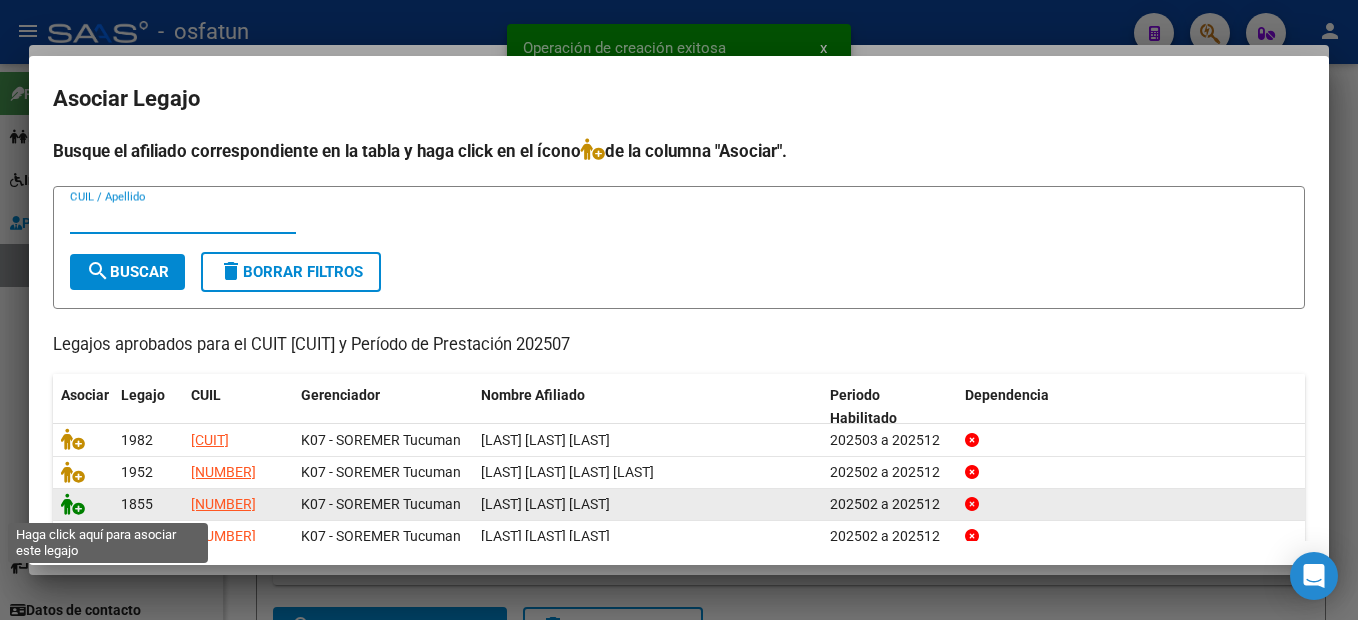 click 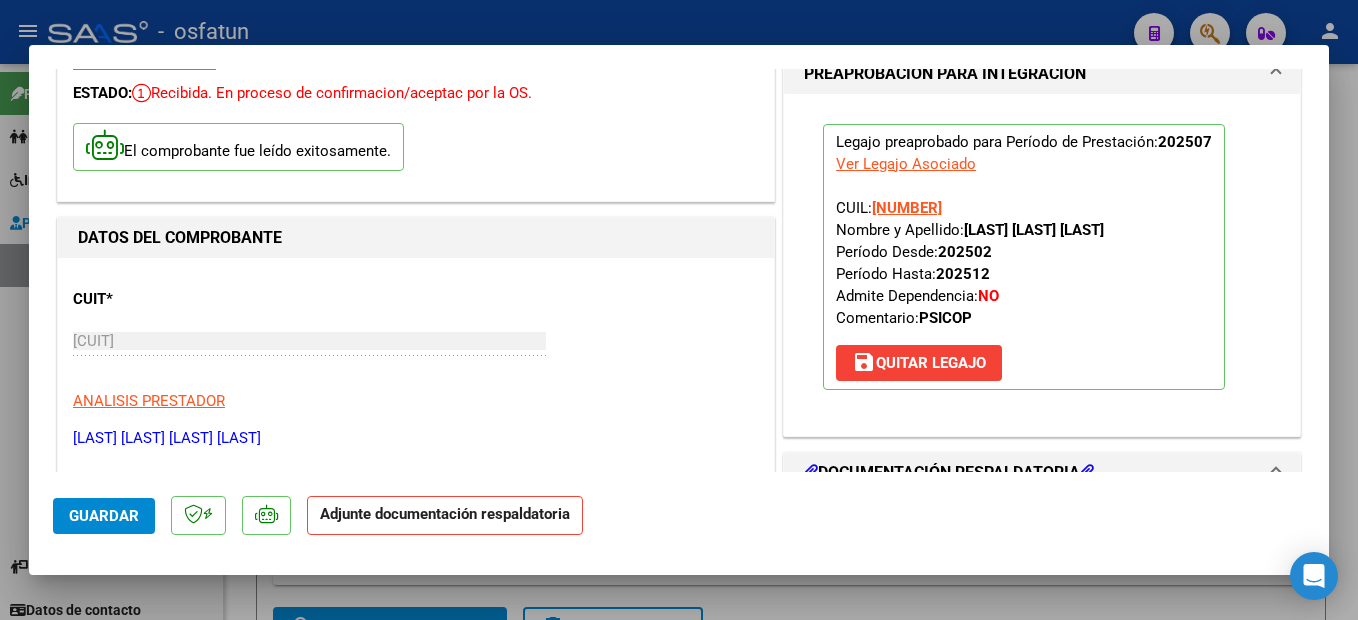 scroll, scrollTop: 300, scrollLeft: 0, axis: vertical 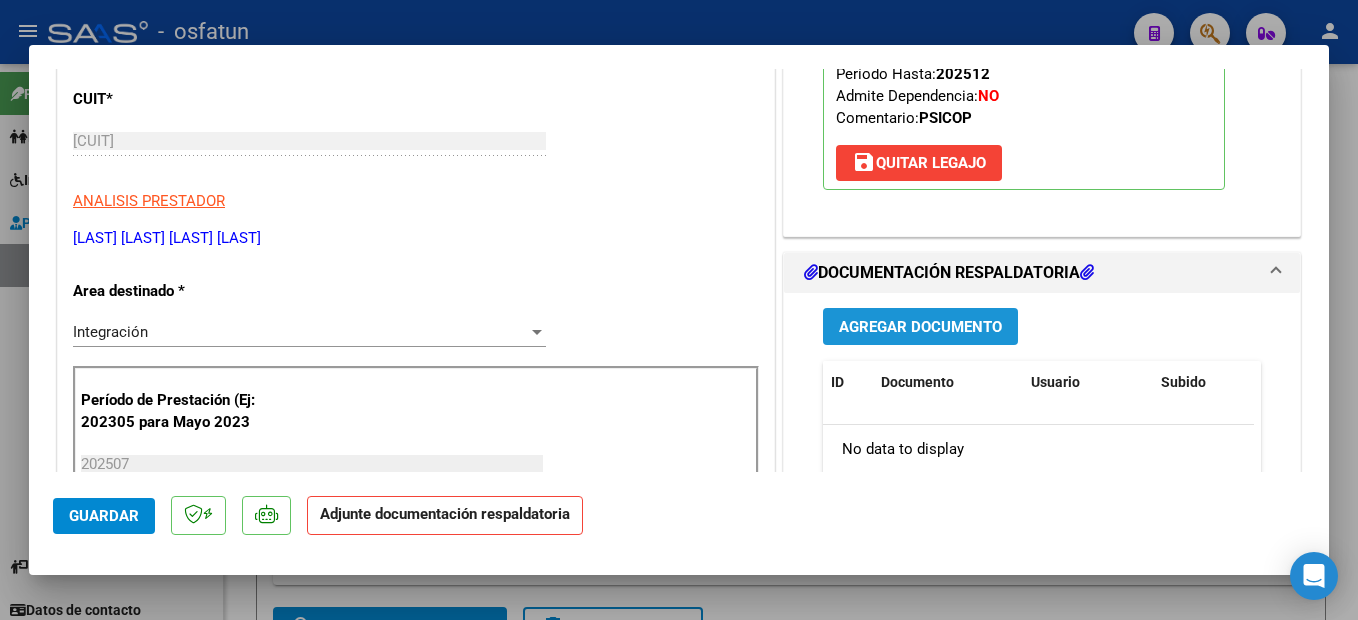 click on "Agregar Documento" at bounding box center [920, 327] 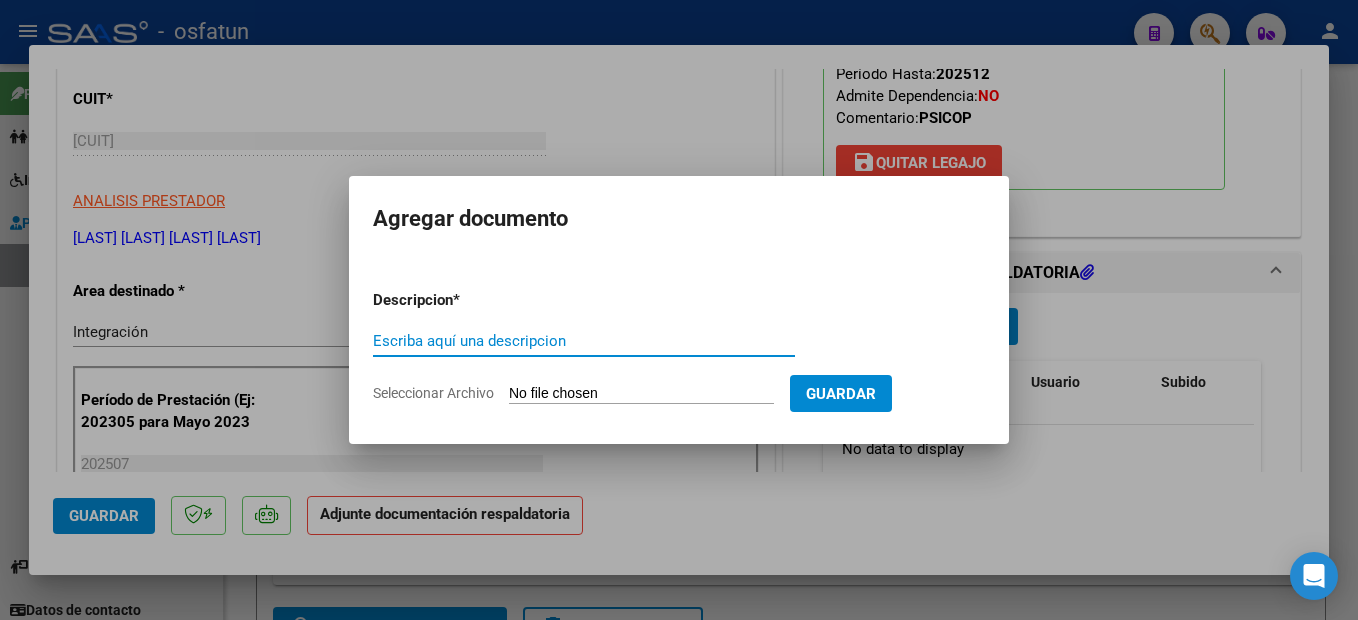 click on "Escriba aquí una descripcion" at bounding box center (584, 341) 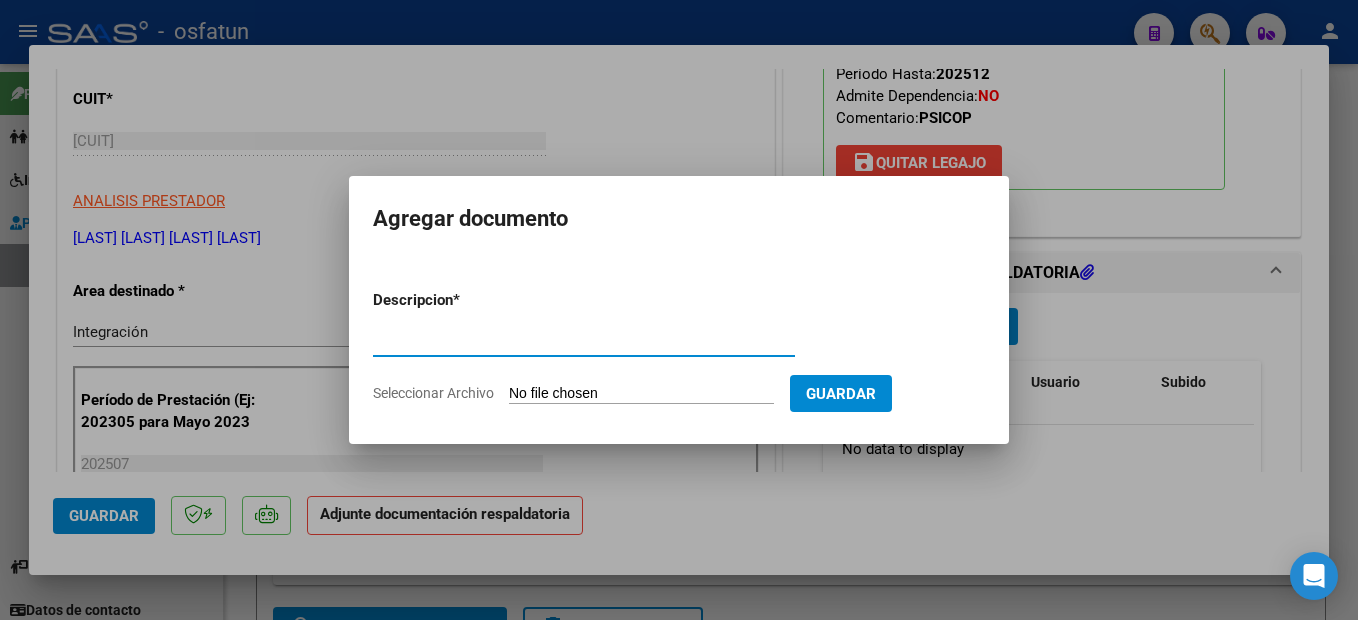 type on "PLANILLA DE ASISTENCIA" 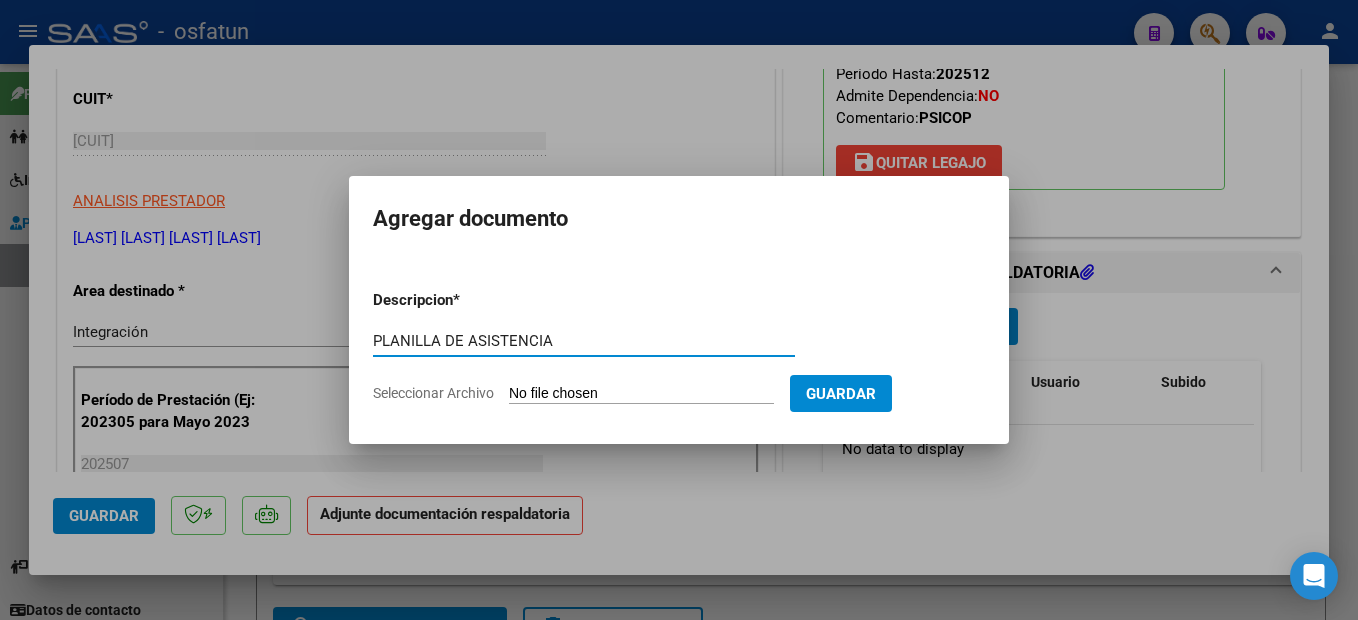 click on "Seleccionar Archivo" at bounding box center (641, 394) 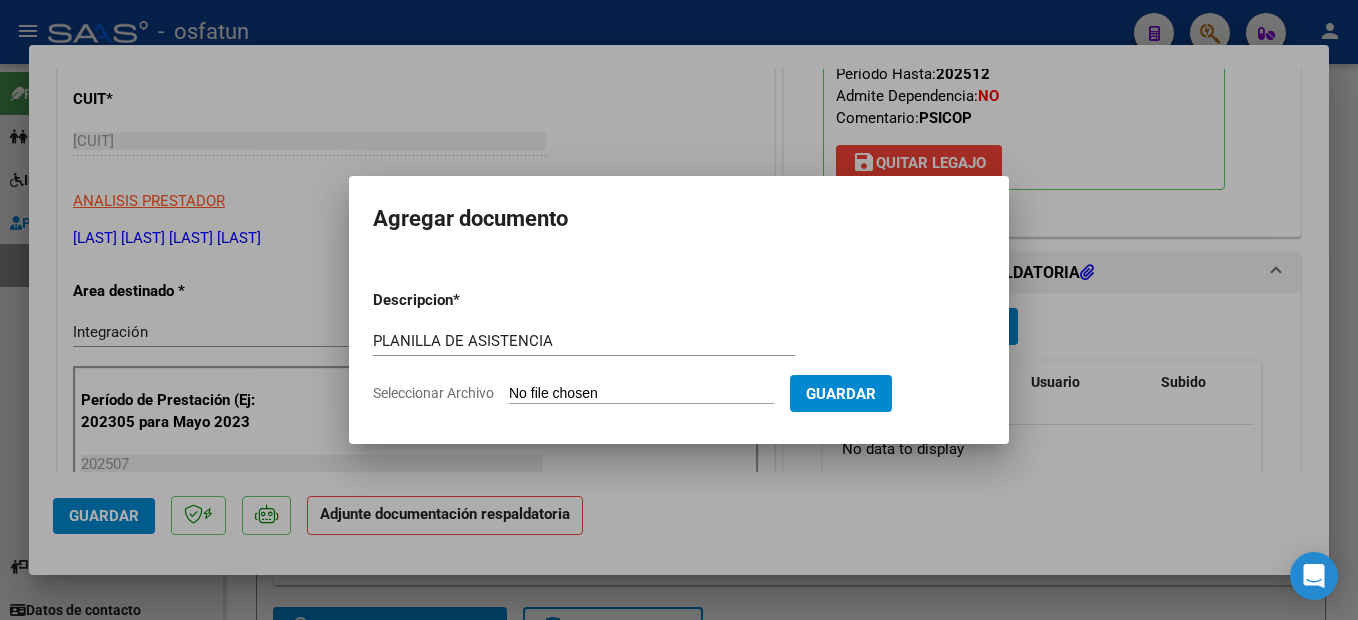 type on "C:\fakepath\250808152632.pdf" 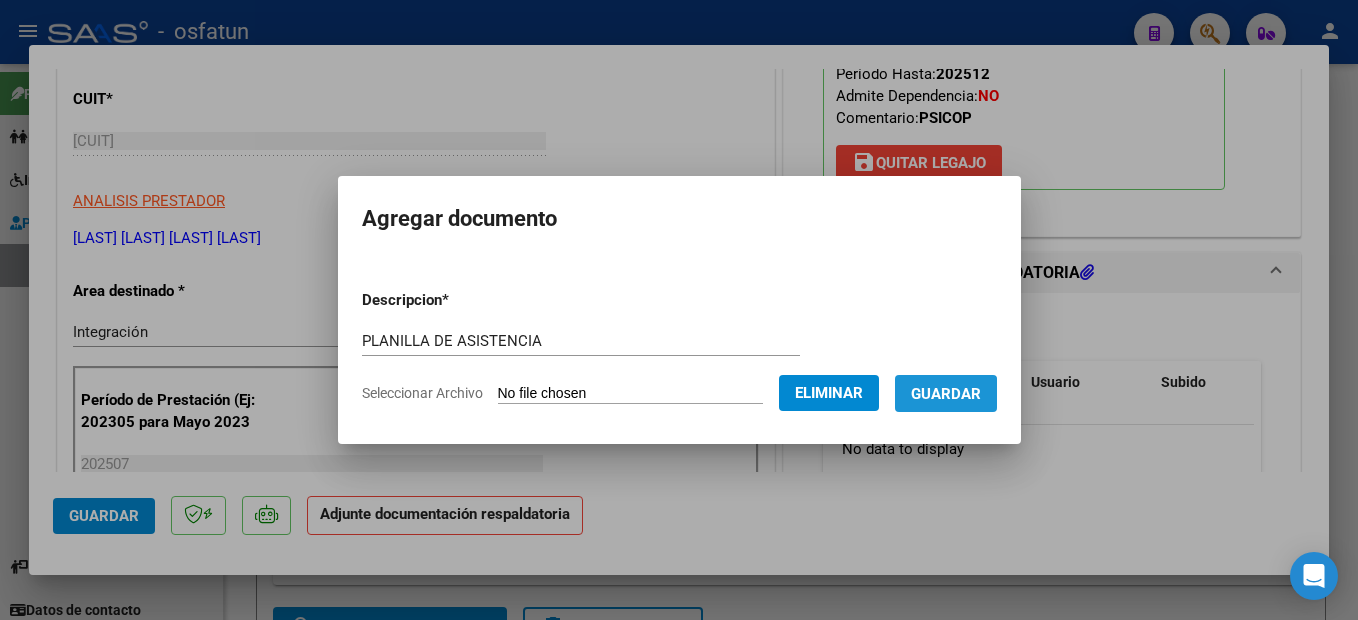 click on "Guardar" at bounding box center (946, 394) 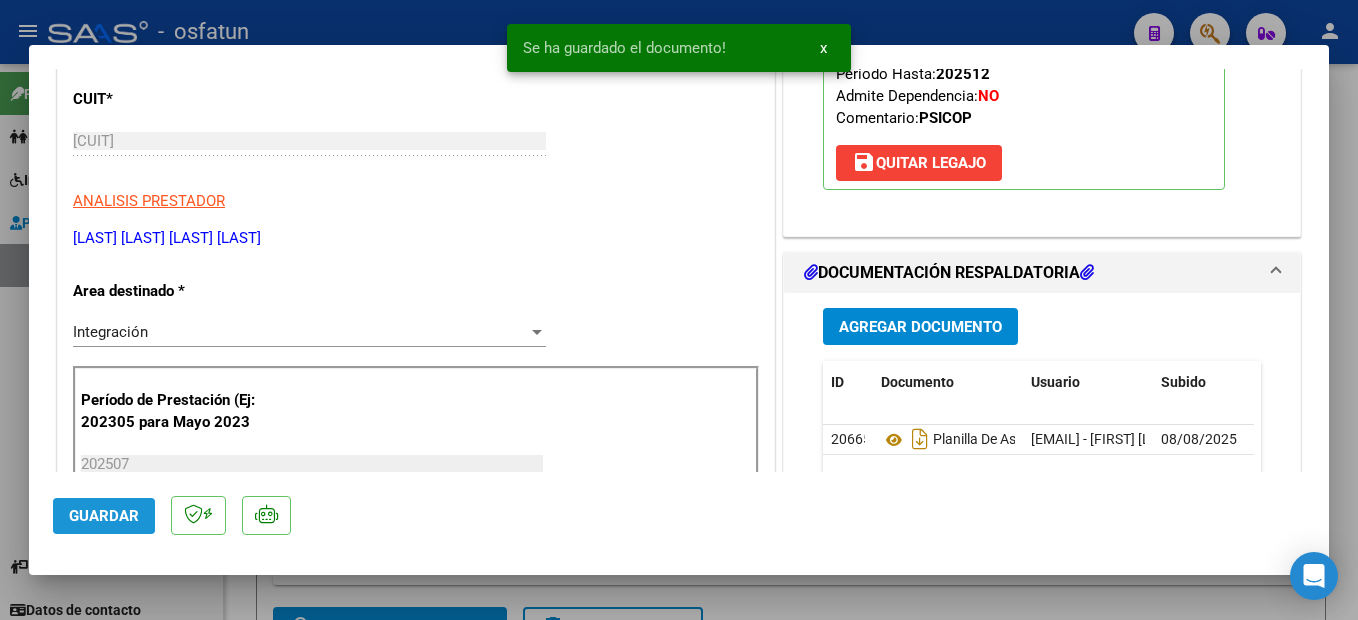 click on "Guardar" 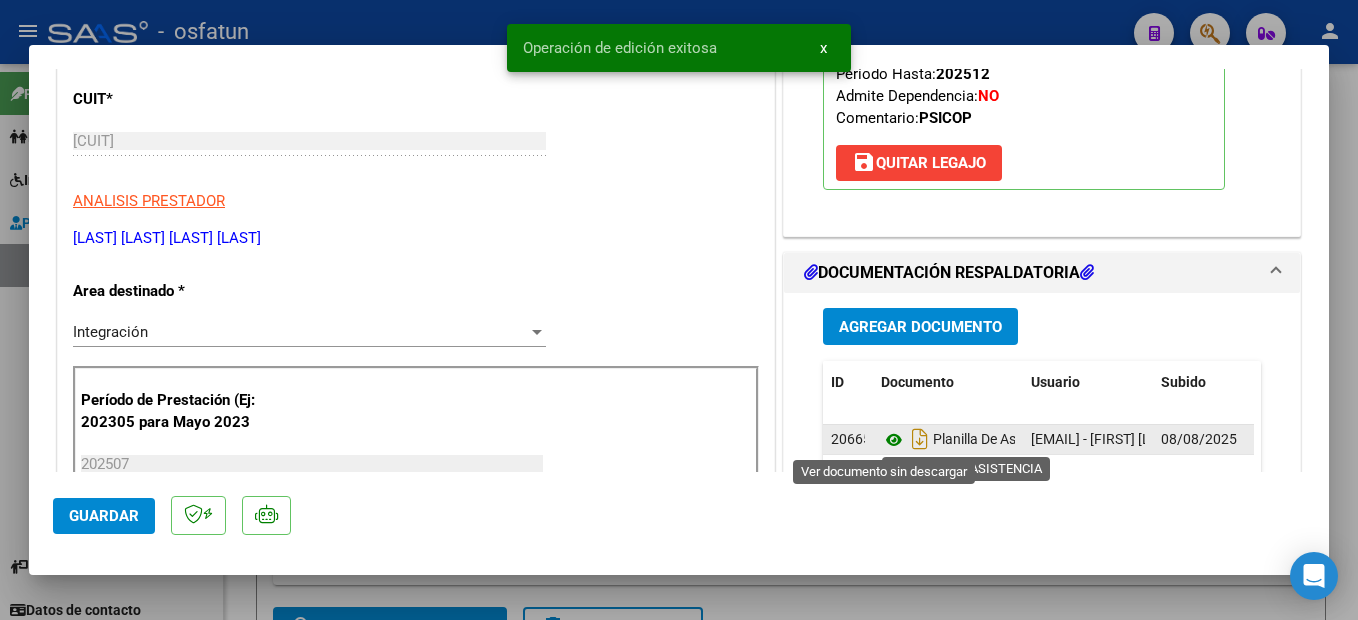 click 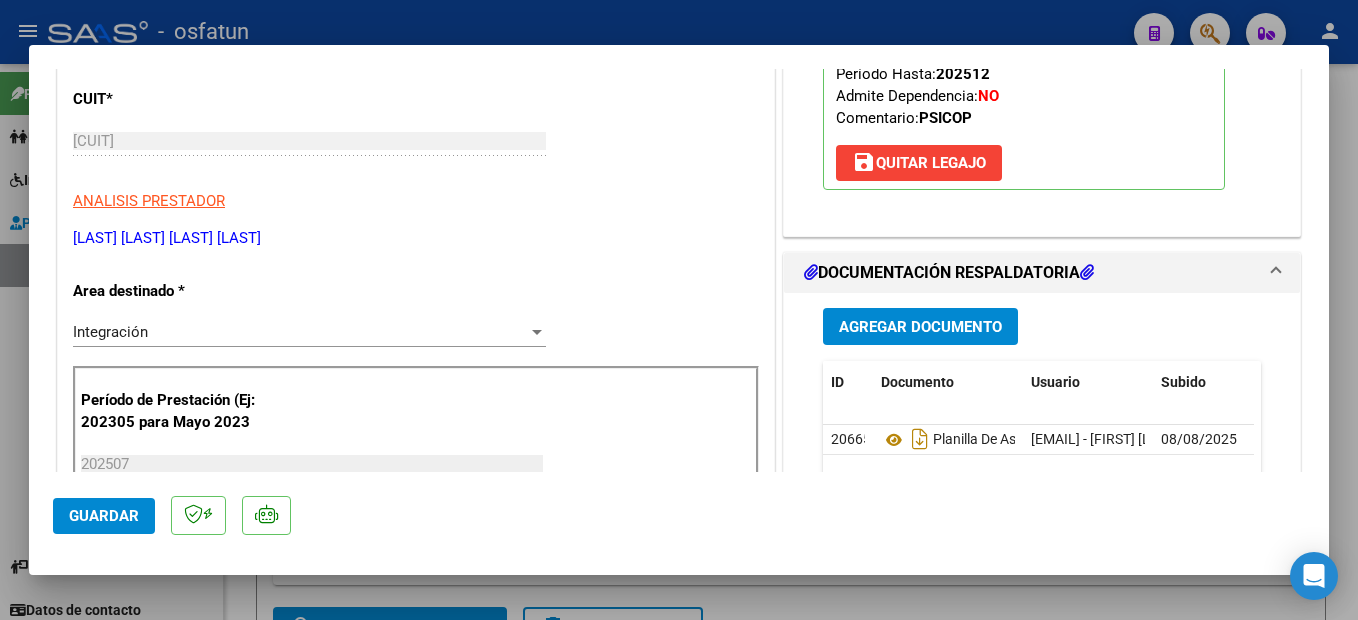 drag, startPoint x: 1342, startPoint y: 487, endPoint x: 848, endPoint y: 328, distance: 518.9576 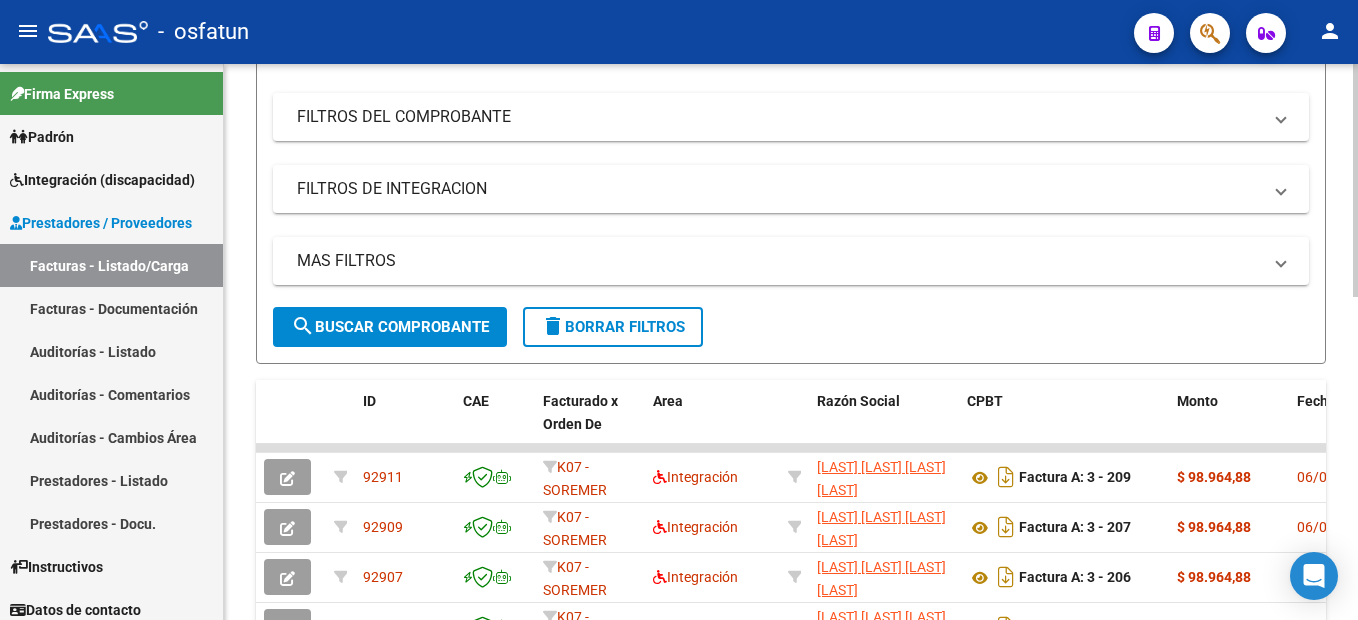 scroll, scrollTop: 0, scrollLeft: 0, axis: both 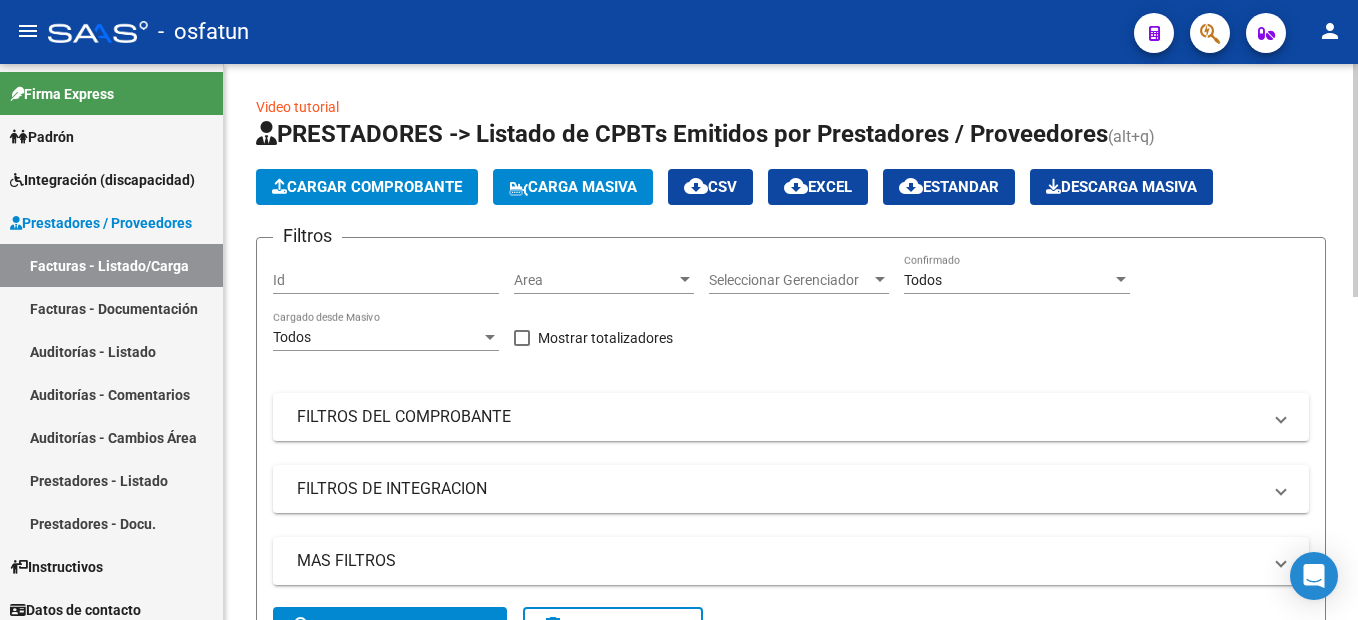click on "Cargar Comprobante" 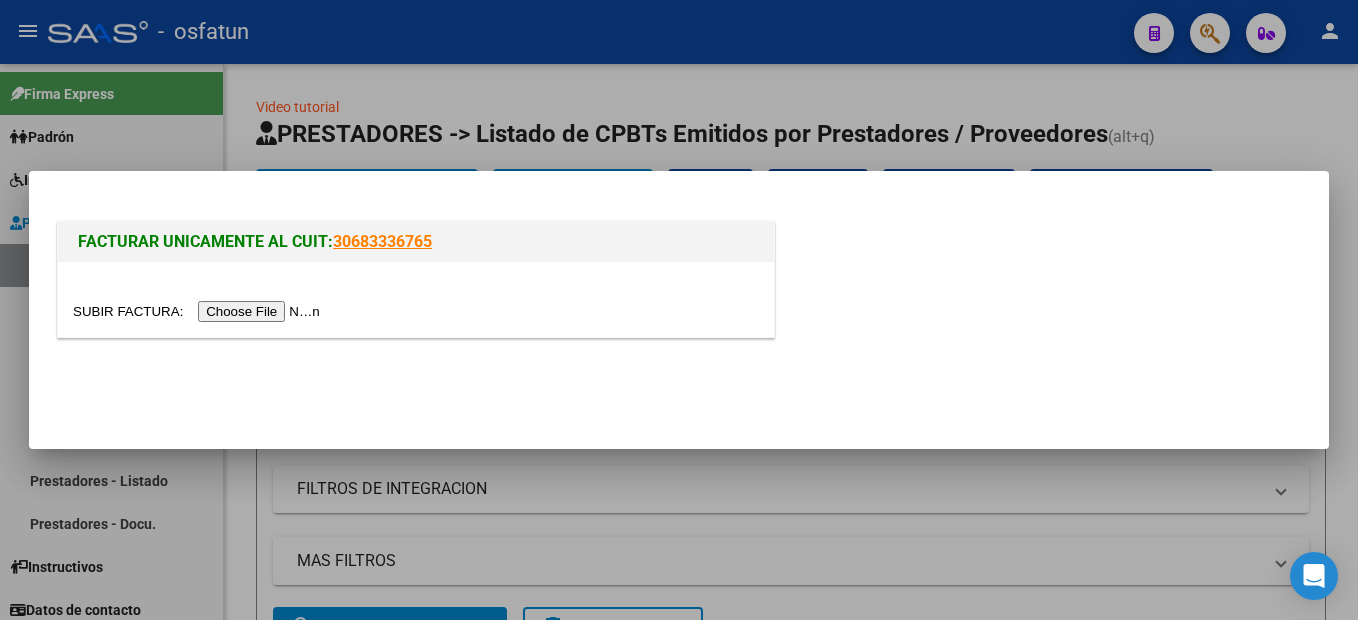 click at bounding box center [199, 311] 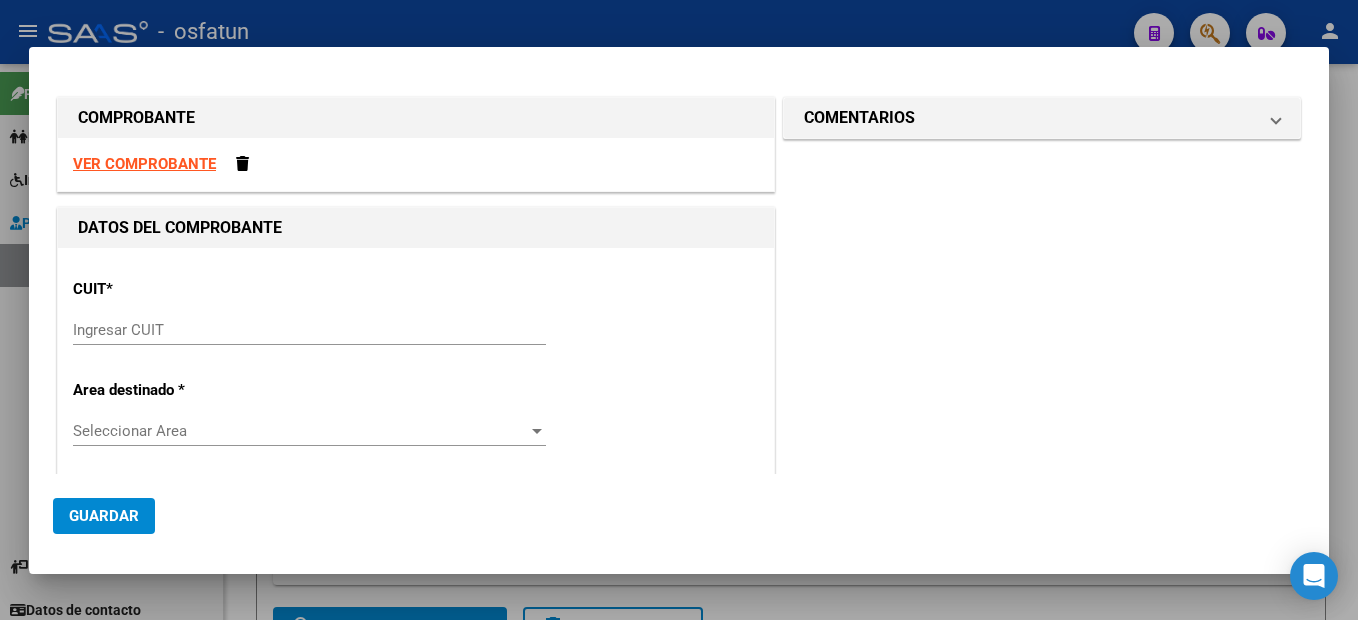 drag, startPoint x: 166, startPoint y: 332, endPoint x: 168, endPoint y: 321, distance: 11.18034 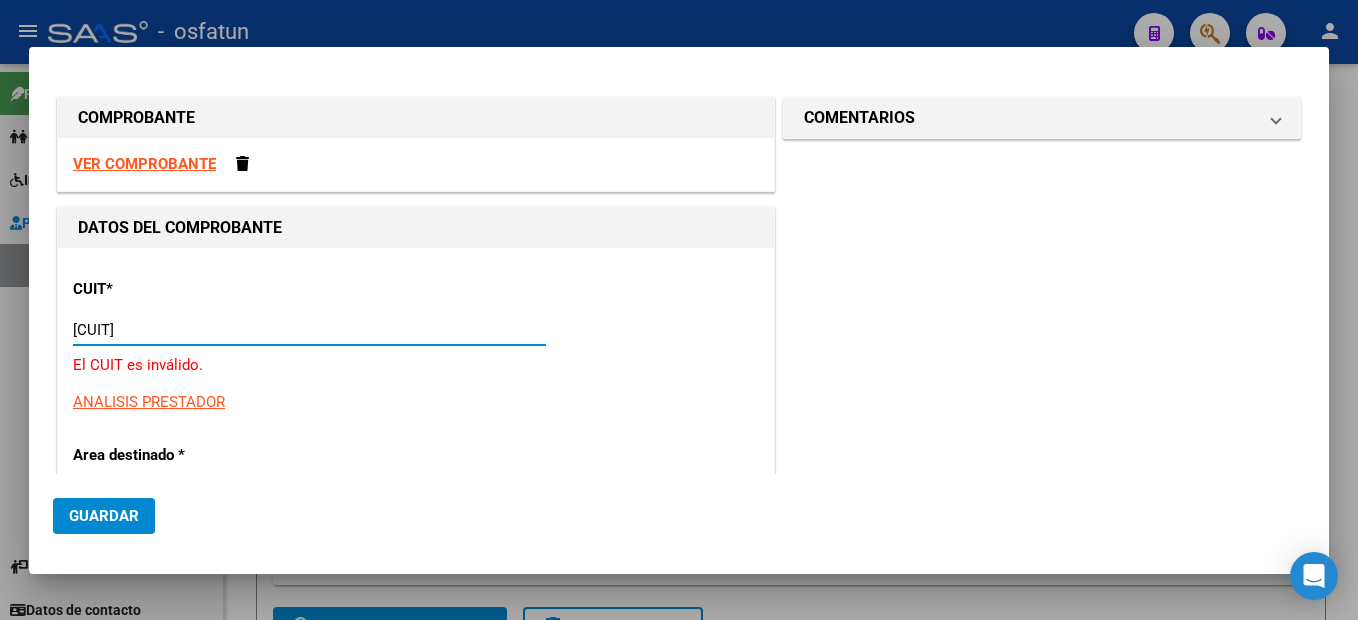 type on "[CUIT]" 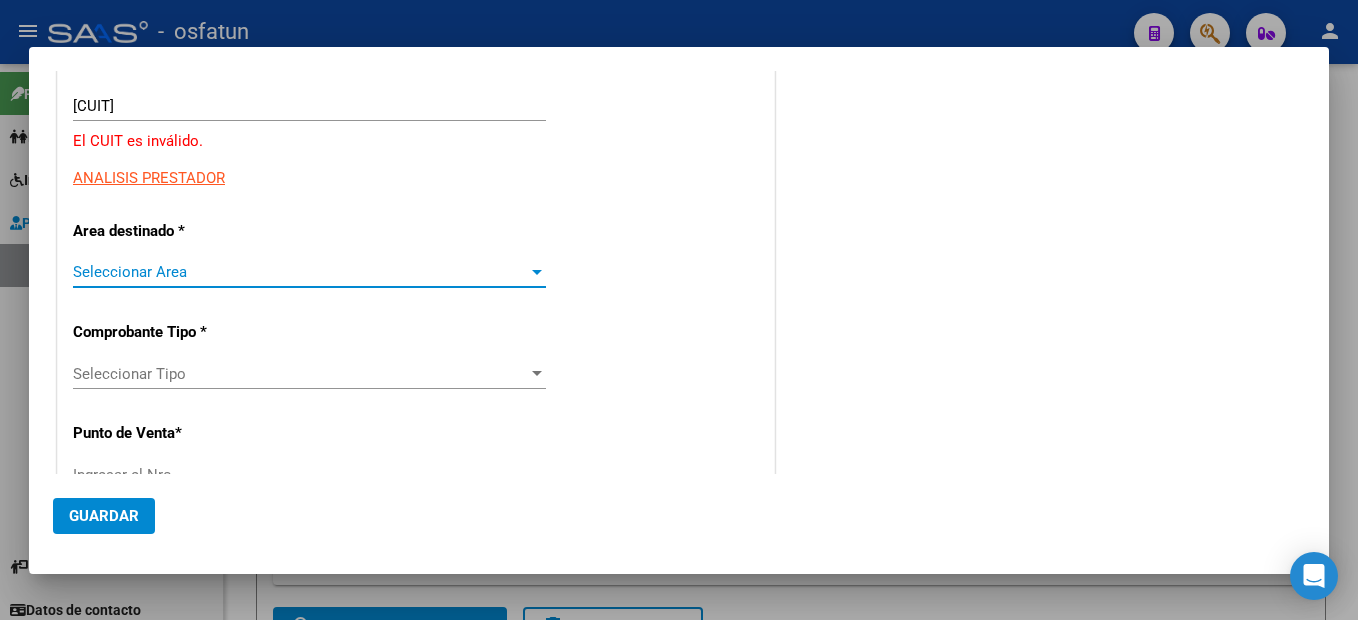scroll, scrollTop: 24, scrollLeft: 0, axis: vertical 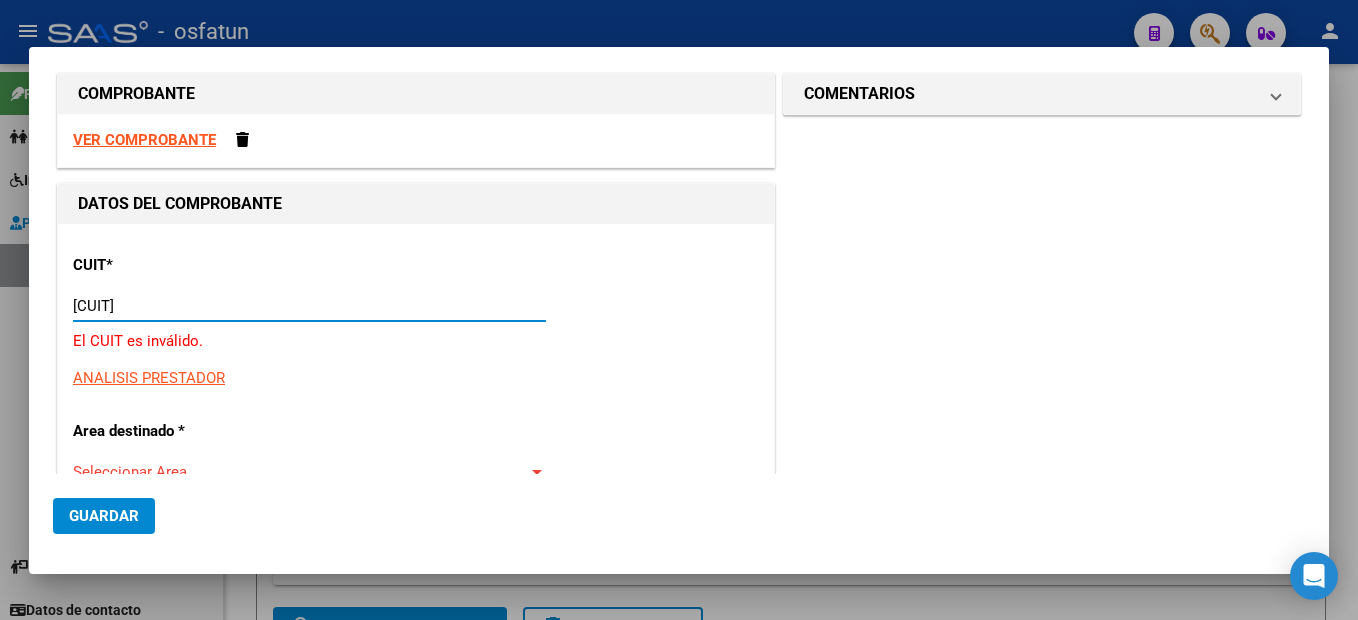 drag, startPoint x: 205, startPoint y: 309, endPoint x: 13, endPoint y: 305, distance: 192.04166 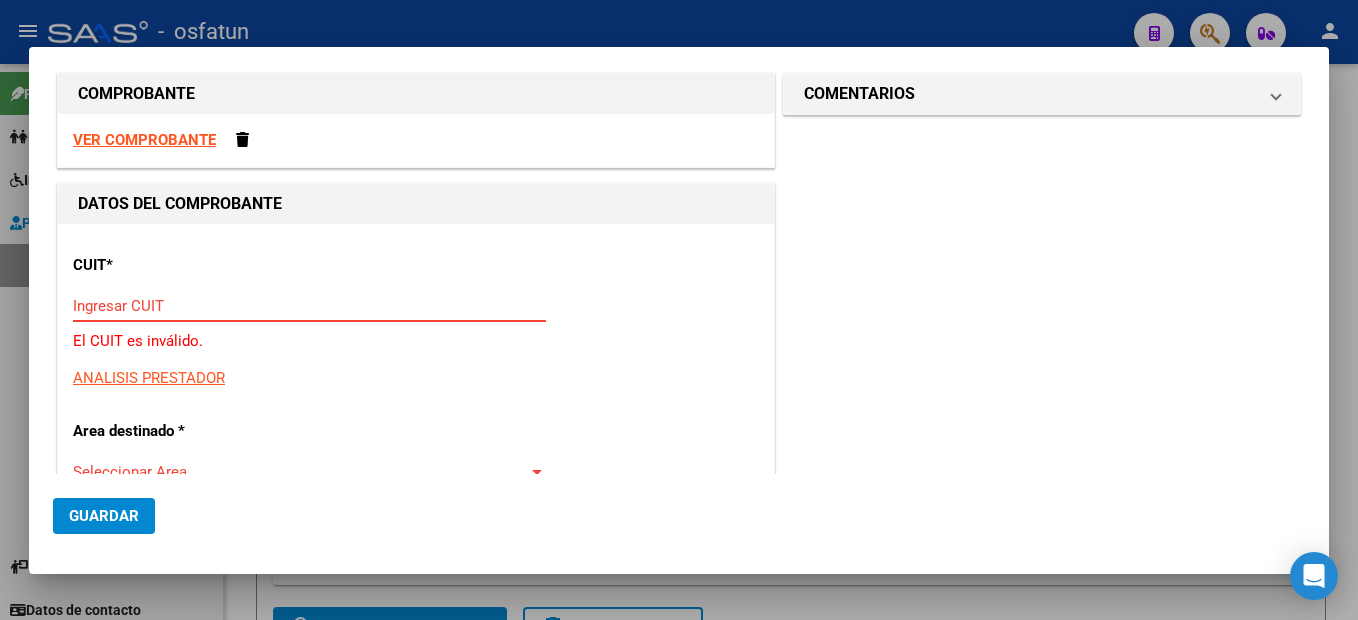 click on "Ingresar CUIT" at bounding box center [309, 306] 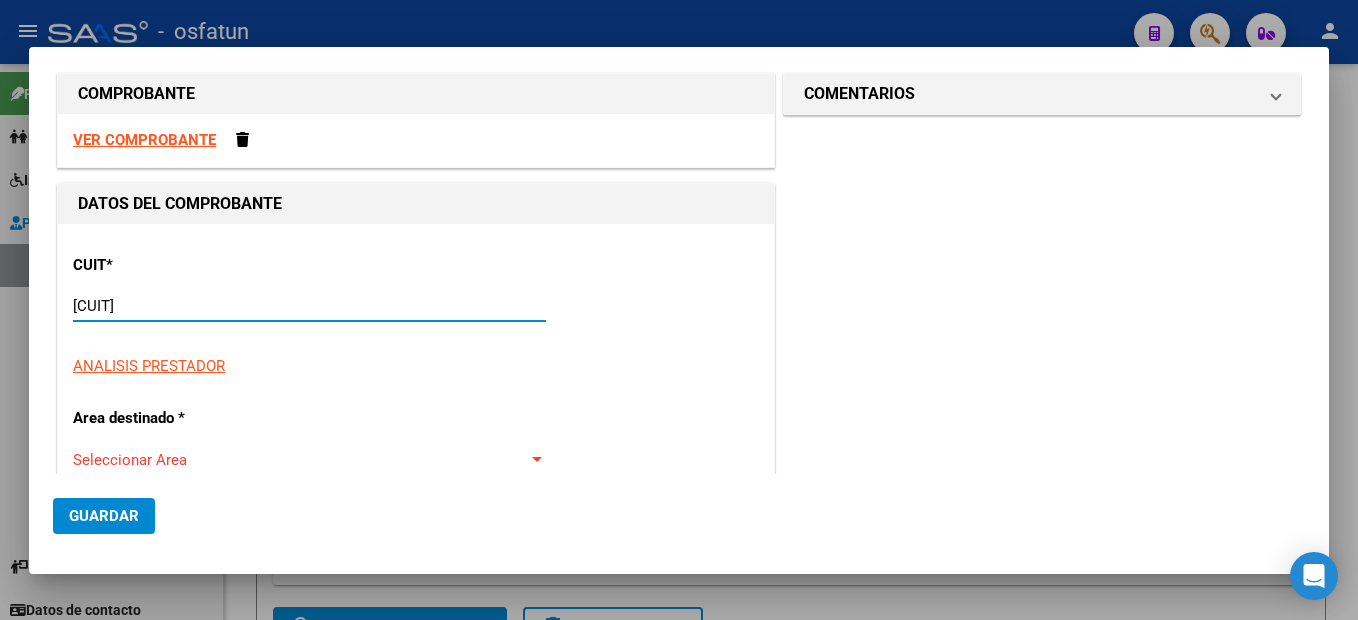 type on "[CUIT]" 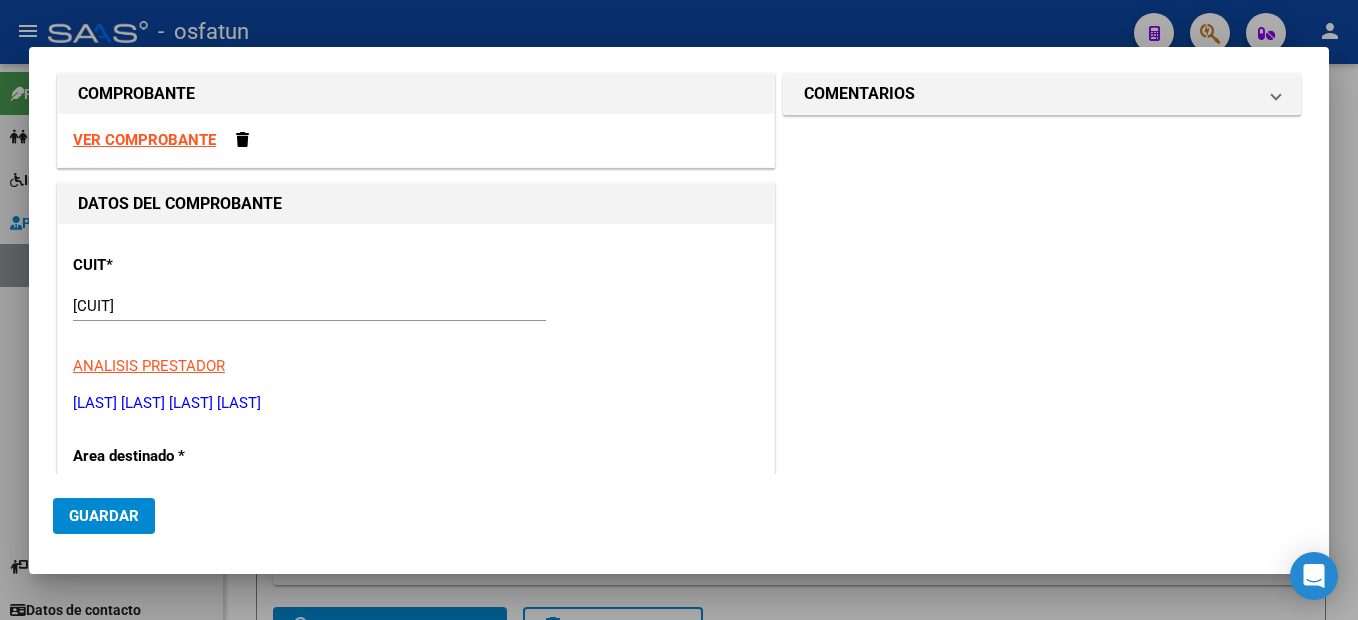 type on "1" 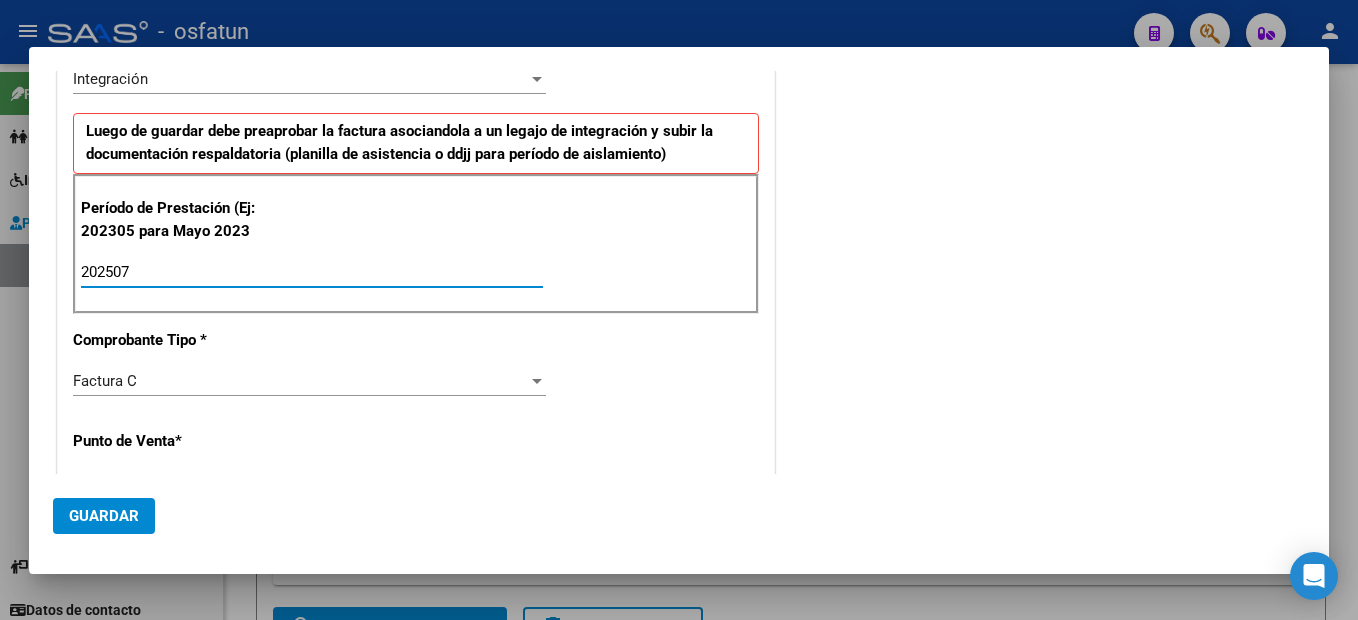 type on "202507" 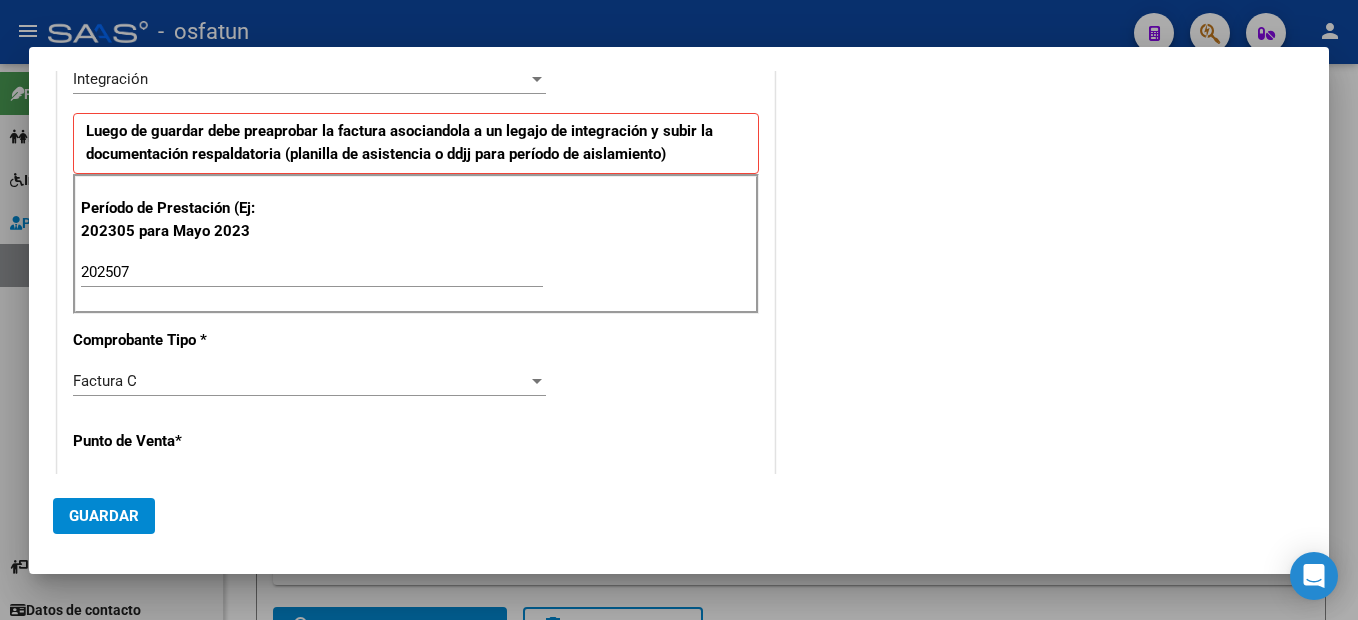 scroll, scrollTop: 653, scrollLeft: 0, axis: vertical 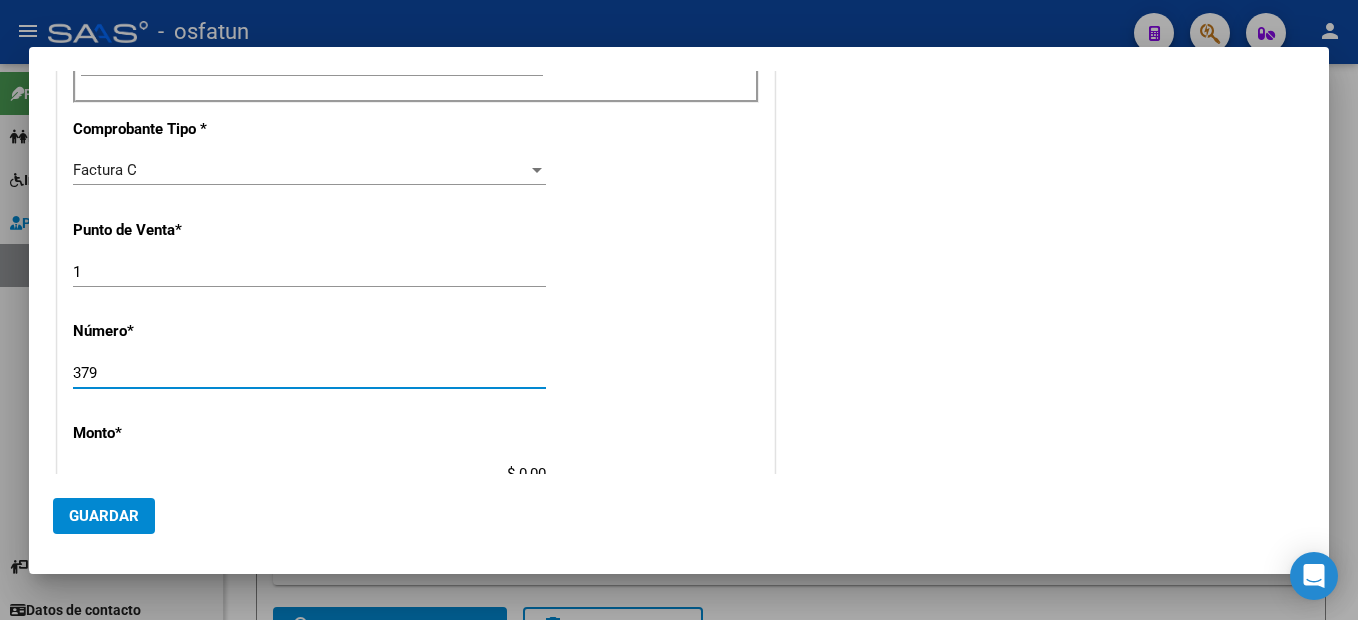 type on "379" 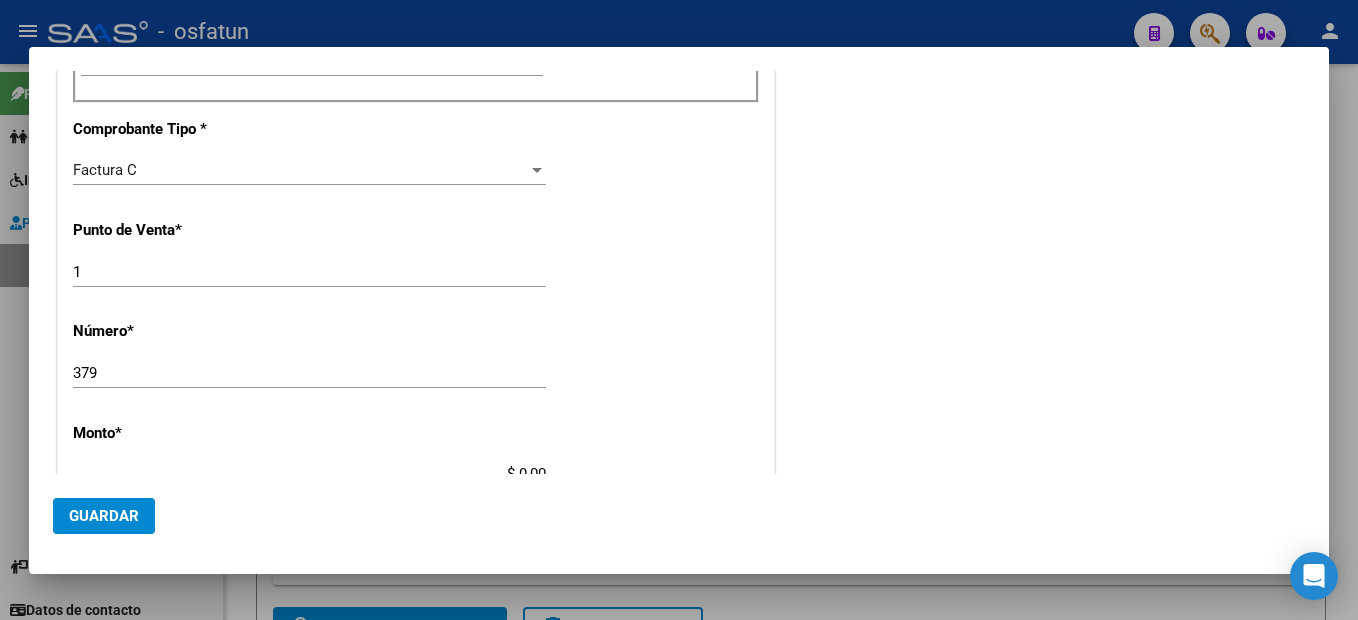 scroll, scrollTop: 663, scrollLeft: 0, axis: vertical 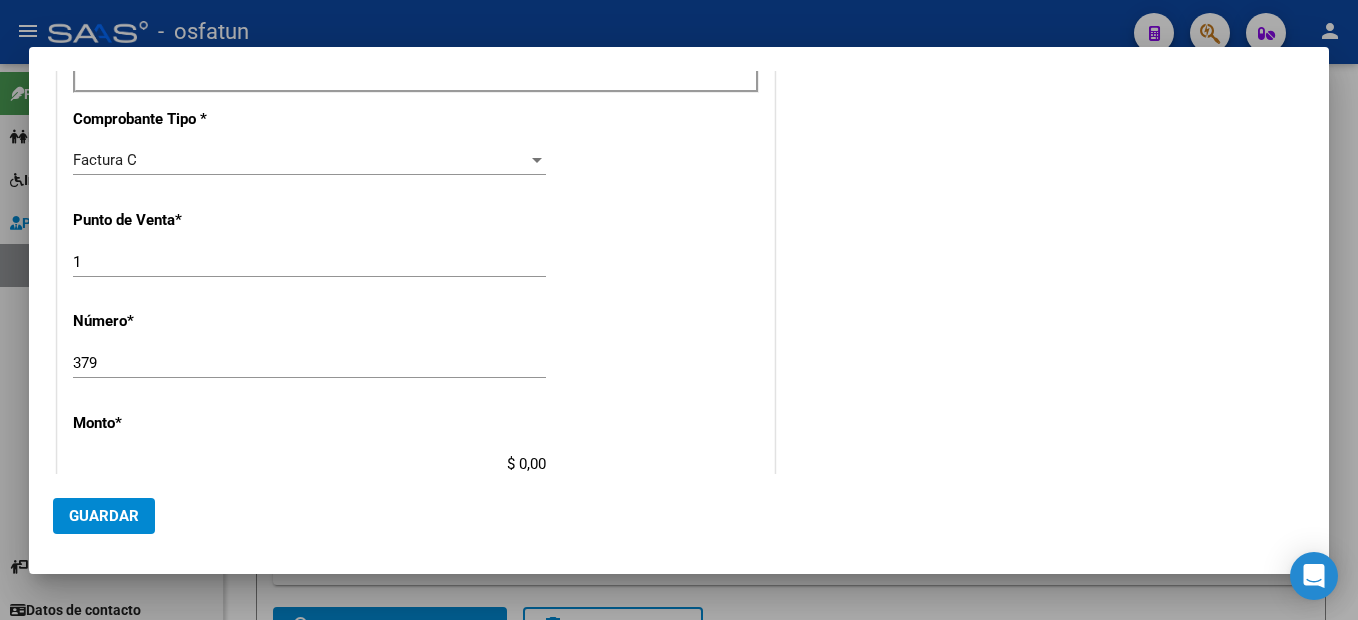 type on "$ 546.094,08" 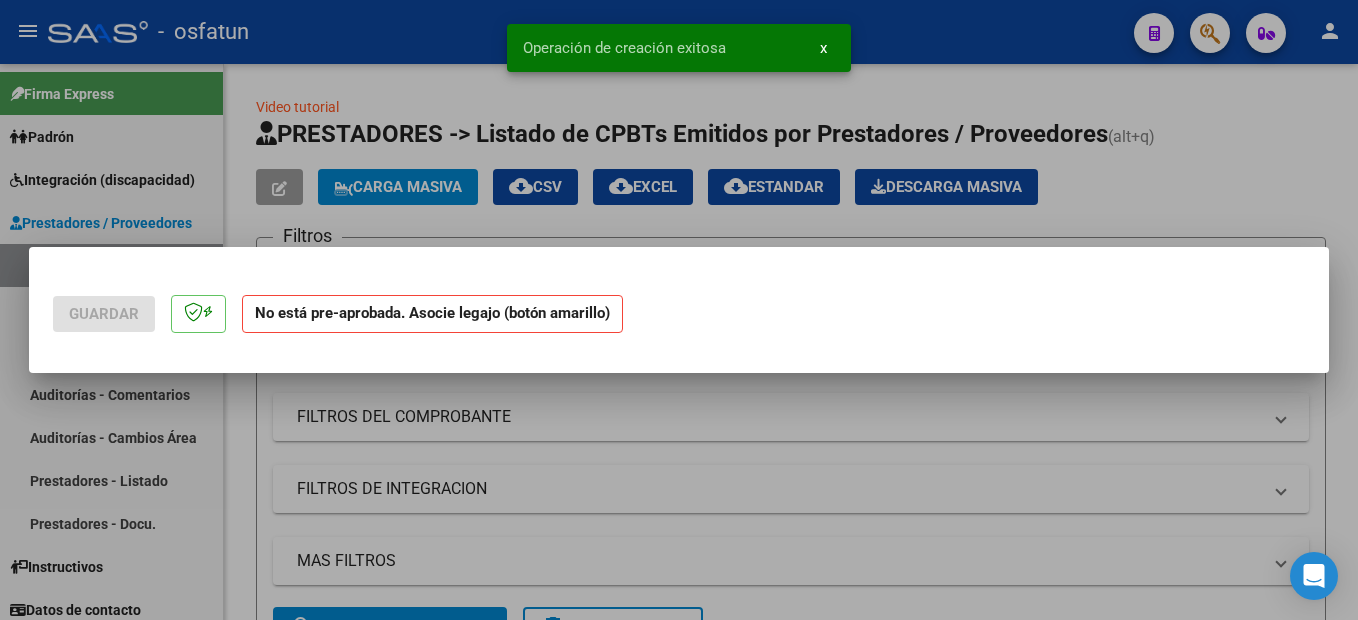 scroll, scrollTop: 0, scrollLeft: 0, axis: both 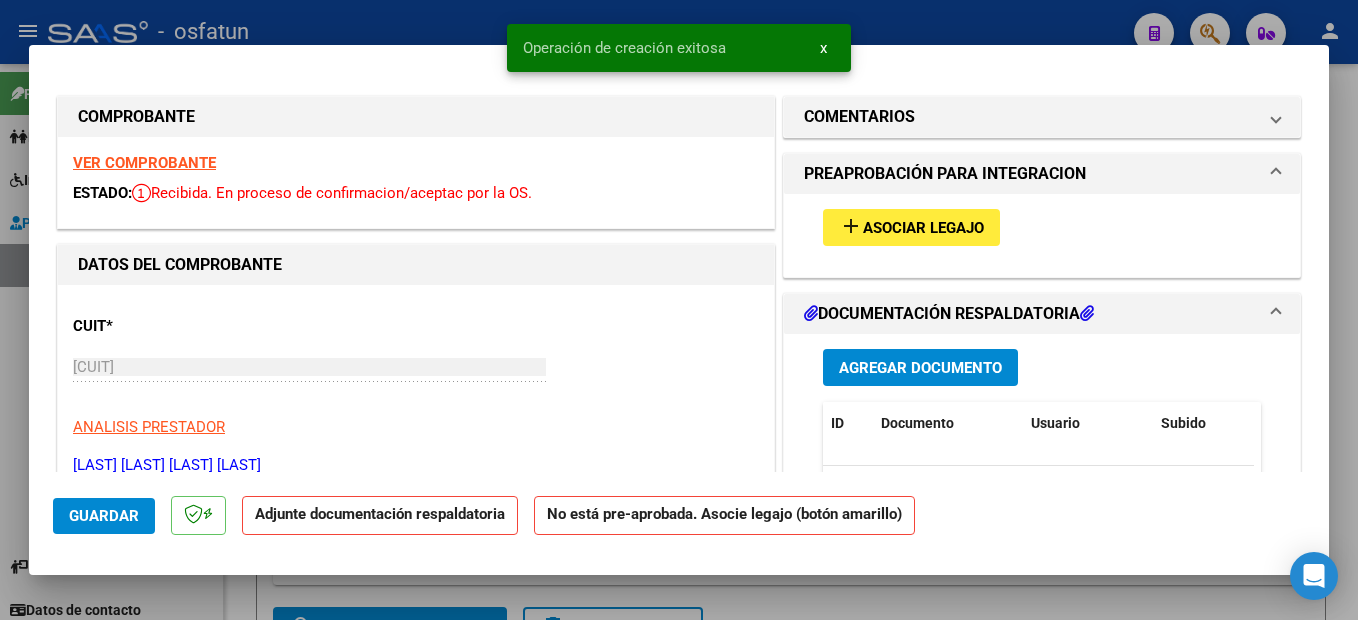 click on "Asociar Legajo" at bounding box center [923, 228] 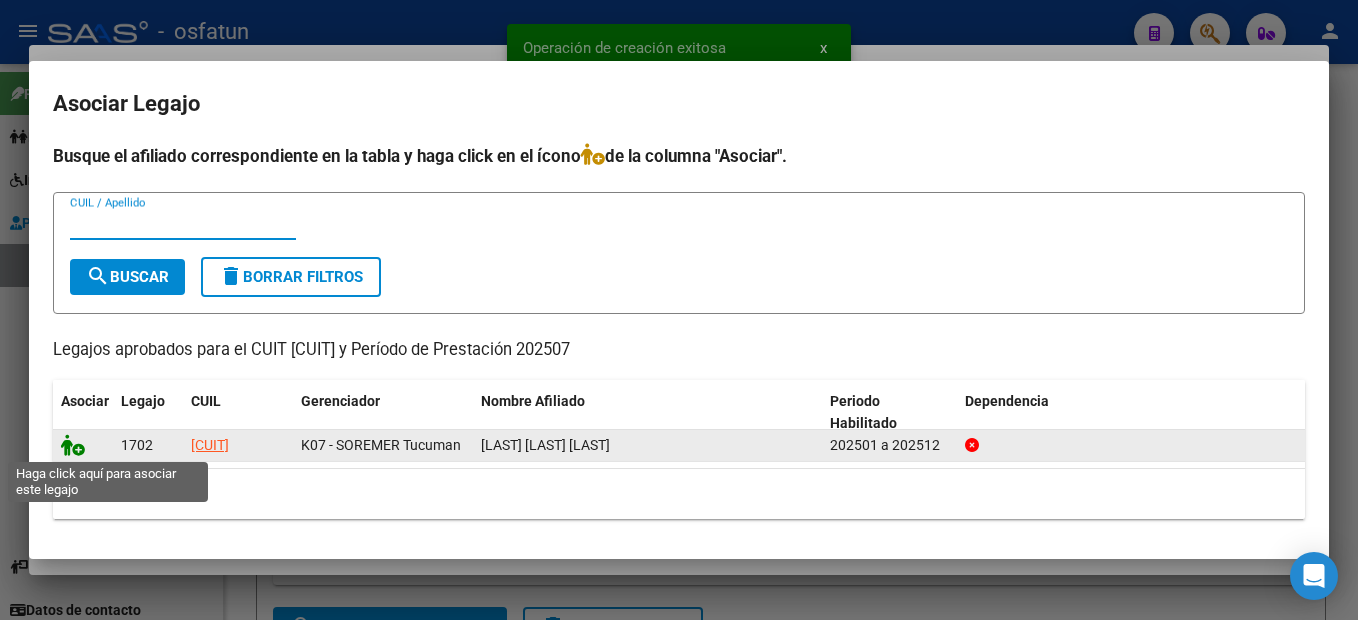 click 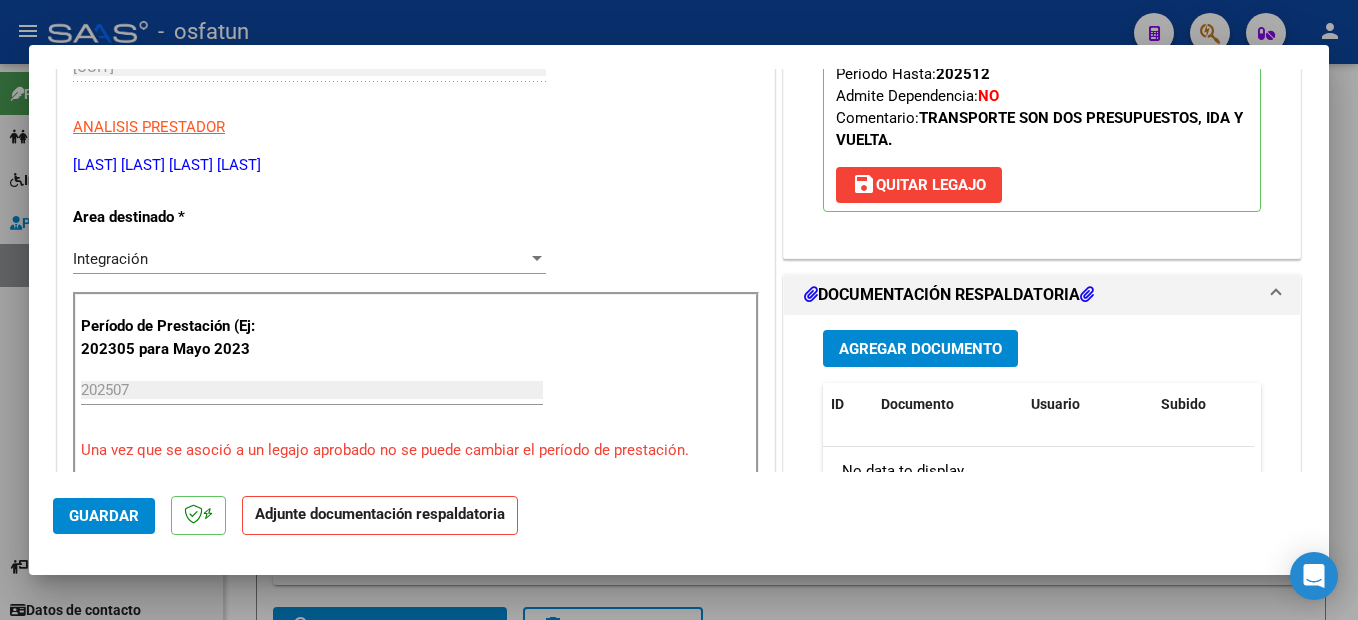 scroll, scrollTop: 500, scrollLeft: 0, axis: vertical 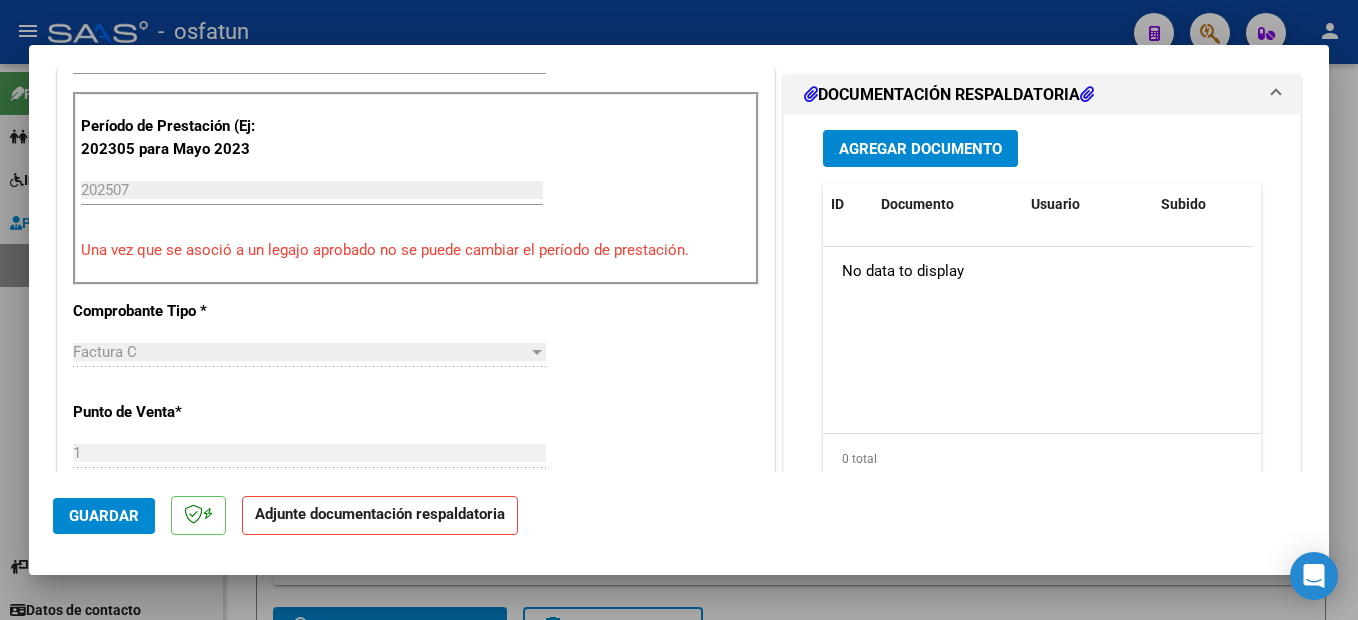 click on "Agregar Documento" at bounding box center (920, 149) 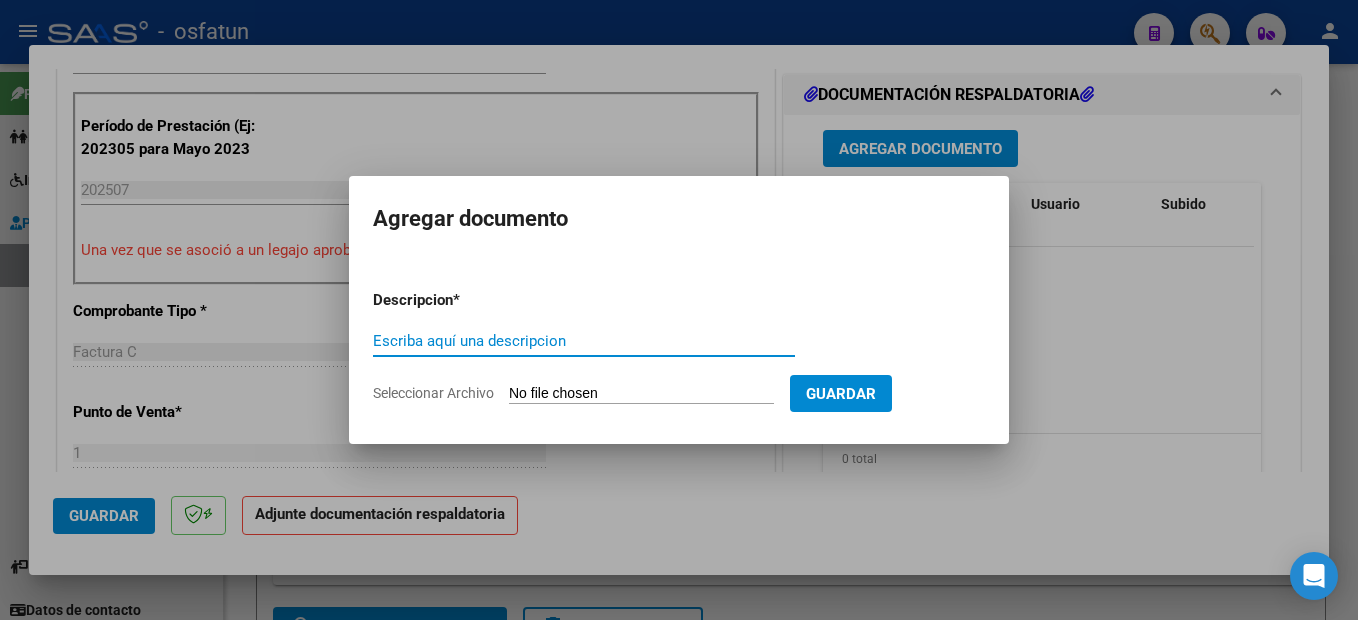 click on "Escriba aquí una descripcion" at bounding box center [584, 341] 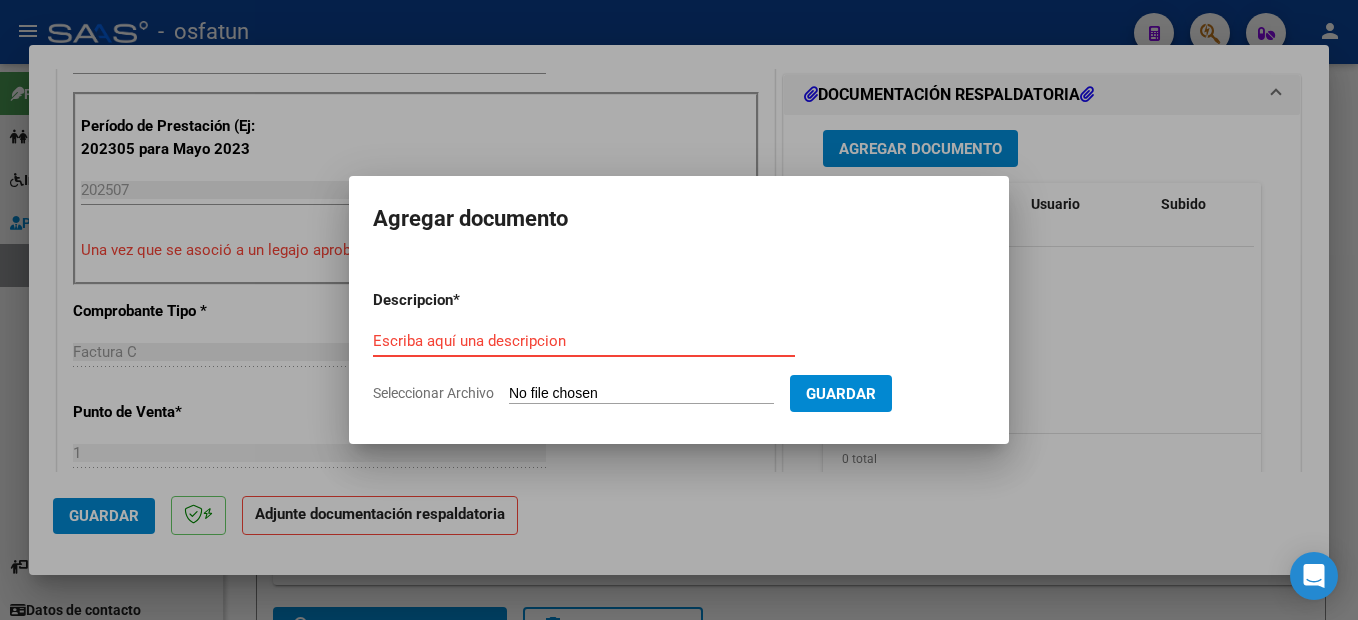 click on "Escriba aquí una descripcion" at bounding box center [584, 341] 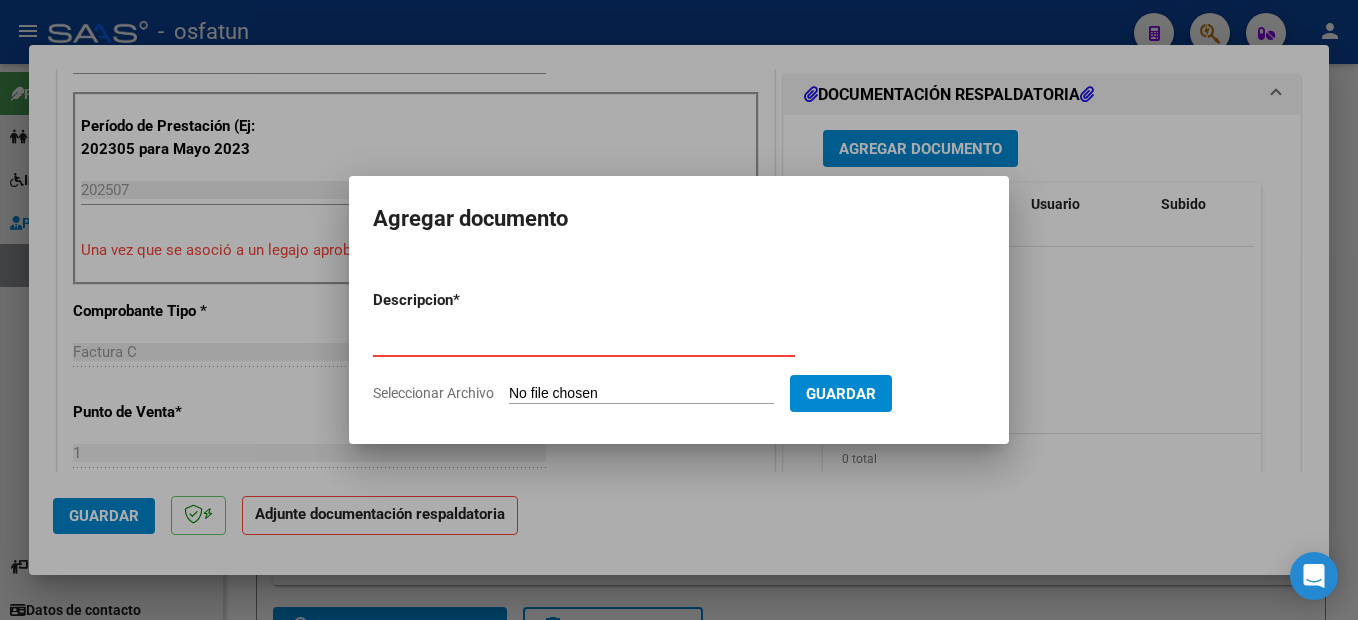 type on "PLANILLA" 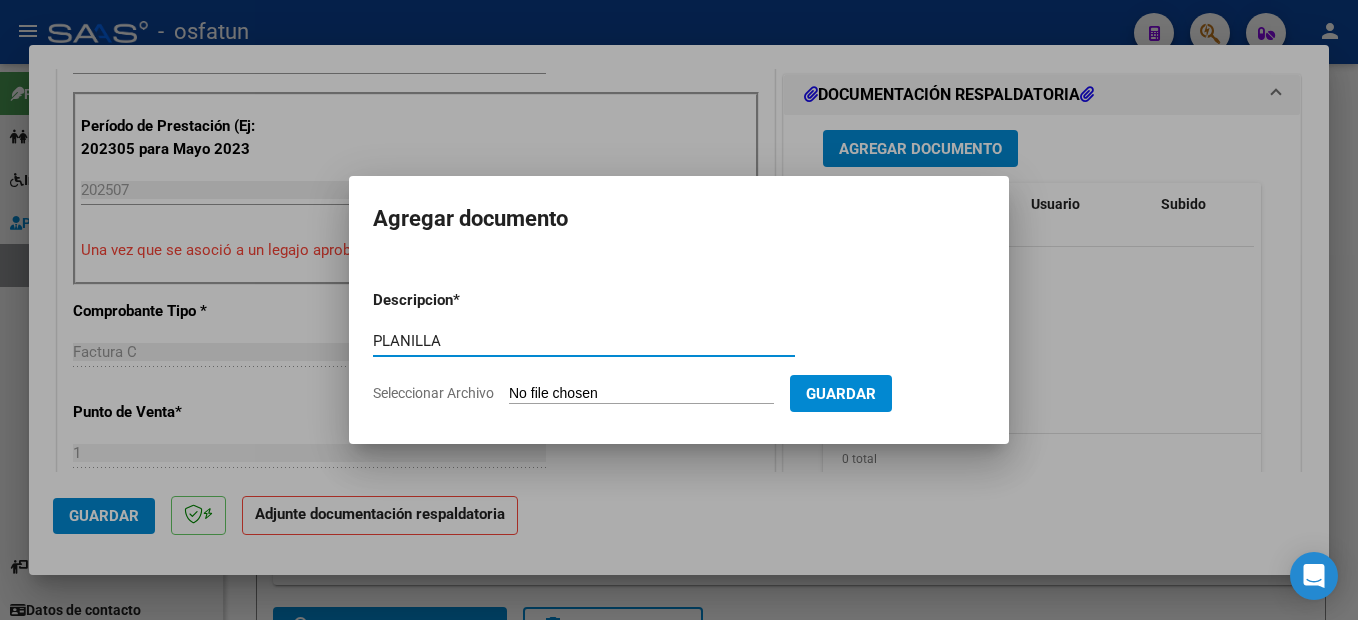 click on "Seleccionar Archivo" at bounding box center [641, 394] 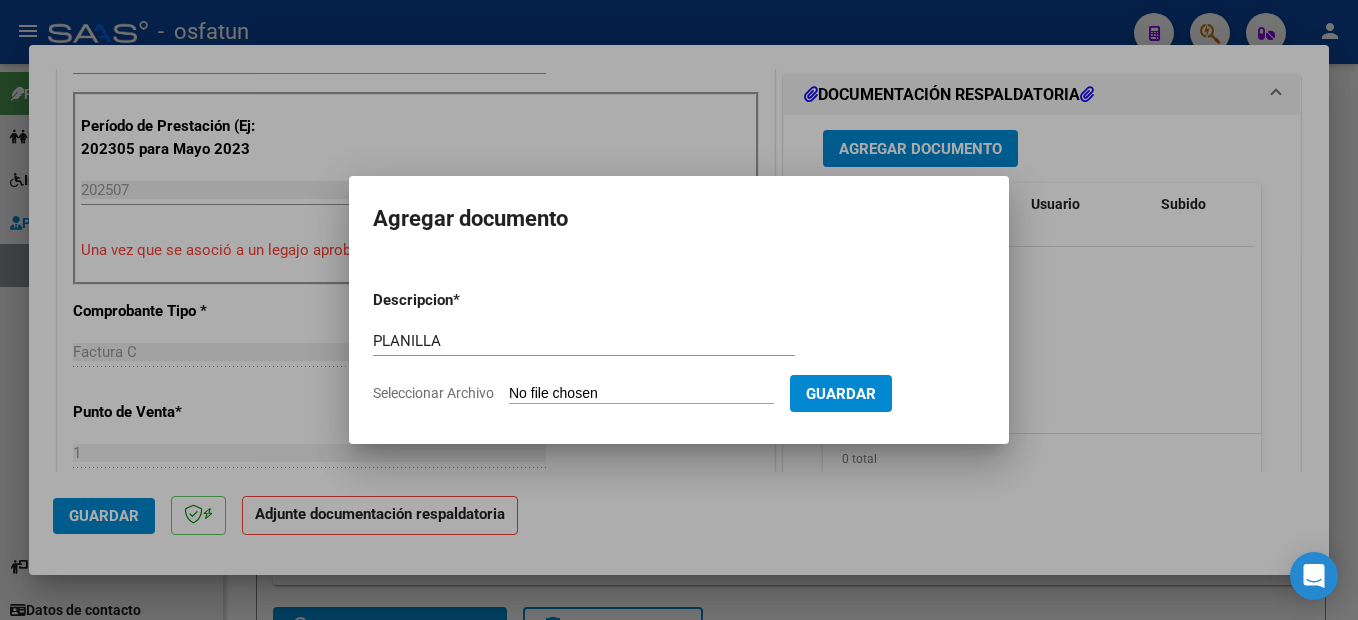 type on "C:\fakepath\[FILENAME].pdf" 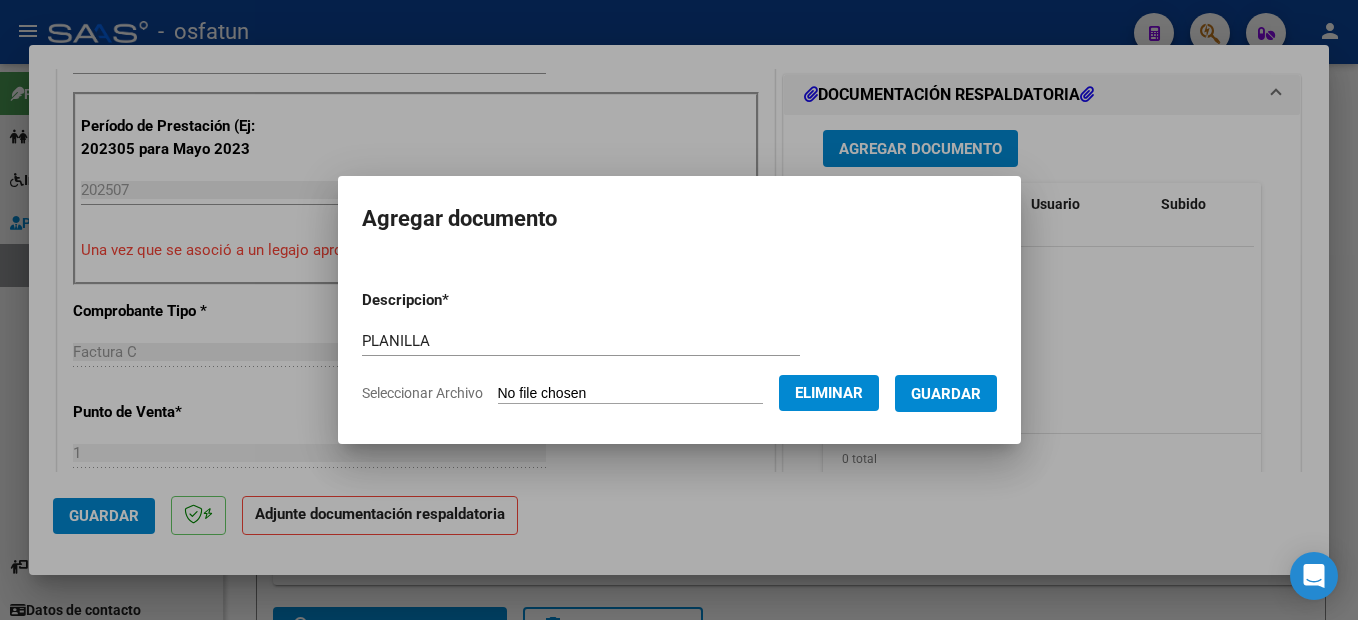 click on "Guardar" at bounding box center (946, 394) 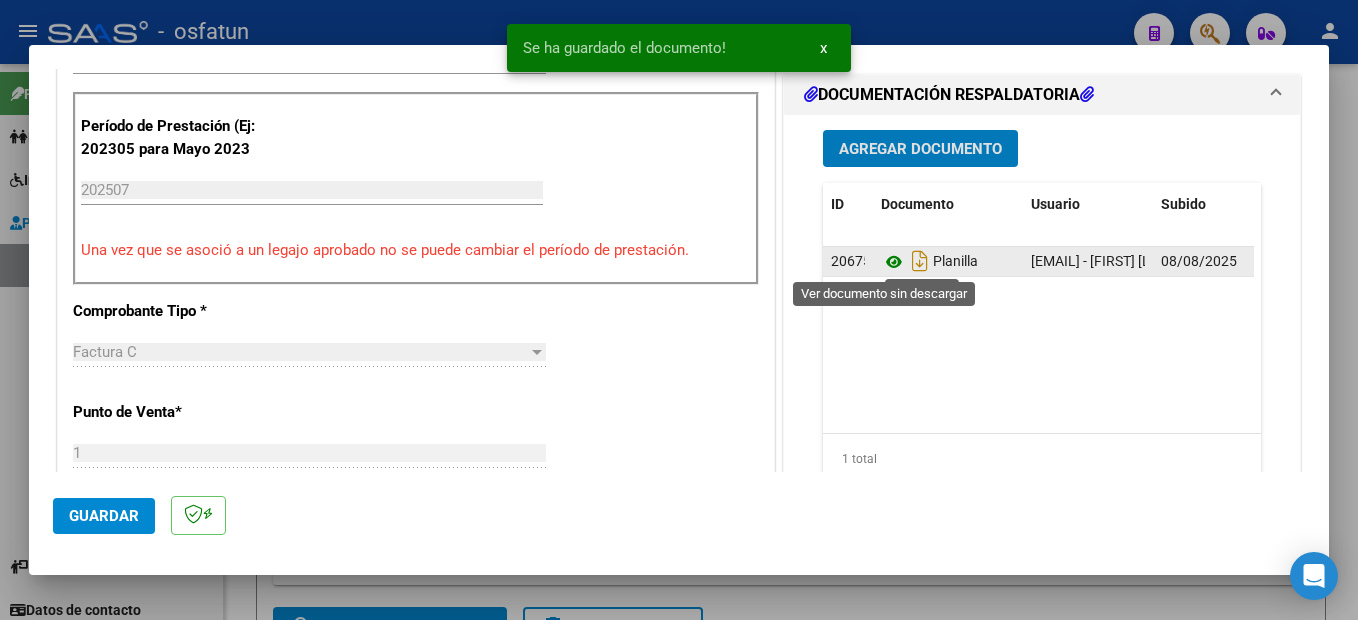 click 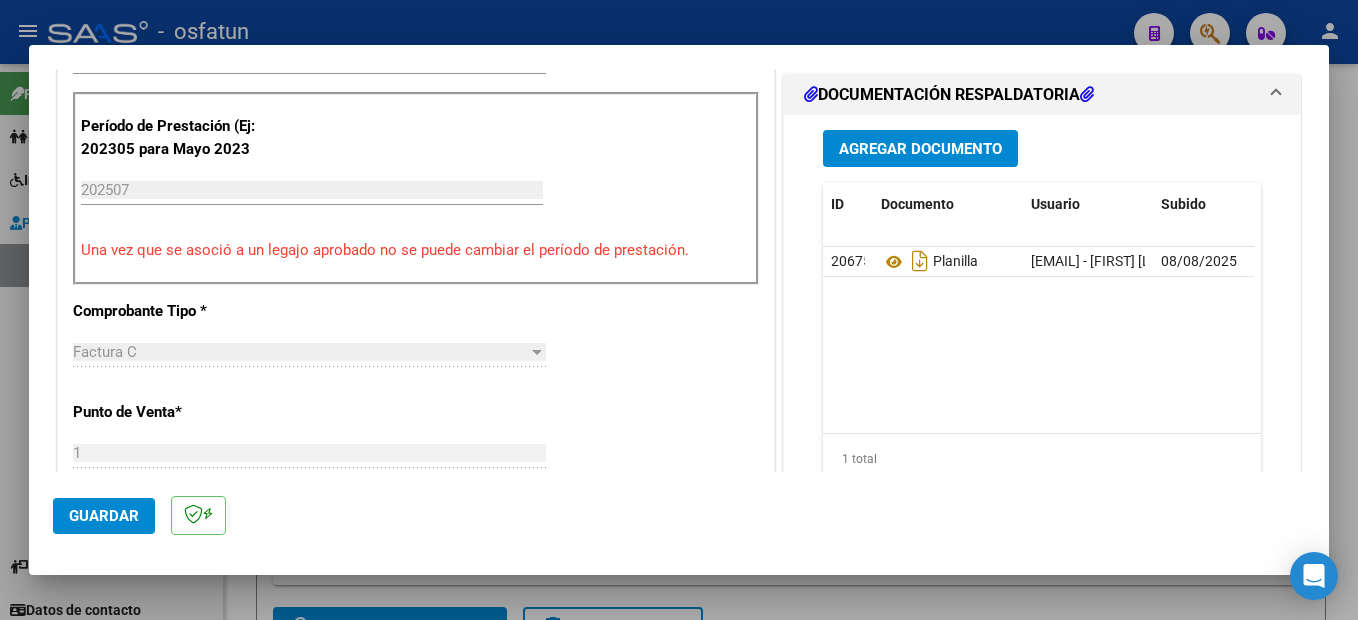 click on "Guardar" 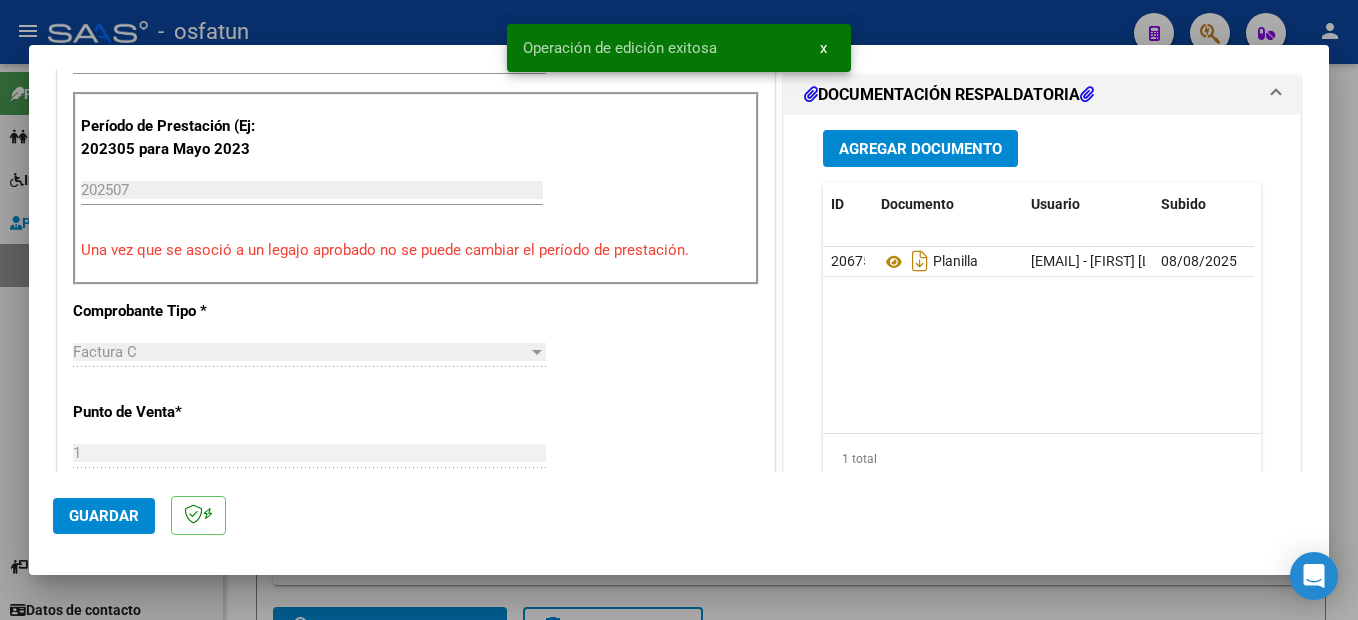 scroll, scrollTop: 147, scrollLeft: 0, axis: vertical 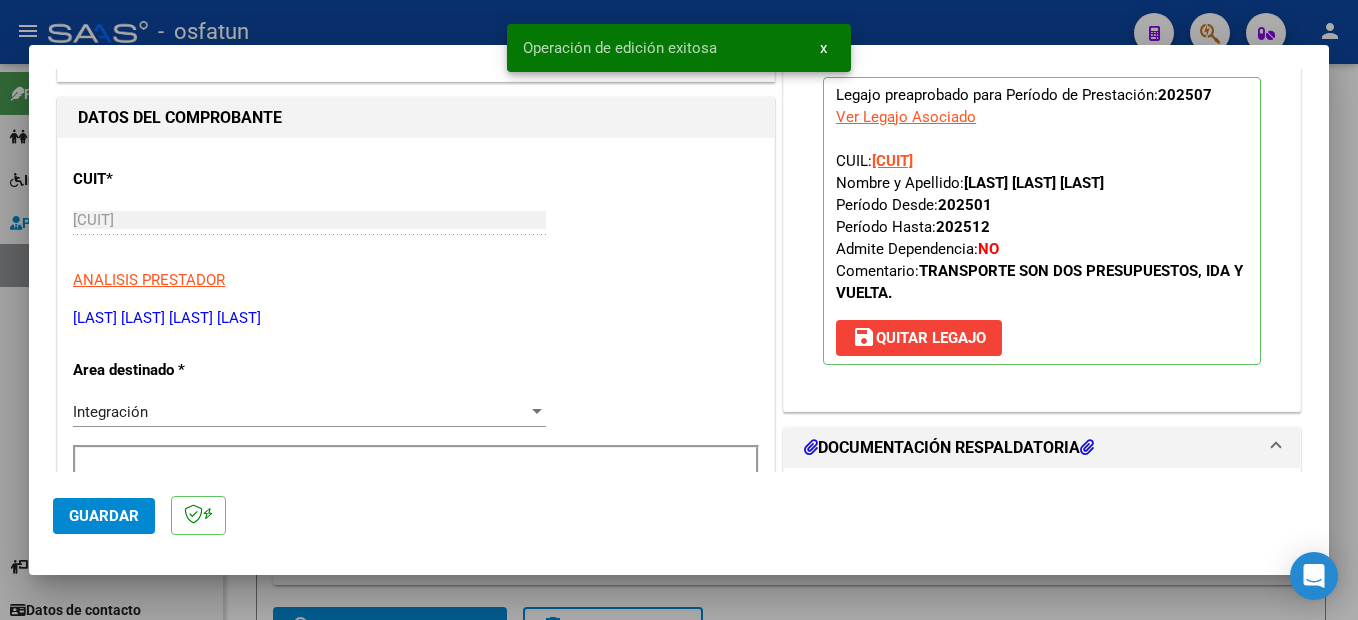 click at bounding box center [679, 310] 